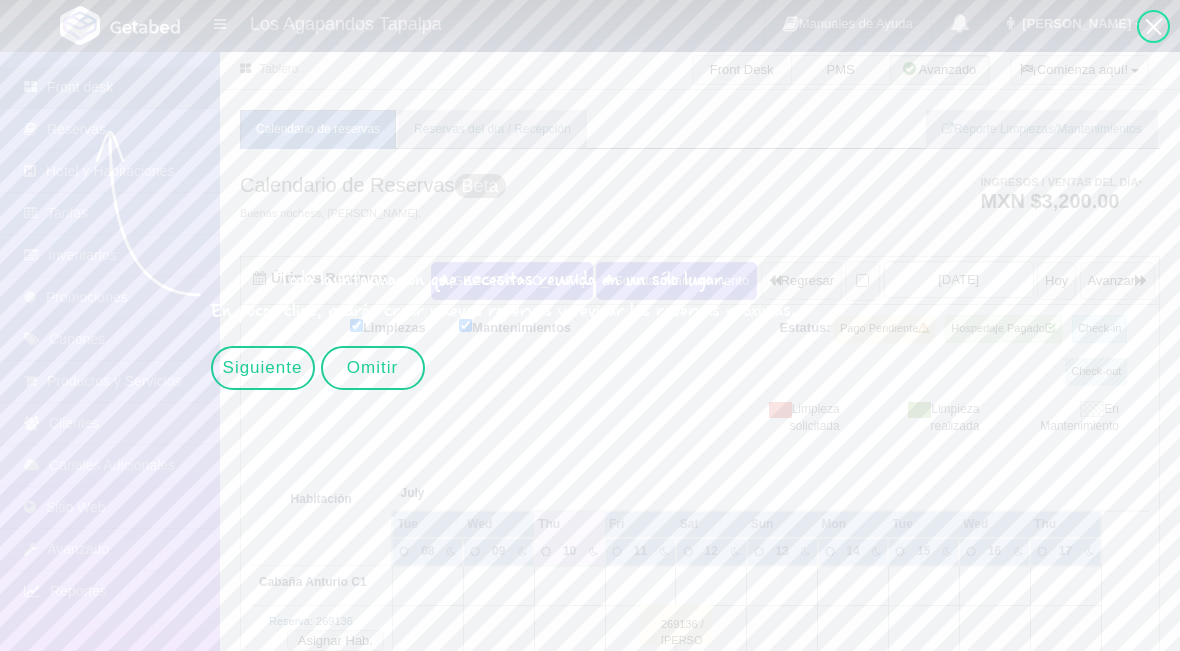scroll, scrollTop: 0, scrollLeft: 0, axis: both 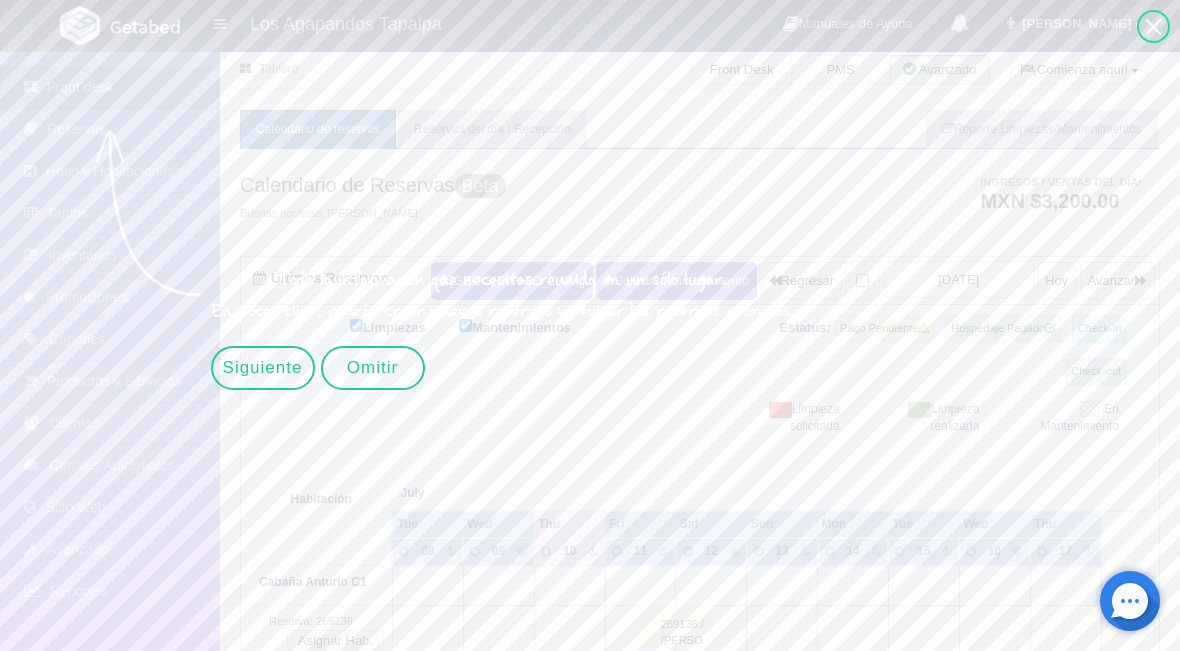 click on "Siguiente" at bounding box center [263, 368] 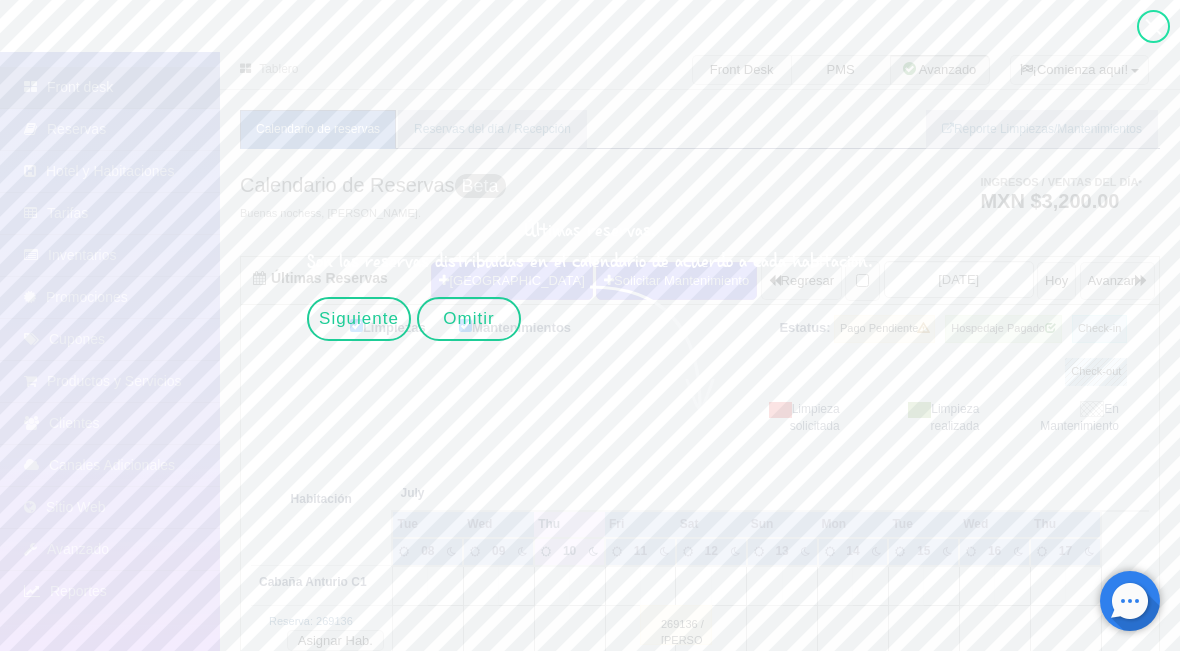 click on "Siguiente" at bounding box center (359, 319) 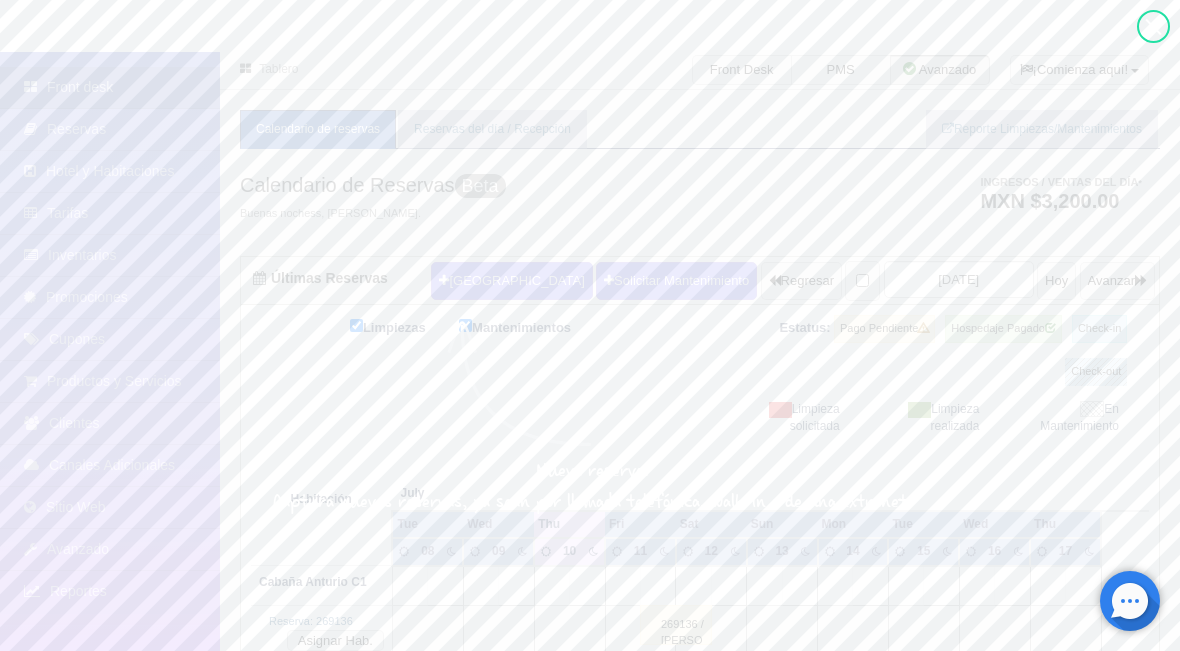 click on "Nueva Reserva" at bounding box center (511, 281) 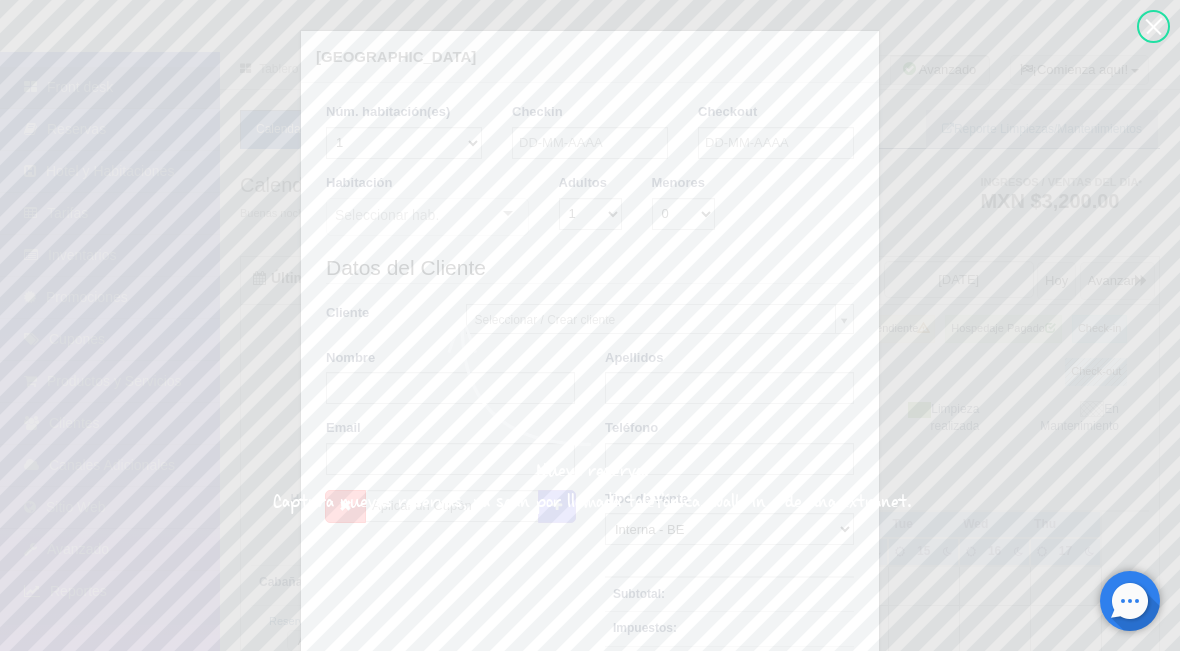 checkbox on "false" 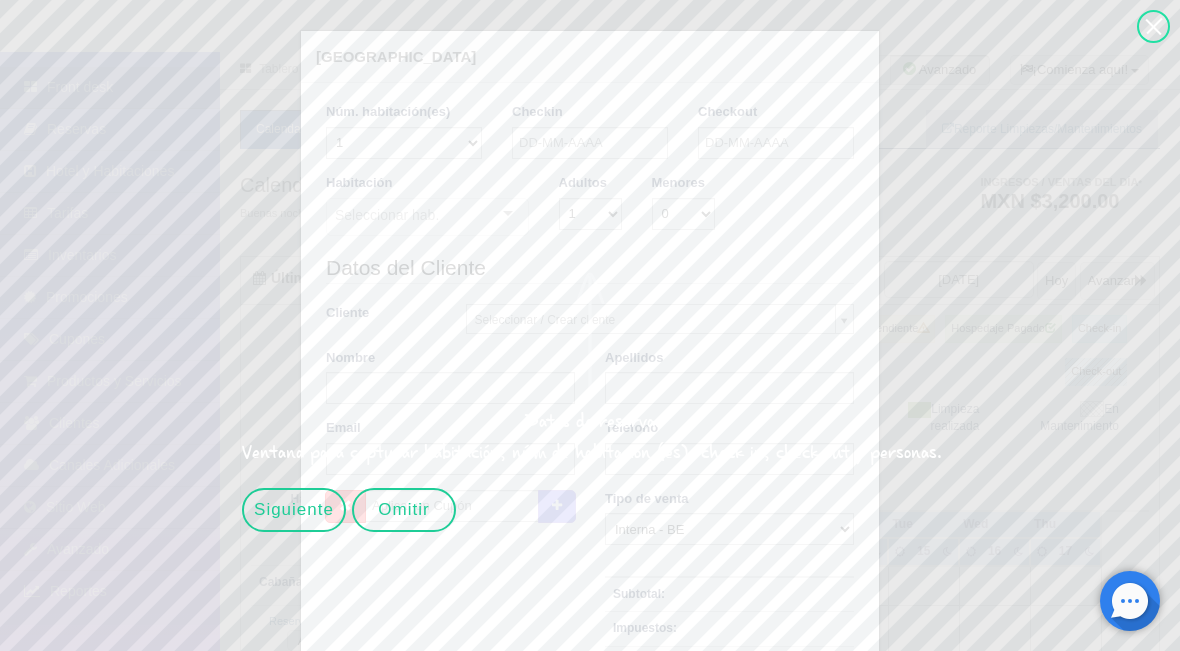 click on "1   2   3   4   5   6   7   8   9   10   11   12   13   14   15   16   17   18   19   20" at bounding box center (404, 143) 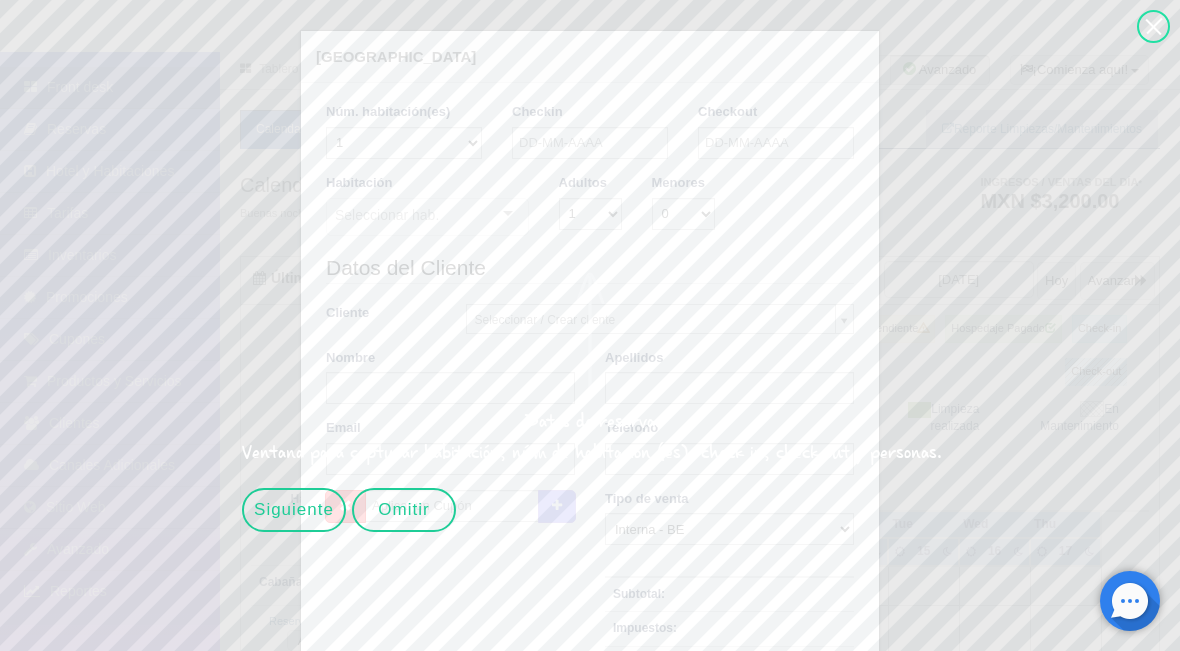 click on "Siguiente" at bounding box center (294, 510) 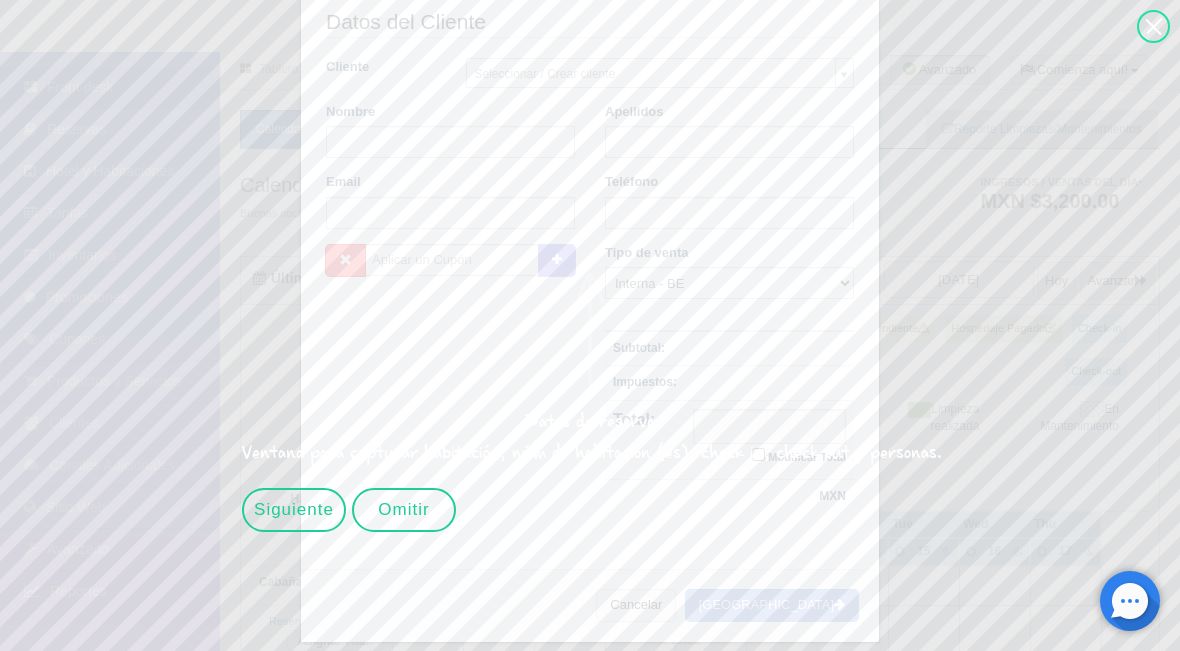 scroll, scrollTop: 251, scrollLeft: 0, axis: vertical 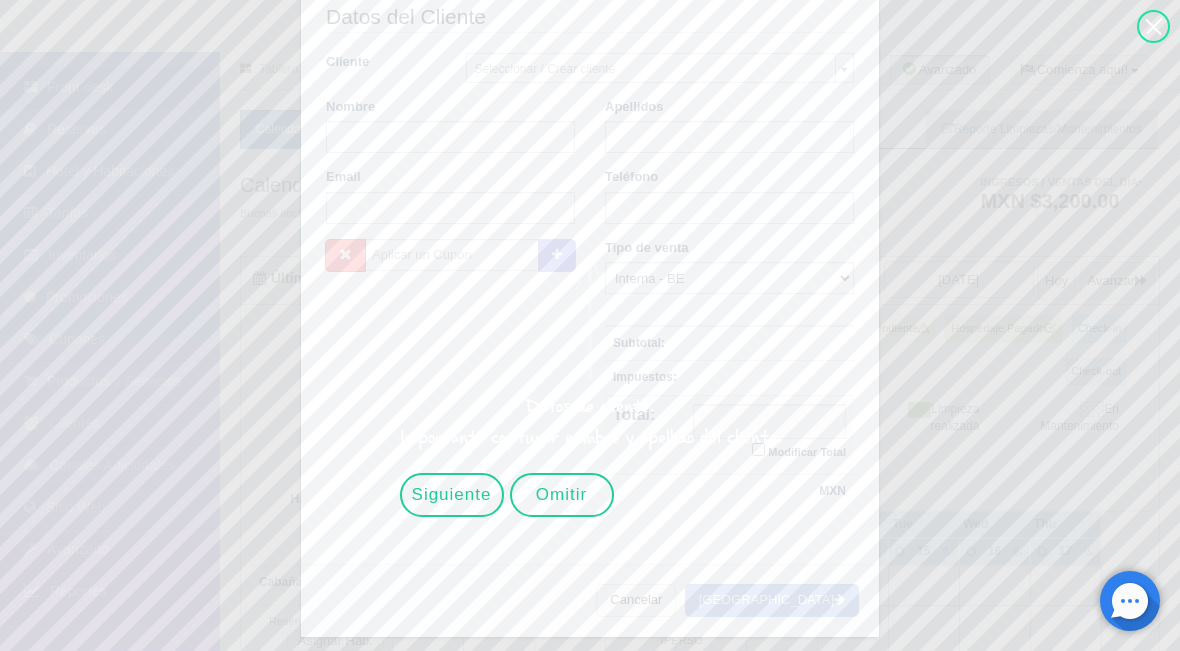 click on "Siguiente" at bounding box center (452, 495) 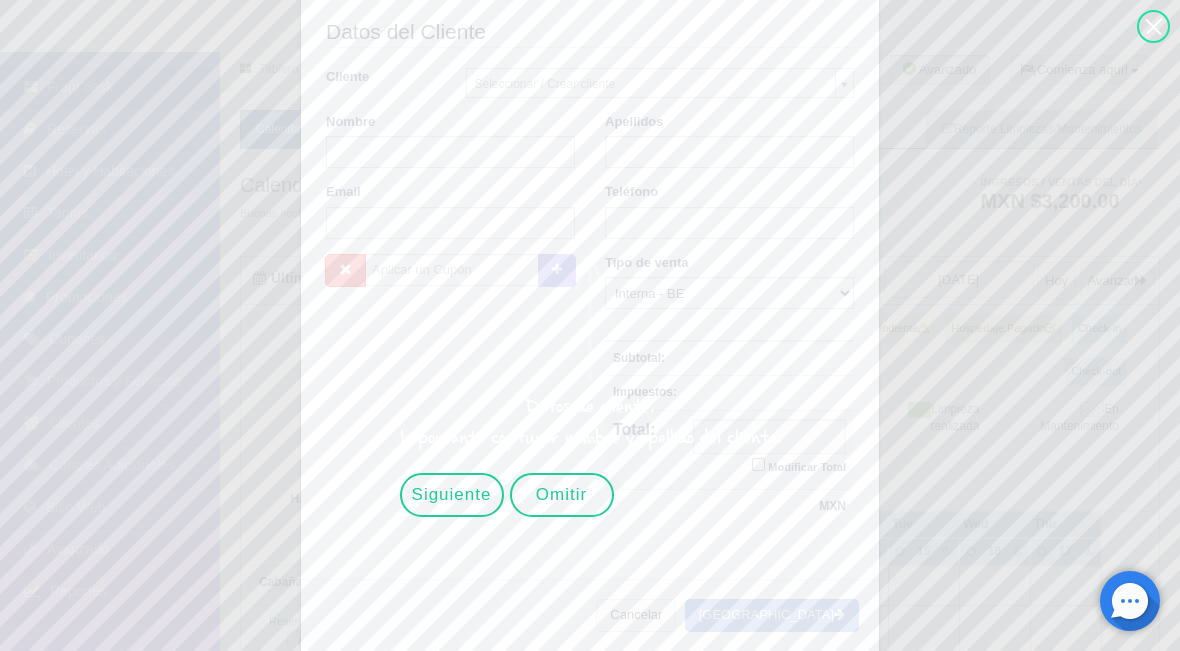 scroll, scrollTop: 236, scrollLeft: 0, axis: vertical 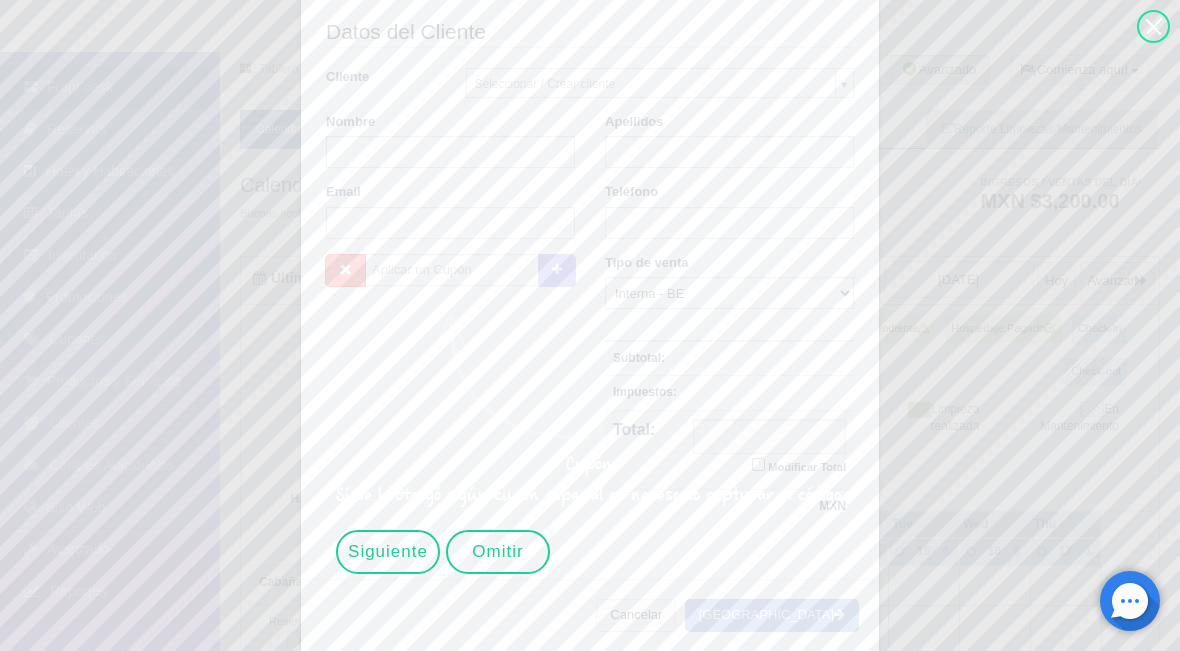 click on "Siguiente" at bounding box center [388, 552] 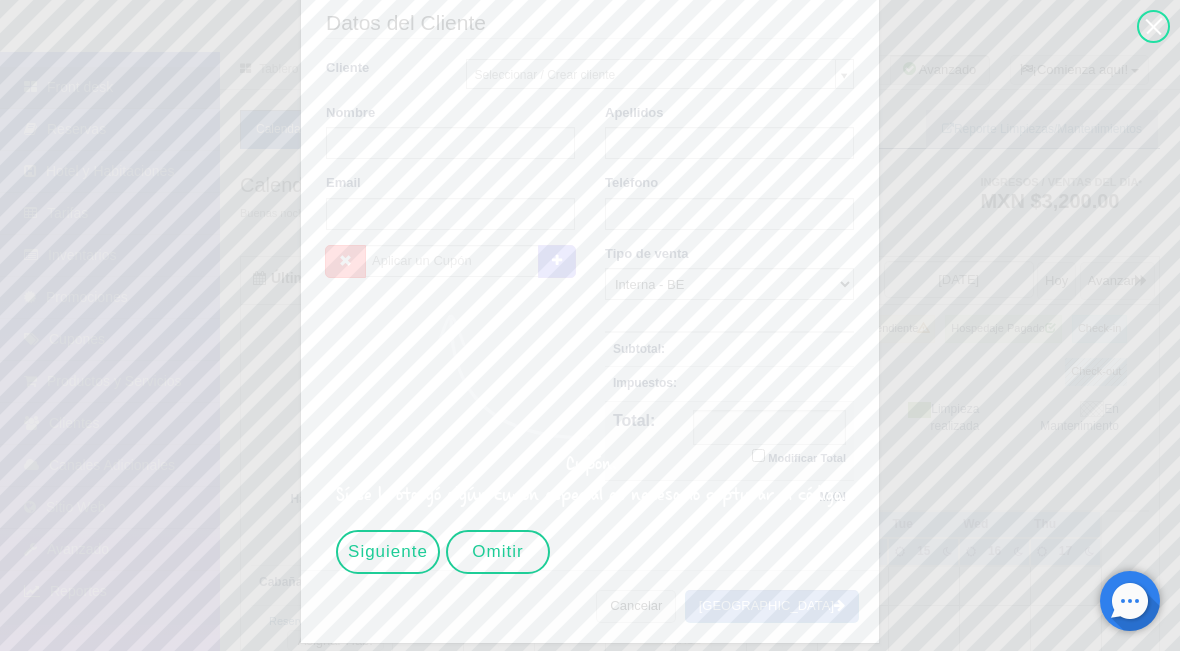 scroll, scrollTop: 251, scrollLeft: 0, axis: vertical 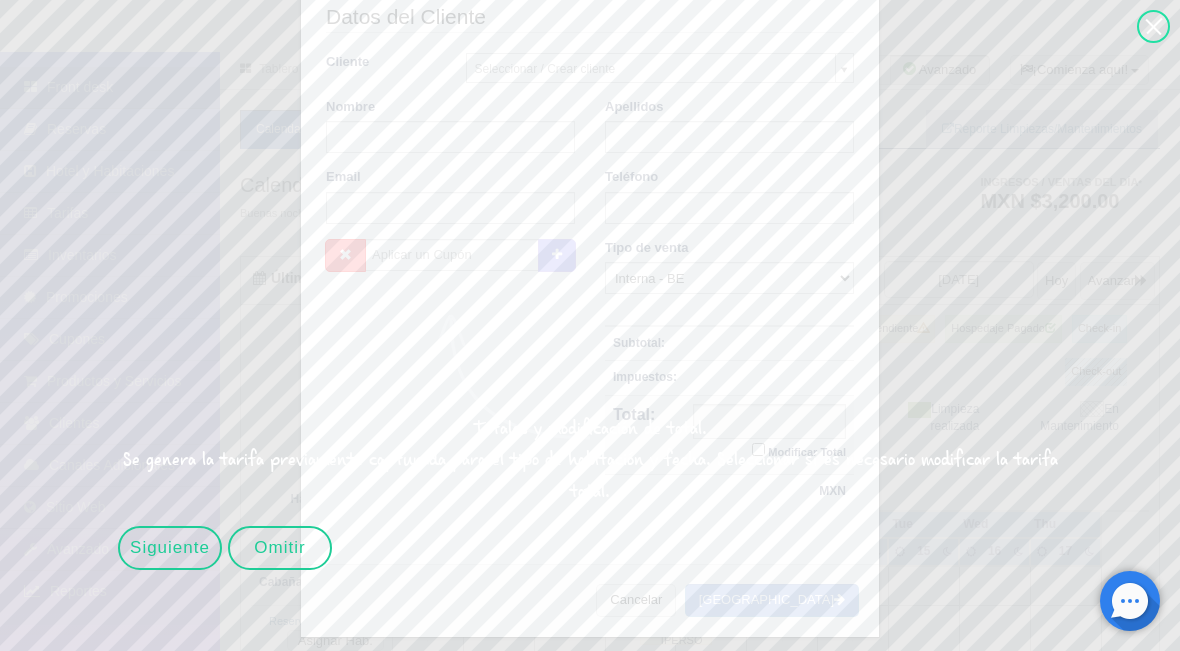 click on "Siguiente" at bounding box center (170, 548) 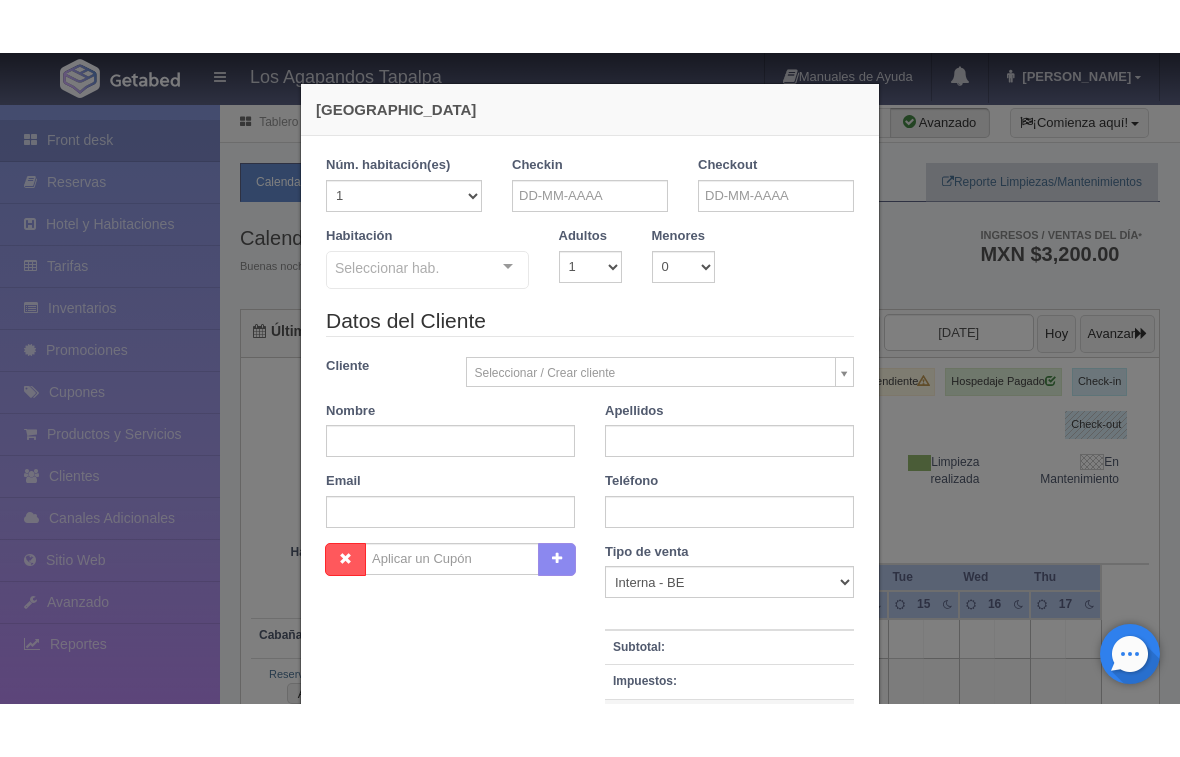 scroll, scrollTop: 0, scrollLeft: 0, axis: both 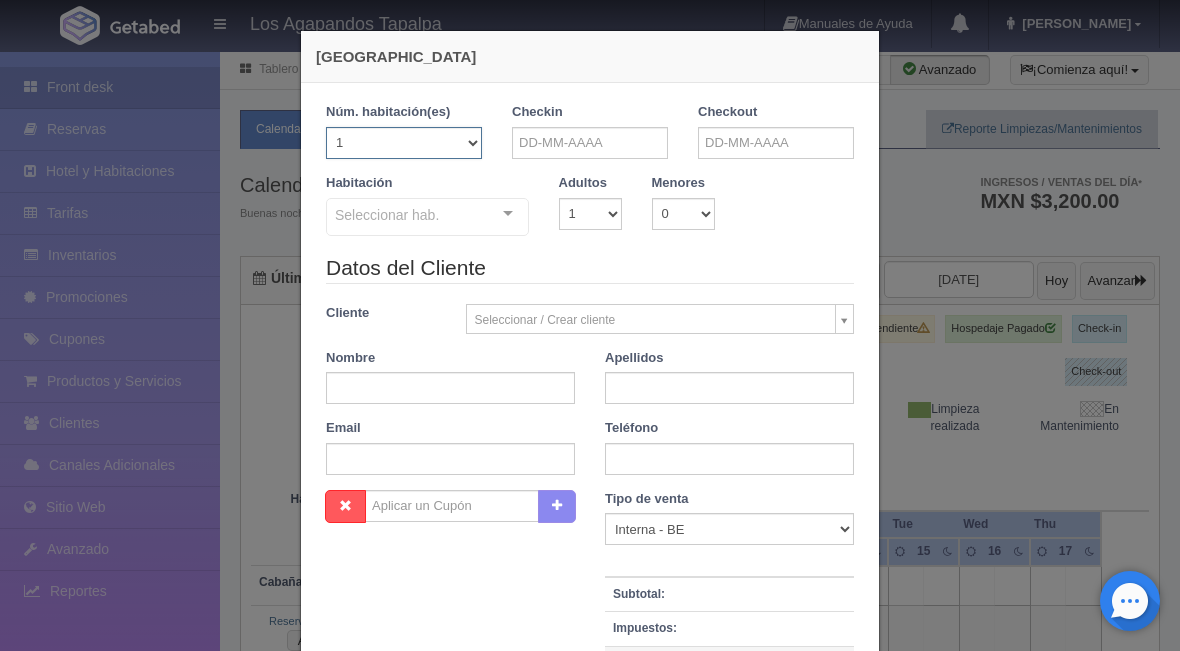 click on "1   2   3   4   5   6   7   8   9   10   11   12   13   14   15   16   17   18   19   20" at bounding box center (404, 143) 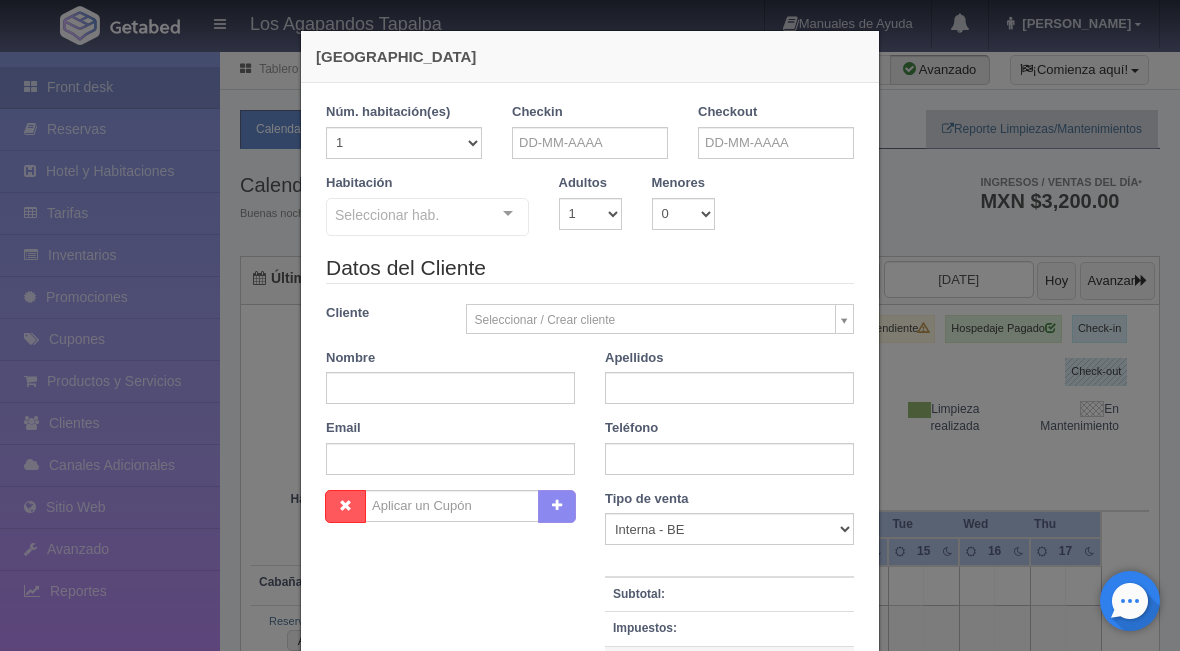click on "Nueva Reserva   1   Núm. habitación(es)   1   2   3   4   5   6   7   8   9   10   11   12   13   14   15   16   17   18   19   20   Checkin     Checkout       Habitación
Seleccionar hab.
Cabaña Anturio C1 Cabaña Anturio C1 - Sin asignar     Cabaña Emperatriz G3 Cabaña Emperatriz G3 - Sin asignar     Cabaña Encino G2 Cabaña Encino G2 - Sin asignar   Cabaña Encino 1     Cabaña Girasol C3 Cabaña Girasol C3 - Sin asignar   Cabaña Girasol C3 1     Cabaña Olivo G1 Cabaña Olivo G1 - Sin asignar   Cabaña Olivo  1     Cabaña Orquídea C2 Cabaña Orquídea C2 - Sin asignar   Cabaña Orquídea C2 1     No elements found. Consider changing the search query.   List is empty.       Adultos   1   2   3   4   5   6   7   8   9   10   Menores   0   1   2   3   4   5   6   7   8   9   10   Edad menores   0   1   2   3   4   5   6   7   8   9   10   11   12   13   14   15   16   17   18        Verficando disponibilidad       Datos del Cliente   Cliente" at bounding box center (590, 325) 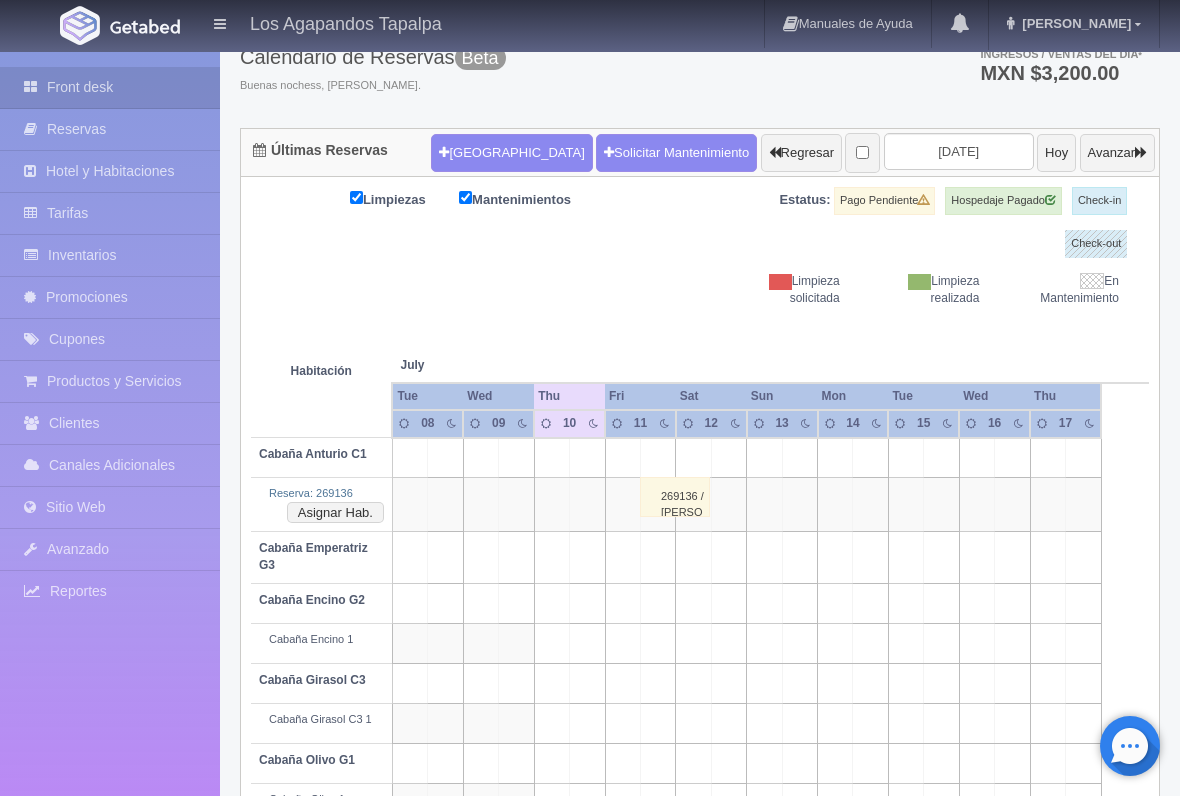 scroll, scrollTop: 127, scrollLeft: 0, axis: vertical 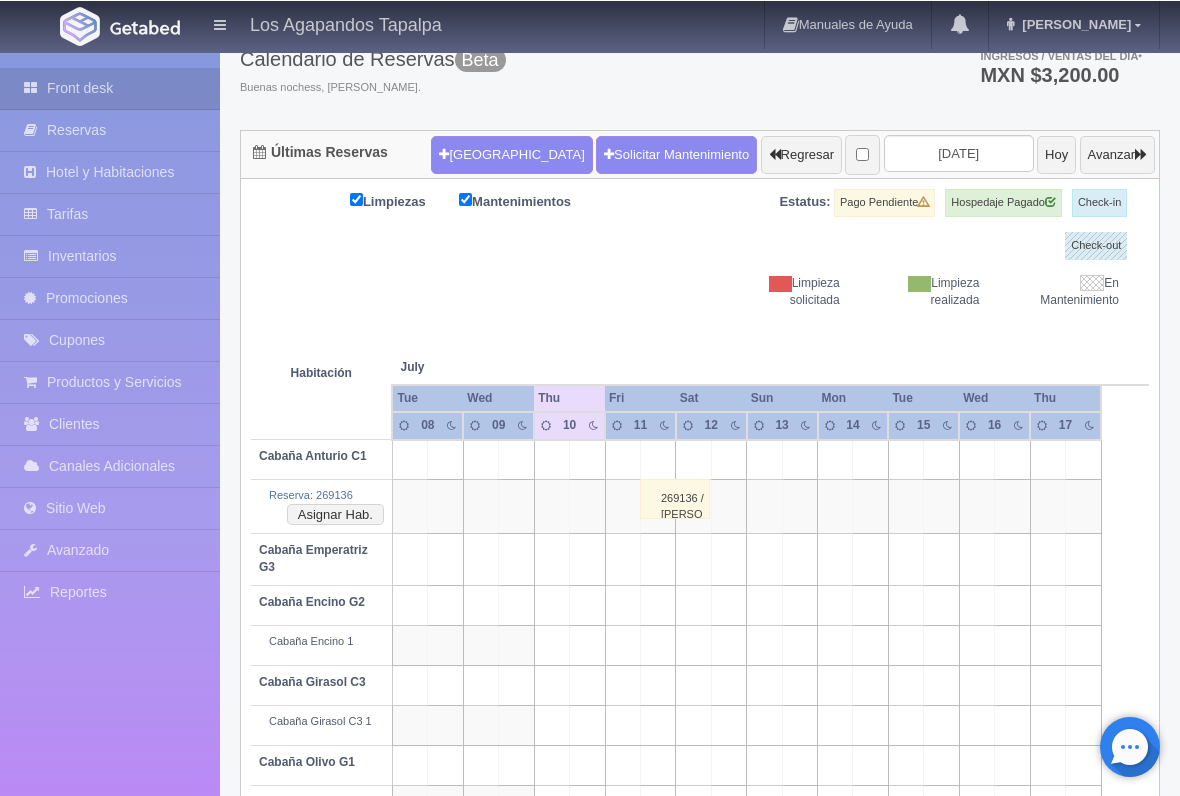 click on "269136 / ANA KAREN PRUEBA PRUEBA GETABED" at bounding box center (675, 498) 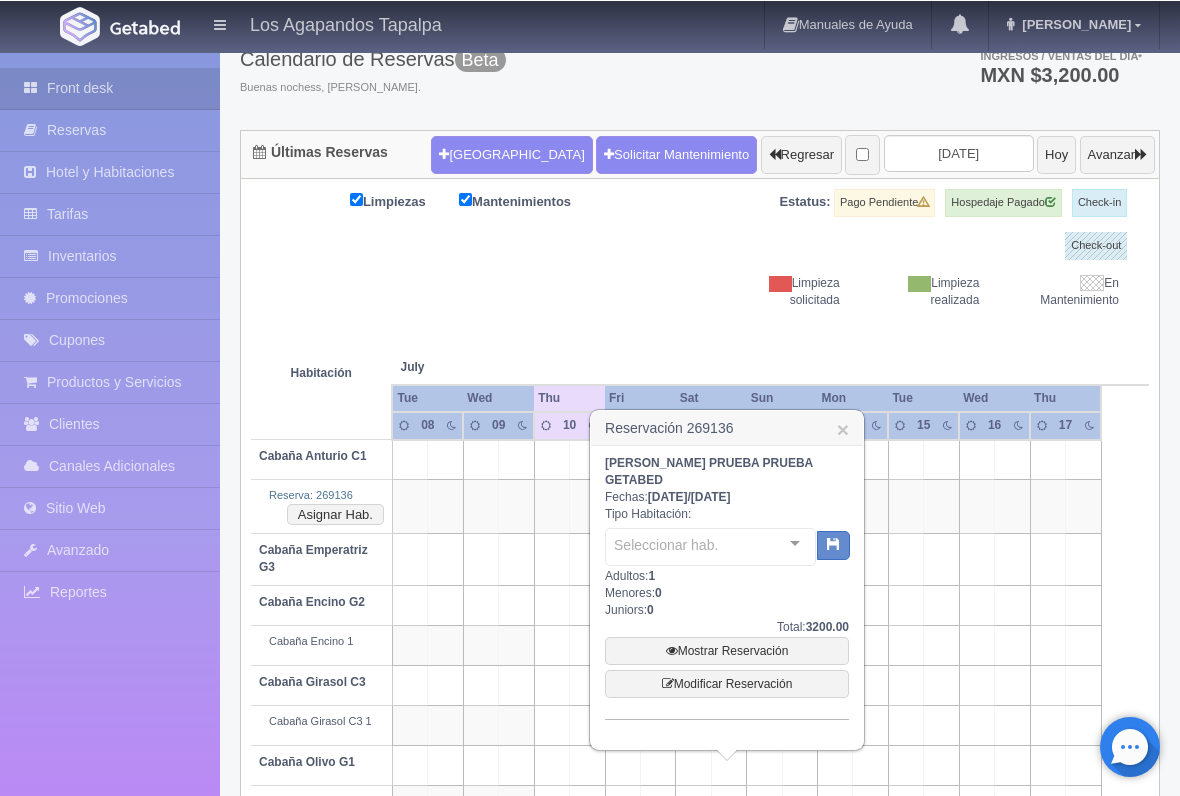 scroll, scrollTop: 126, scrollLeft: 0, axis: vertical 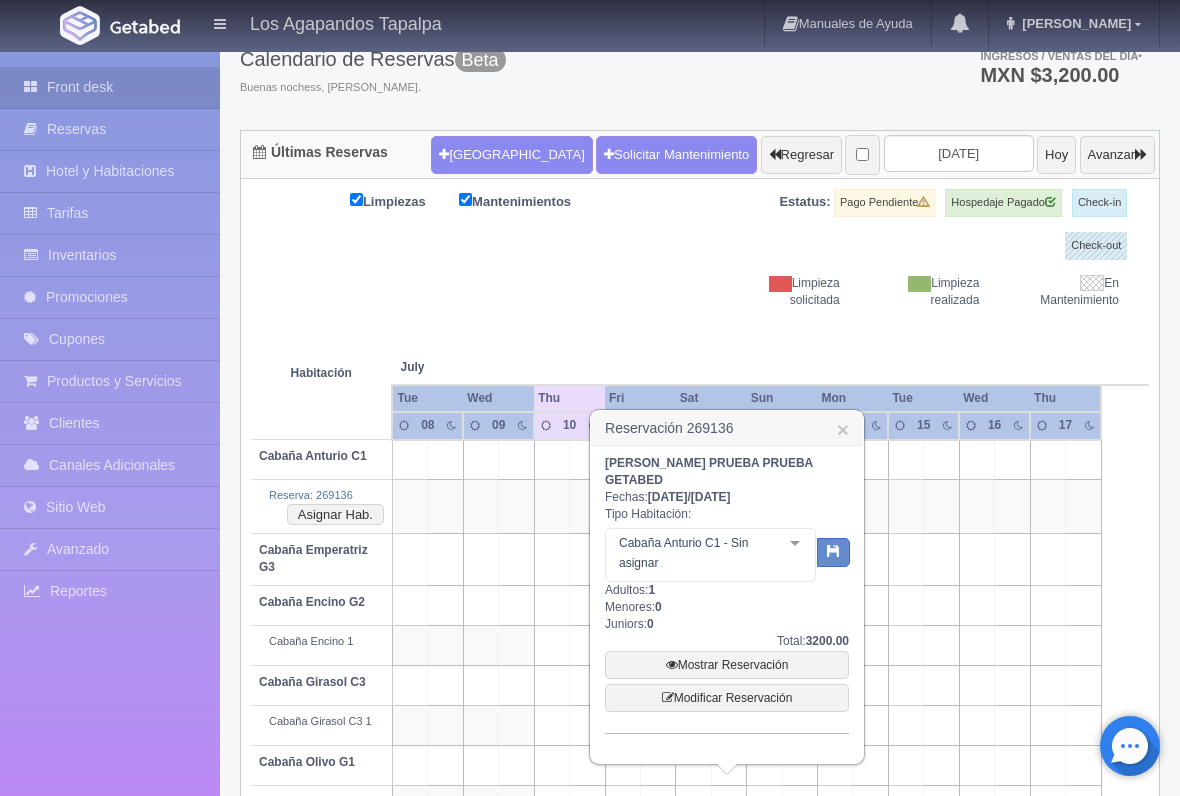 click on "Mostrar Reservación" at bounding box center [727, 665] 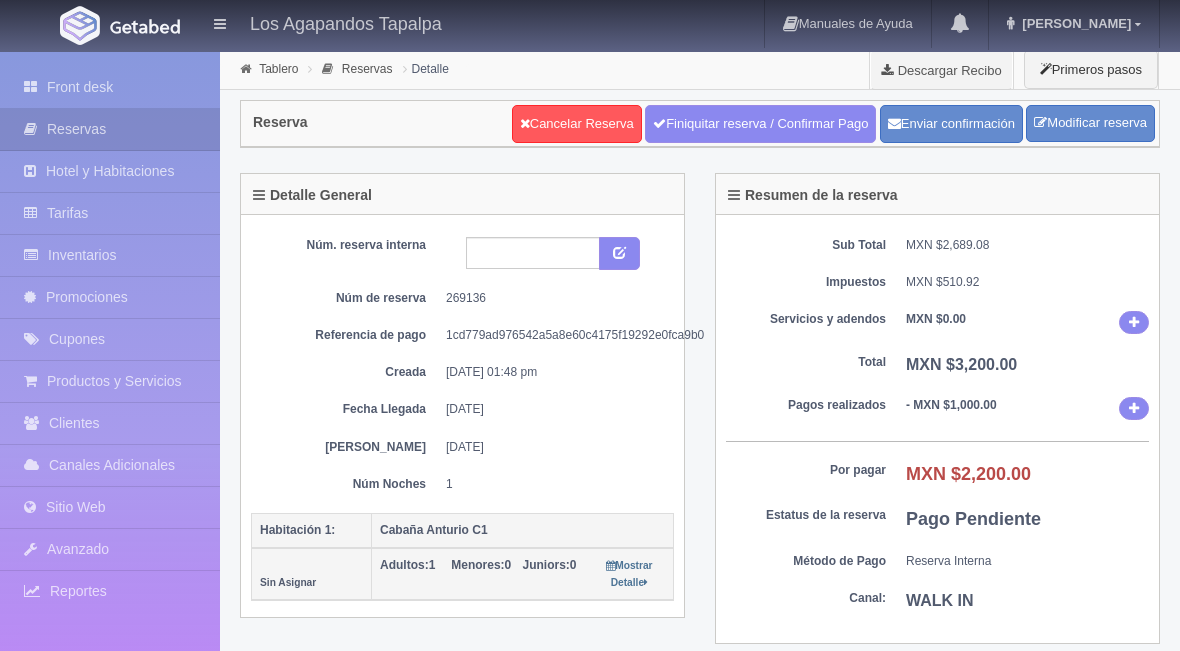 scroll, scrollTop: 0, scrollLeft: 0, axis: both 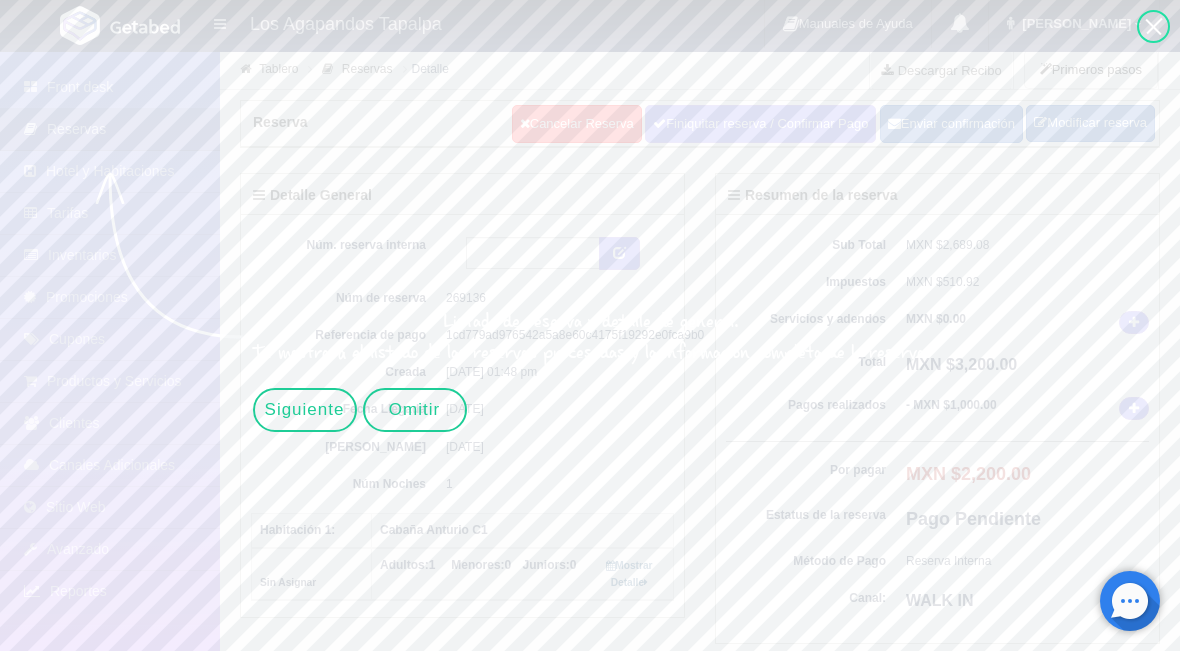 click on "Siguiente" at bounding box center (305, 410) 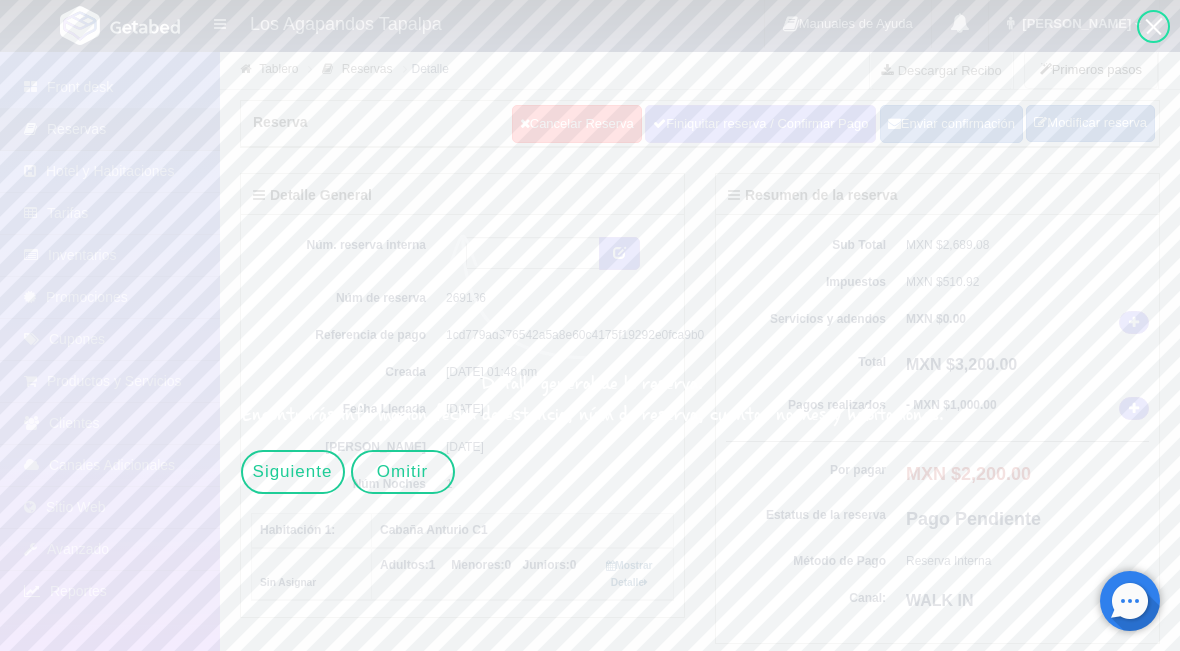 click on "Siguiente" at bounding box center [293, 472] 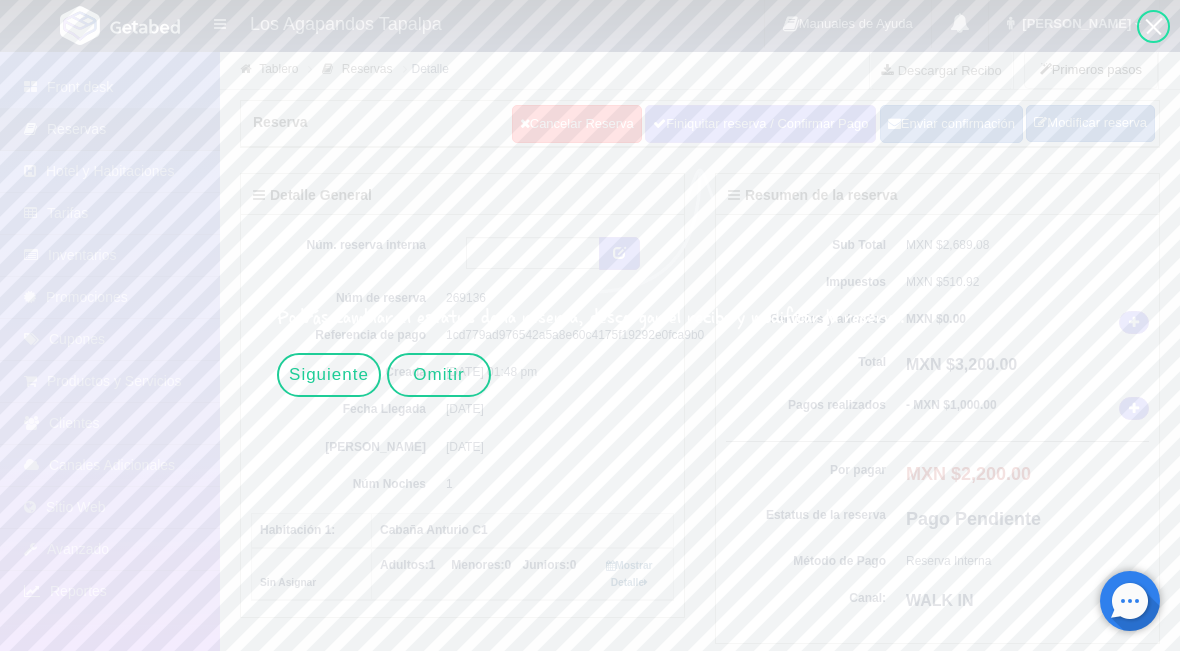 click on "Siguiente" at bounding box center (329, 375) 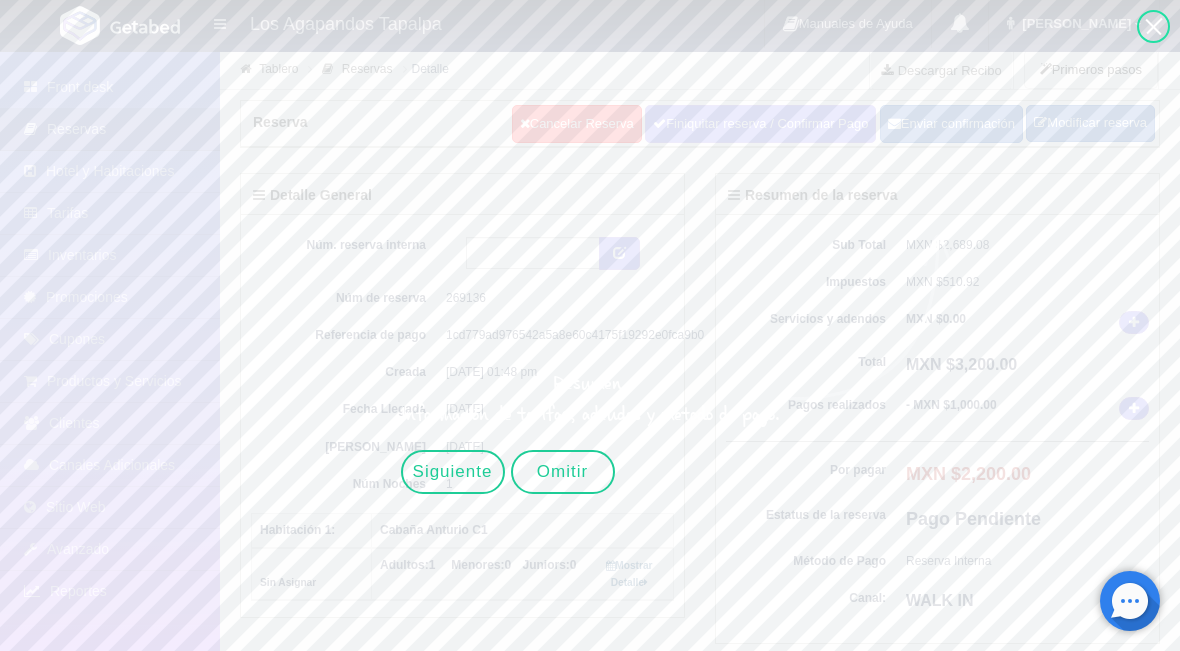click on "Omitir" at bounding box center [563, 472] 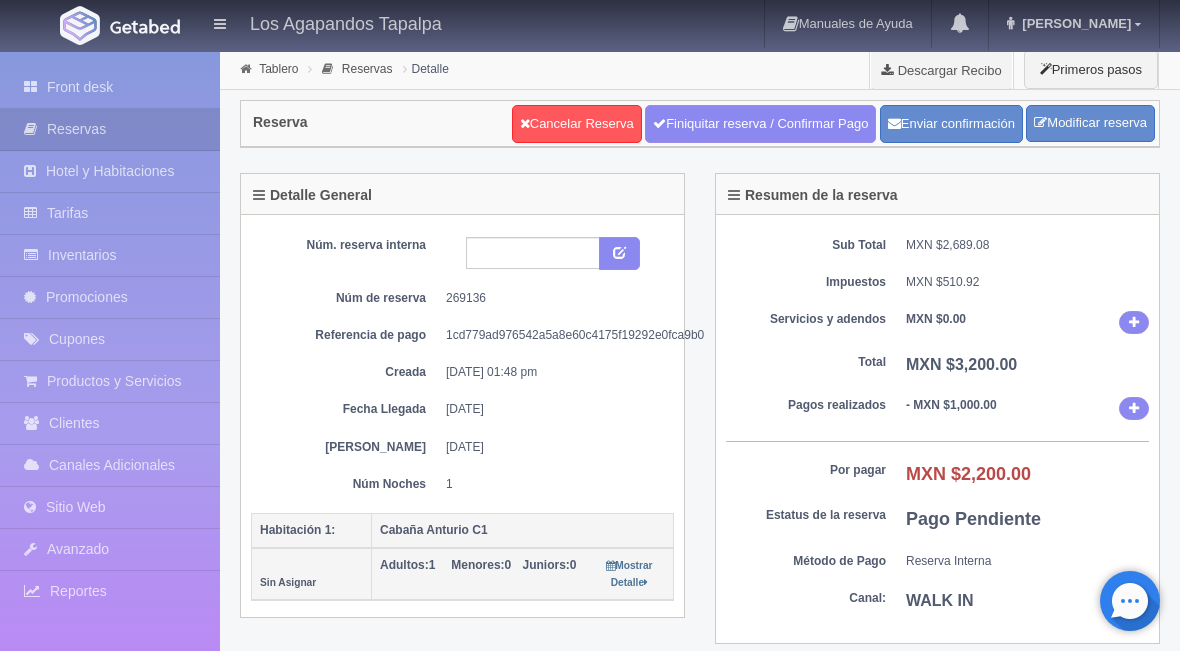 click on "Cancelar Reserva" at bounding box center (577, 124) 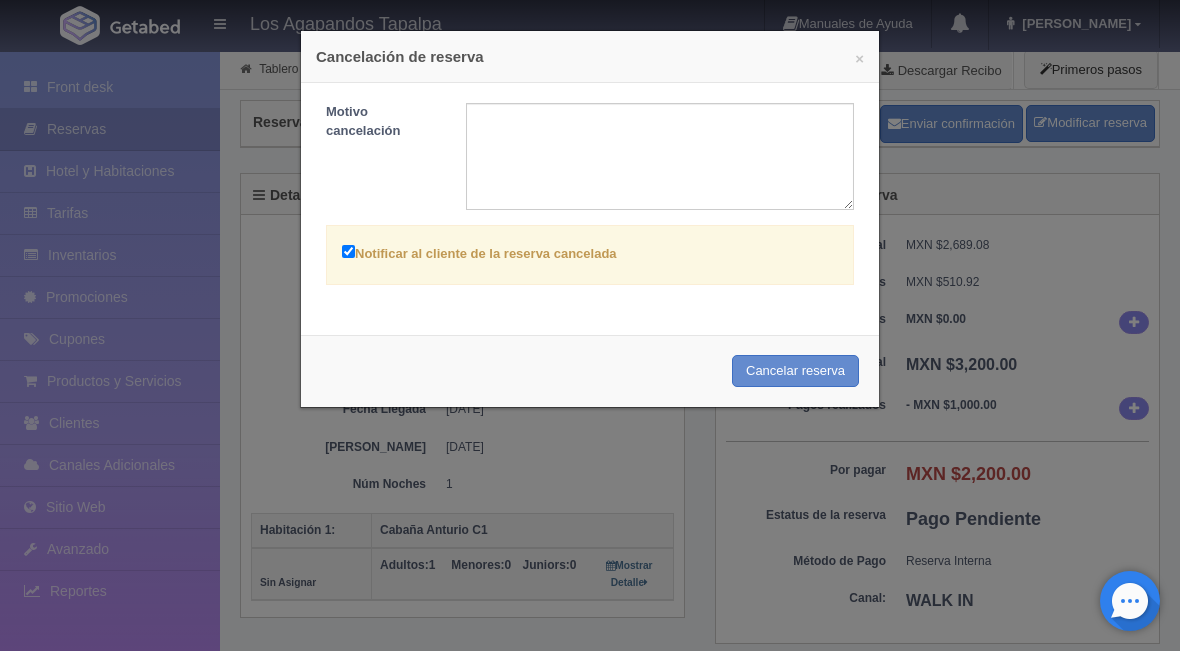 click on "Cancelar reserva" at bounding box center [795, 371] 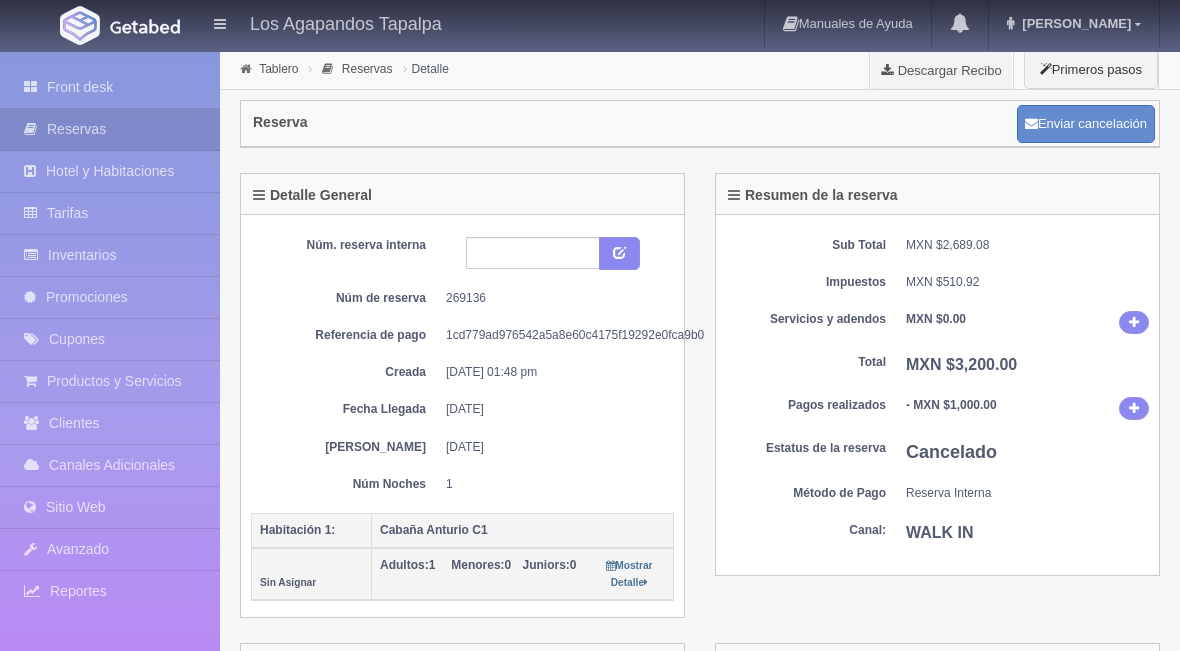 scroll, scrollTop: 0, scrollLeft: 0, axis: both 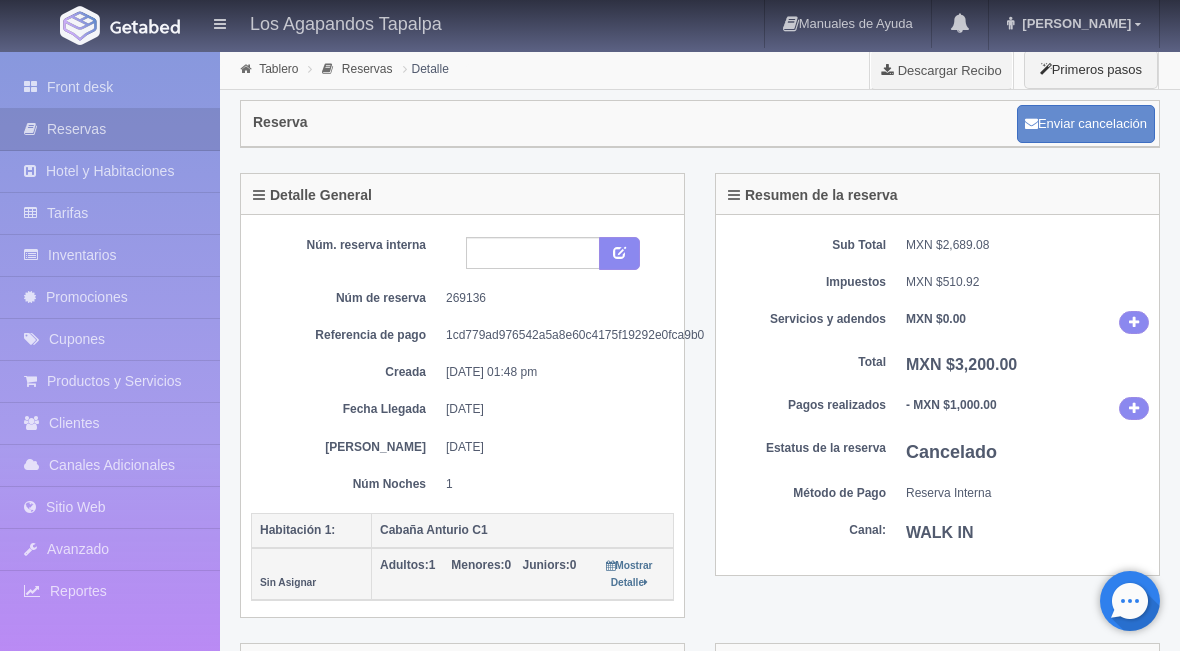 click on "Reservas" at bounding box center (110, 129) 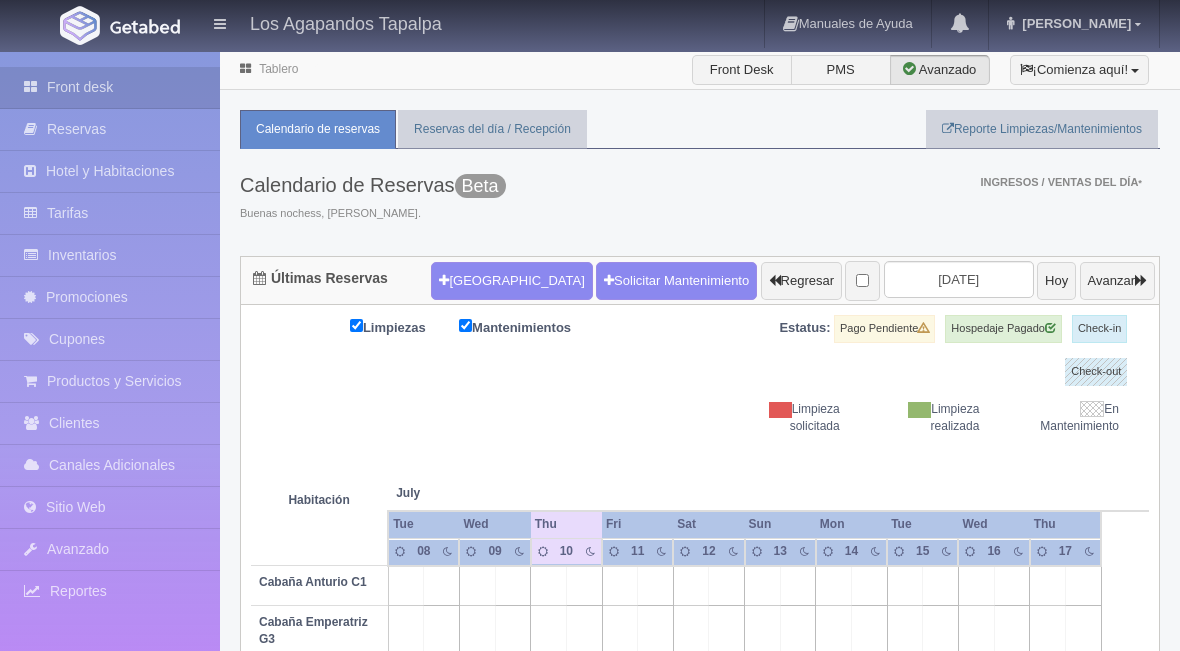 scroll, scrollTop: 0, scrollLeft: 0, axis: both 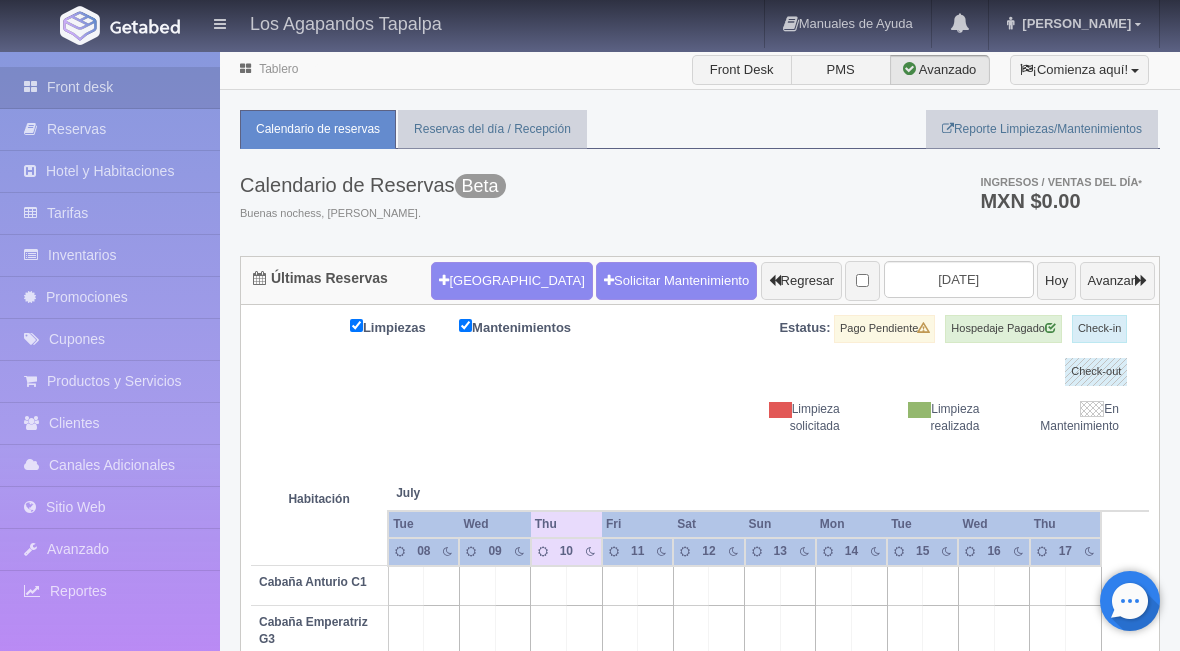 click on "Reservas" at bounding box center (110, 129) 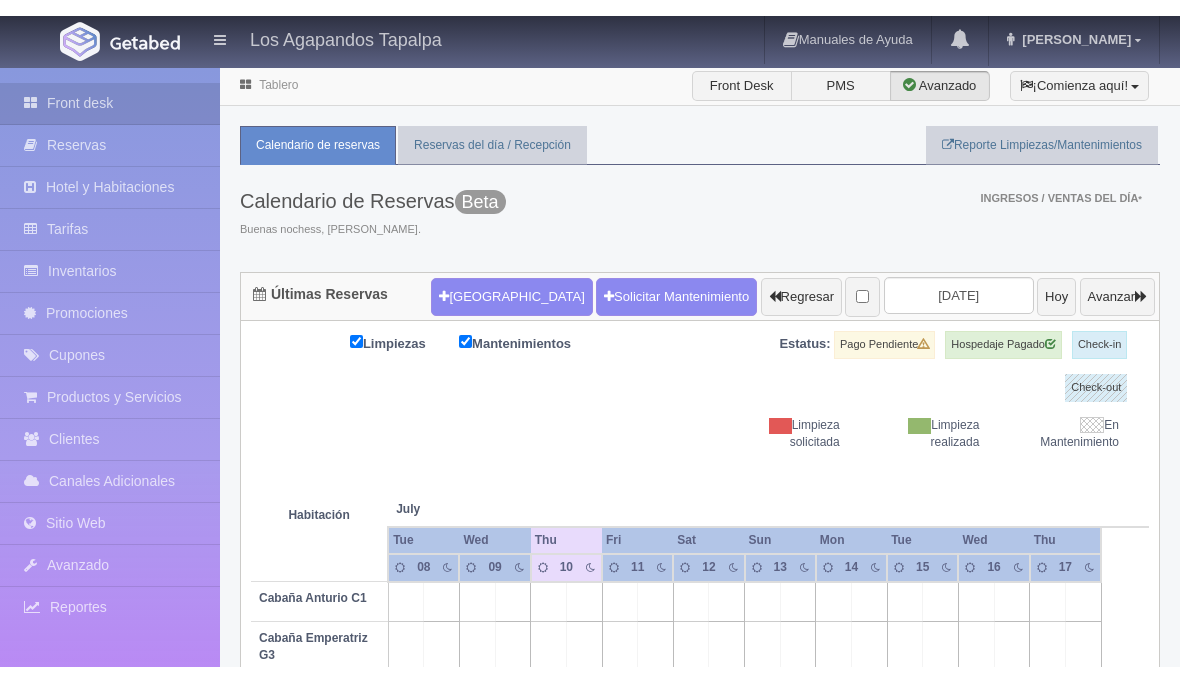 scroll, scrollTop: 0, scrollLeft: 0, axis: both 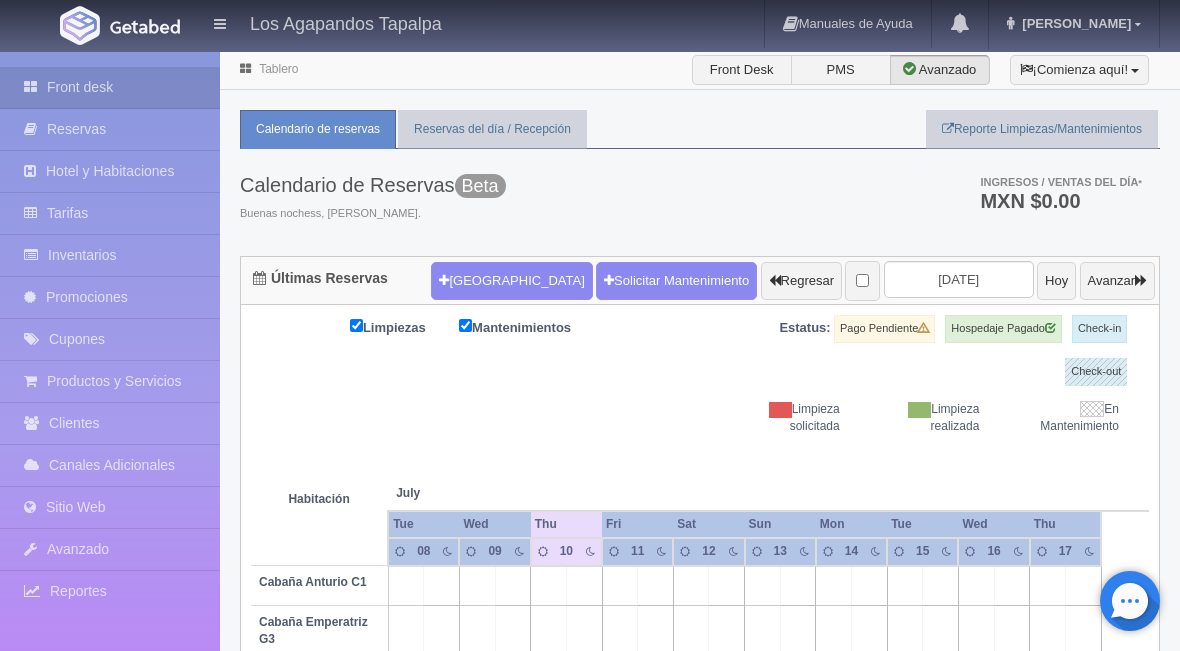 click on "Nueva Reserva" at bounding box center (511, 281) 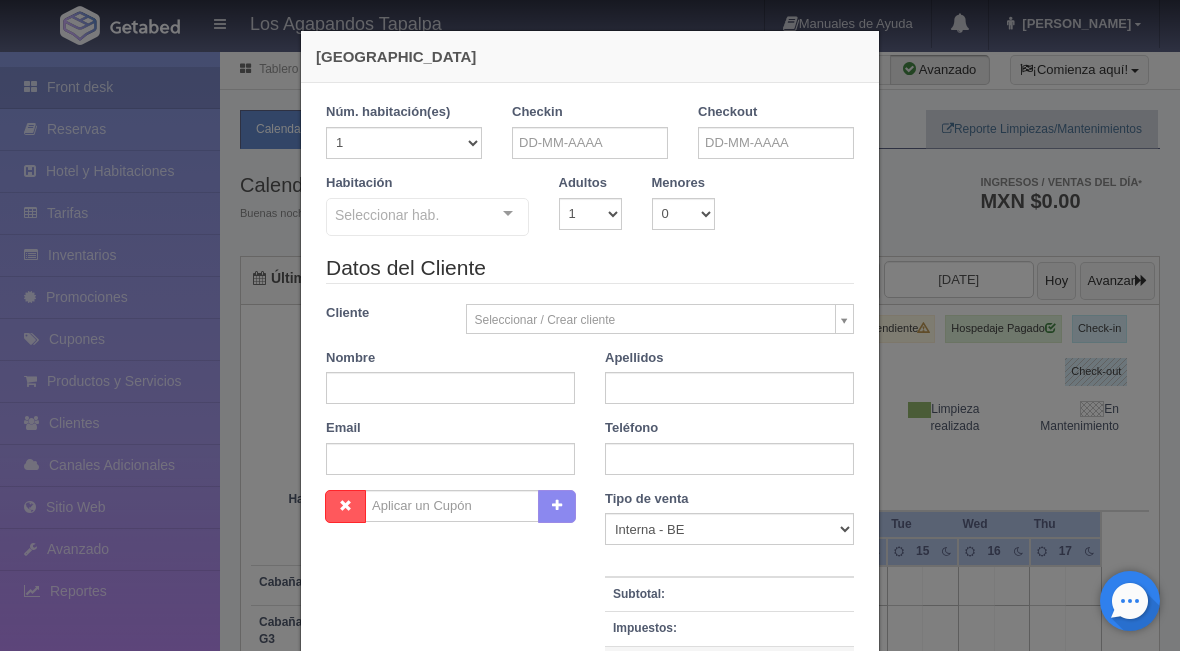 checkbox on "false" 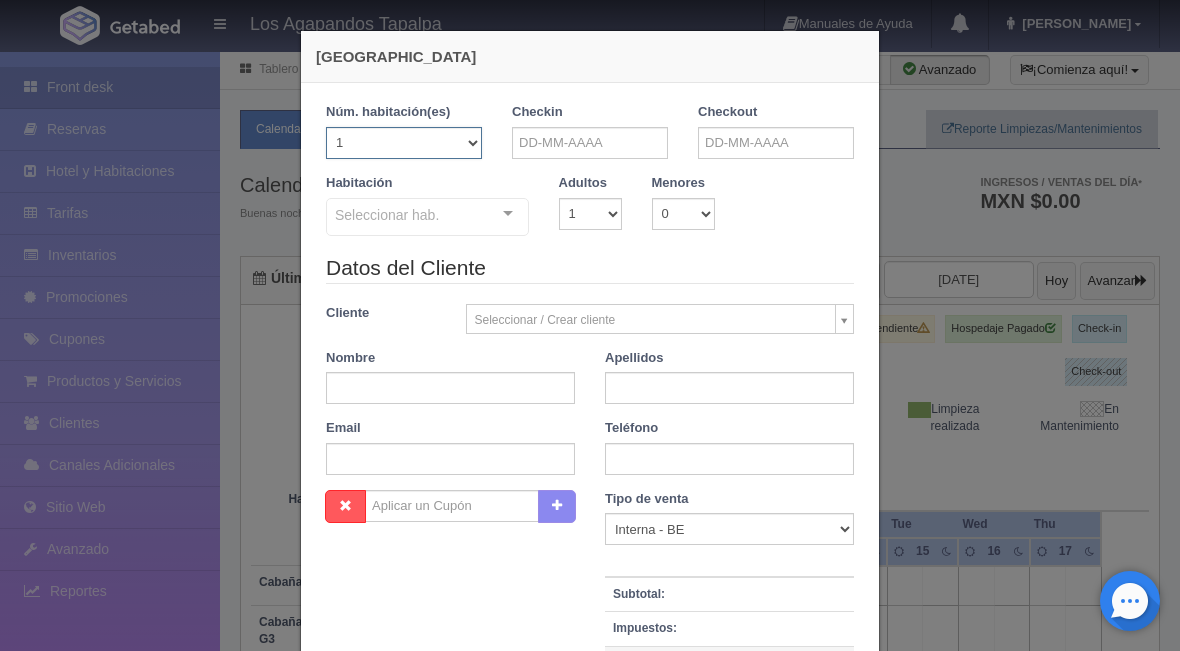 click on "1   2   3   4   5   6   7   8   9   10   11   12   13   14   15   16   17   18   19   20" at bounding box center (404, 143) 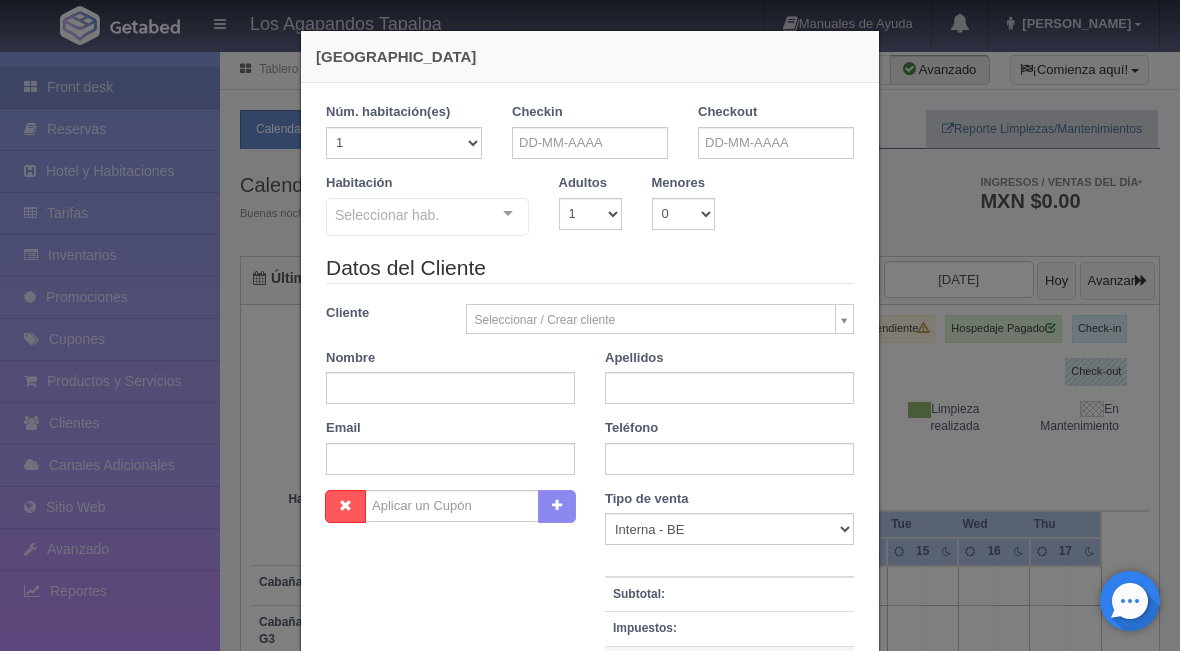 click at bounding box center [508, 214] 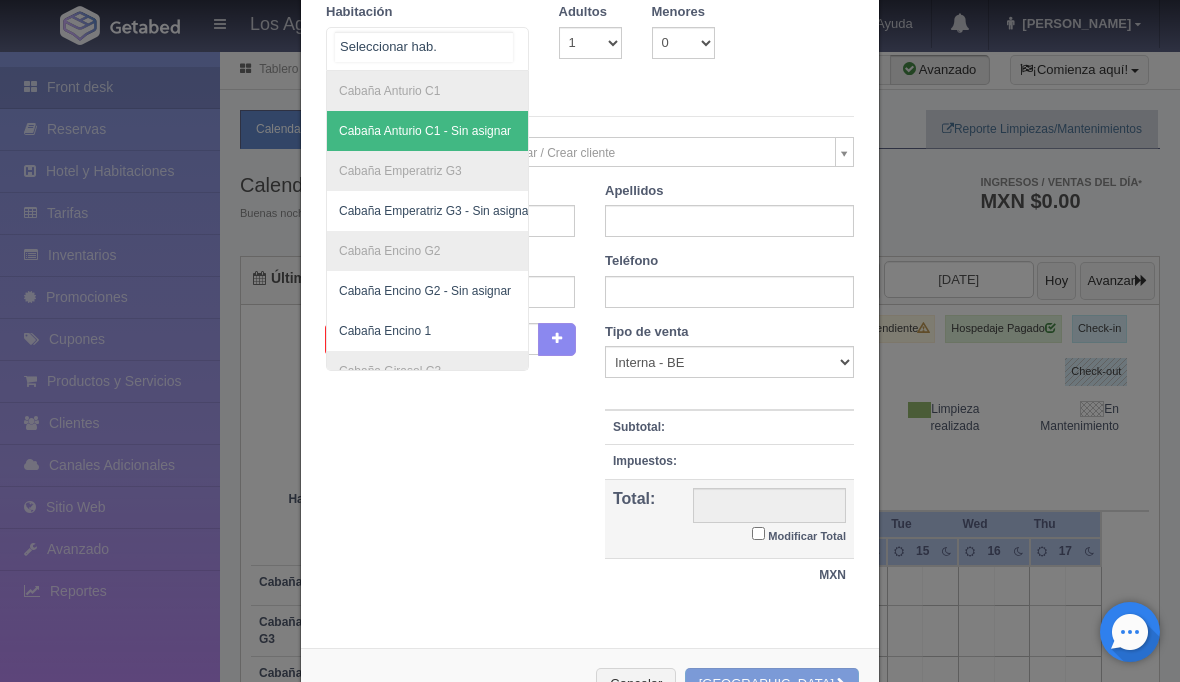 scroll, scrollTop: 172, scrollLeft: 0, axis: vertical 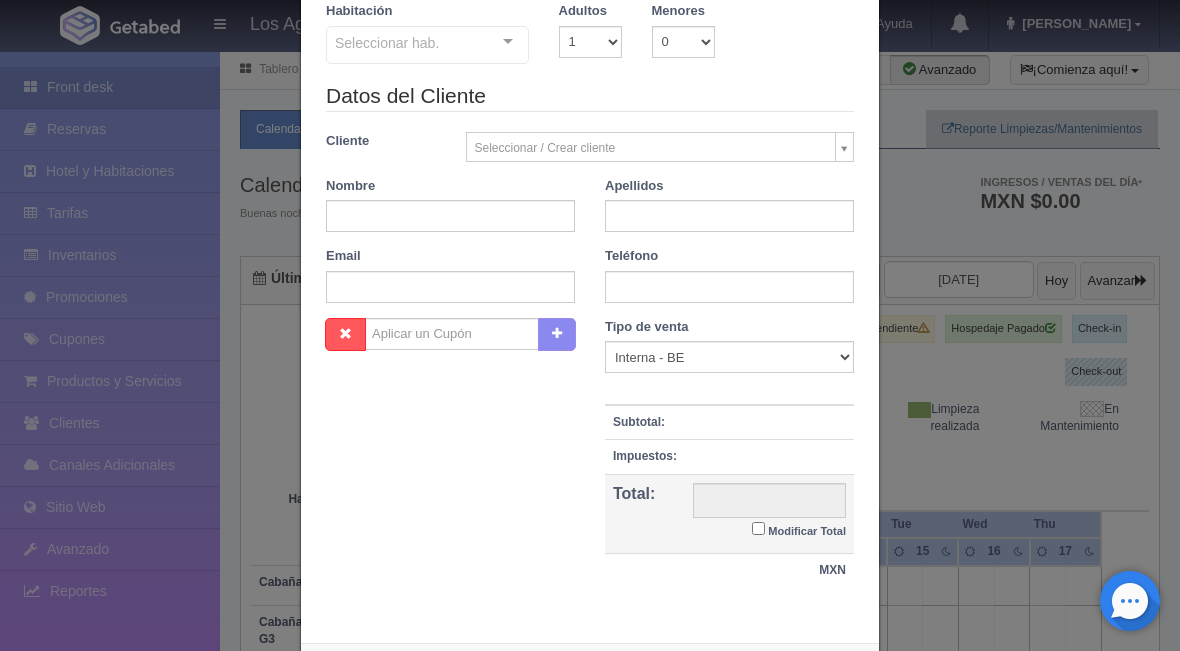 click on "Seleccionar hab.
Cabaña Anturio C1 Cabaña Anturio C1 - Sin asignar     Cabaña Emperatriz G3 Cabaña Emperatriz G3 - Sin asignar     Cabaña Encino G2 Cabaña Encino G2 - Sin asignar   Cabaña Encino 1     Cabaña Girasol C3 Cabaña Girasol C3 - Sin asignar   Cabaña Girasol C3 1     Cabaña Olivo G1 Cabaña Olivo G1 - Sin asignar   Cabaña Olivo  1     Cabaña Orquídea C2 Cabaña Orquídea C2 - Sin asignar   Cabaña Orquídea C2 1     No elements found. Consider changing the search query.   List is empty." at bounding box center [427, 46] 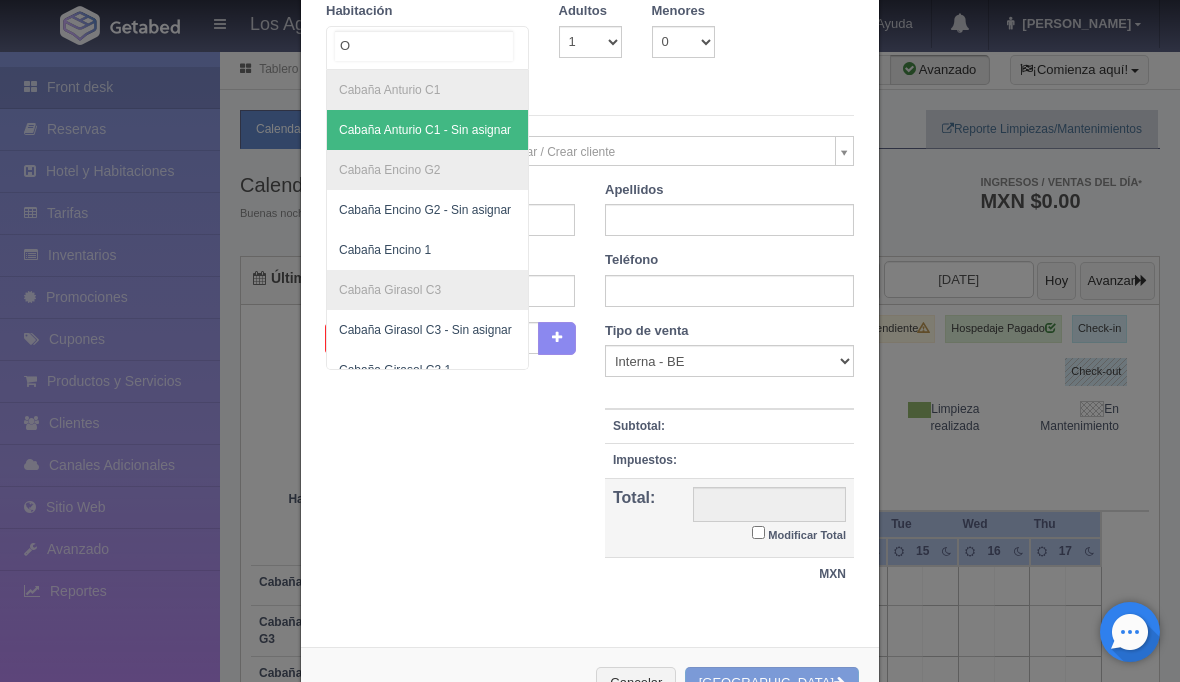 type on "Or" 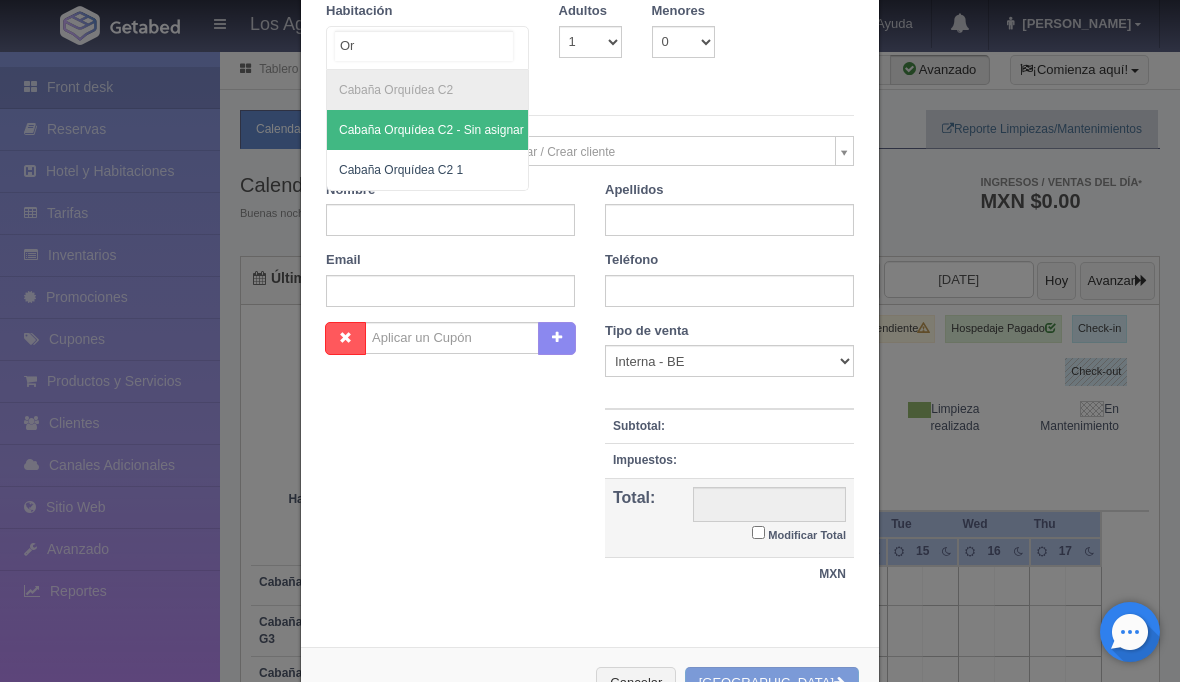 click on "Cabaña Orquídea C2 1" at bounding box center [431, 170] 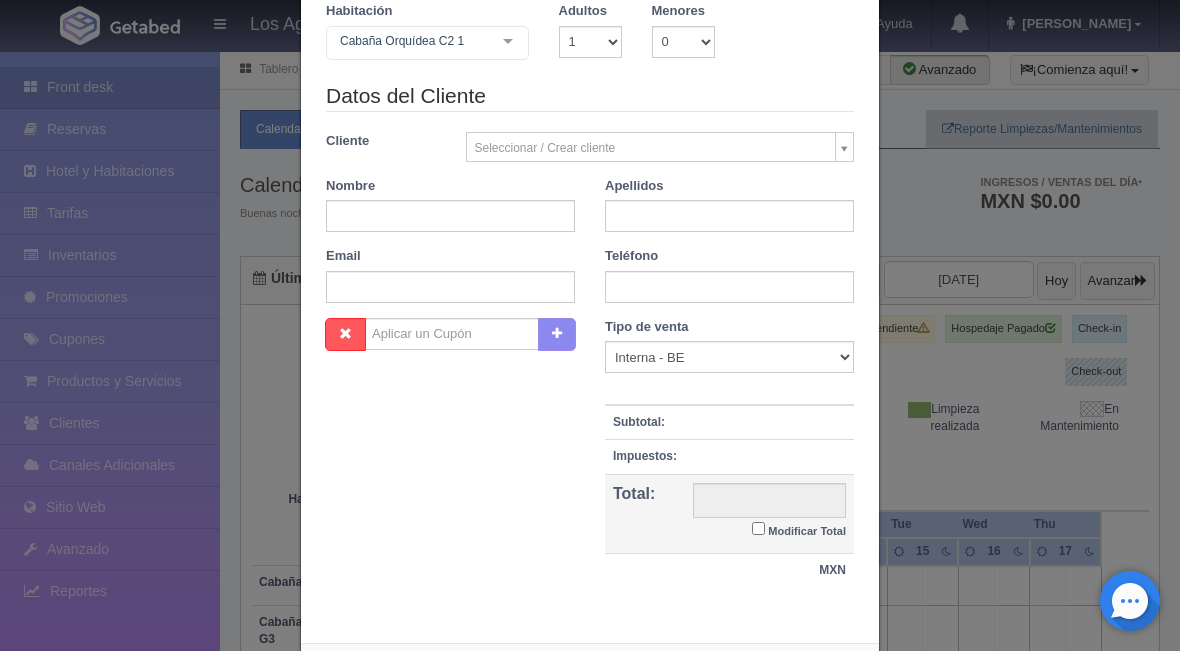 checkbox on "false" 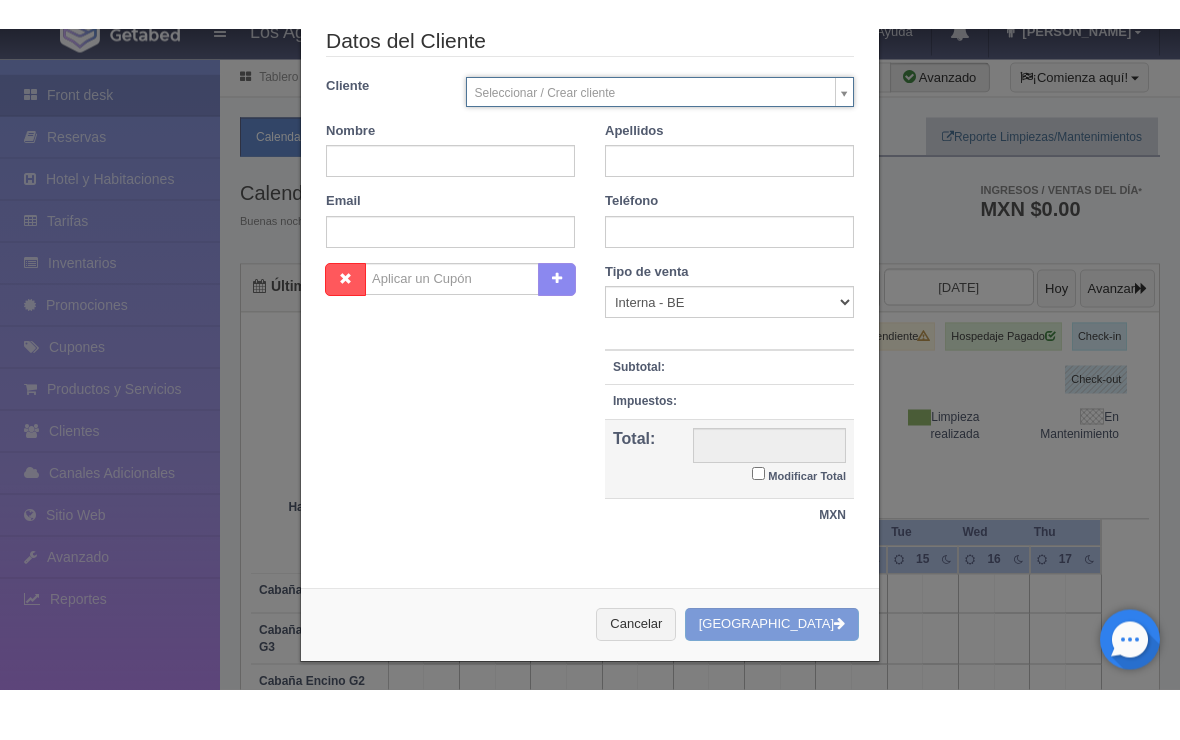 scroll, scrollTop: 232, scrollLeft: 0, axis: vertical 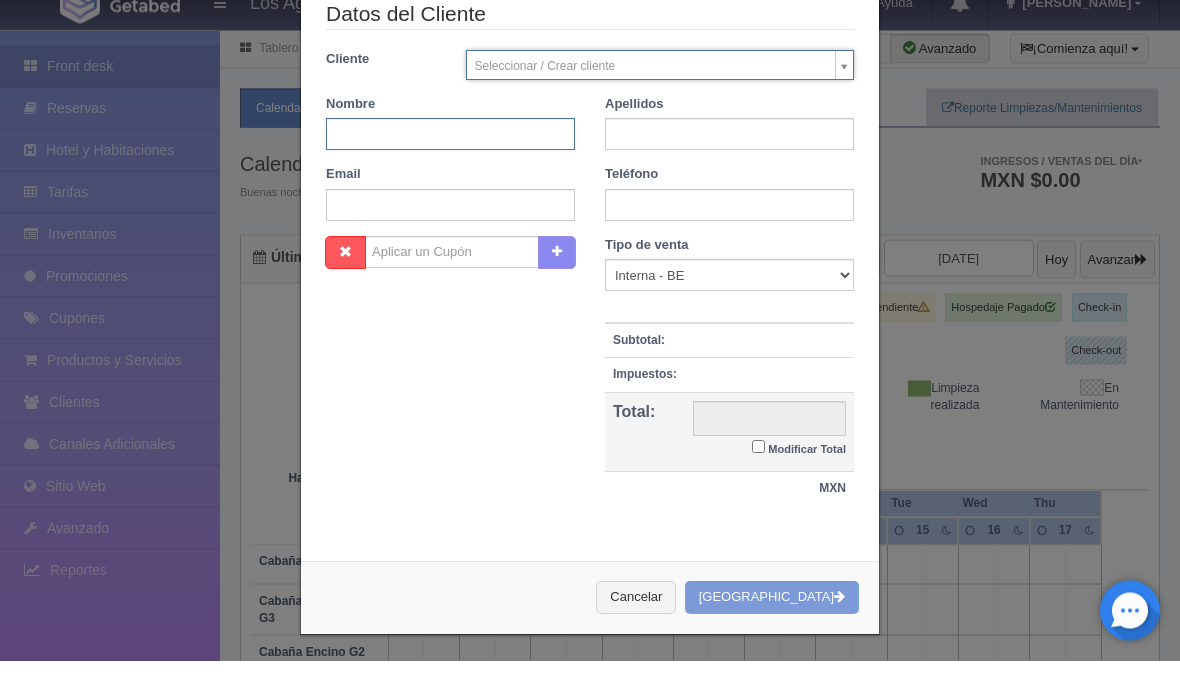 click at bounding box center [450, 156] 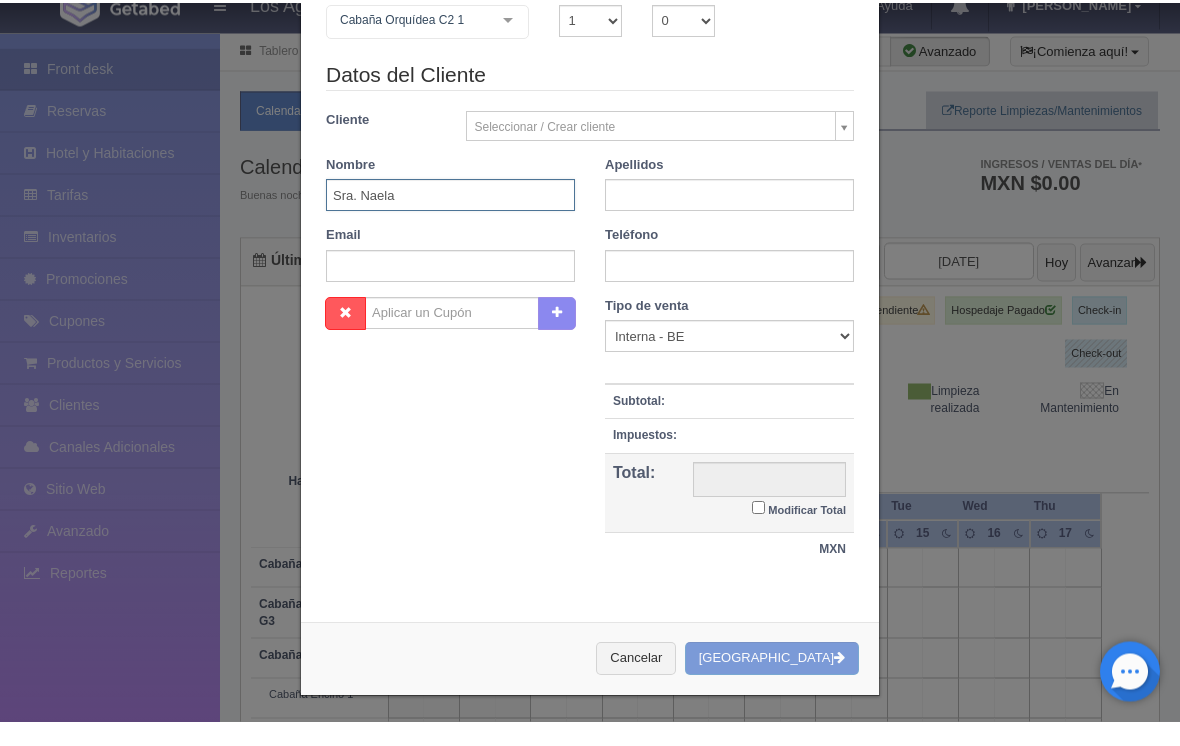 scroll, scrollTop: 168, scrollLeft: 0, axis: vertical 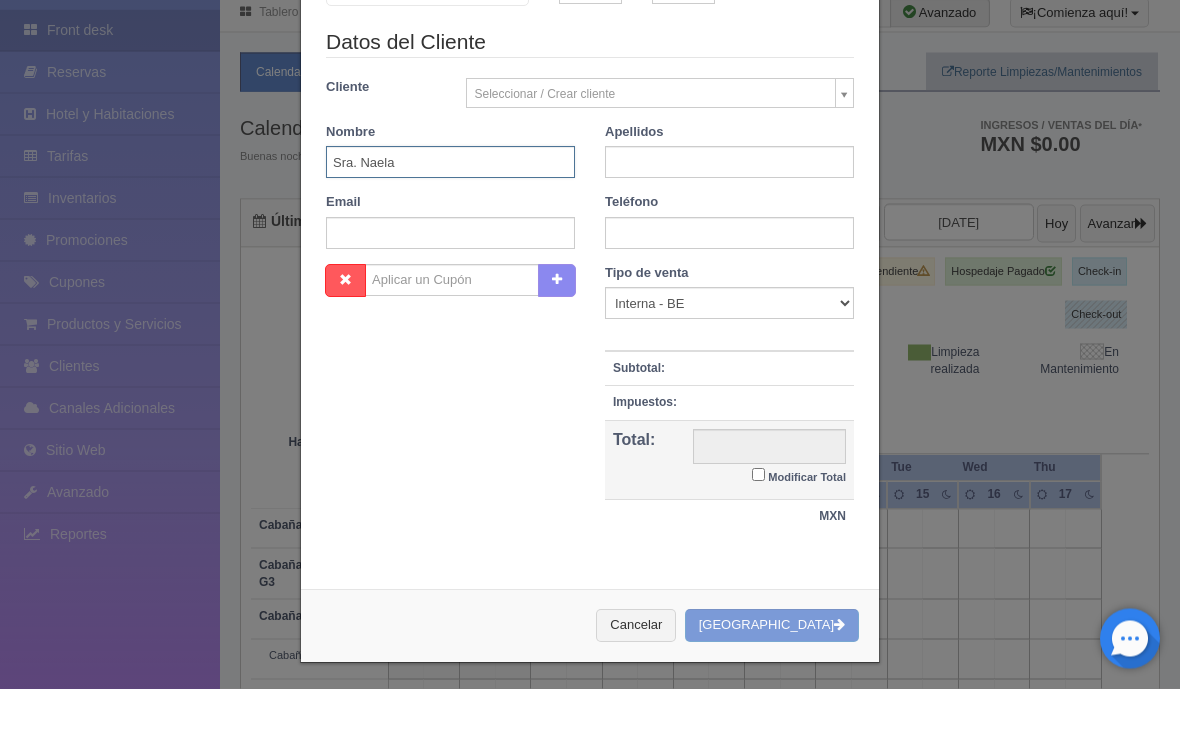 type on "Sra. Naela" 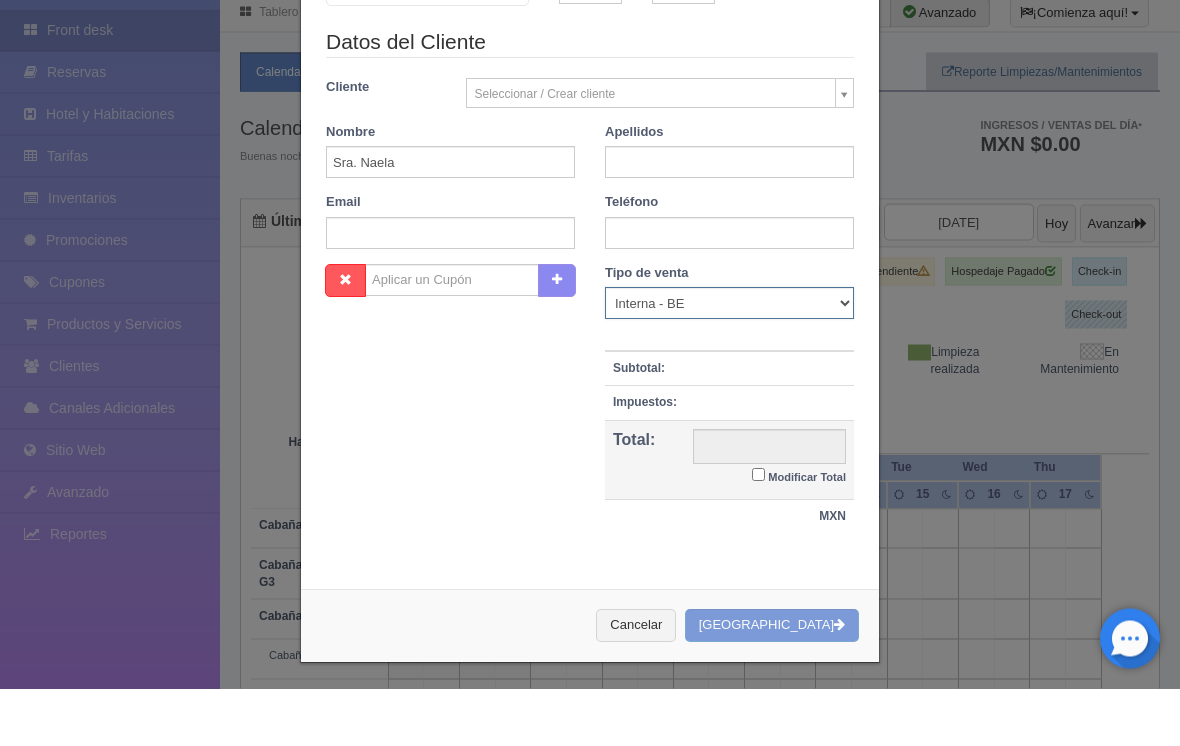 click on "Correo Electronico   Interna - BE   Llamada   OTA Externa   Otro   WALK IN" at bounding box center (729, 361) 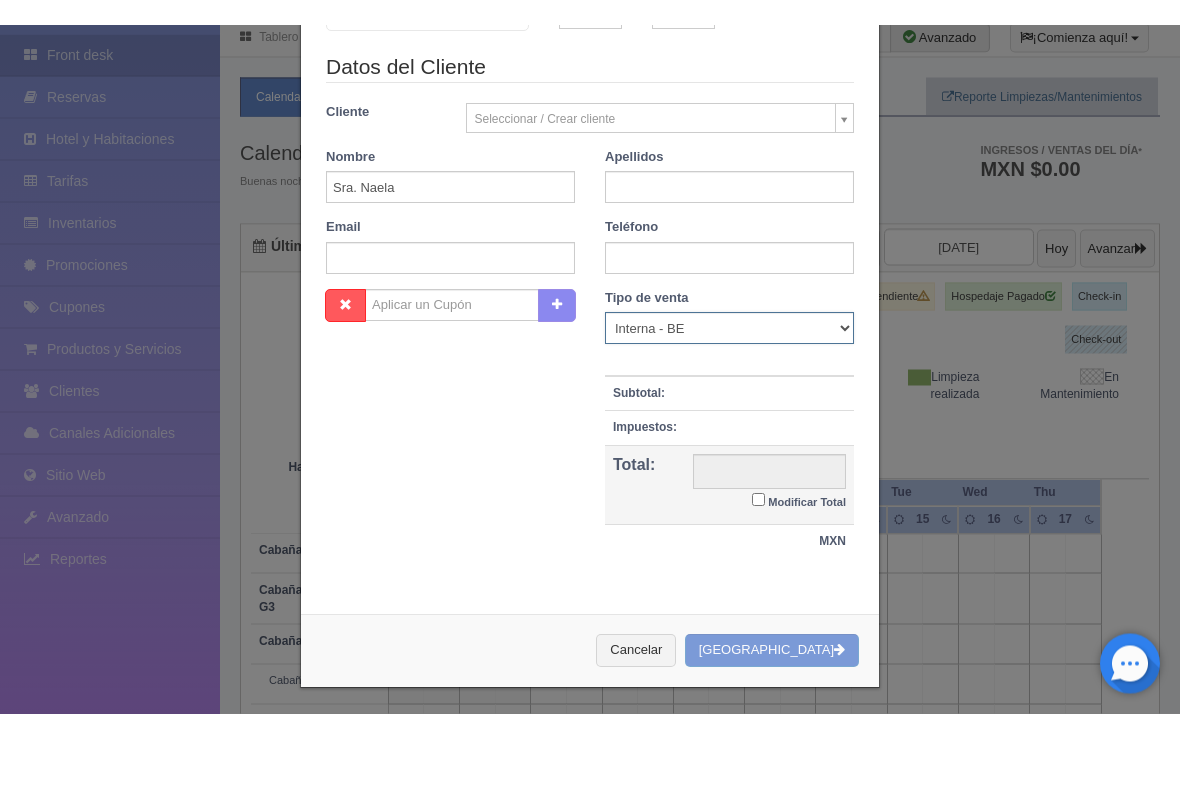 scroll, scrollTop: 58, scrollLeft: 0, axis: vertical 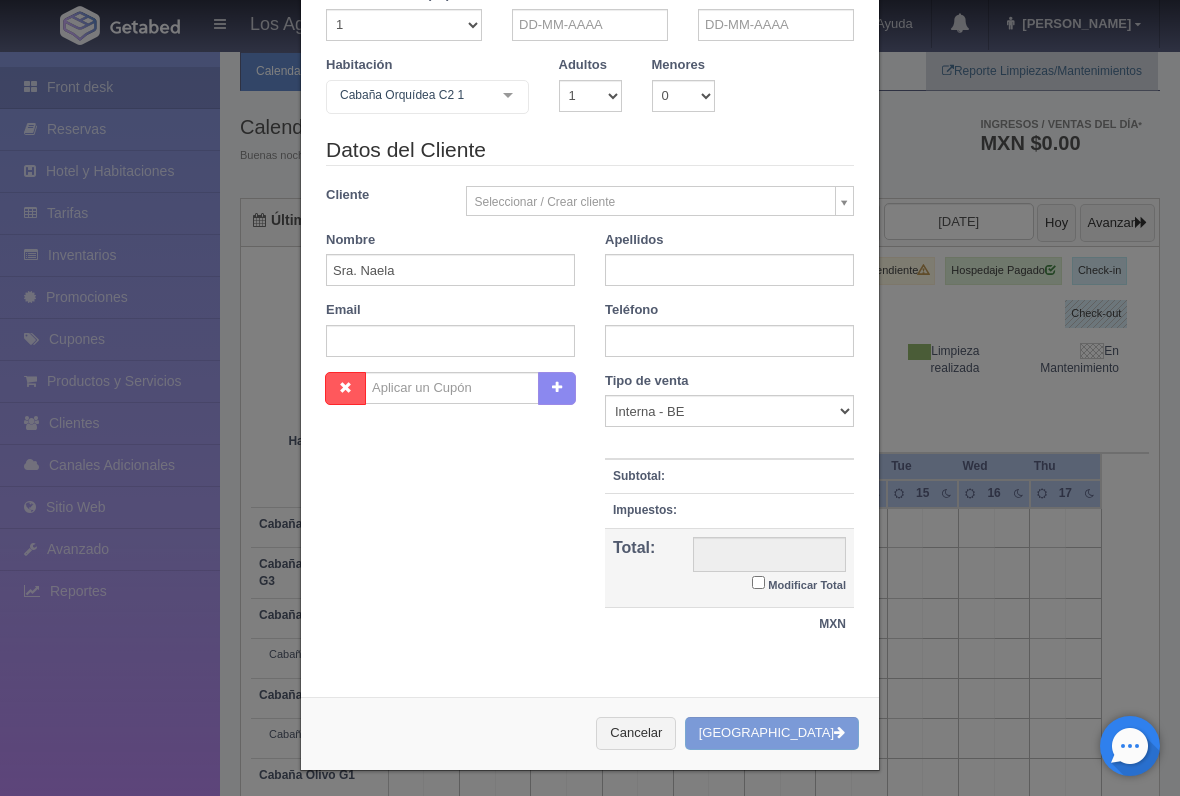click on "Cancelar
Crear Reserva" at bounding box center (590, 733) 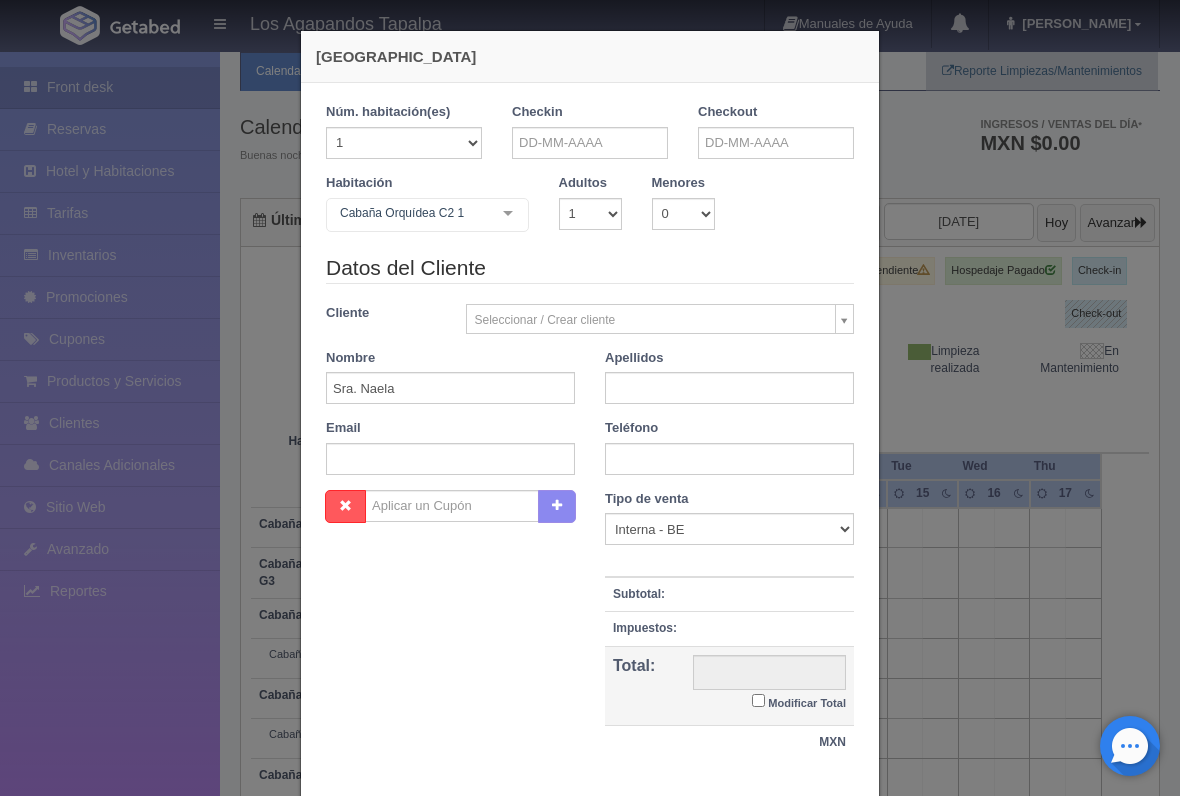 scroll, scrollTop: 0, scrollLeft: 0, axis: both 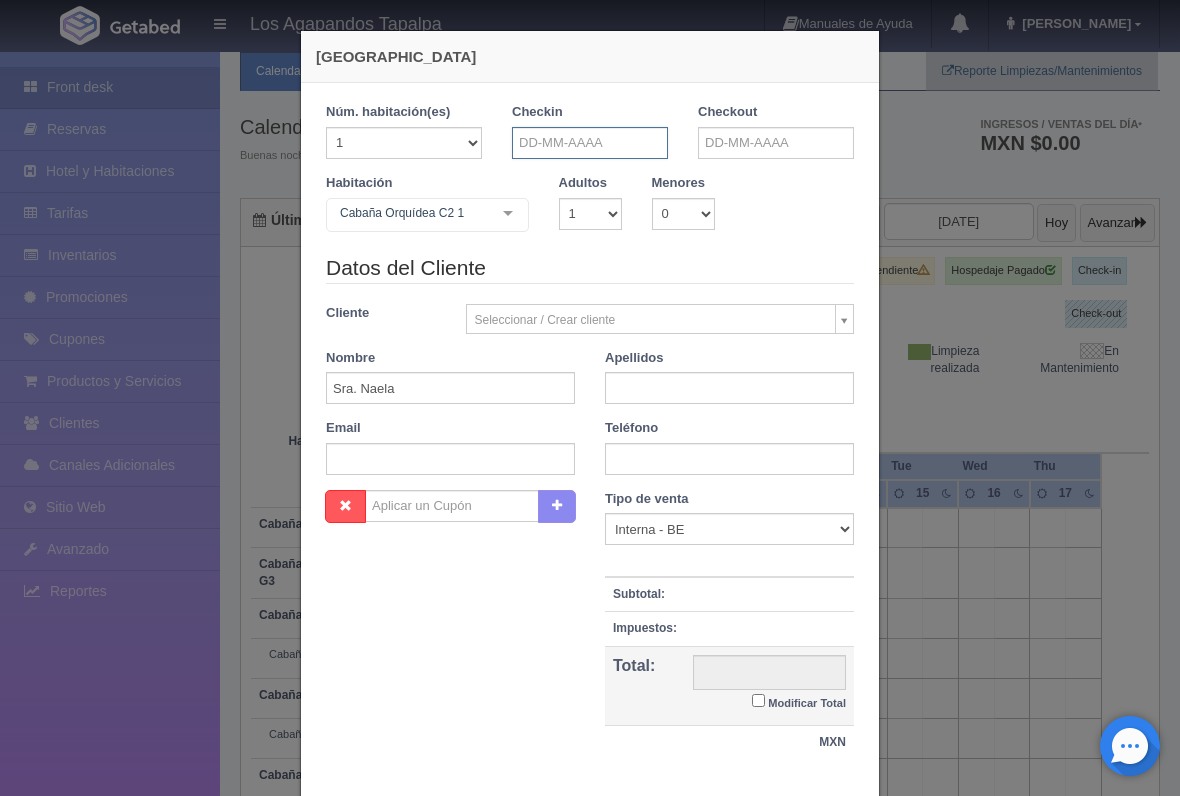 click at bounding box center [590, 143] 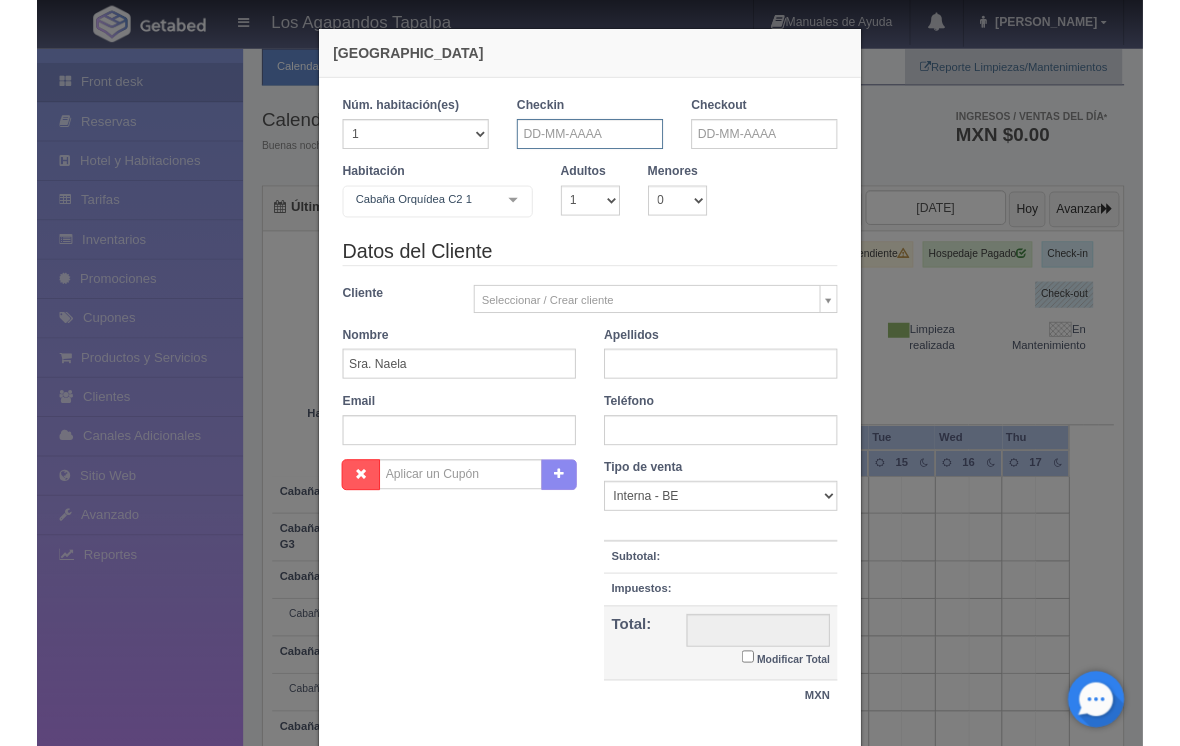 scroll, scrollTop: 57, scrollLeft: 0, axis: vertical 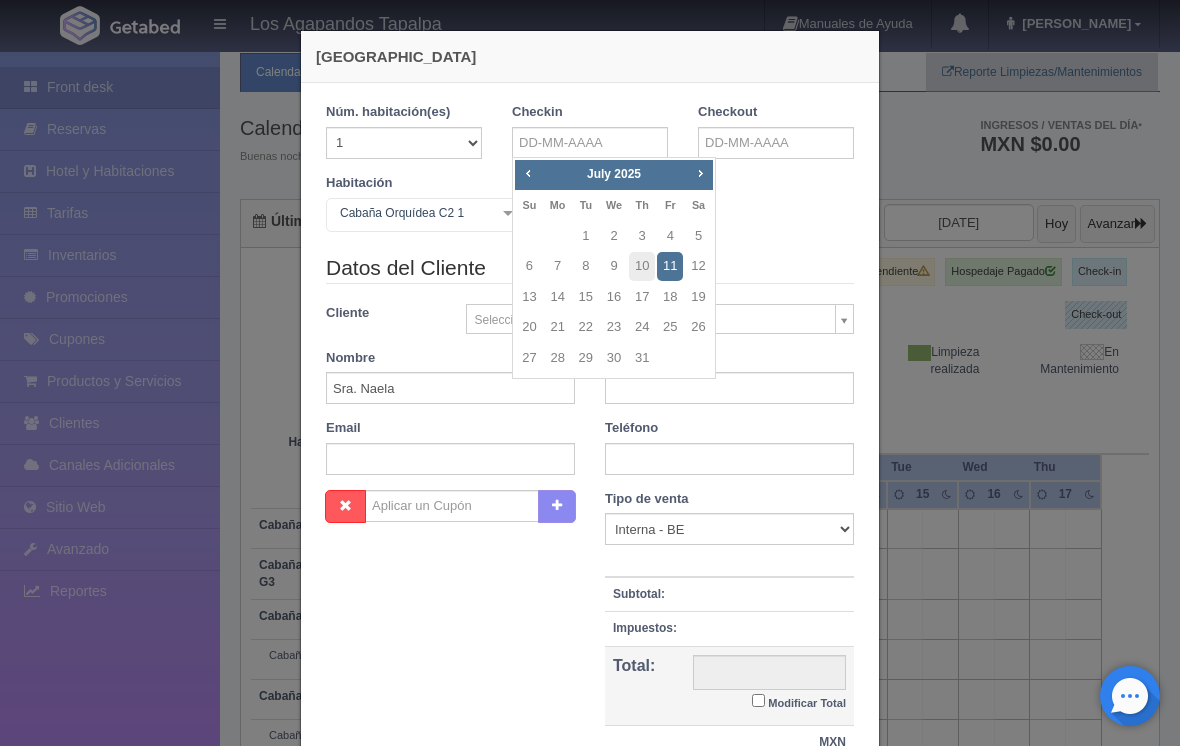 click on "11" at bounding box center (670, 266) 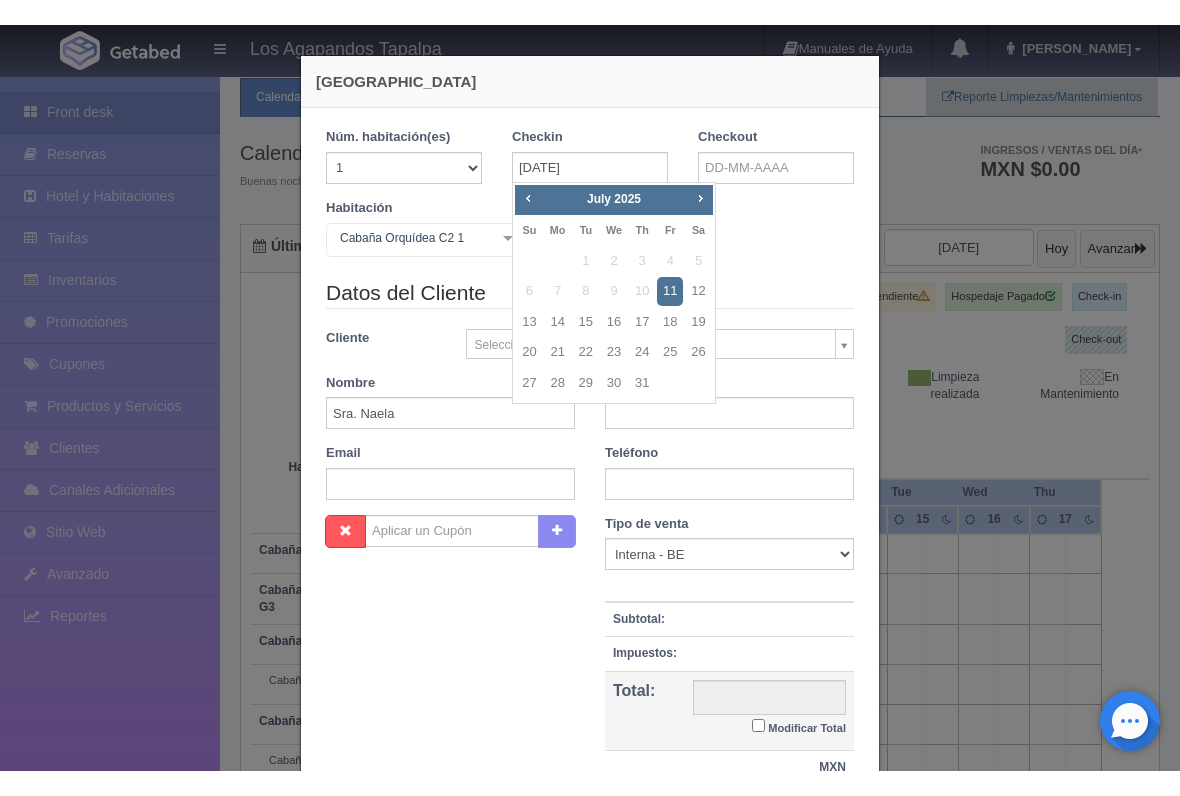 scroll, scrollTop: 58, scrollLeft: 0, axis: vertical 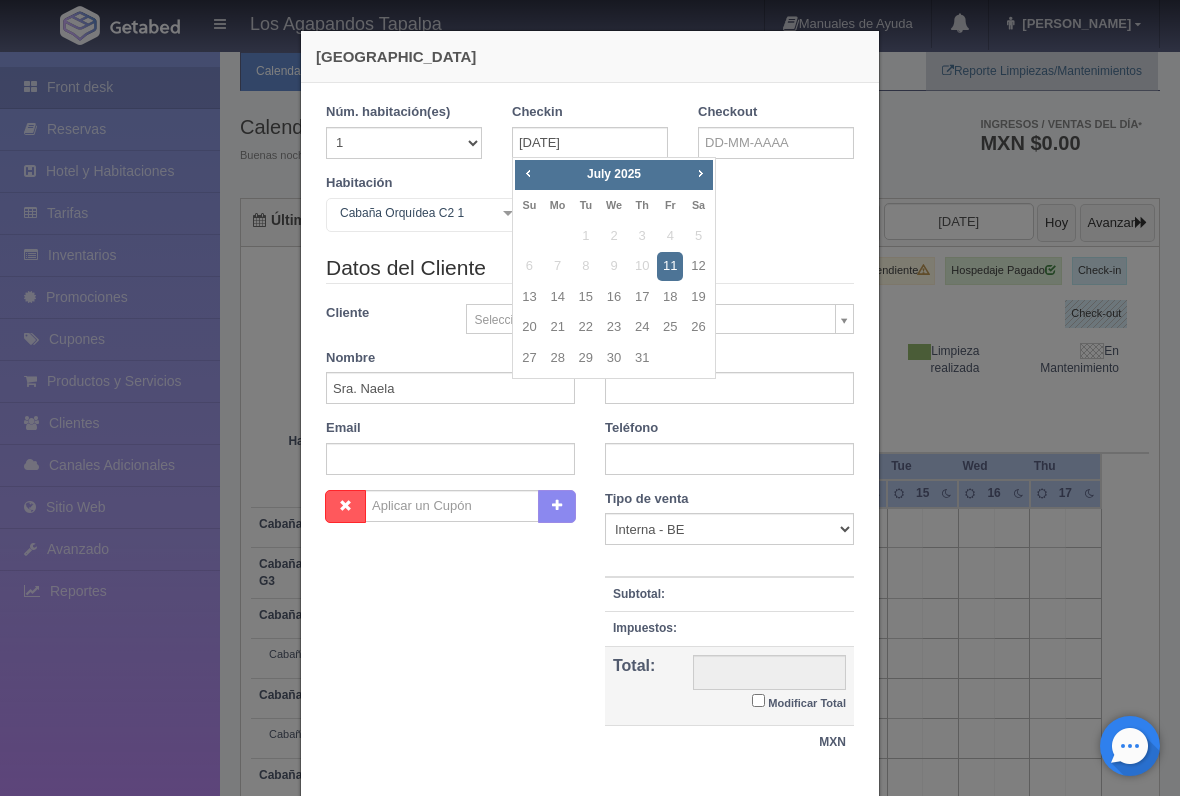 checkbox on "false" 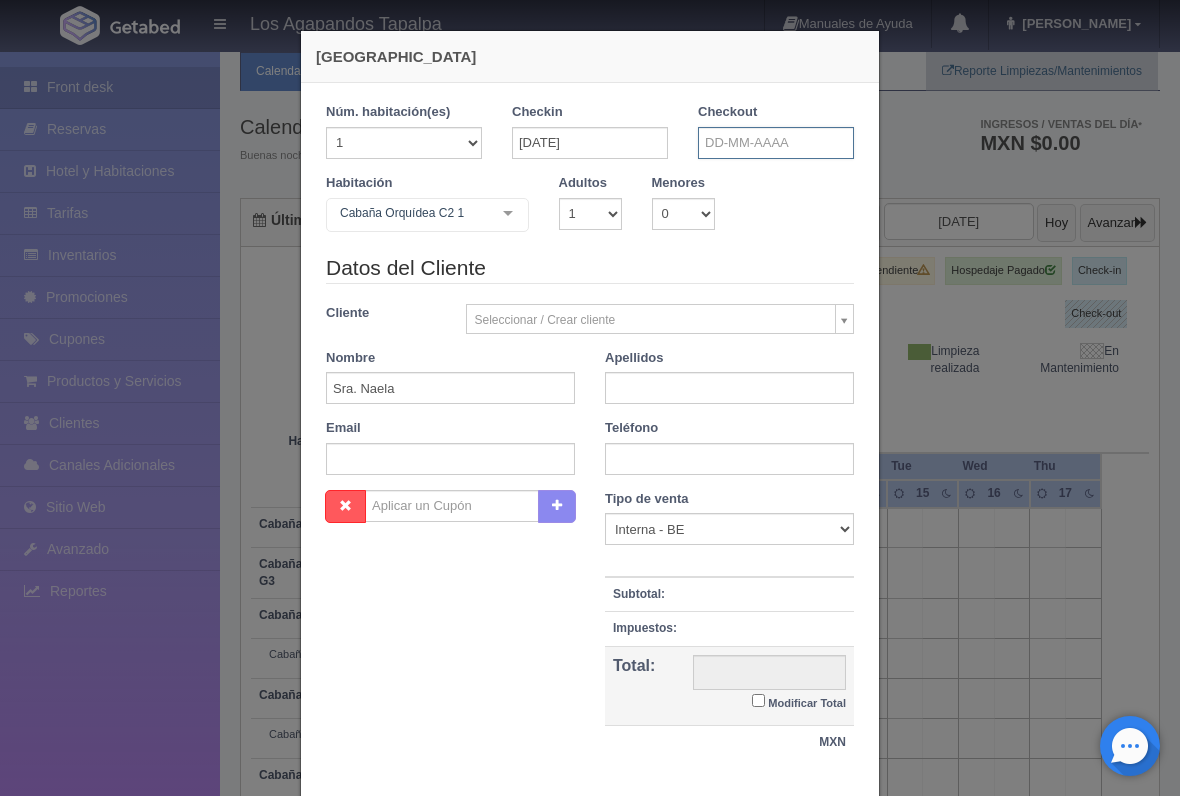 click at bounding box center (776, 143) 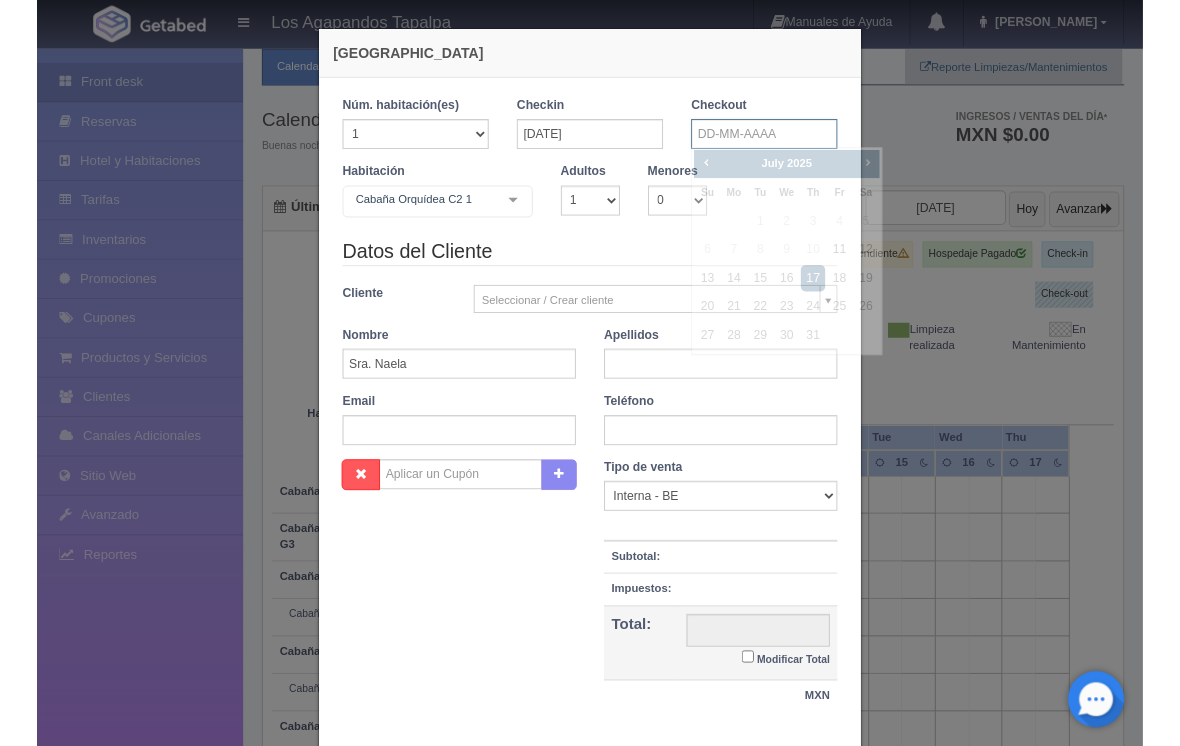 scroll, scrollTop: 57, scrollLeft: 0, axis: vertical 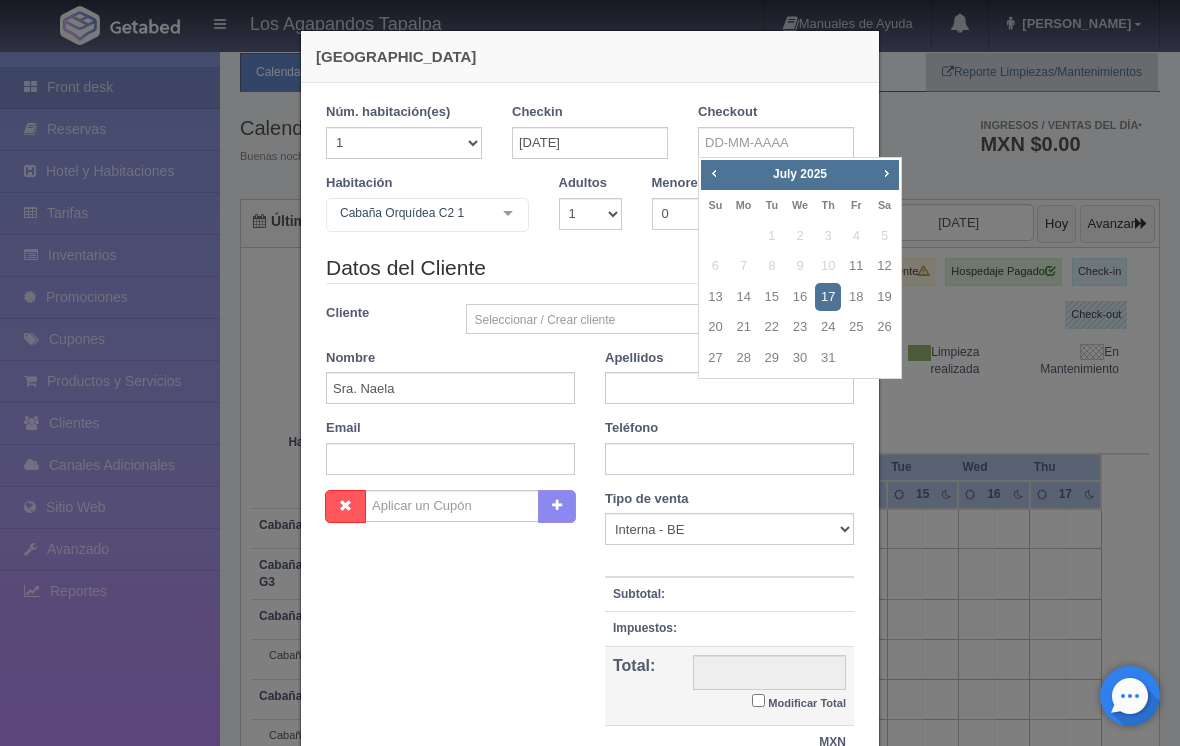 click on "13" at bounding box center (715, 297) 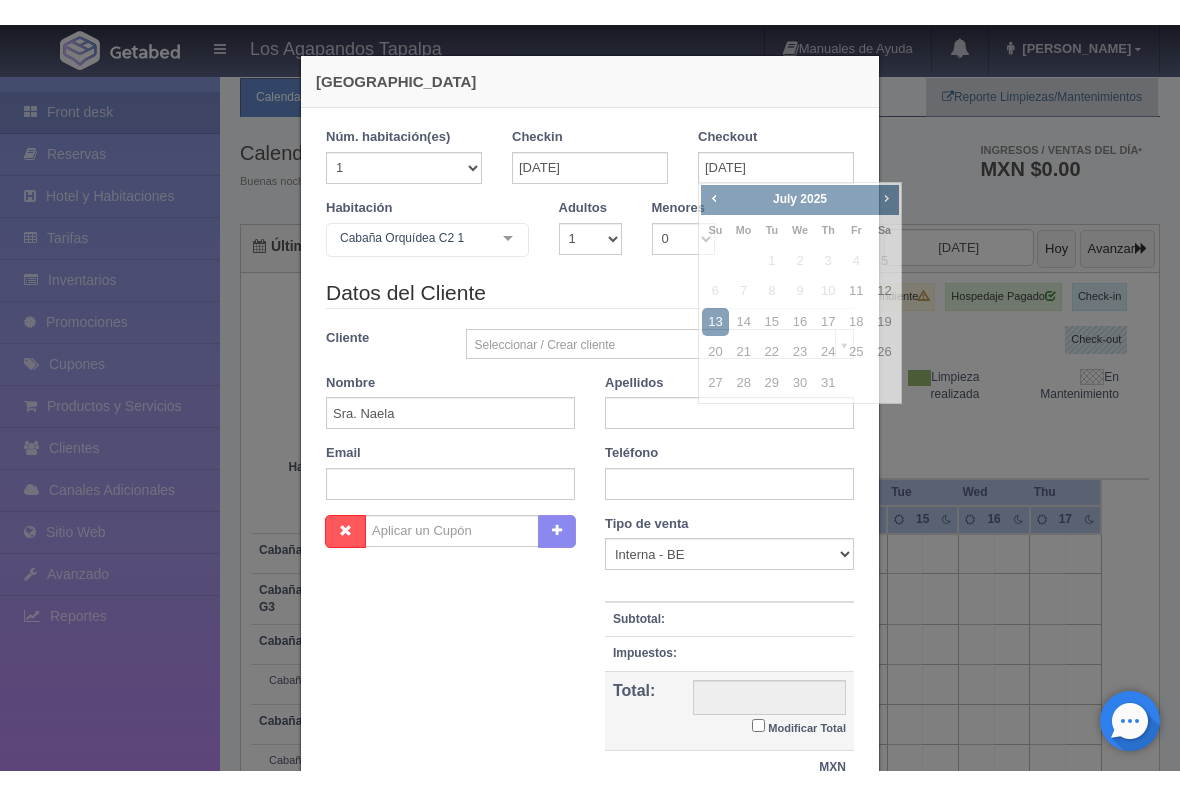 scroll, scrollTop: 58, scrollLeft: 0, axis: vertical 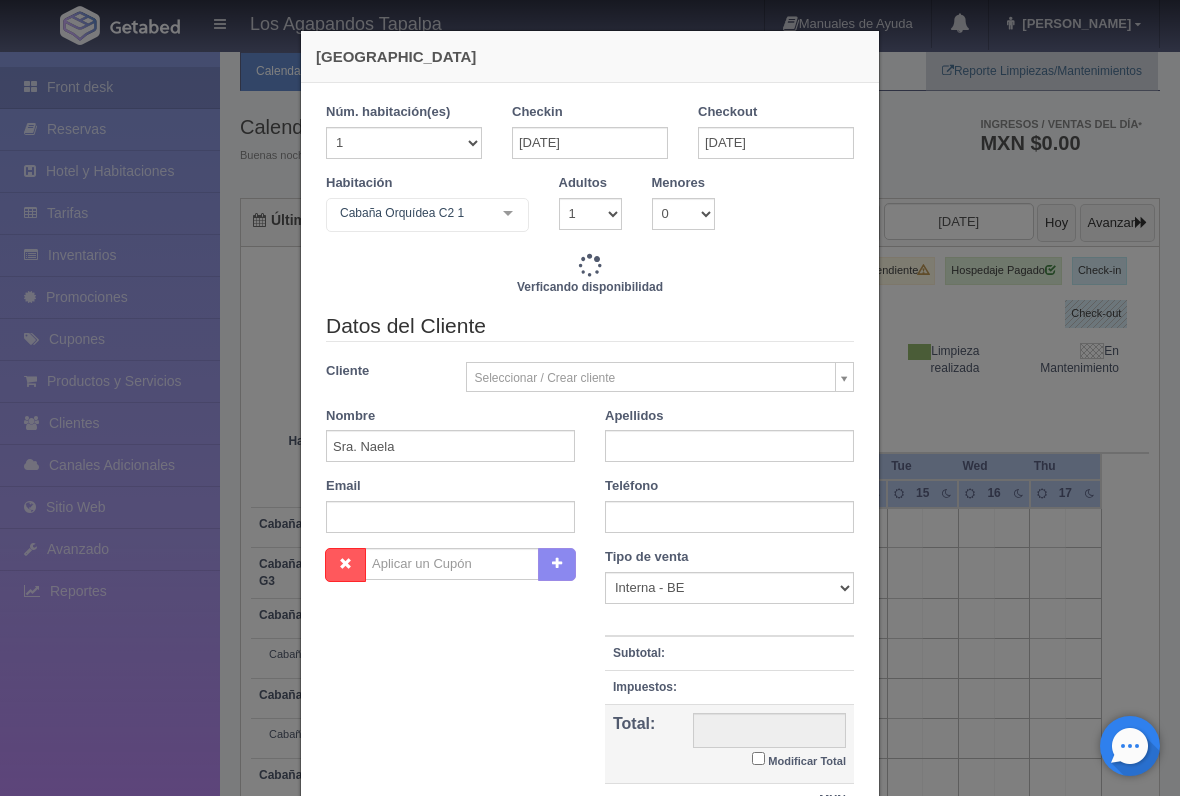 checkbox on "false" 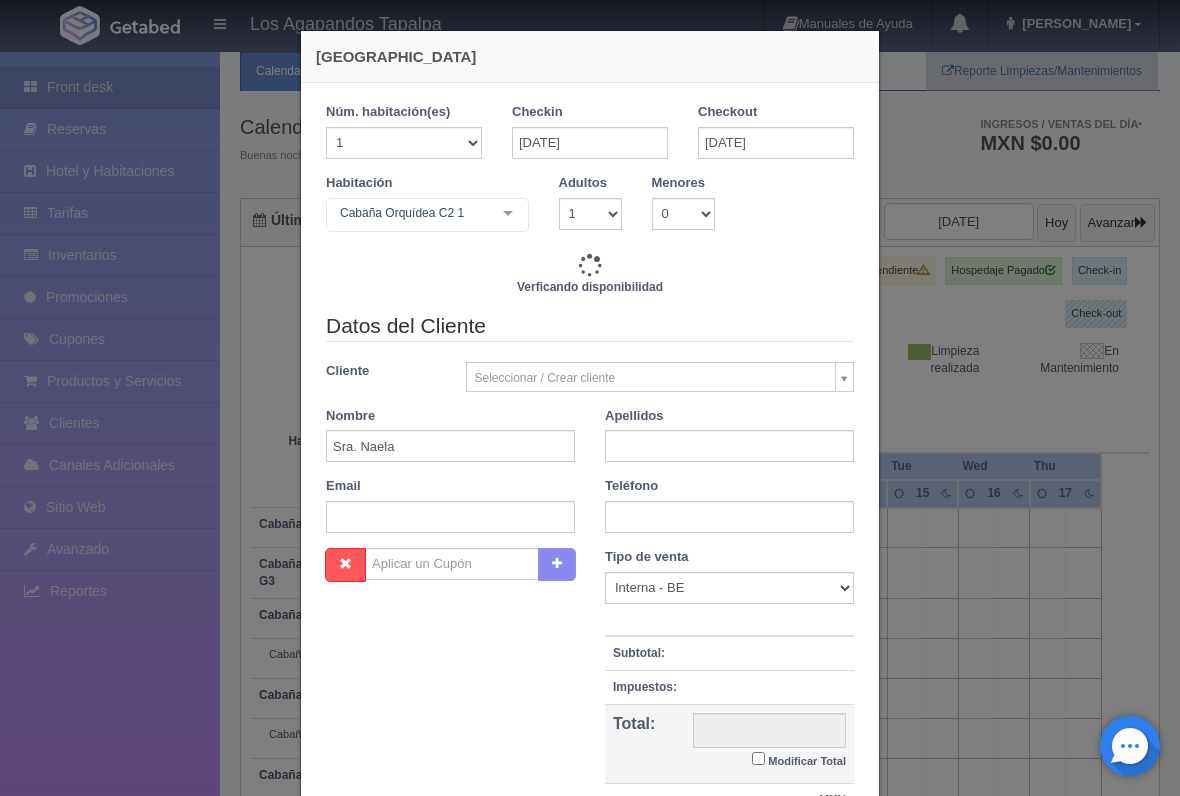 type on "6400.00" 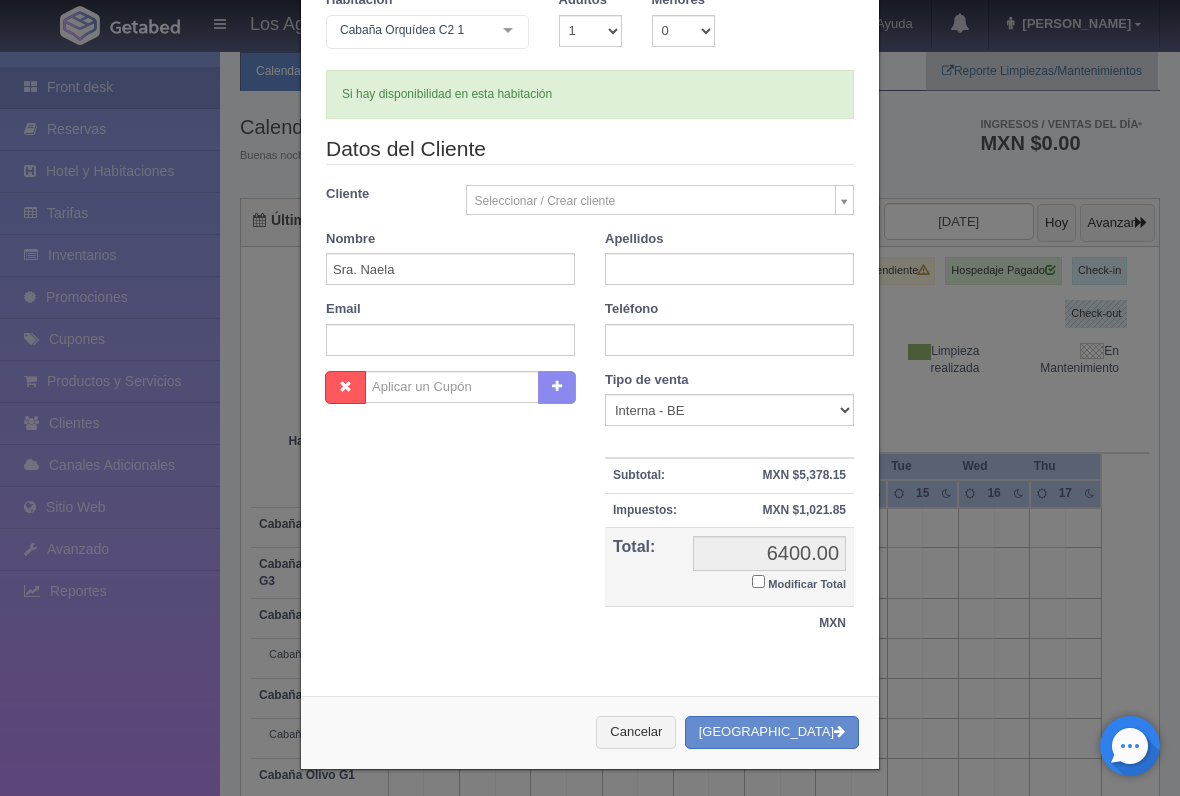 scroll, scrollTop: 182, scrollLeft: 0, axis: vertical 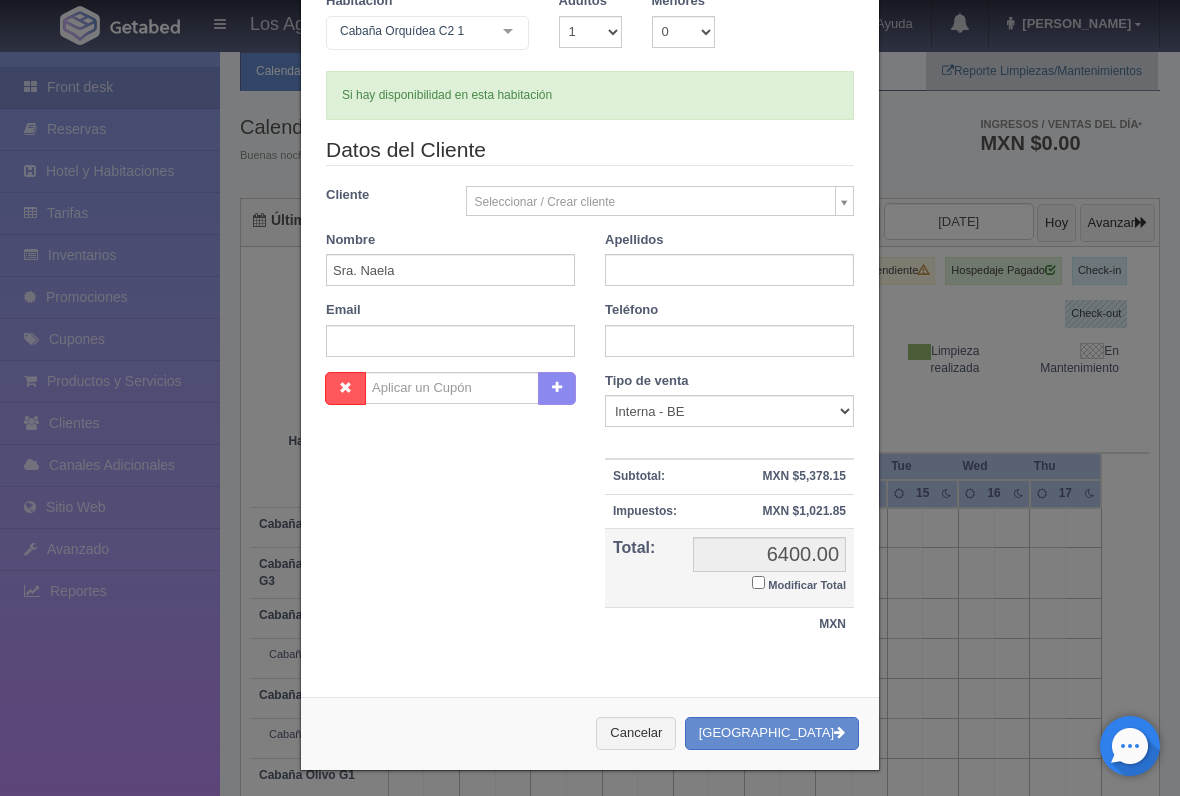 click on "Modificar Total" at bounding box center (758, 582) 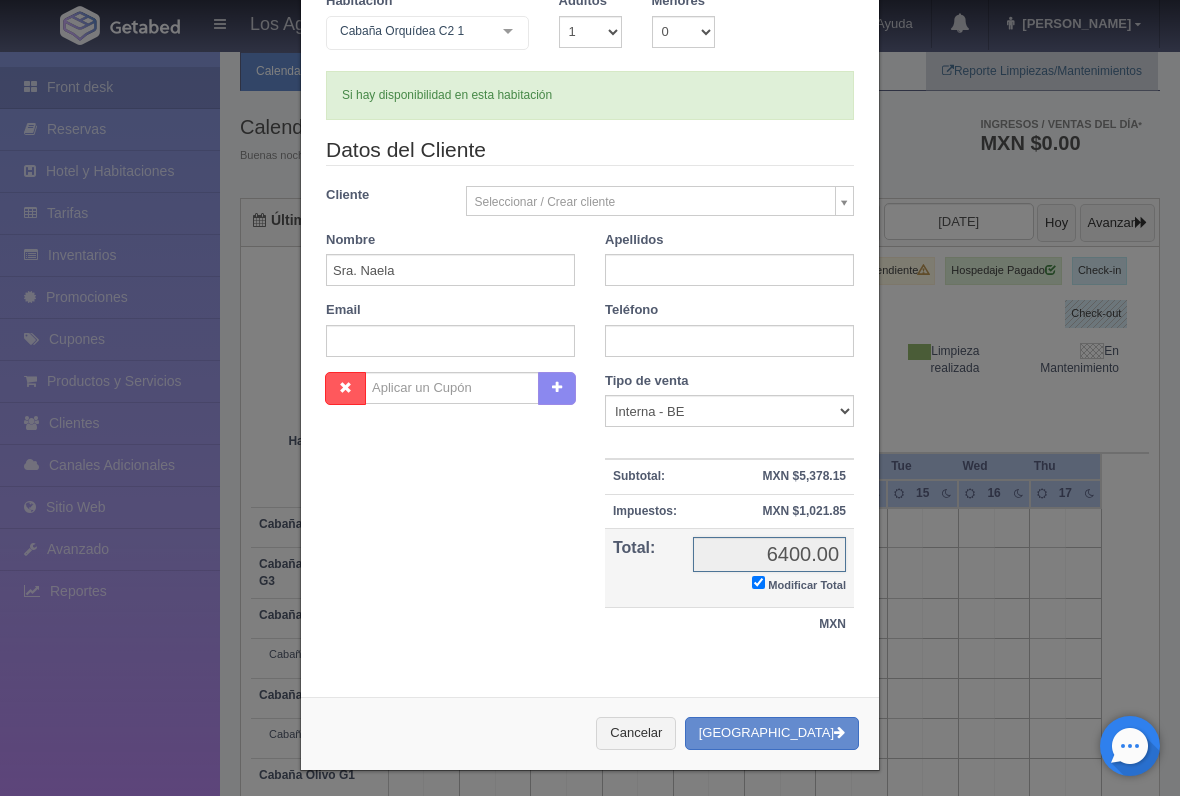 checkbox on "true" 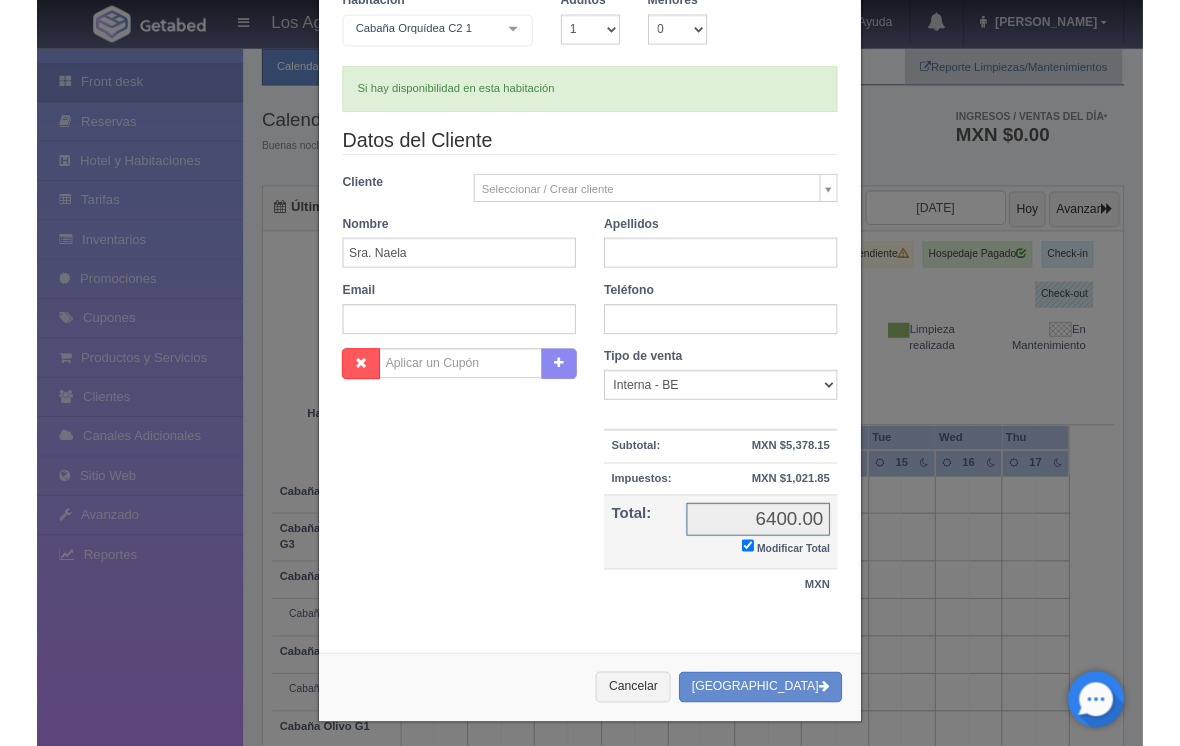 scroll, scrollTop: 57, scrollLeft: 0, axis: vertical 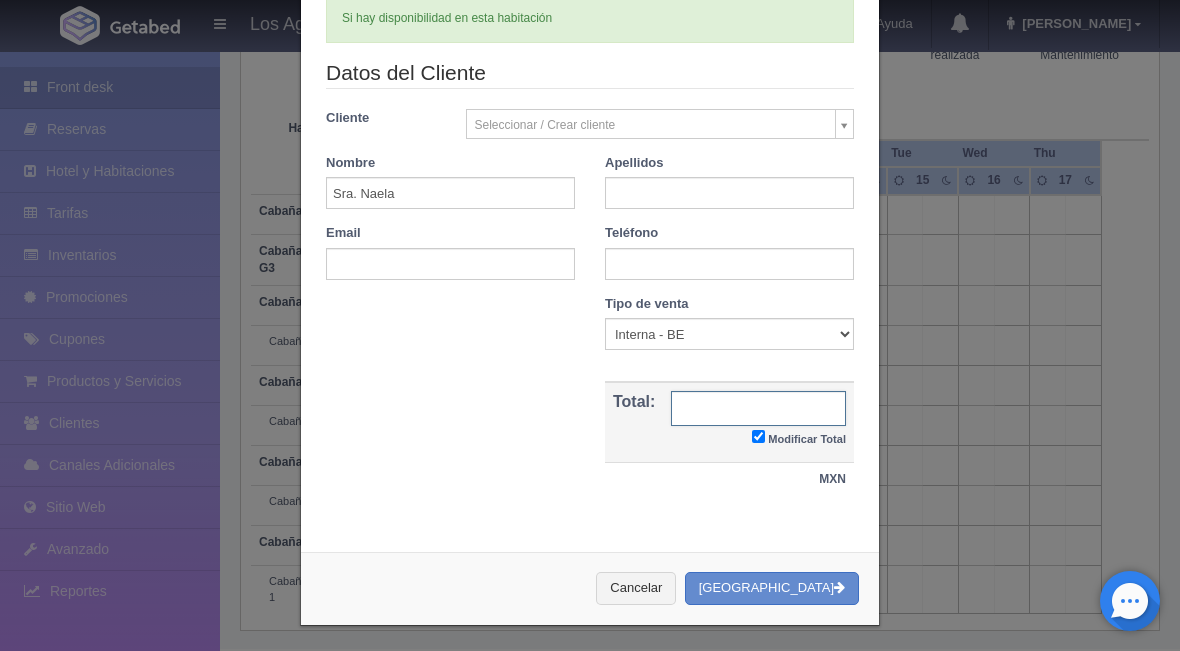 type 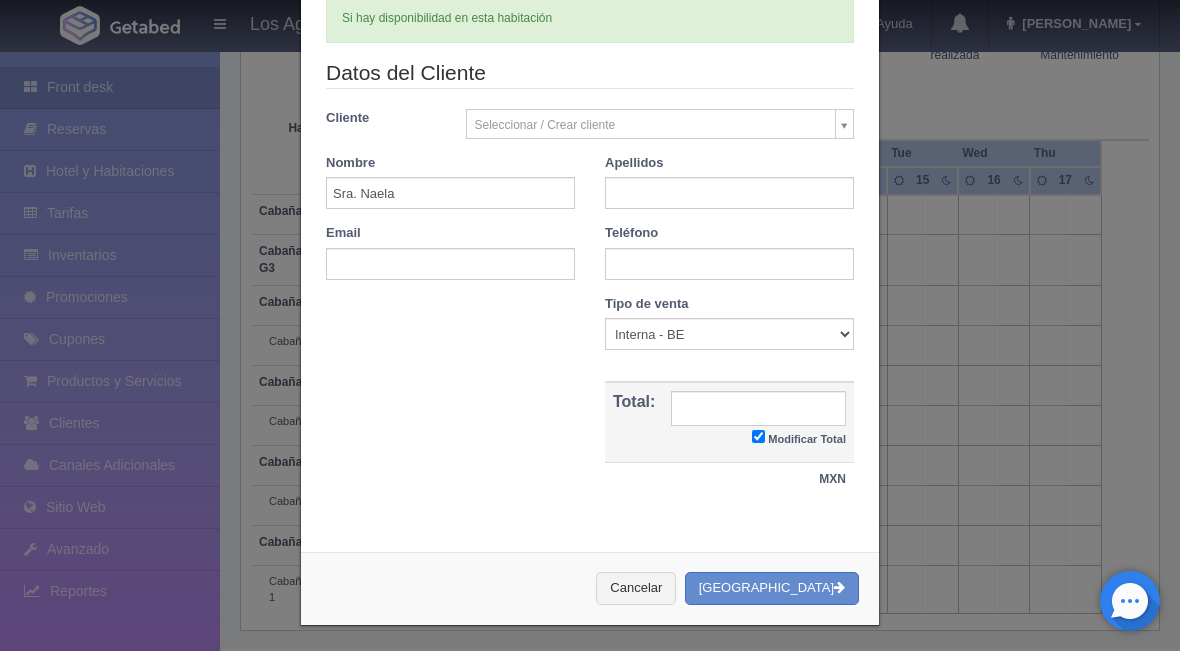 click on "[GEOGRAPHIC_DATA]" at bounding box center [772, 588] 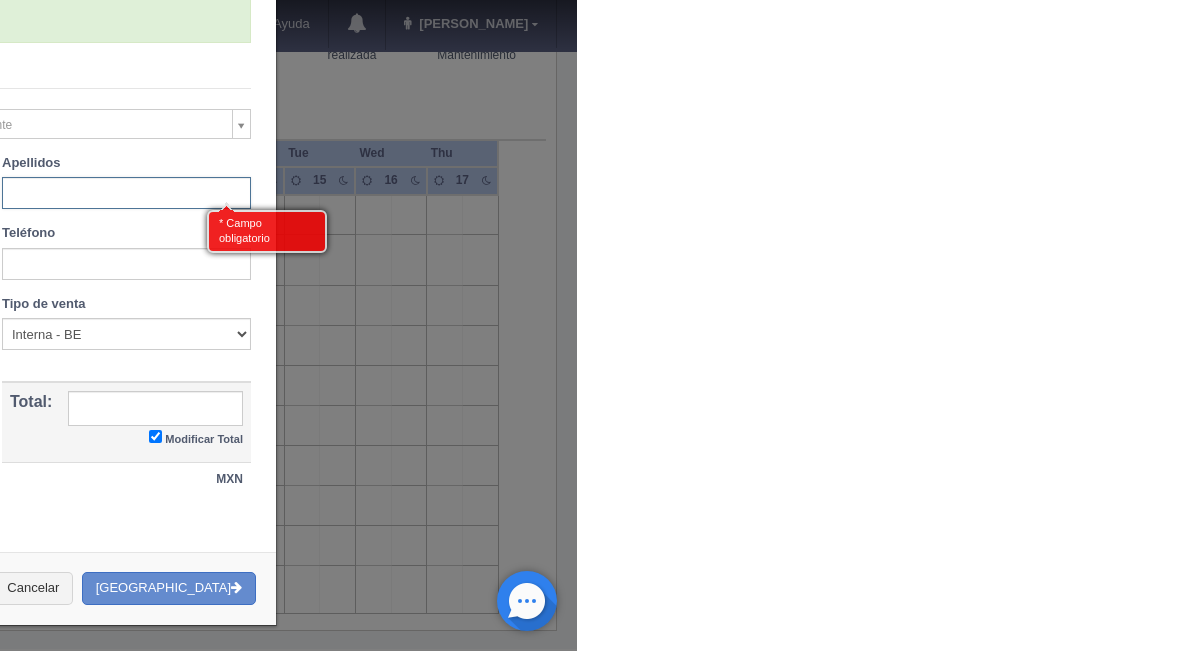 click at bounding box center (729, 193) 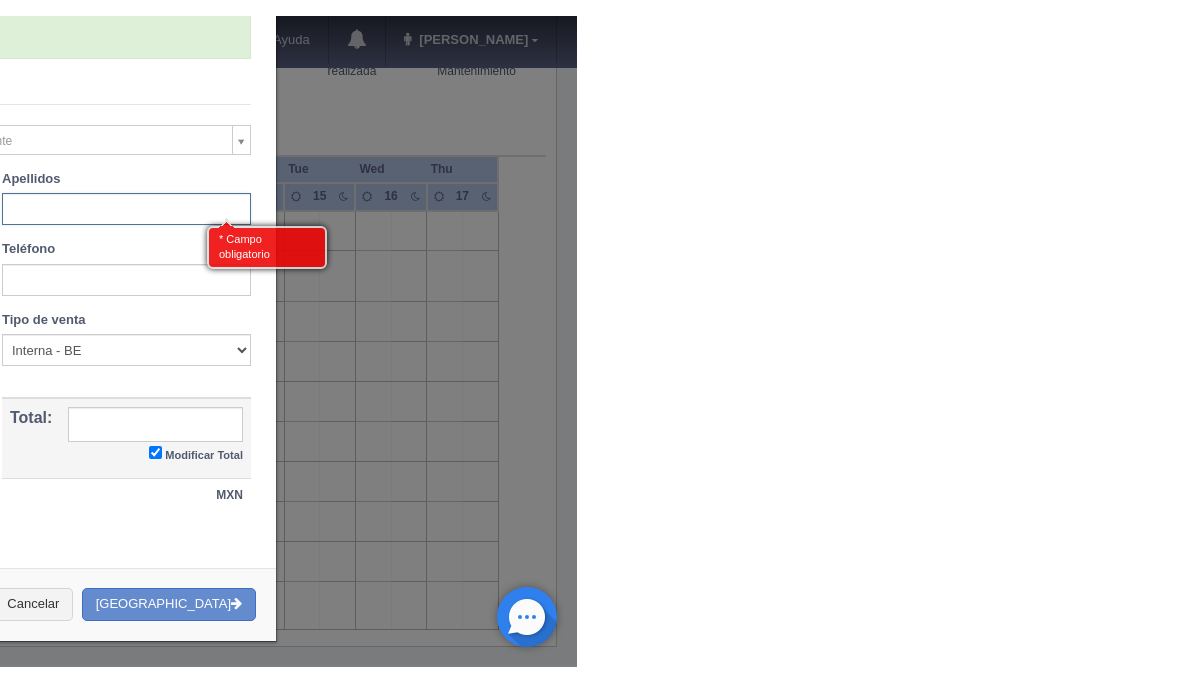 scroll, scrollTop: 340, scrollLeft: 0, axis: vertical 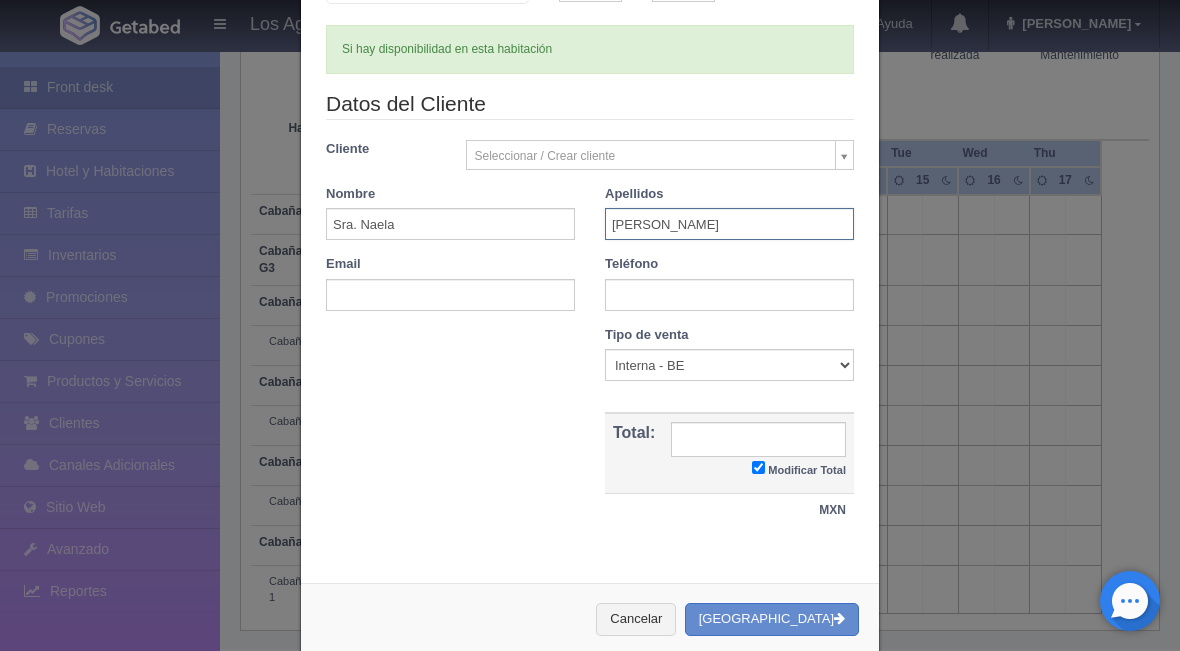 type on "Aldana" 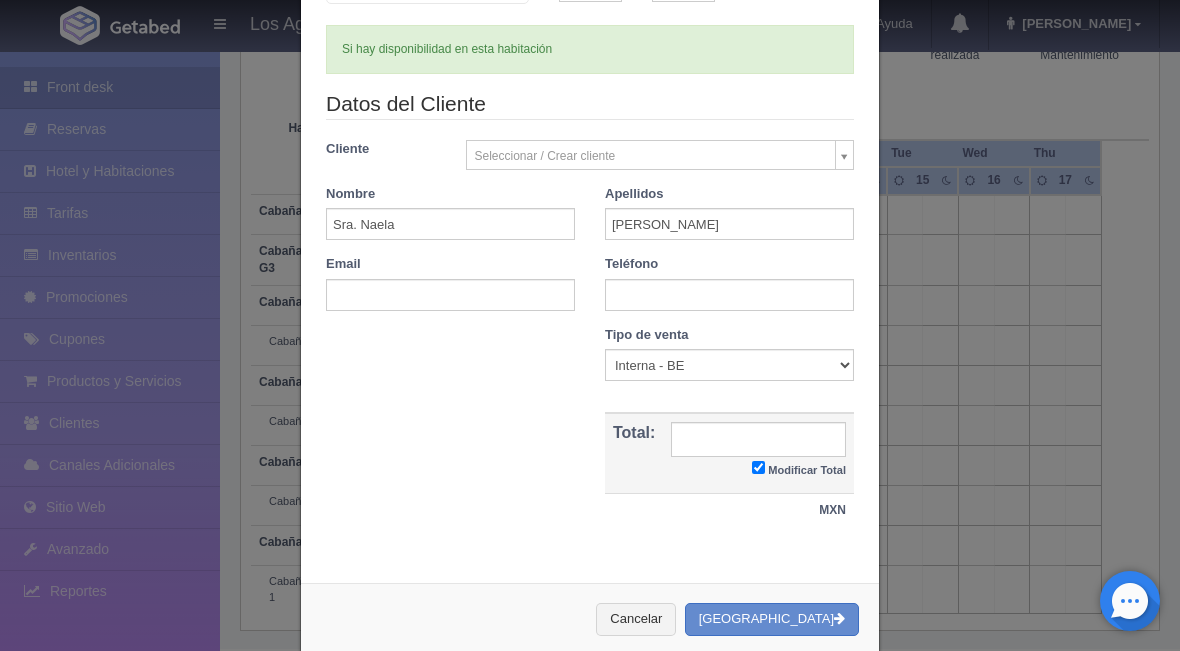click on "[GEOGRAPHIC_DATA]" at bounding box center (772, 619) 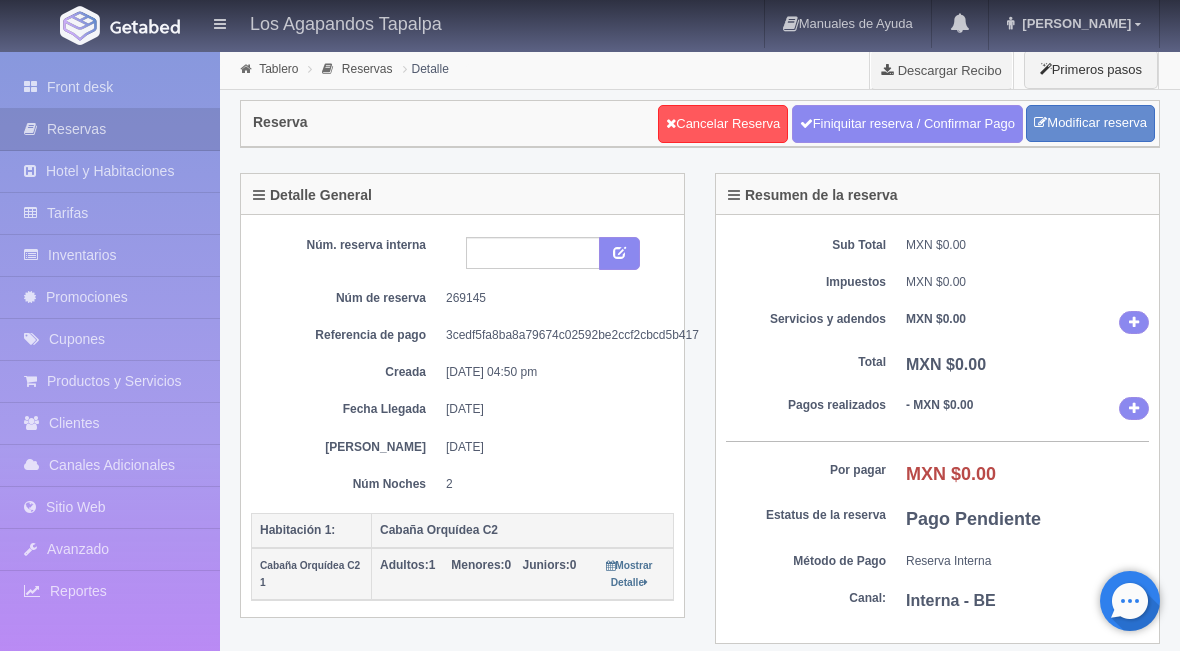 scroll, scrollTop: 0, scrollLeft: 0, axis: both 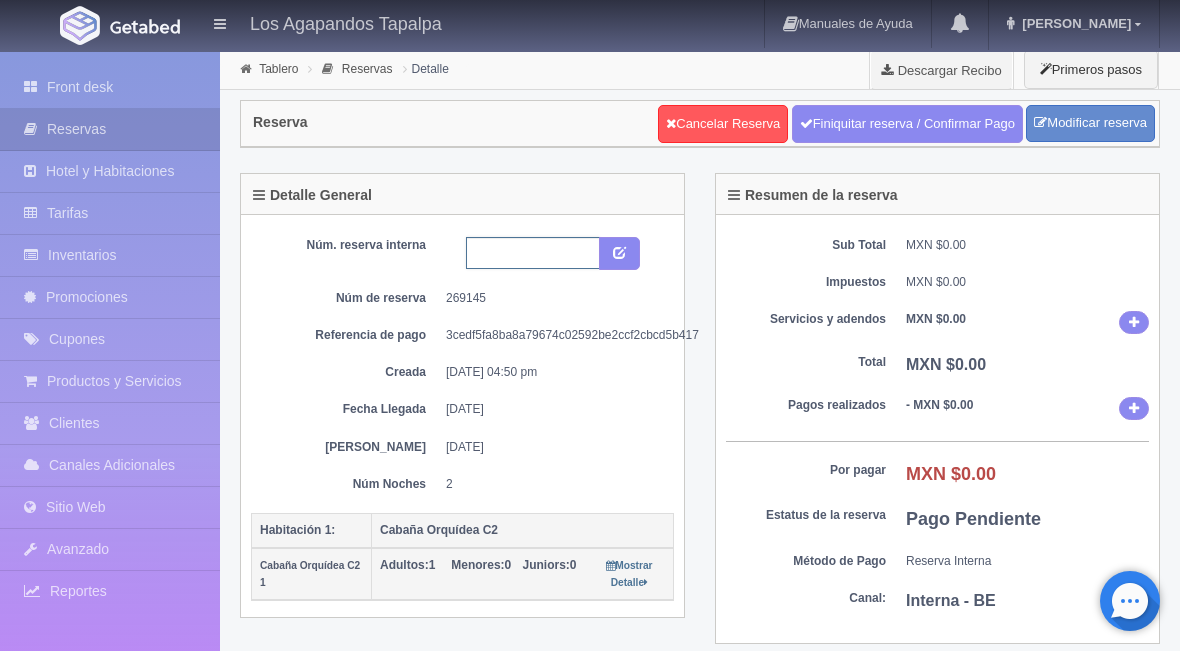 click at bounding box center [533, 253] 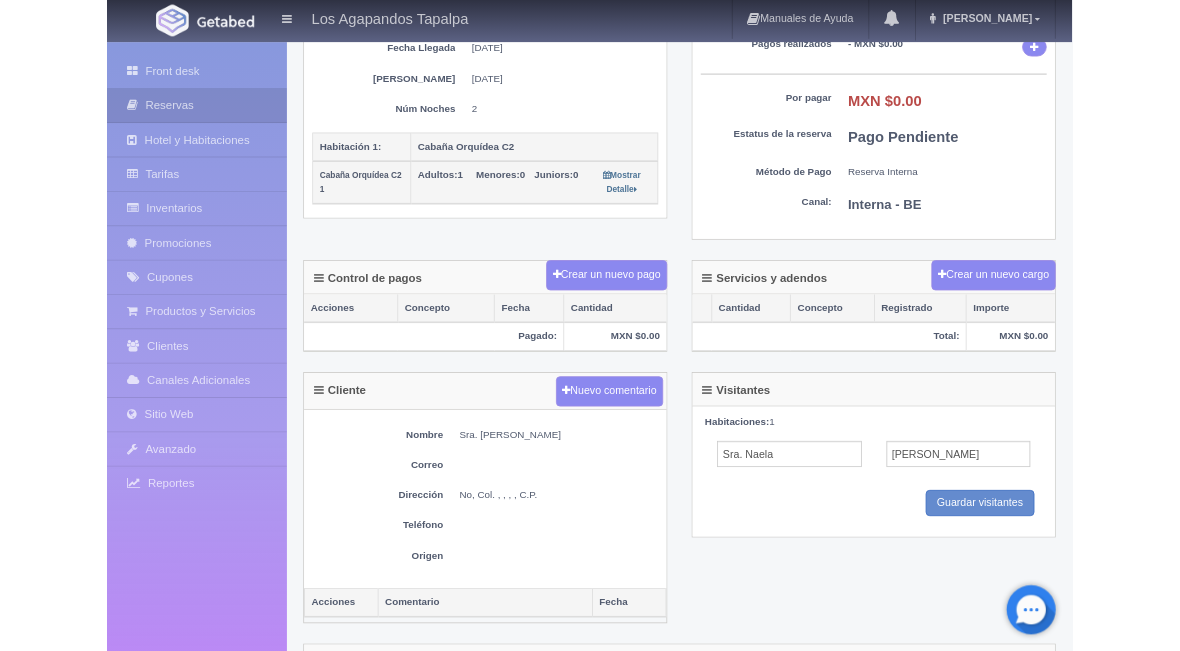scroll, scrollTop: 352, scrollLeft: 0, axis: vertical 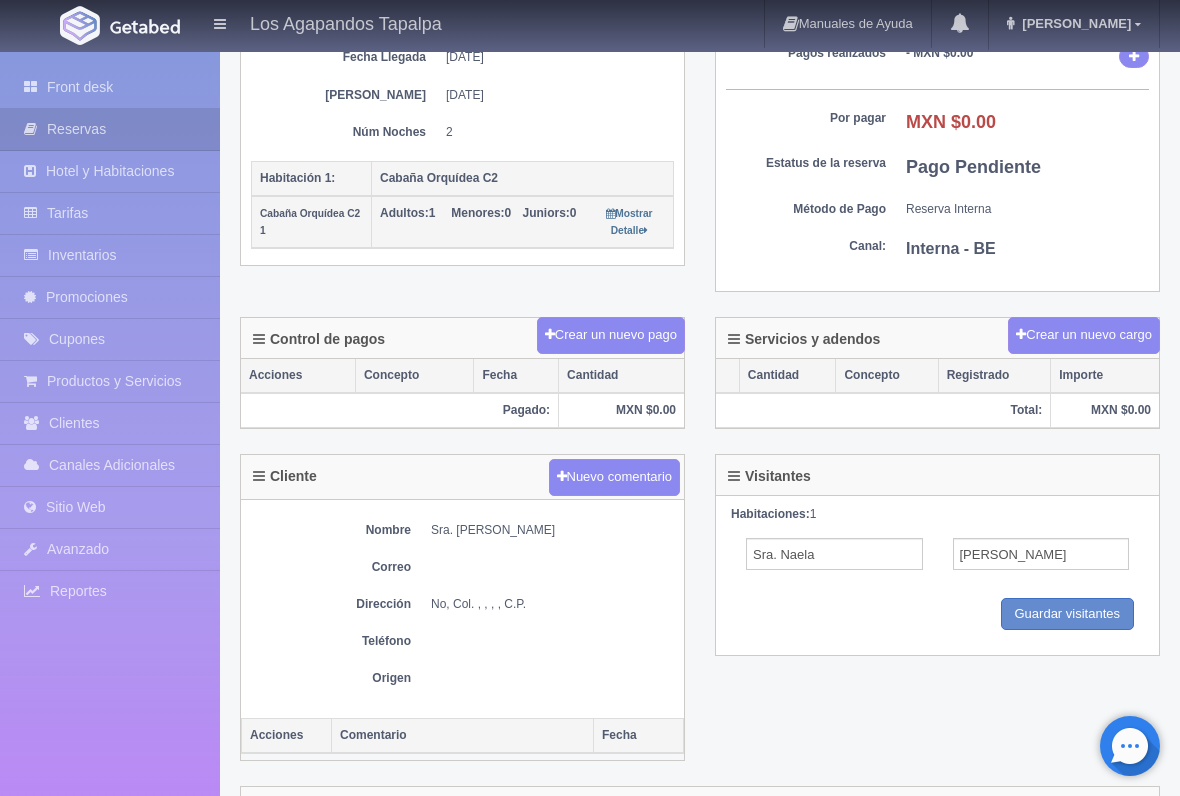 type on "01" 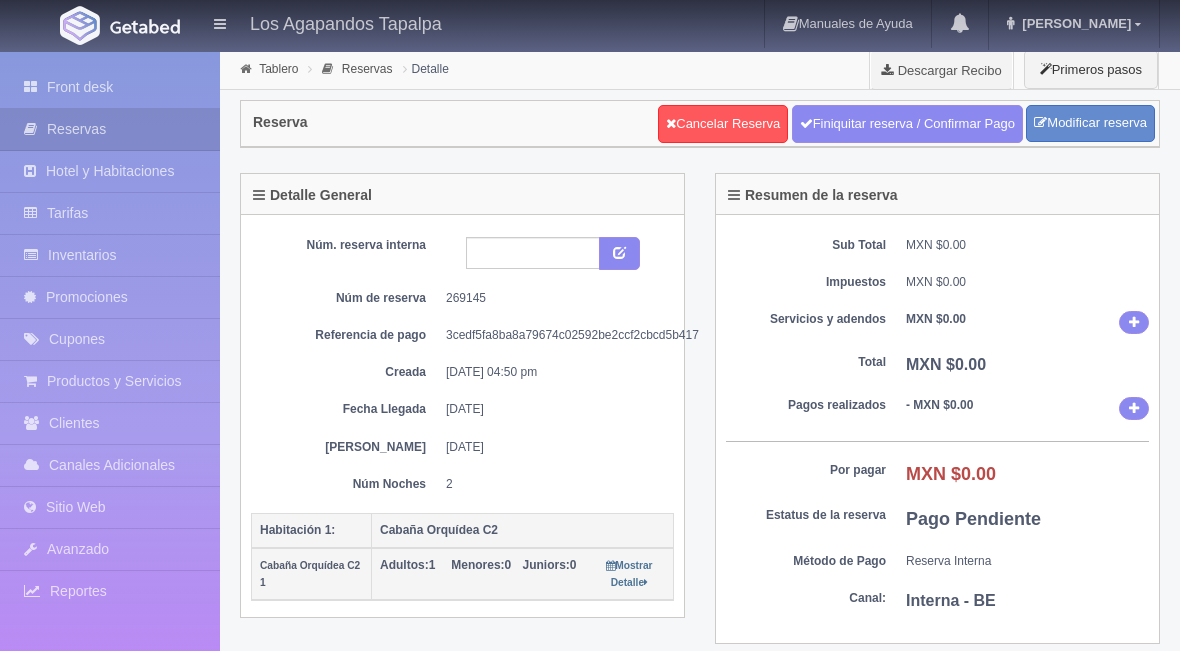 scroll, scrollTop: 0, scrollLeft: 0, axis: both 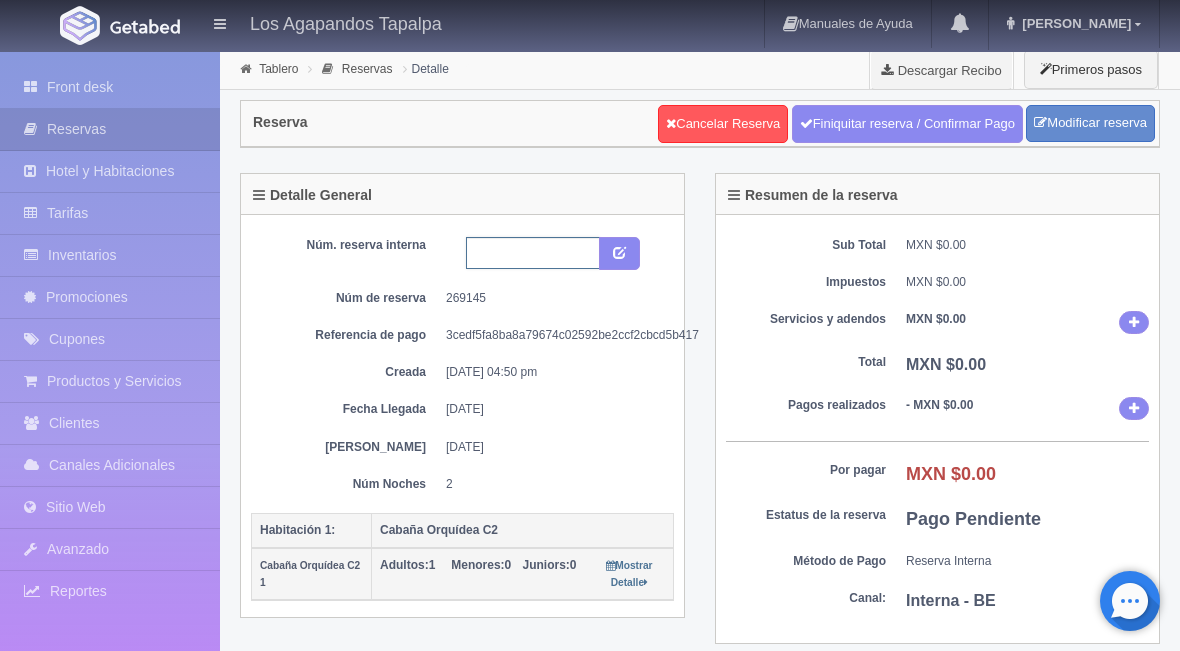click at bounding box center (533, 253) 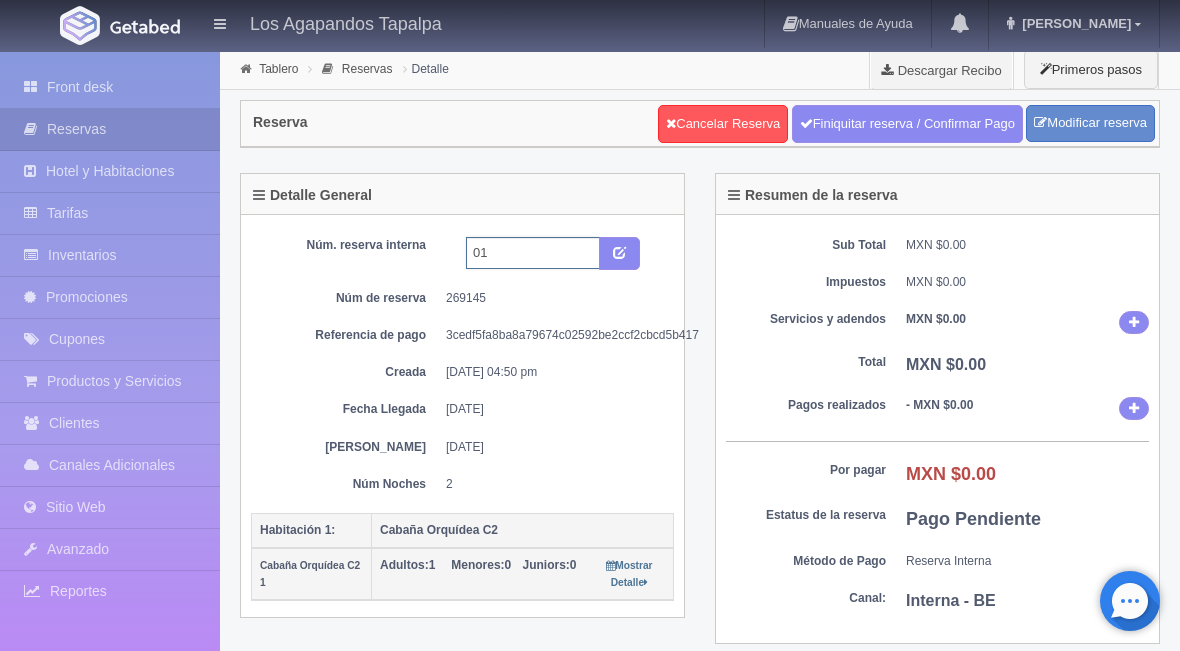 type on "01" 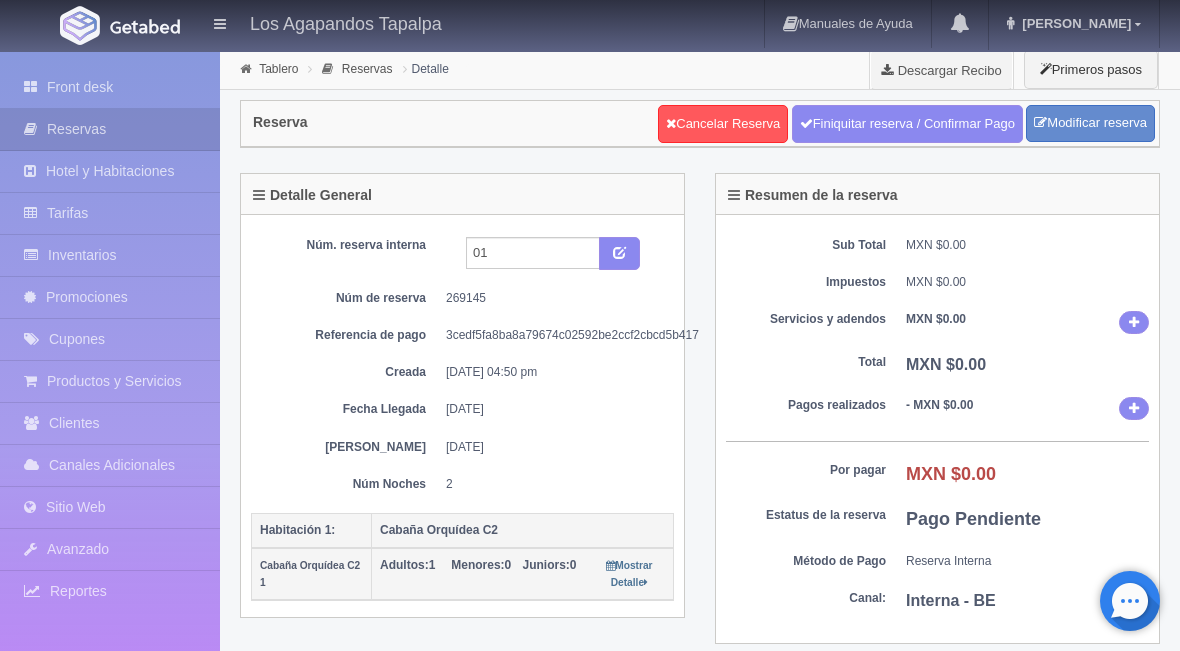 click on "Reservas" at bounding box center [367, 69] 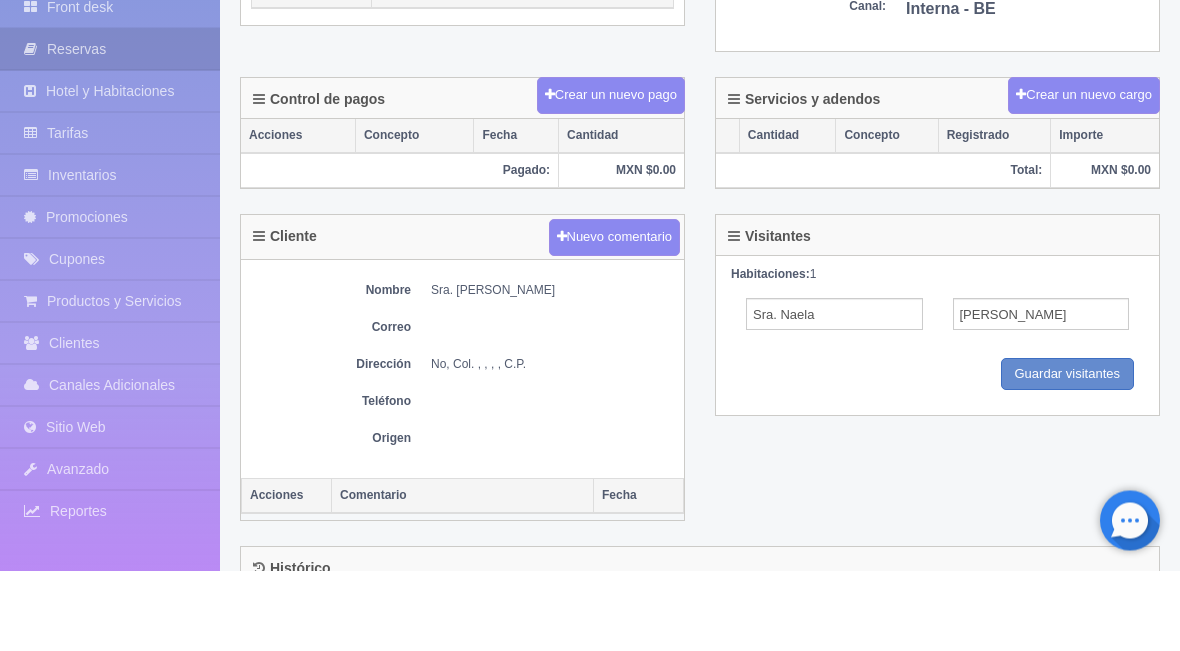 scroll, scrollTop: 683, scrollLeft: 0, axis: vertical 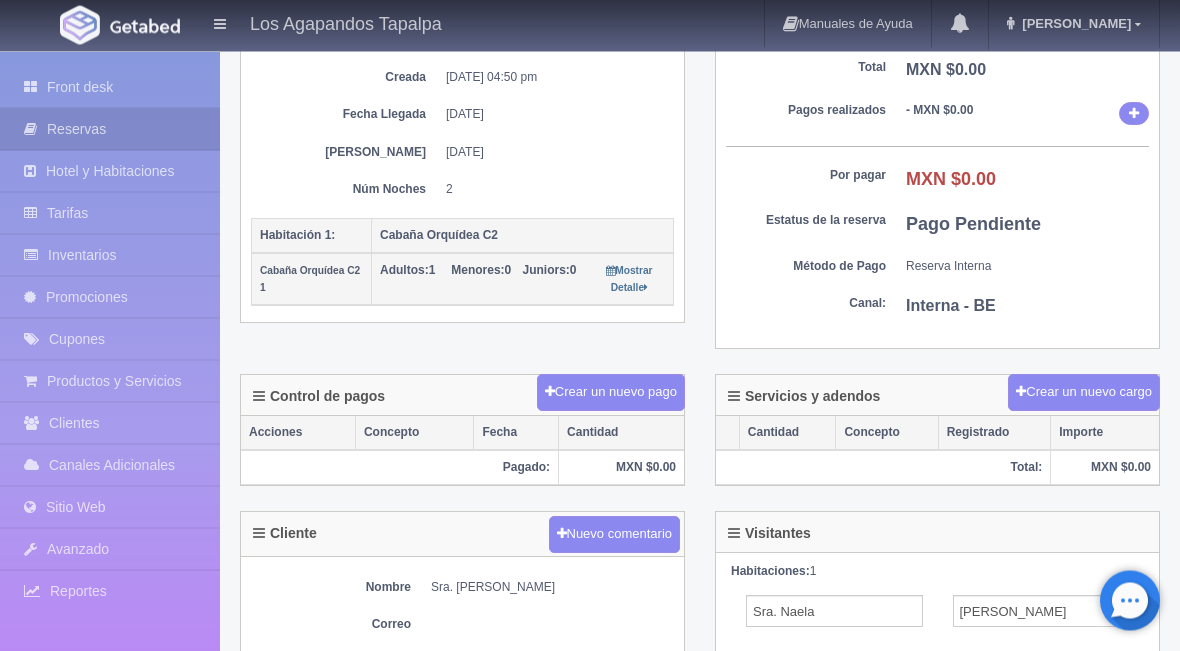 click on "Crear un nuevo pago" at bounding box center [611, 393] 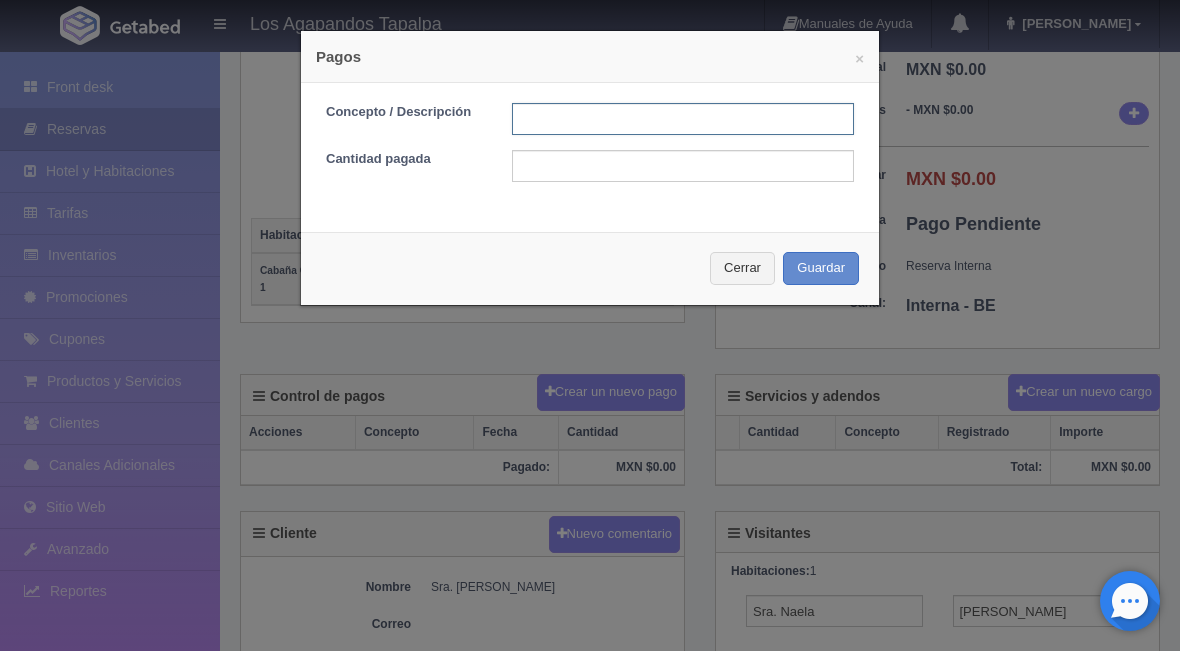 click at bounding box center [683, 119] 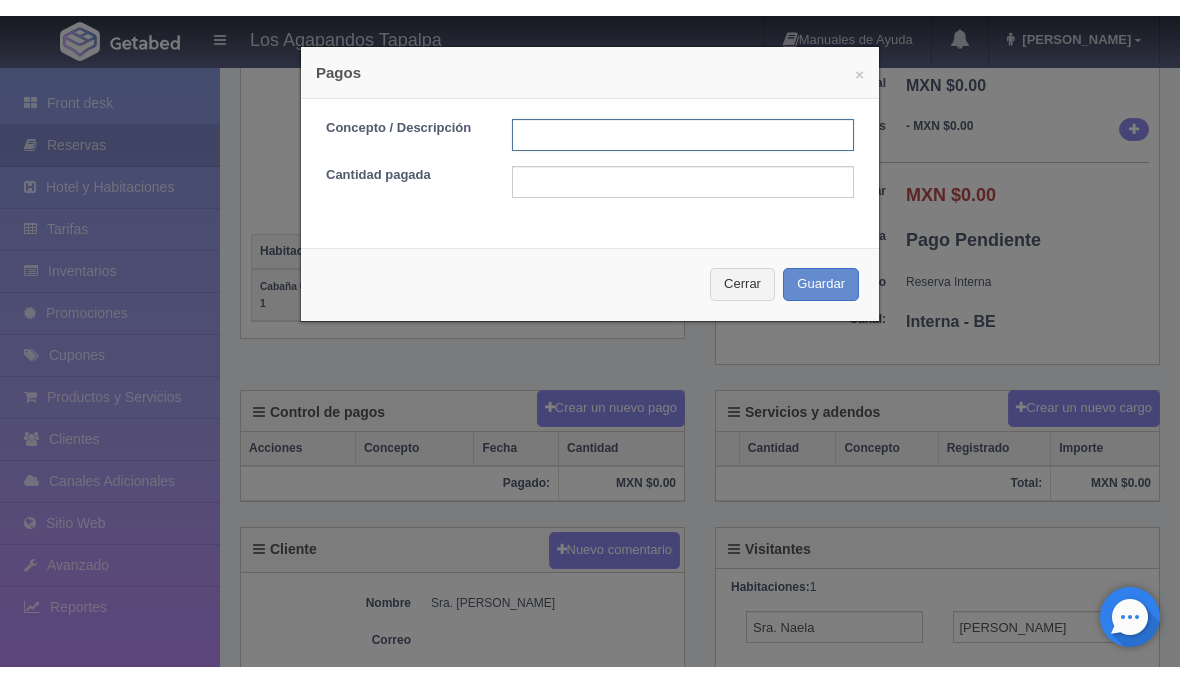 scroll, scrollTop: 294, scrollLeft: 0, axis: vertical 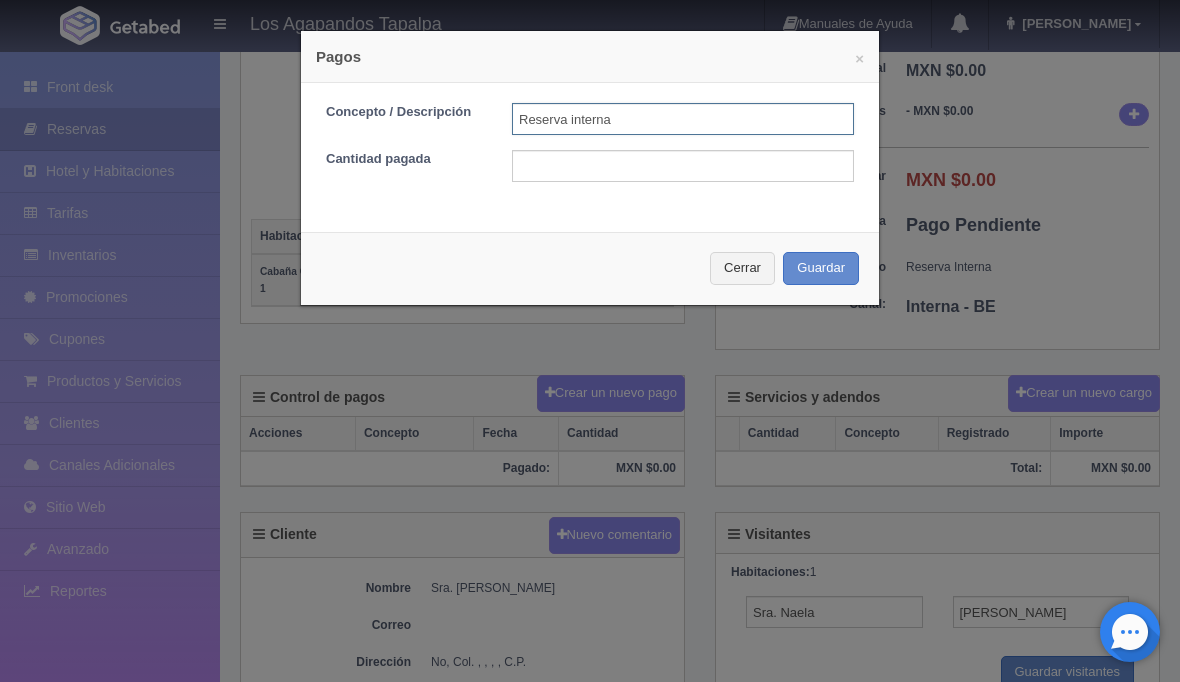 type on "Reserva interna" 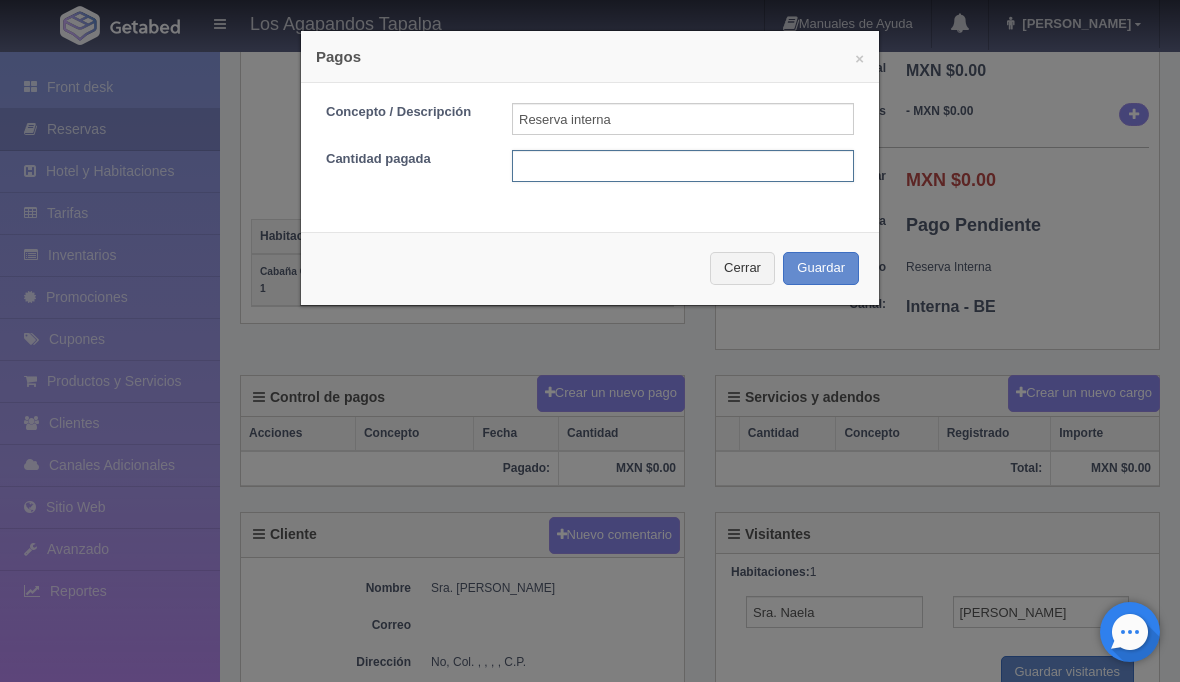 click at bounding box center [683, 166] 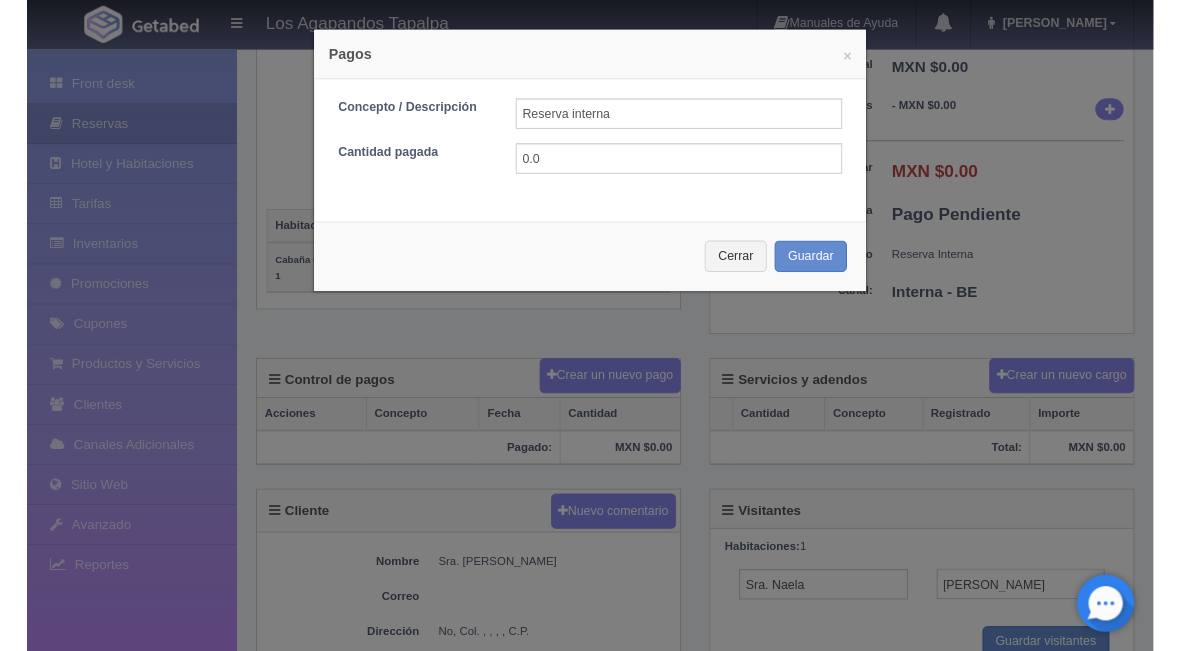 scroll, scrollTop: 295, scrollLeft: 0, axis: vertical 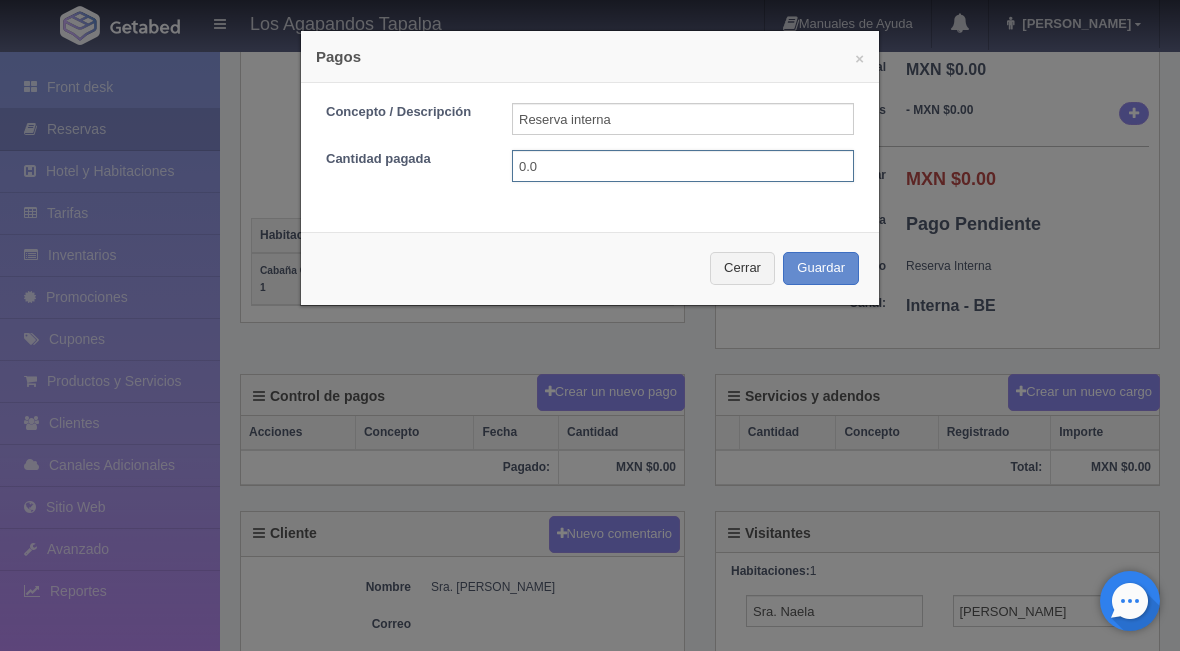 type on "0.0" 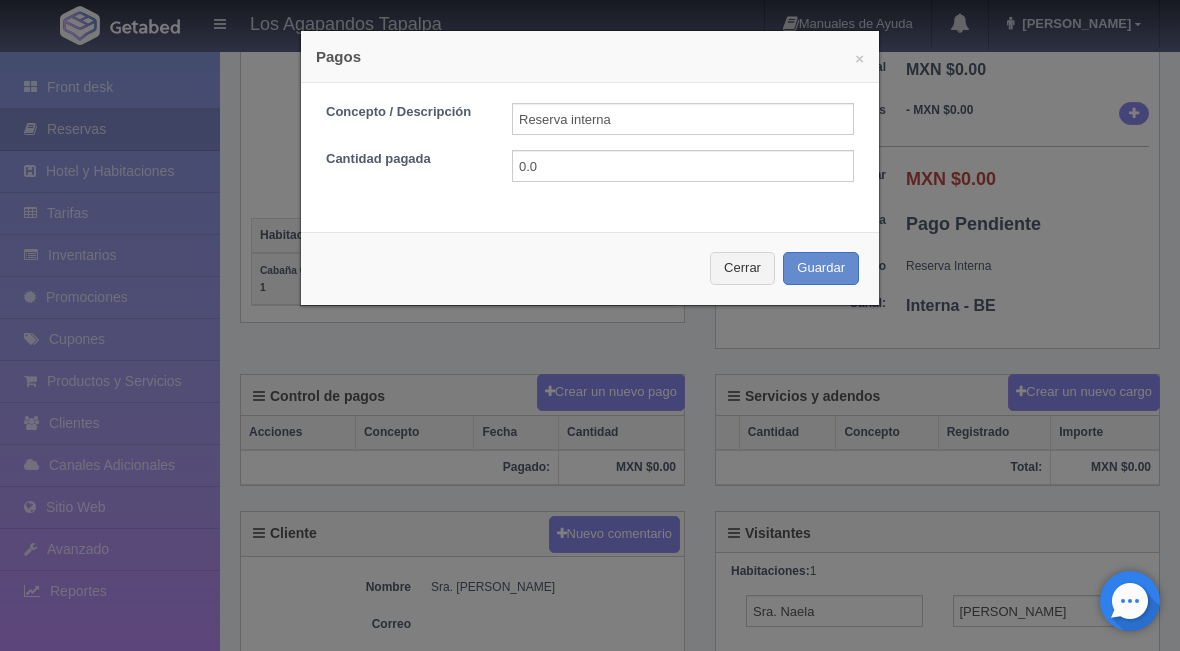 click on "Guardar" at bounding box center (821, 268) 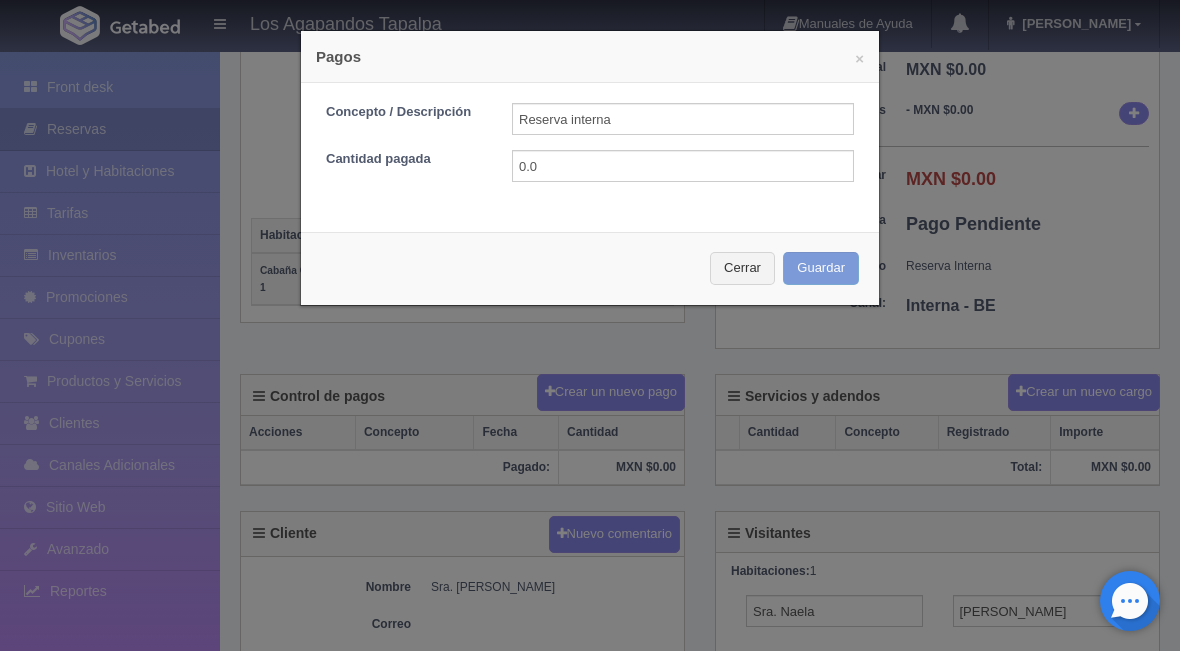 click on "Cerrar   Guardar" at bounding box center [590, 268] 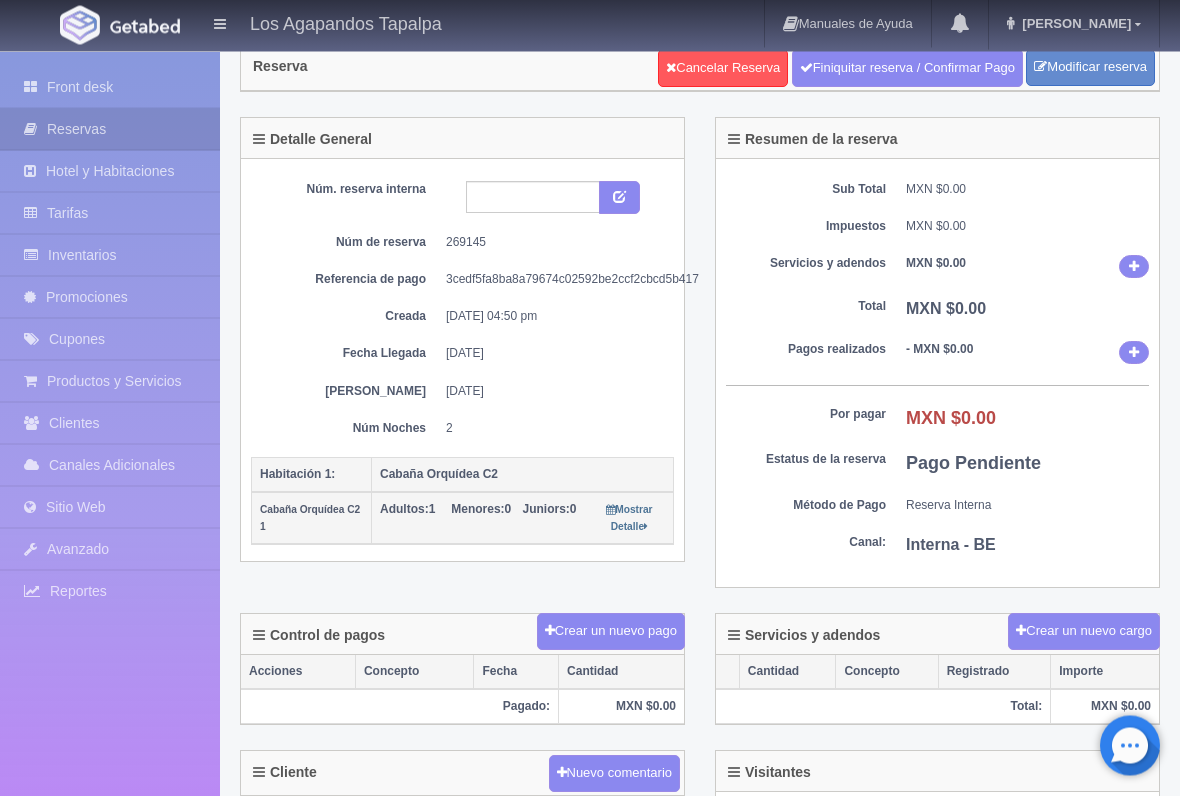 scroll, scrollTop: 76, scrollLeft: 0, axis: vertical 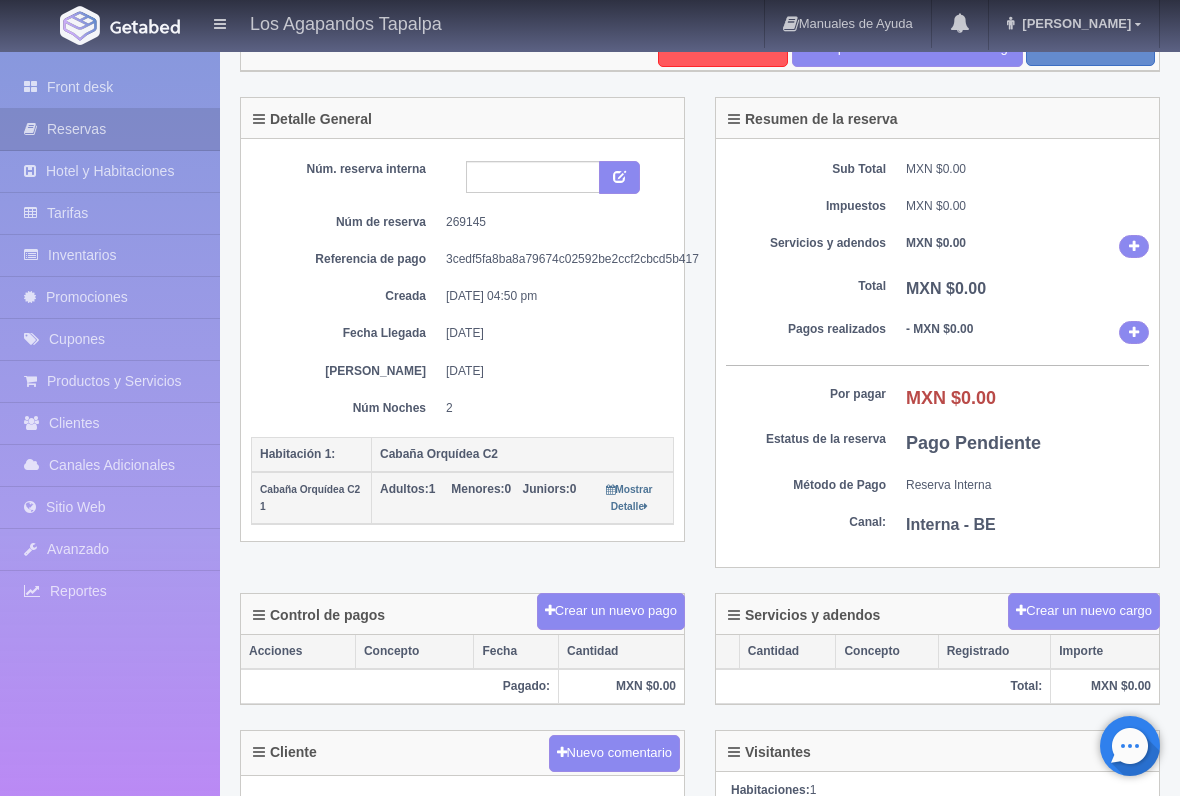 click on "MXN $0.00" at bounding box center (621, 686) 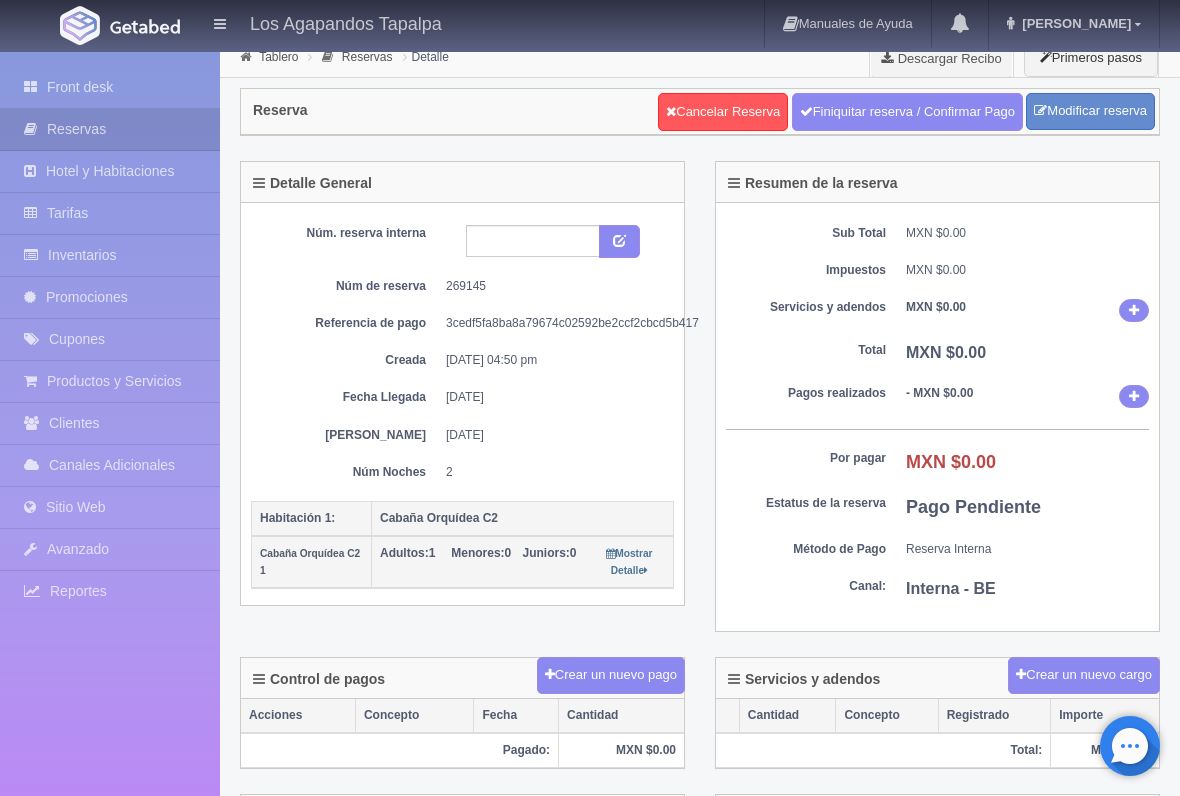 scroll, scrollTop: 11, scrollLeft: 0, axis: vertical 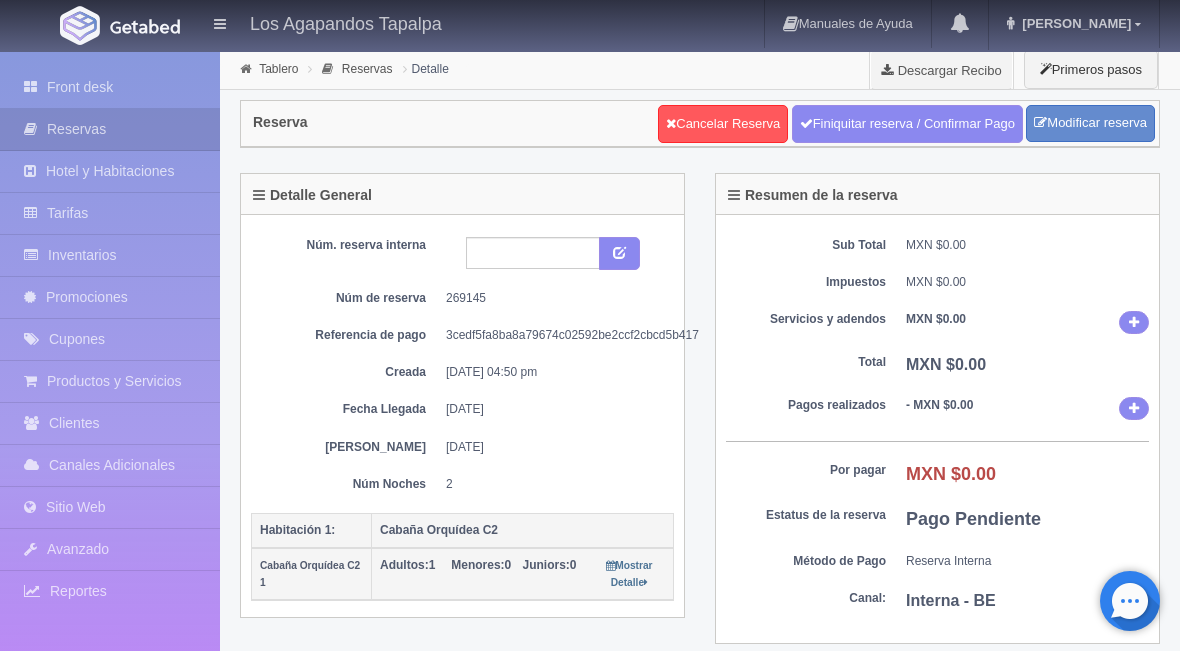 click on "Reservas" at bounding box center [110, 129] 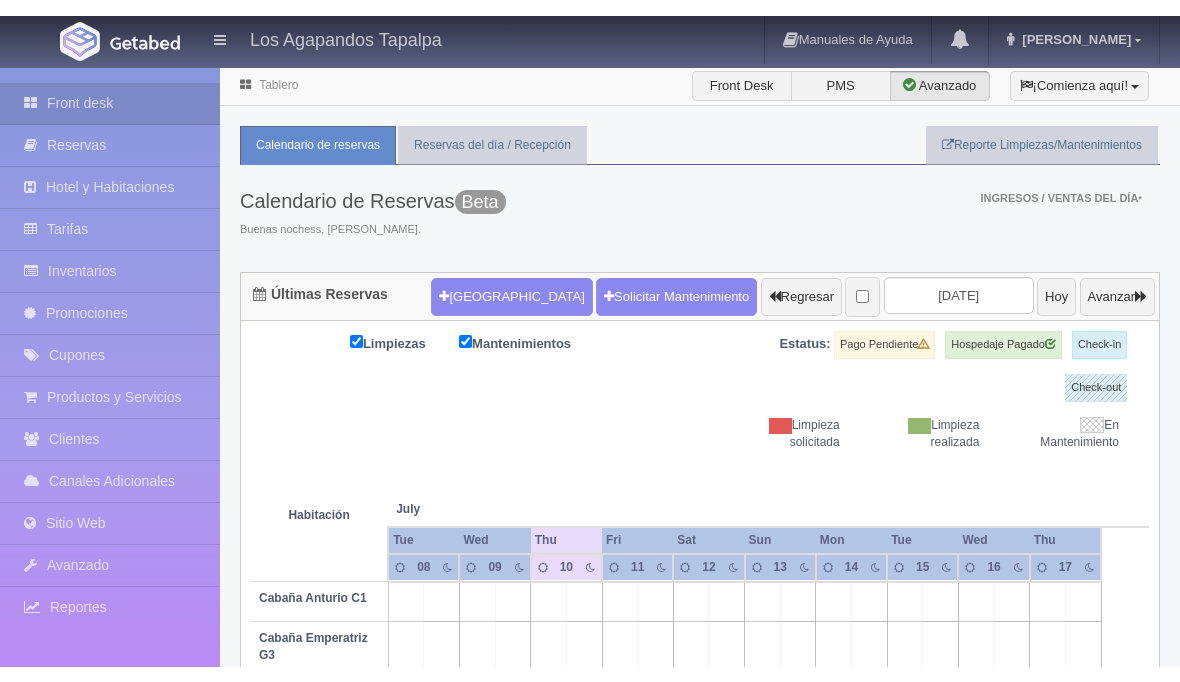 scroll, scrollTop: 0, scrollLeft: 0, axis: both 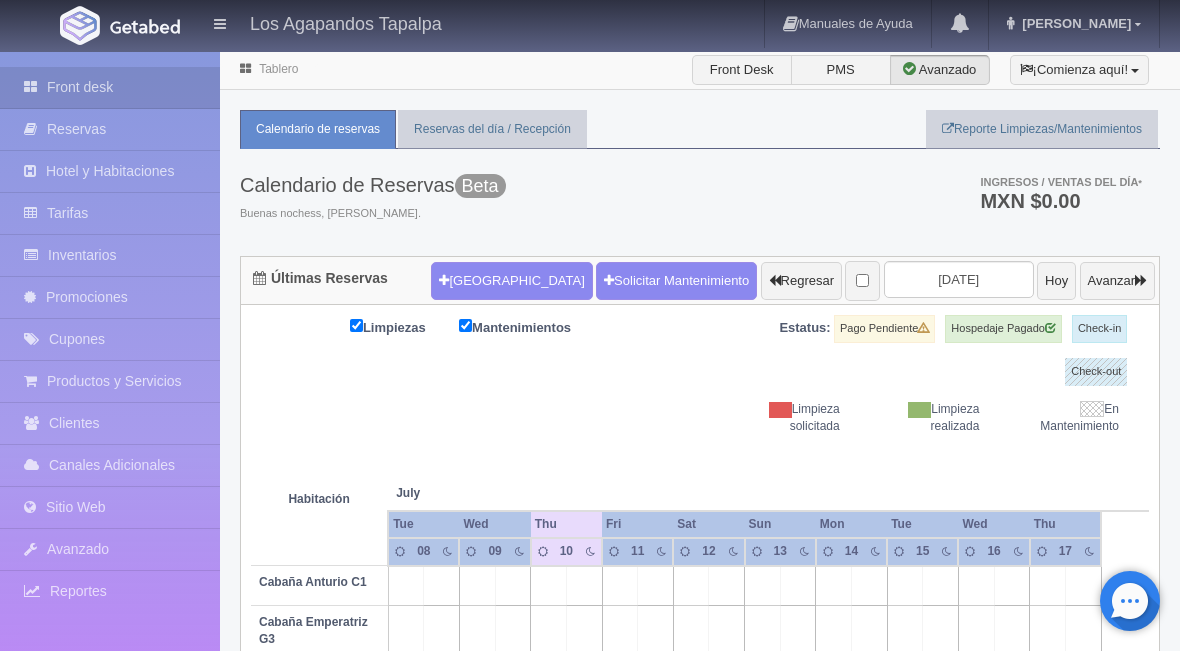 click on "[GEOGRAPHIC_DATA]" at bounding box center [511, 281] 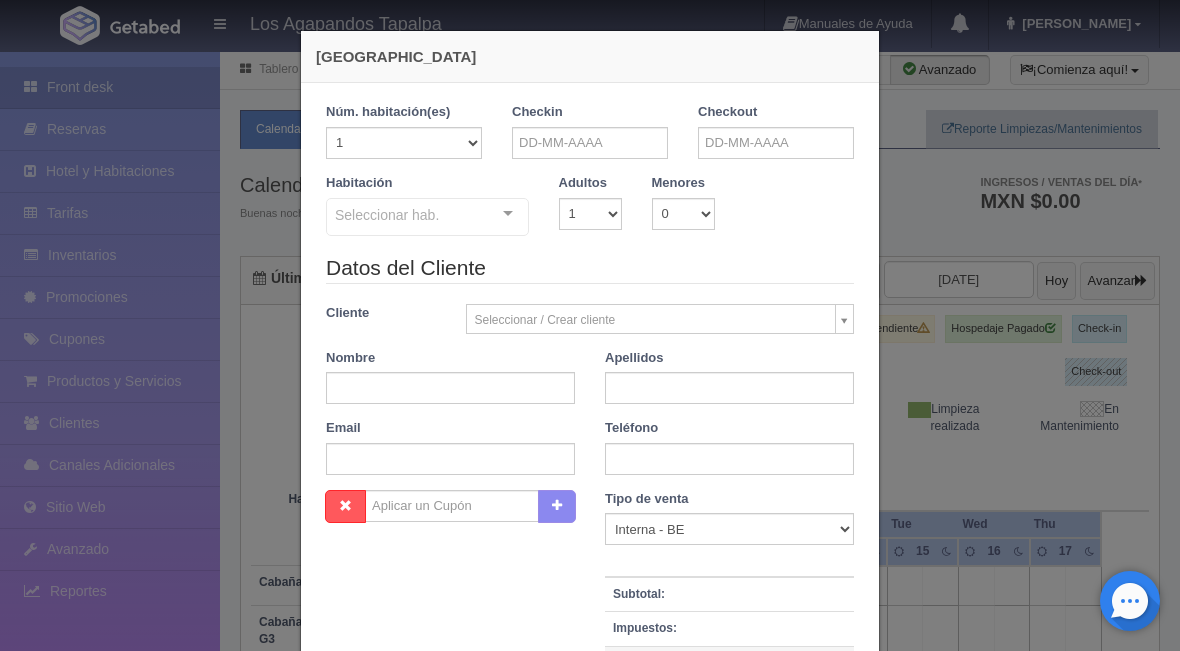 click at bounding box center (508, 214) 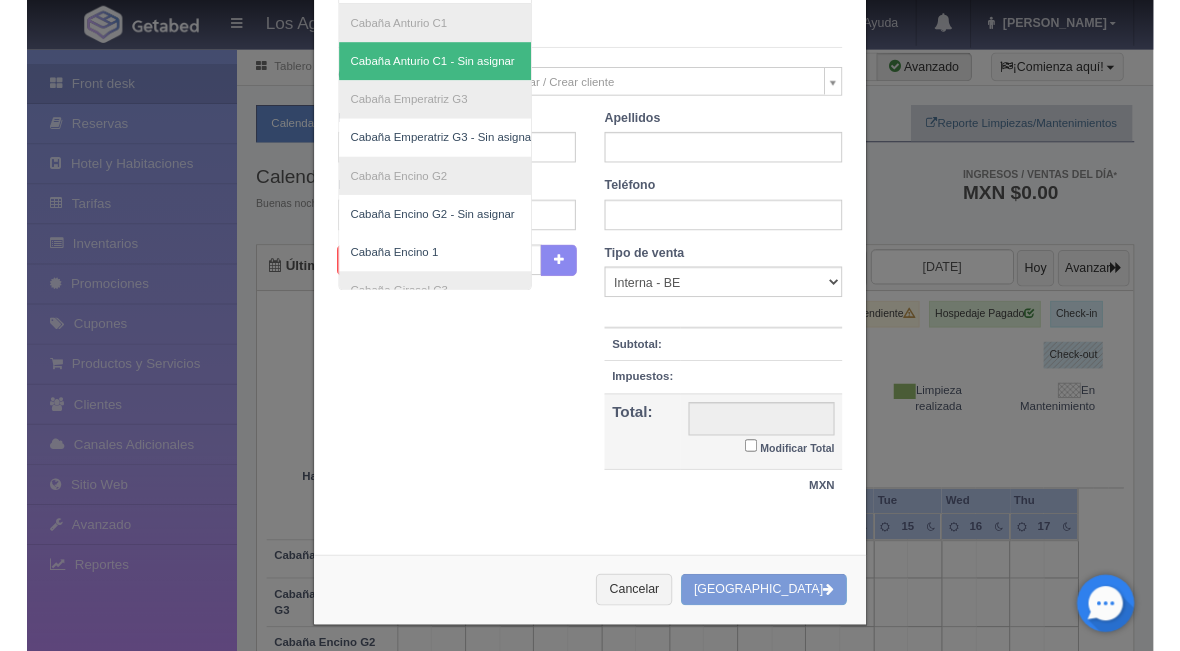 scroll, scrollTop: 236, scrollLeft: 0, axis: vertical 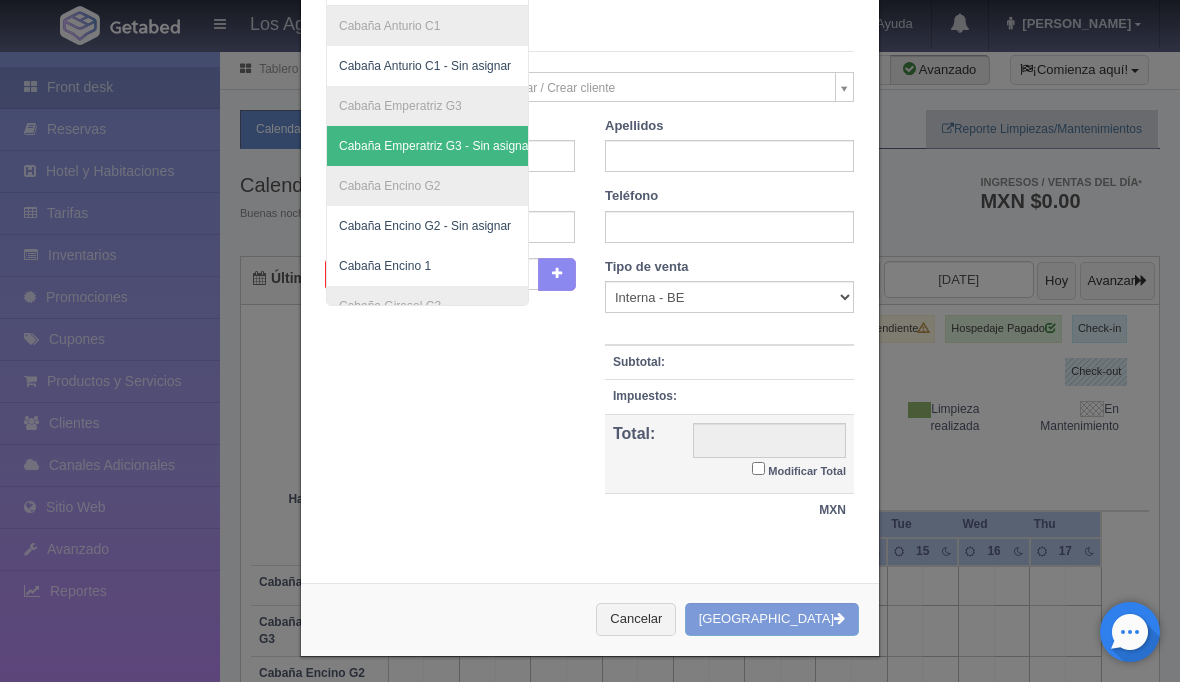 click on "Cabaña Emperatriz G3 - Sin asignar" at bounding box center [435, 146] 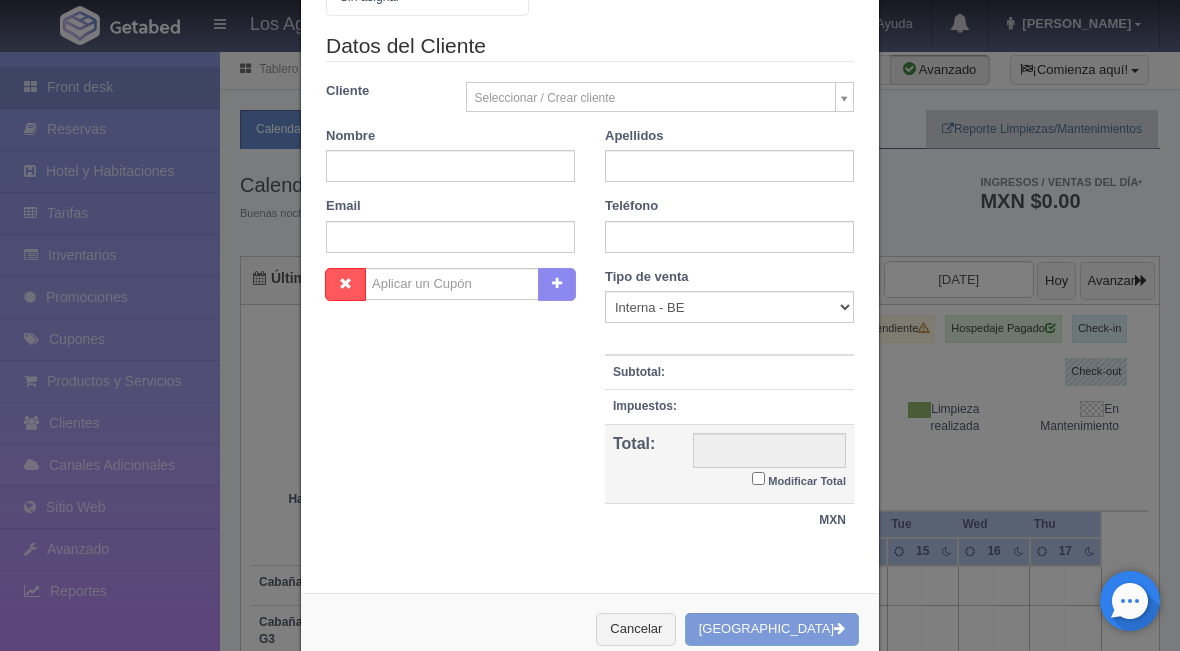 checkbox on "false" 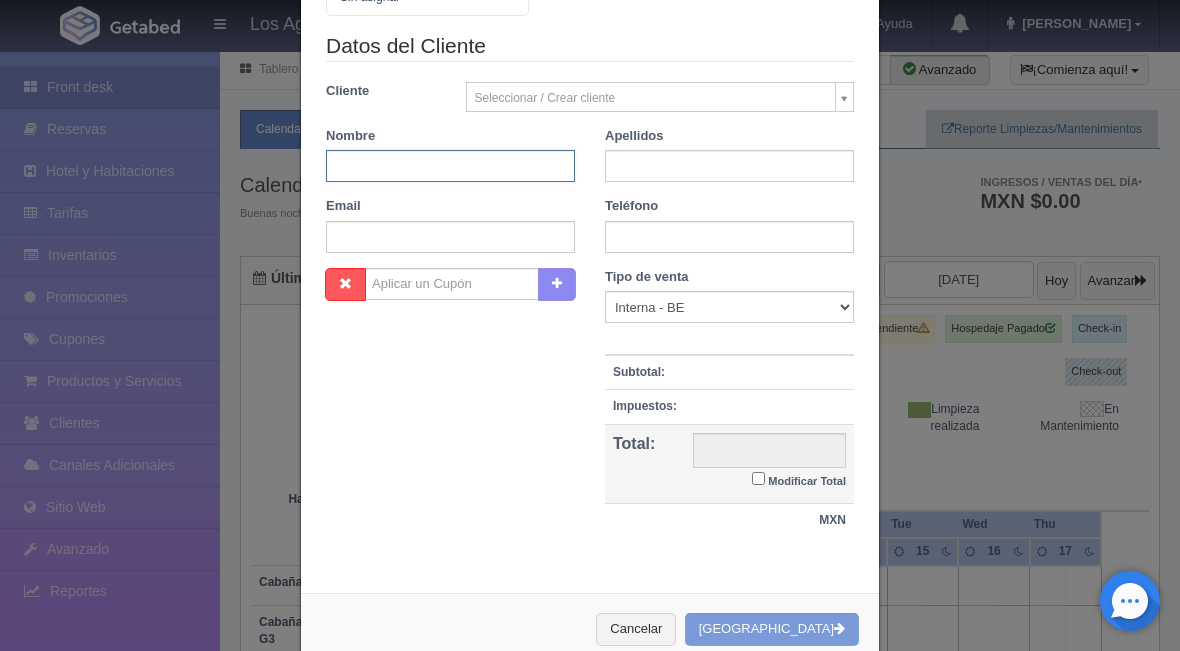click at bounding box center (450, 166) 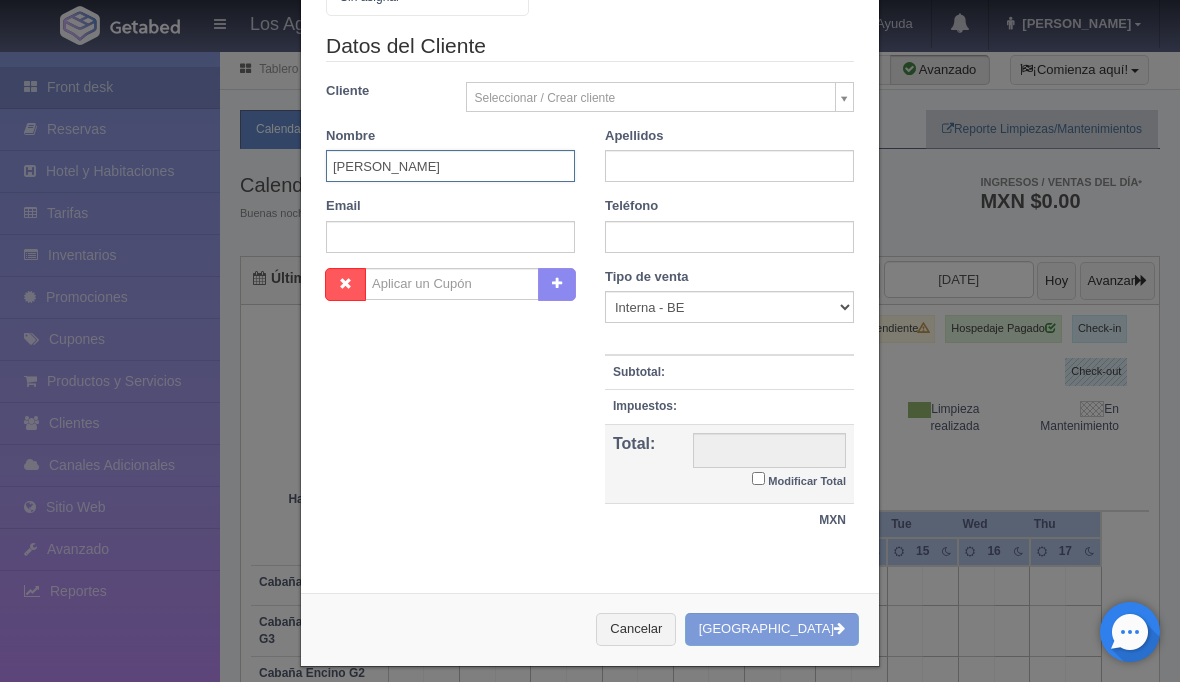 type on "Eréndira" 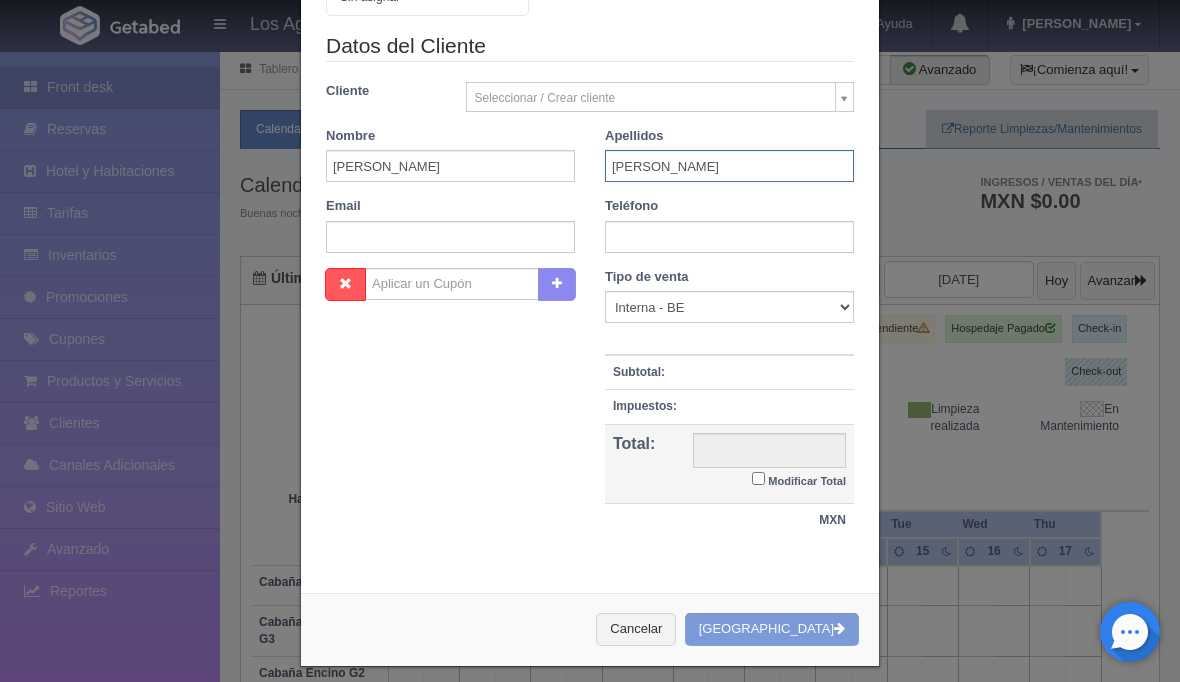type on "Ruíz" 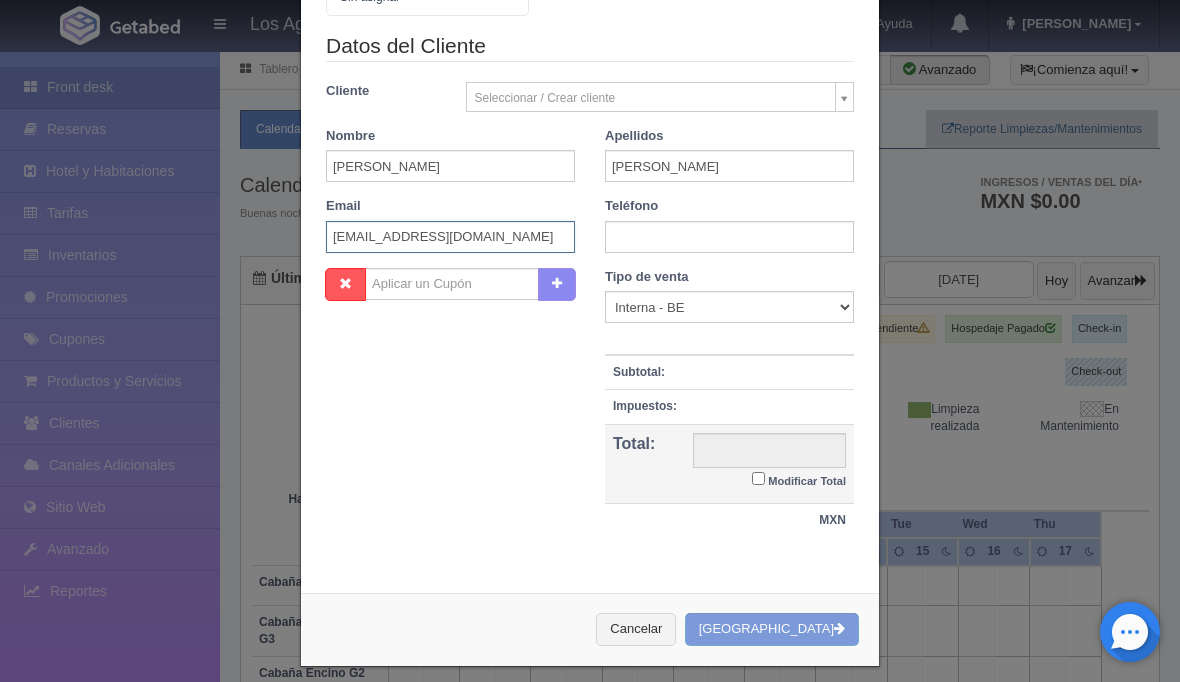 type on "merrzy999@gmail.com" 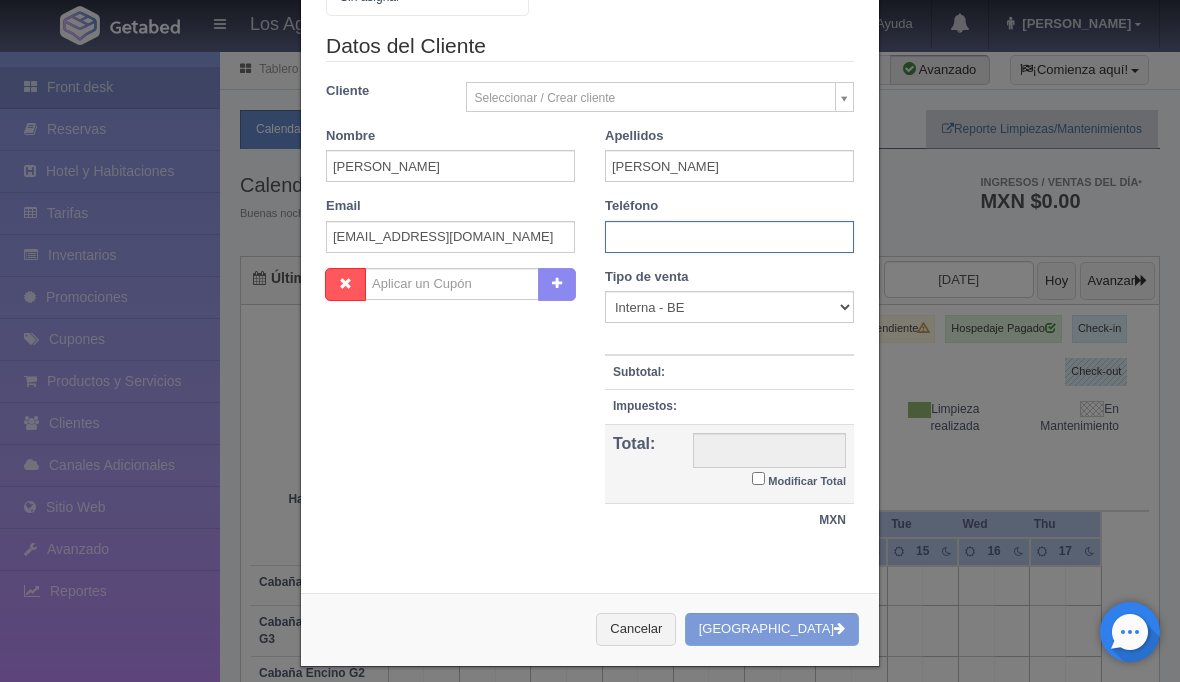click at bounding box center [729, 237] 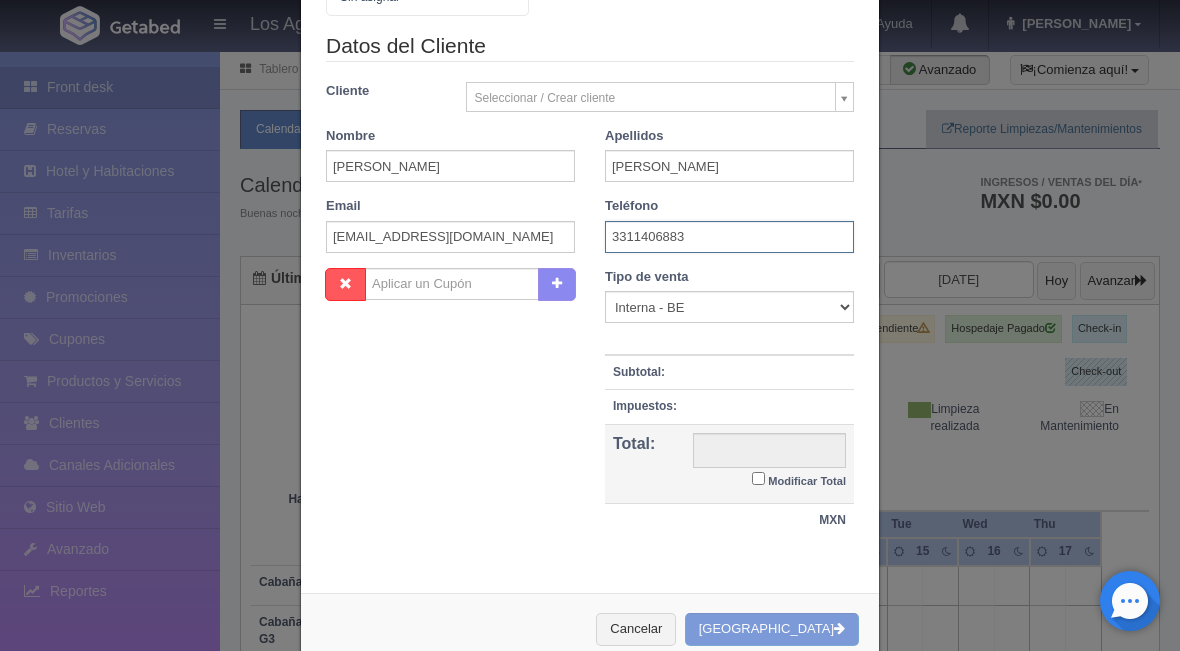 type on "3311406883" 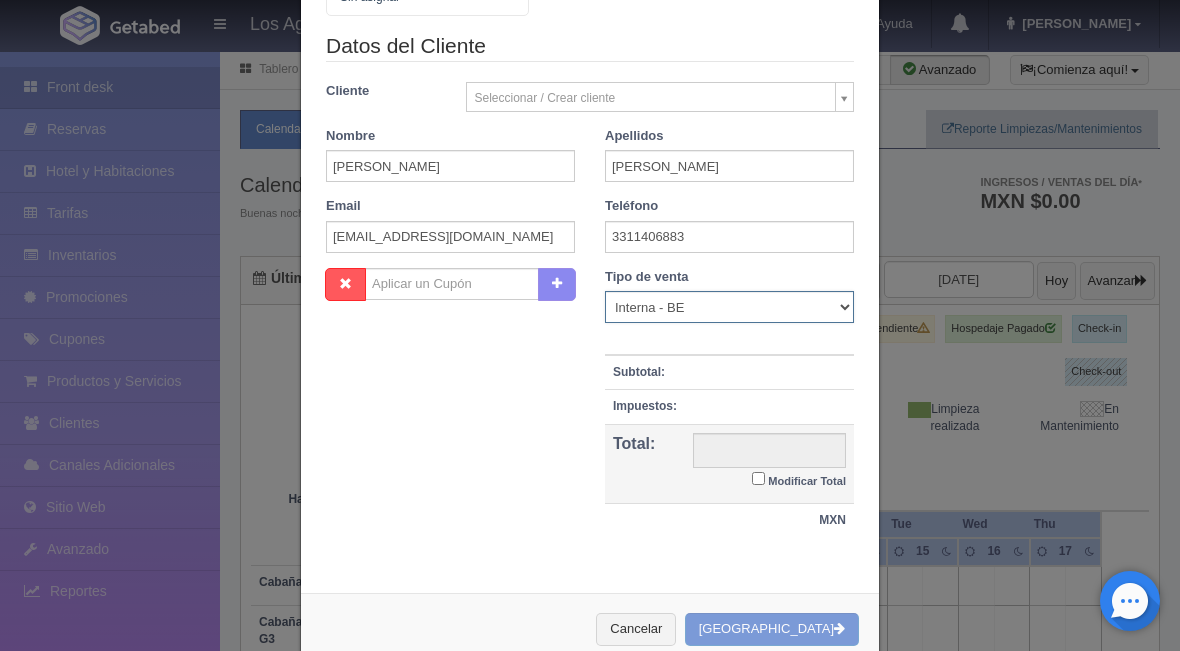 click on "Correo Electronico   Interna - BE   Llamada   OTA Externa   Otro   WALK IN" at bounding box center (729, 307) 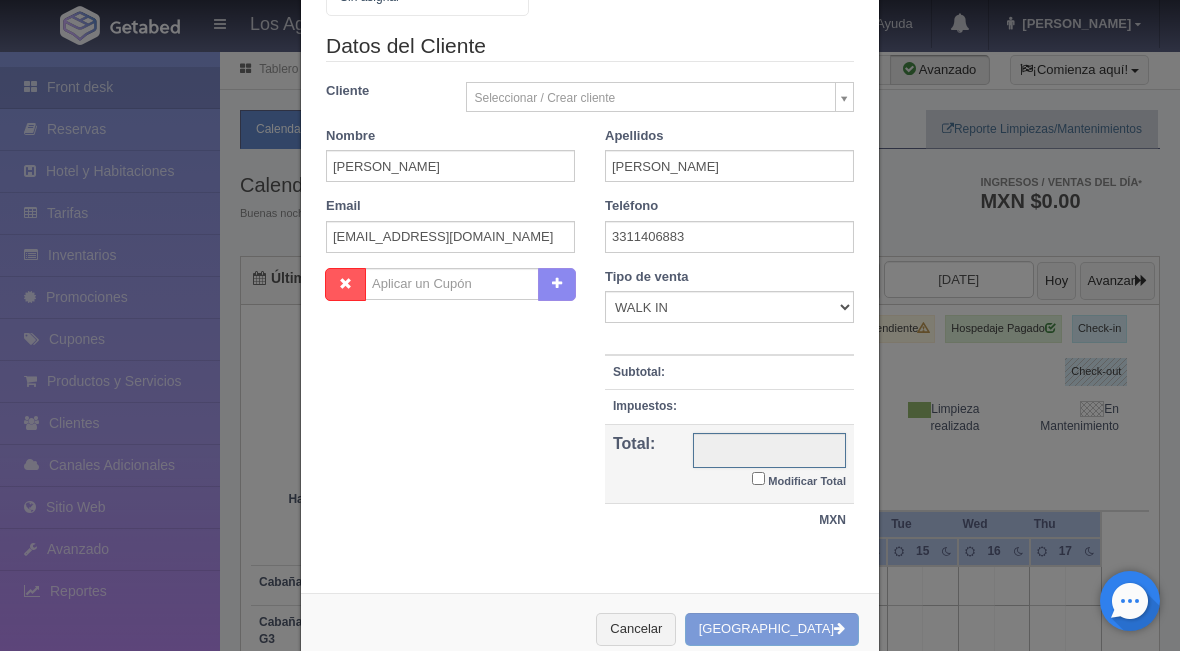 click at bounding box center (769, 450) 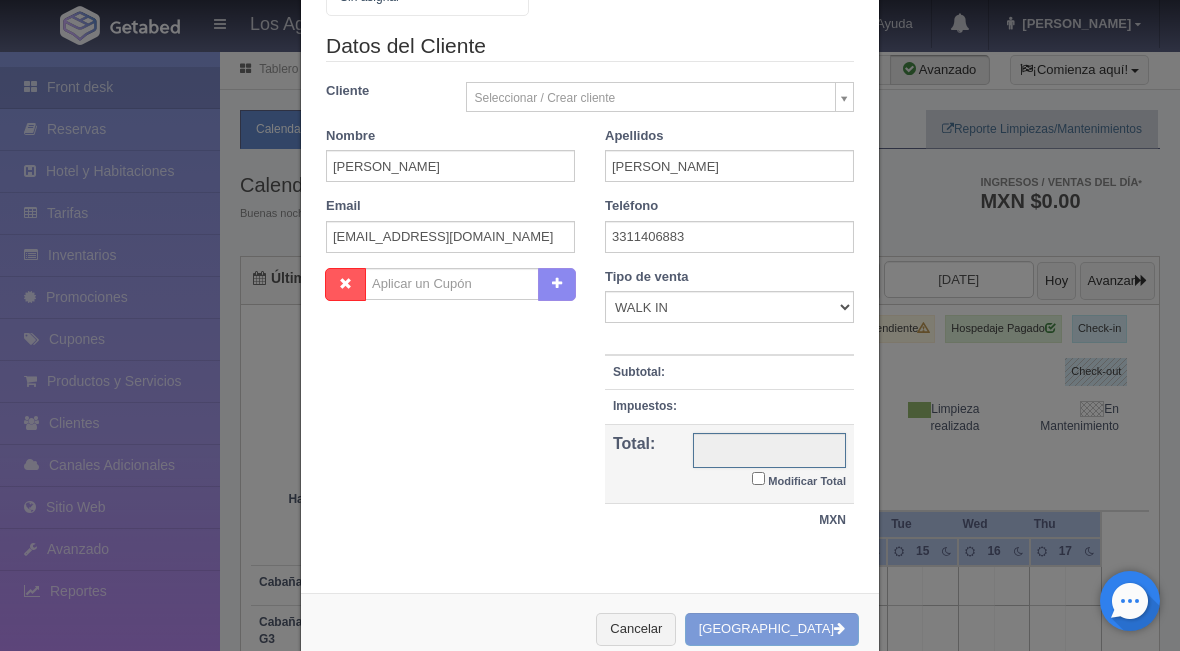 click at bounding box center (769, 450) 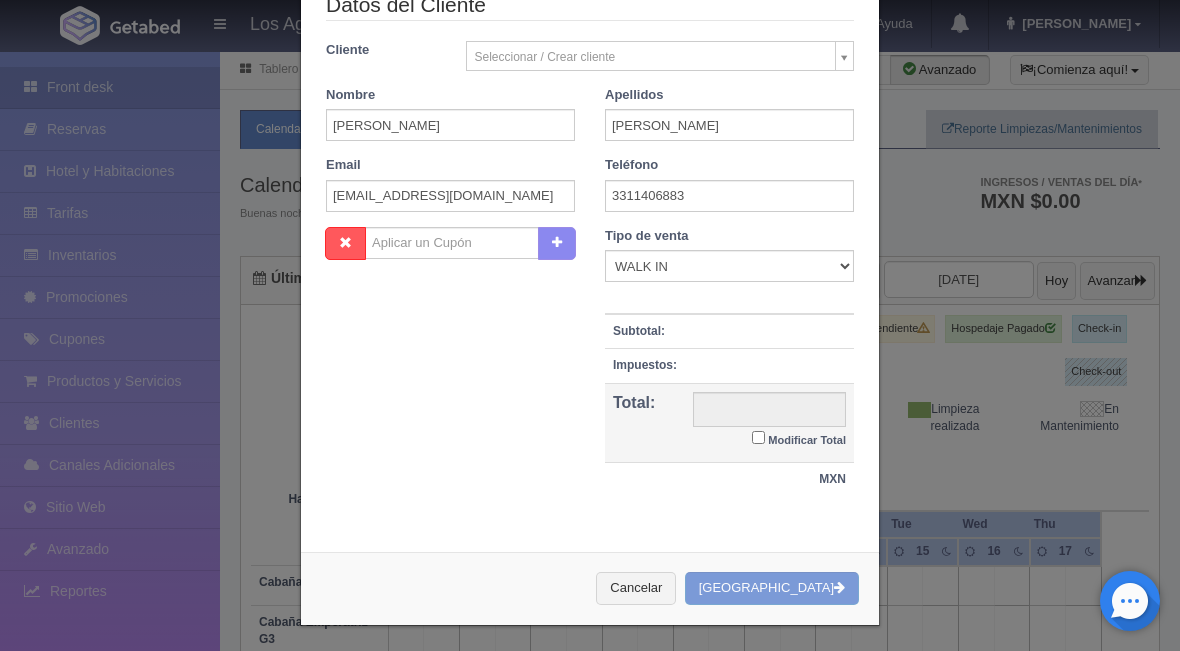 click on "Modificar Total" at bounding box center [758, 437] 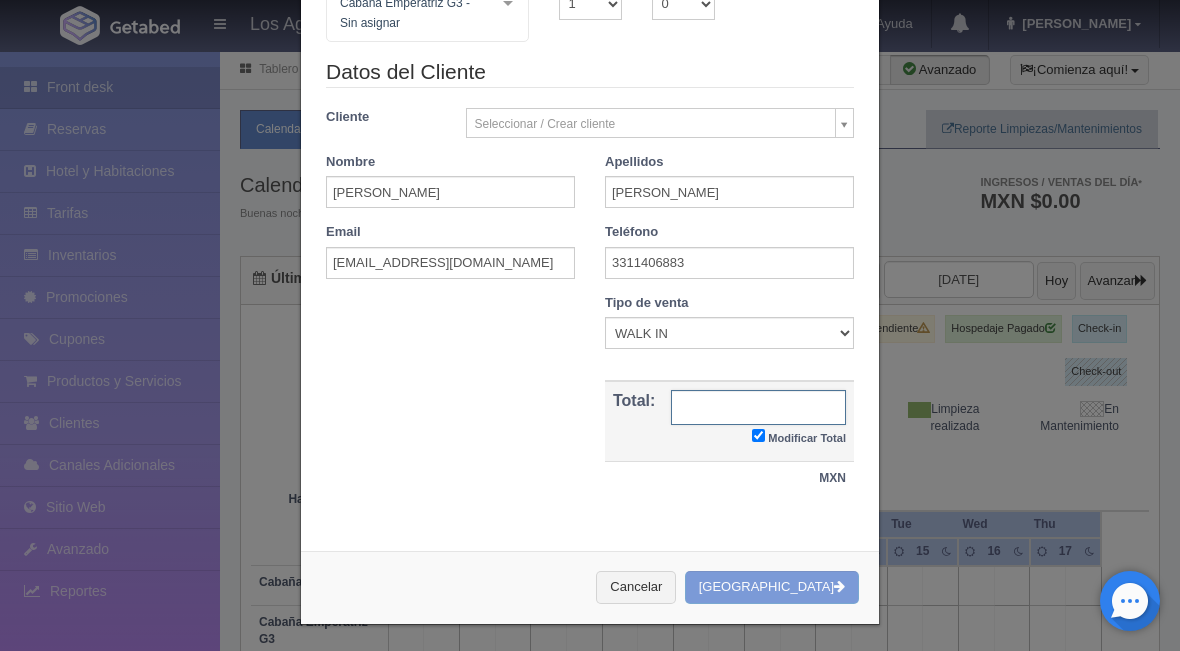 scroll, scrollTop: 209, scrollLeft: 0, axis: vertical 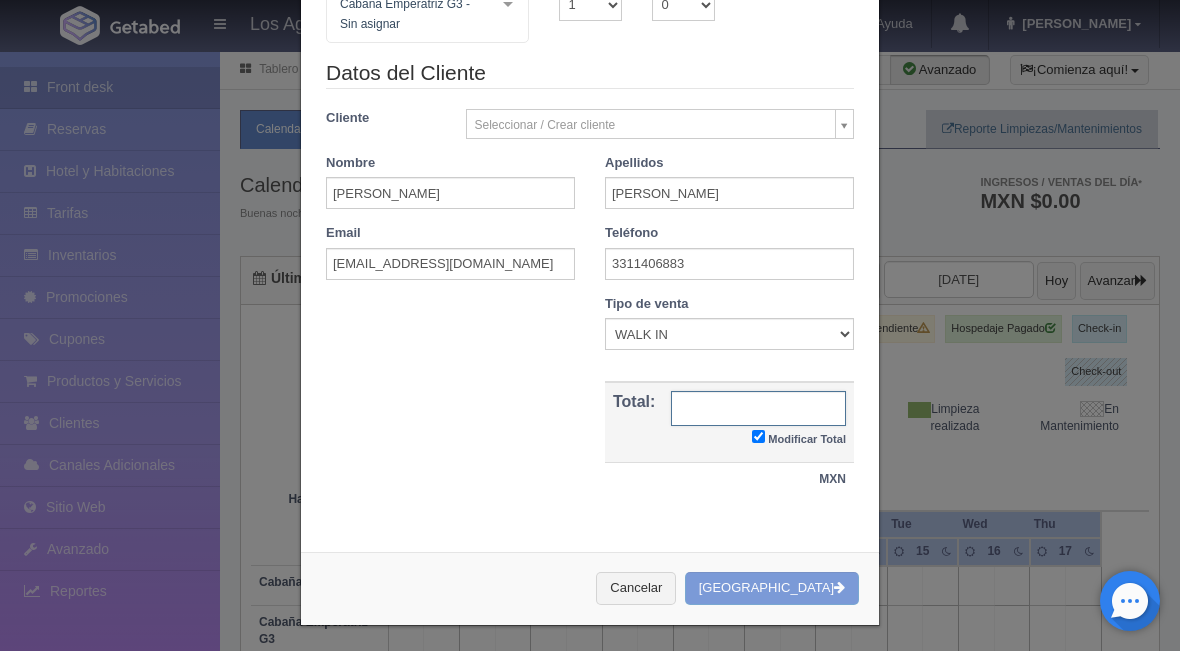 click at bounding box center [758, 408] 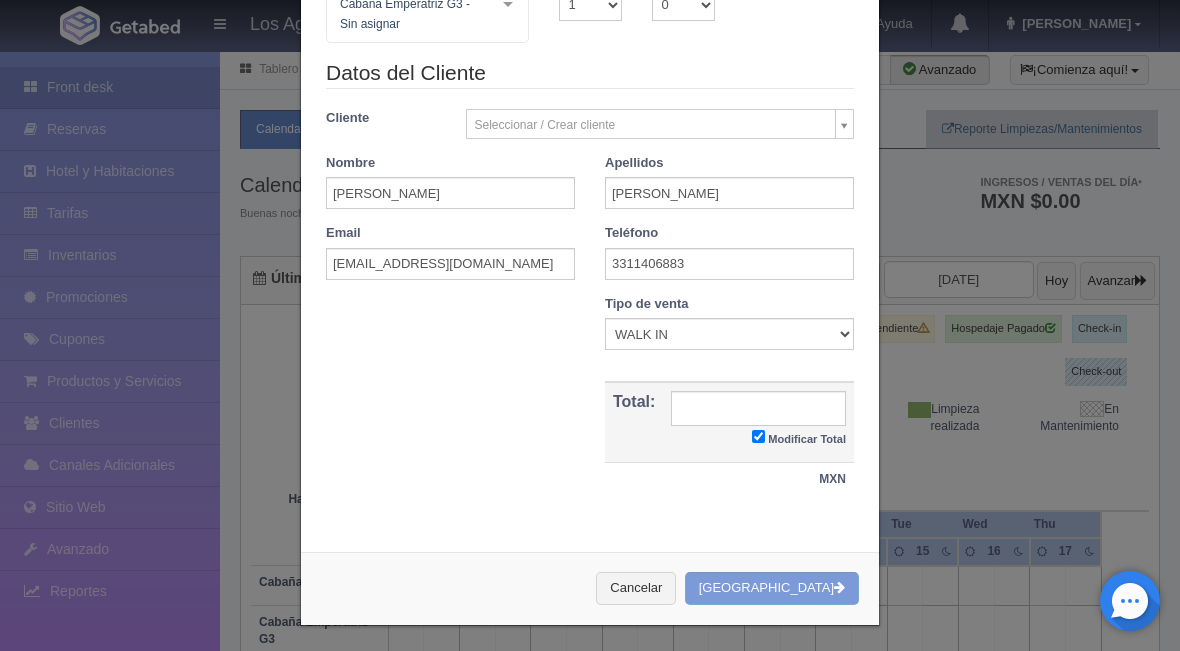 click on "Cancelar
Crear Reserva" at bounding box center [590, 588] 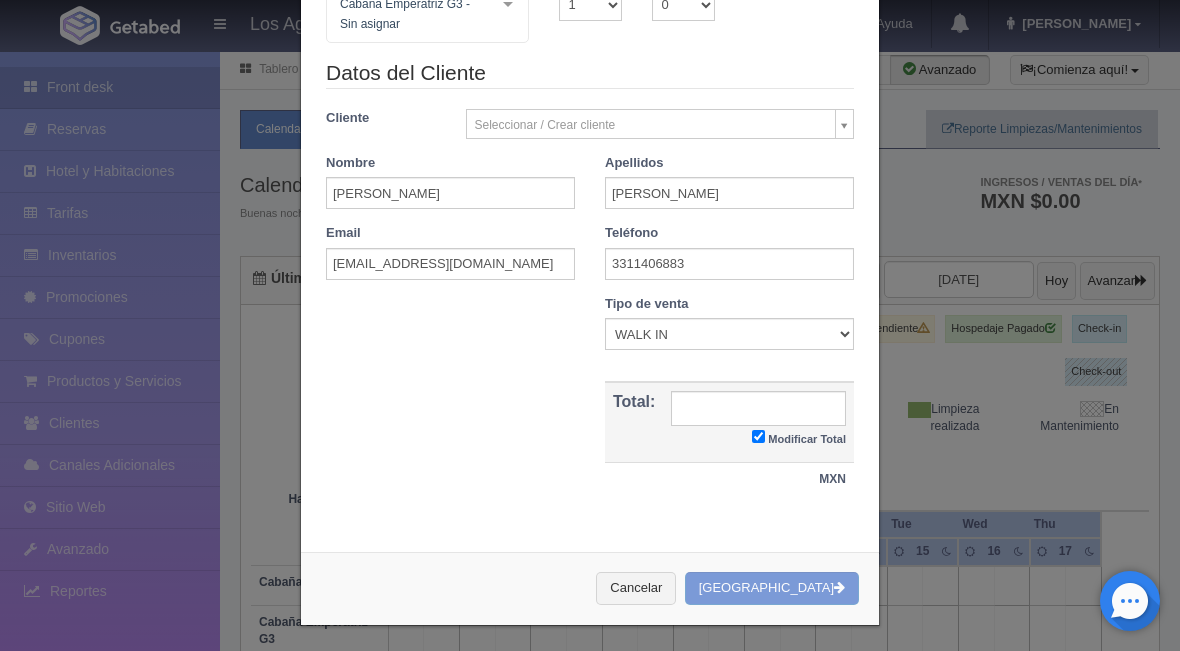 click on "Nueva Reserva   1   Núm. habitación(es)   1   2   3   4   5   6   7   8   9   10   11   12   13   14   15   16   17   18   19   20   Checkin     Checkout       Habitación              Cabaña Emperatriz G3 - Sin asignar           Cabaña Anturio C1 Cabaña Anturio C1 - Sin asignar     Cabaña Emperatriz G3 Cabaña Emperatriz G3 - Sin asignar     Cabaña Encino G2 Cabaña Encino G2 - Sin asignar   Cabaña Encino 1     Cabaña Girasol C3 Cabaña Girasol C3 - Sin asignar   Cabaña Girasol C3 1     Cabaña Olivo G1 Cabaña Olivo G1 - Sin asignar   Cabaña Olivo  1     Cabaña Orquídea C2 Cabaña Orquídea C2 - Sin asignar   Cabaña Orquídea C2 1     No elements found. Consider changing the search query.   List is empty.       Adultos   1   2   3   4   5   6   7   8   9   10   Menores   0   1   2   3   4   5   6   7   8   9   10   Edad menores   0   1   2   3   4   5   6   7   8   9   10   11   12   13   14   15   16   17   18        Verficando disponibilidad       Datos del Cliente   Cliente" at bounding box center (590, 223) 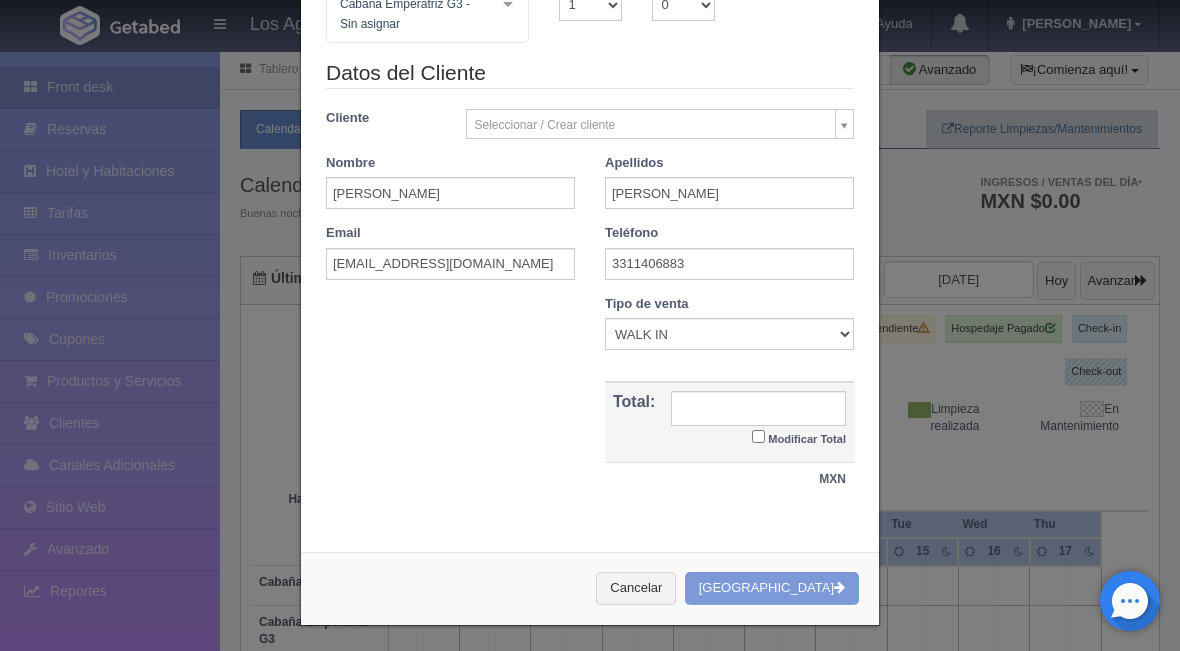 checkbox on "false" 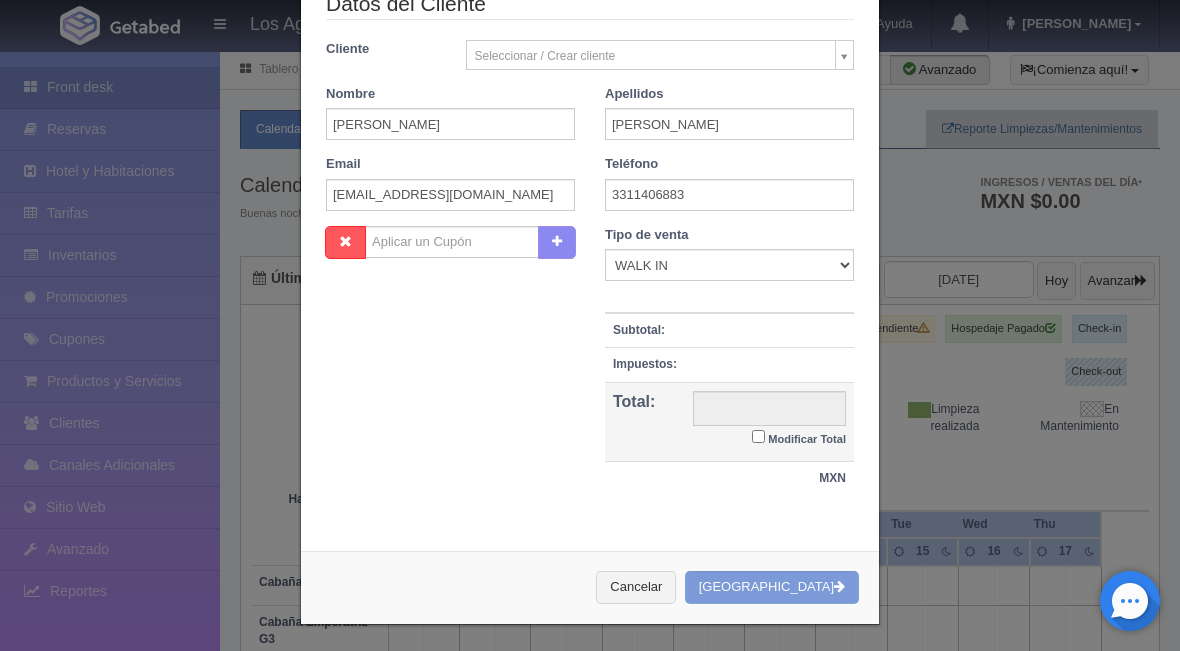 scroll, scrollTop: 277, scrollLeft: 0, axis: vertical 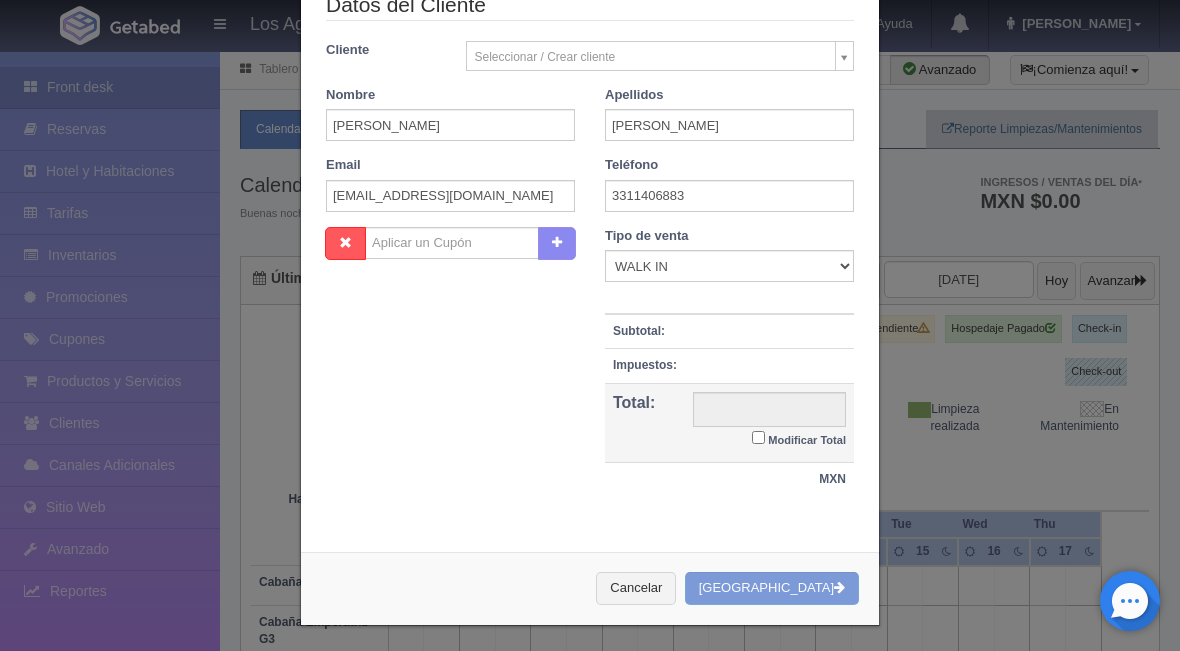 click on "Cancelar
Crear Reserva" at bounding box center (590, 588) 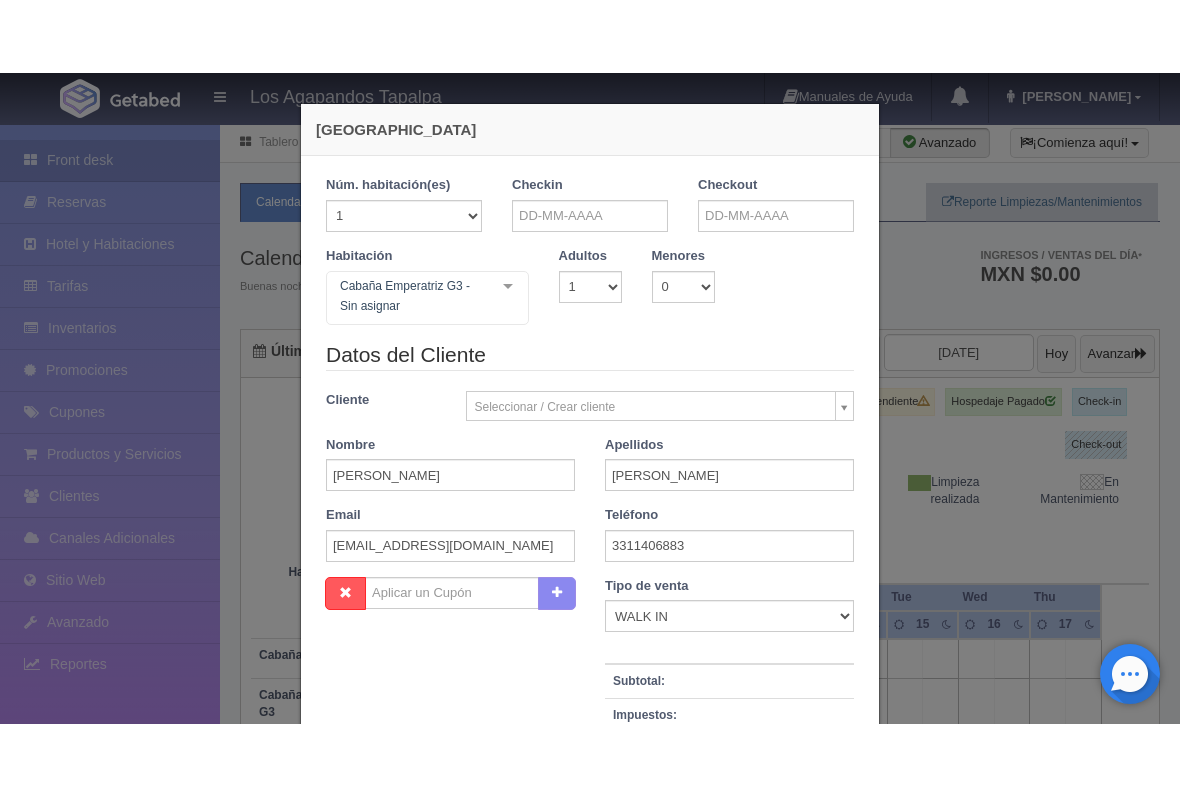 scroll, scrollTop: 0, scrollLeft: 0, axis: both 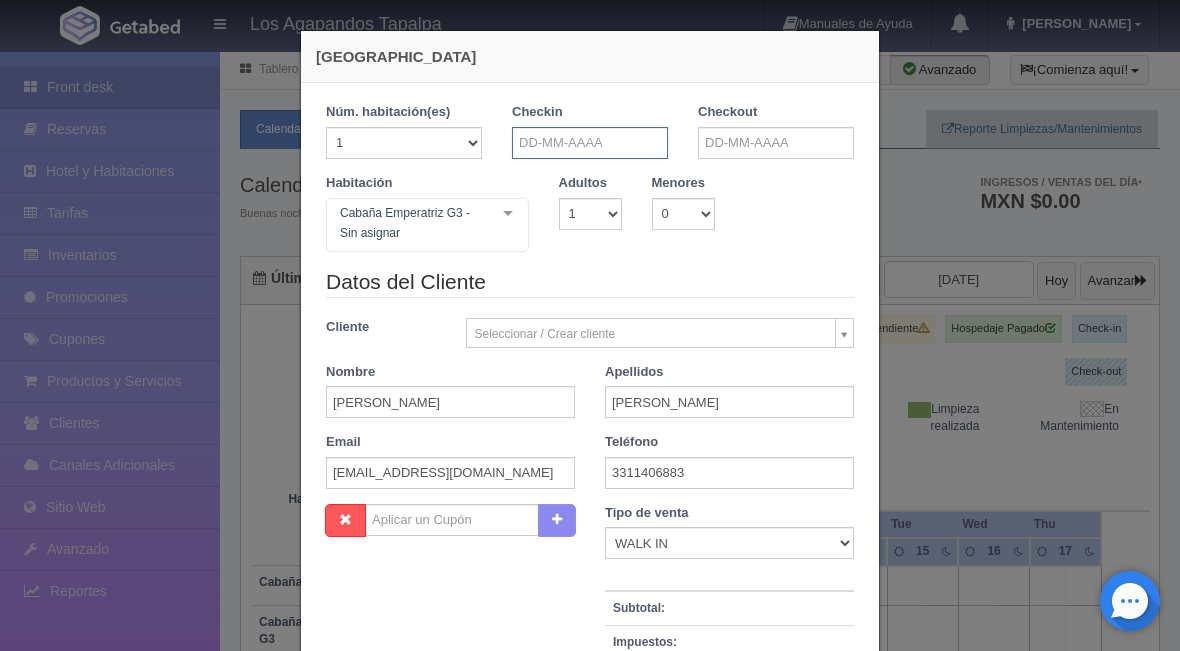 click at bounding box center [590, 143] 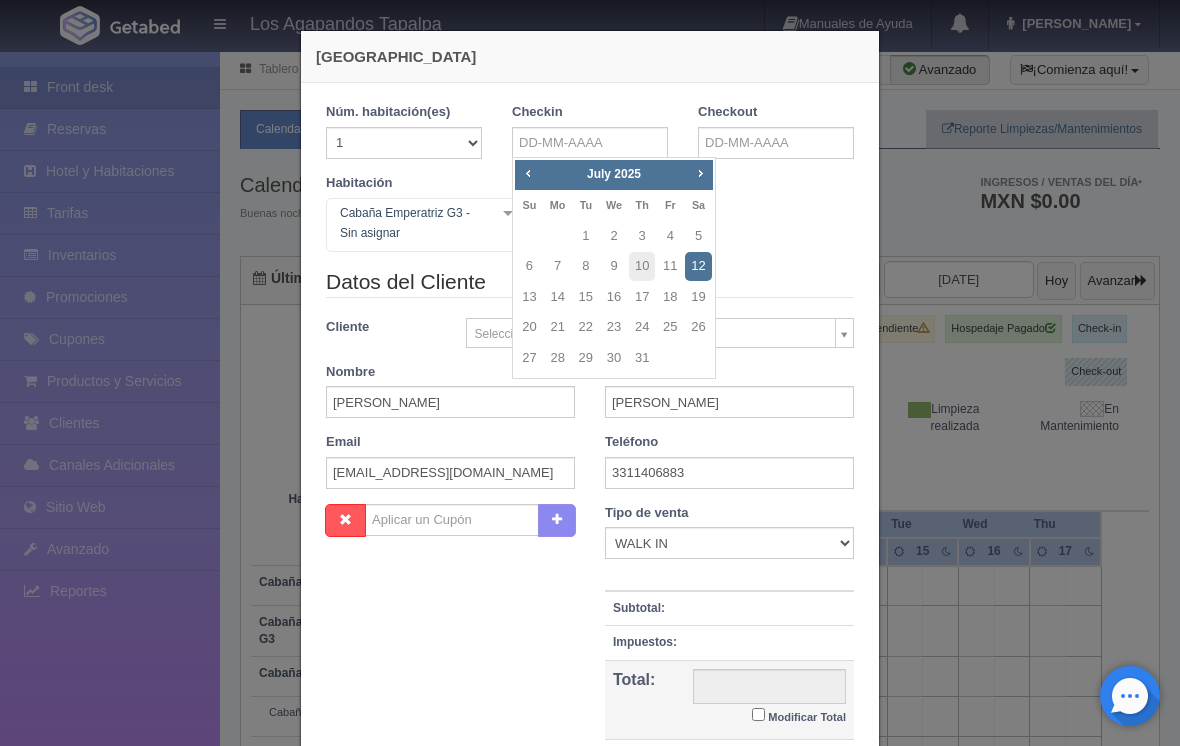 click on "12" at bounding box center (698, 266) 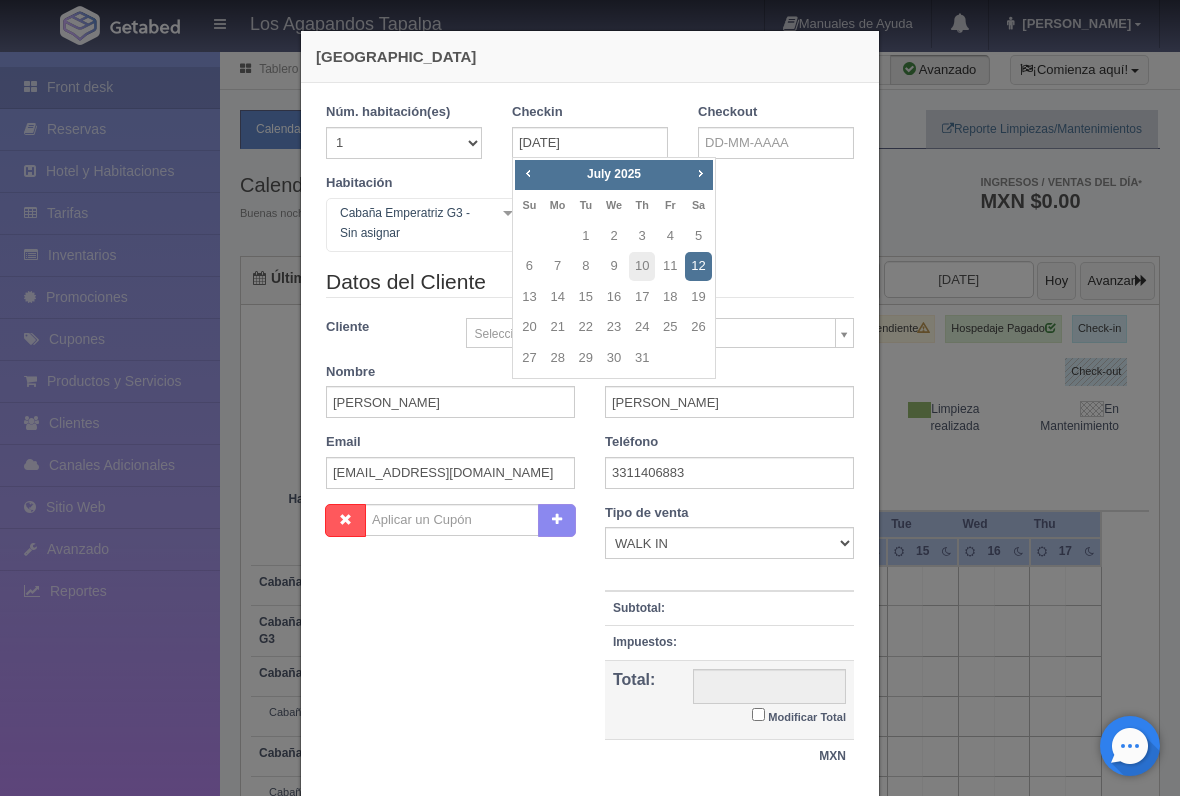 checkbox on "false" 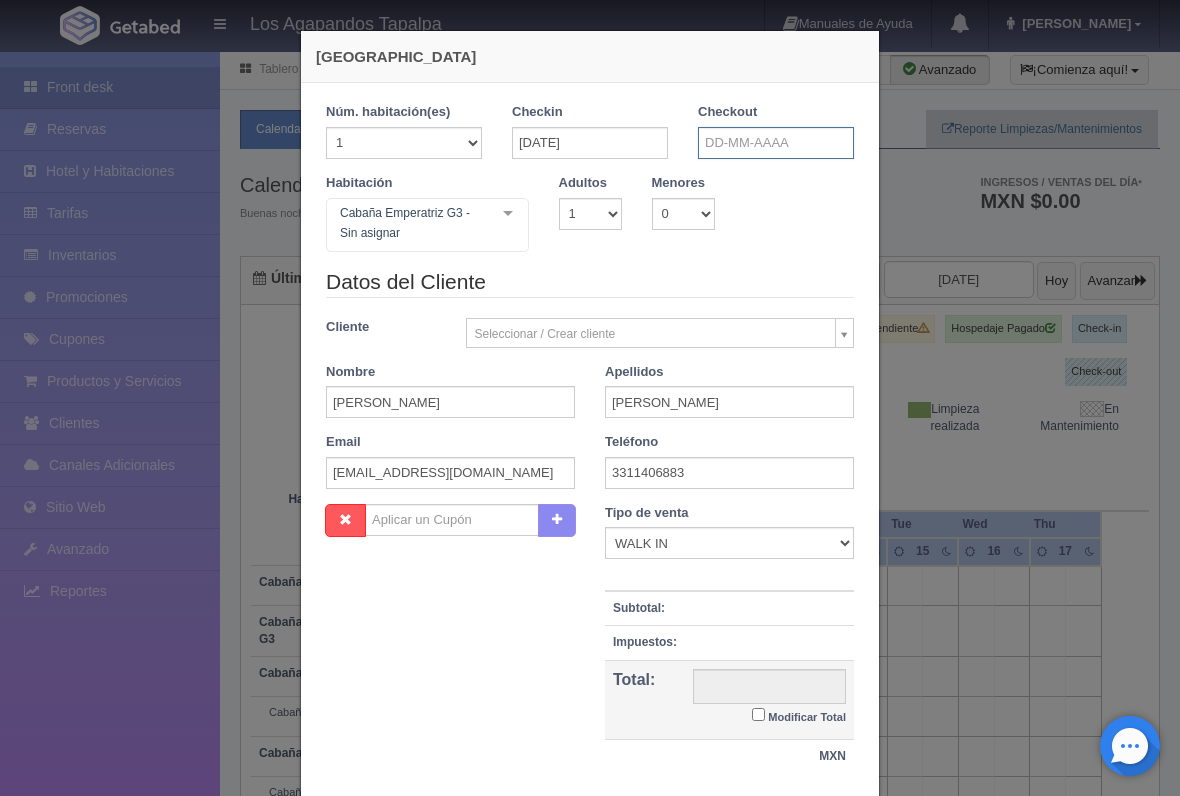 click at bounding box center [776, 143] 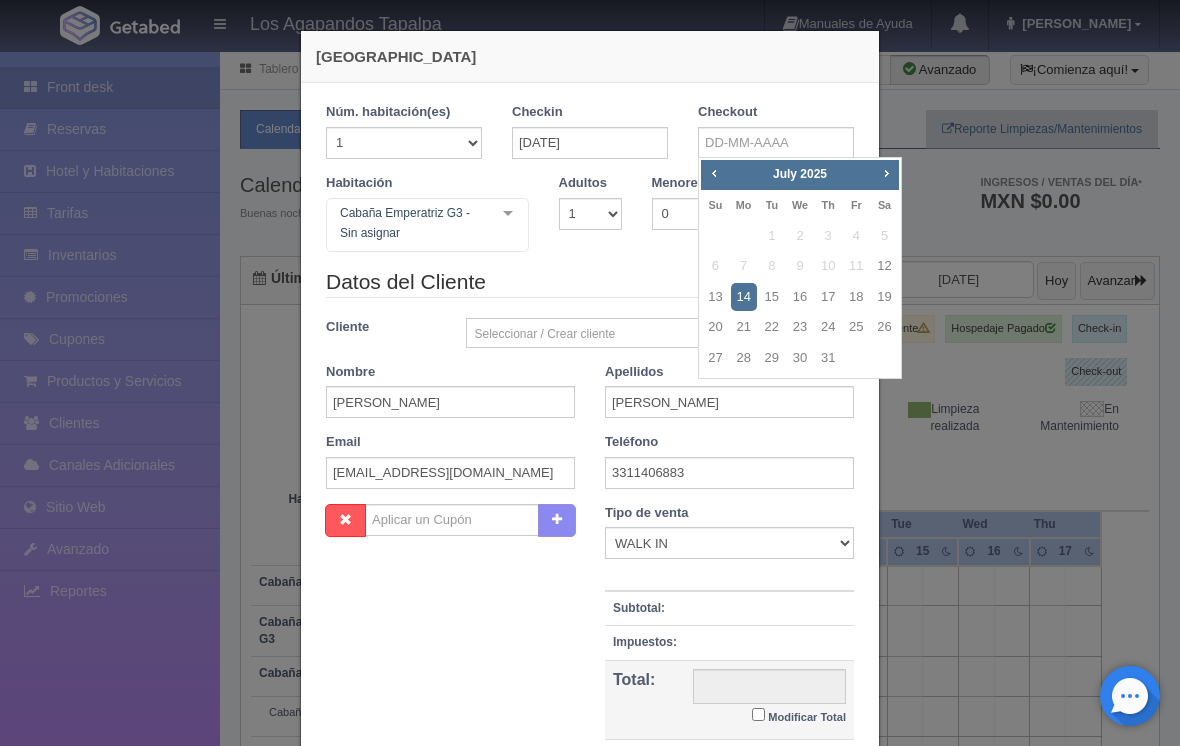 click on "14" at bounding box center [744, 297] 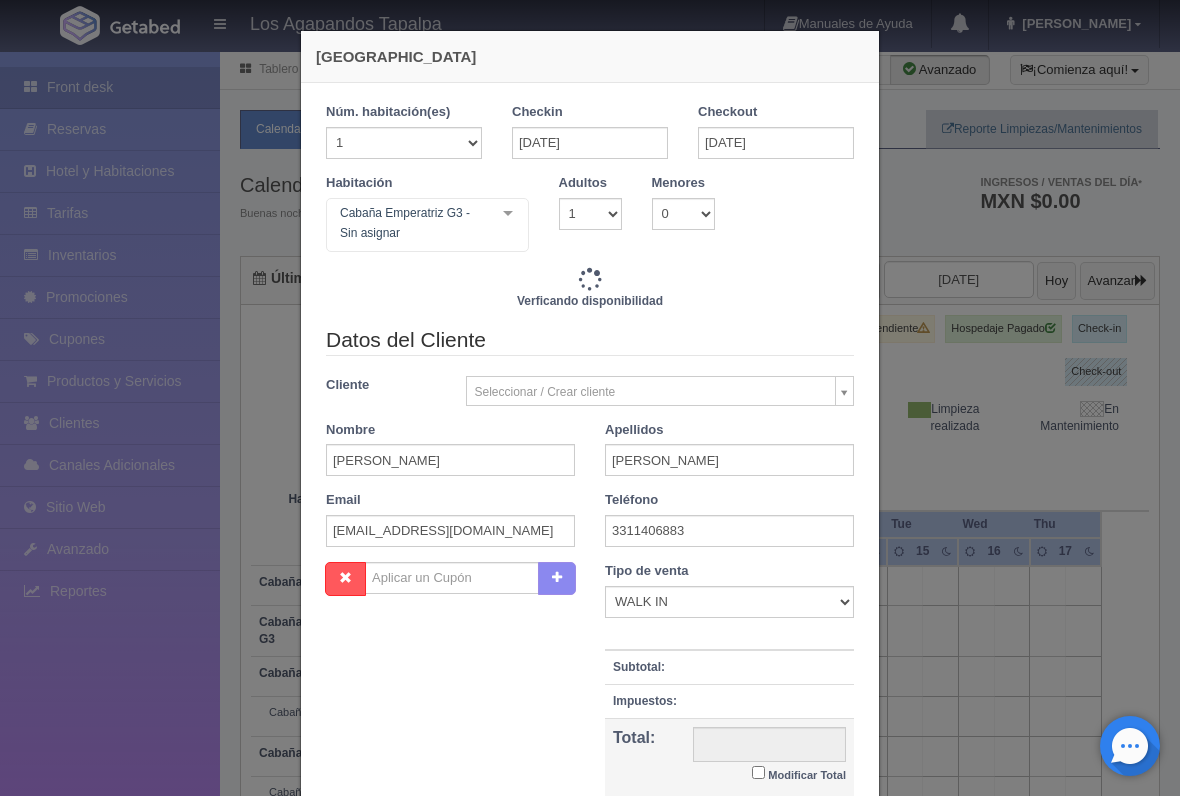 checkbox on "false" 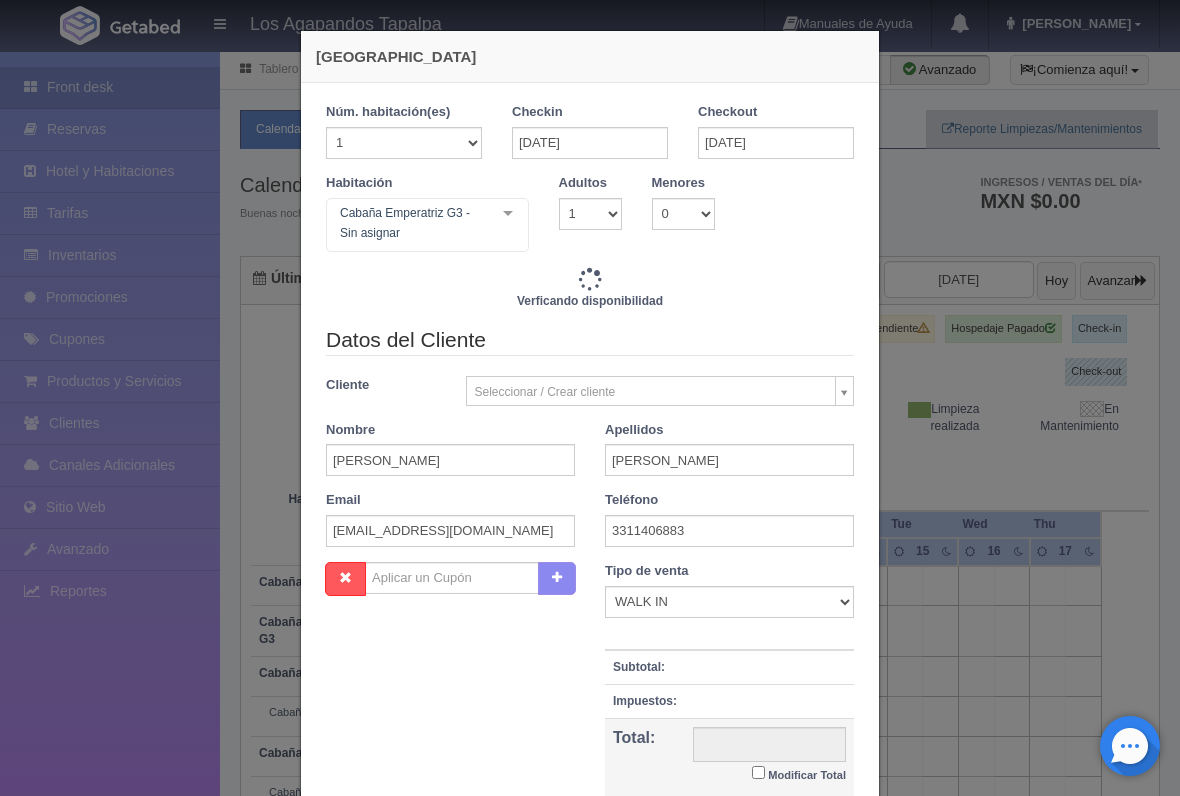 type on "8400.00" 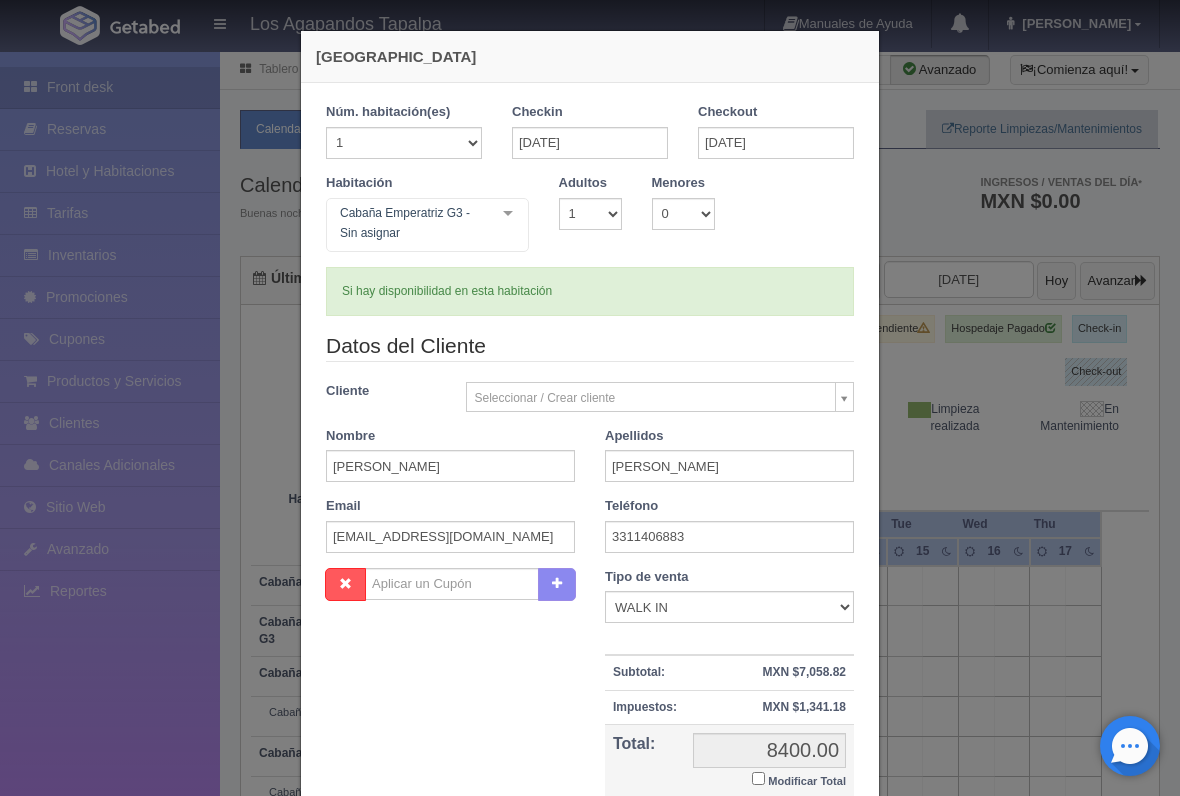 checkbox on "false" 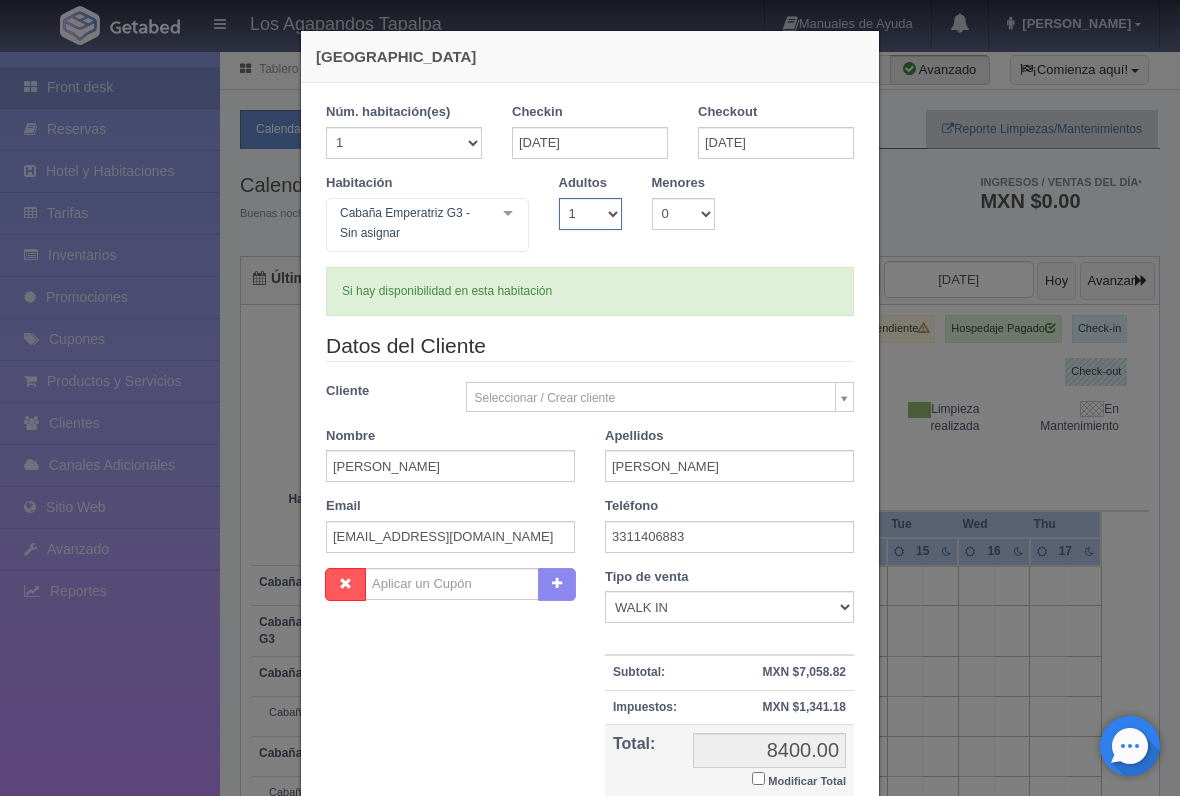 click on "1   2   3   4   5   6   7   8   9   10" at bounding box center [590, 214] 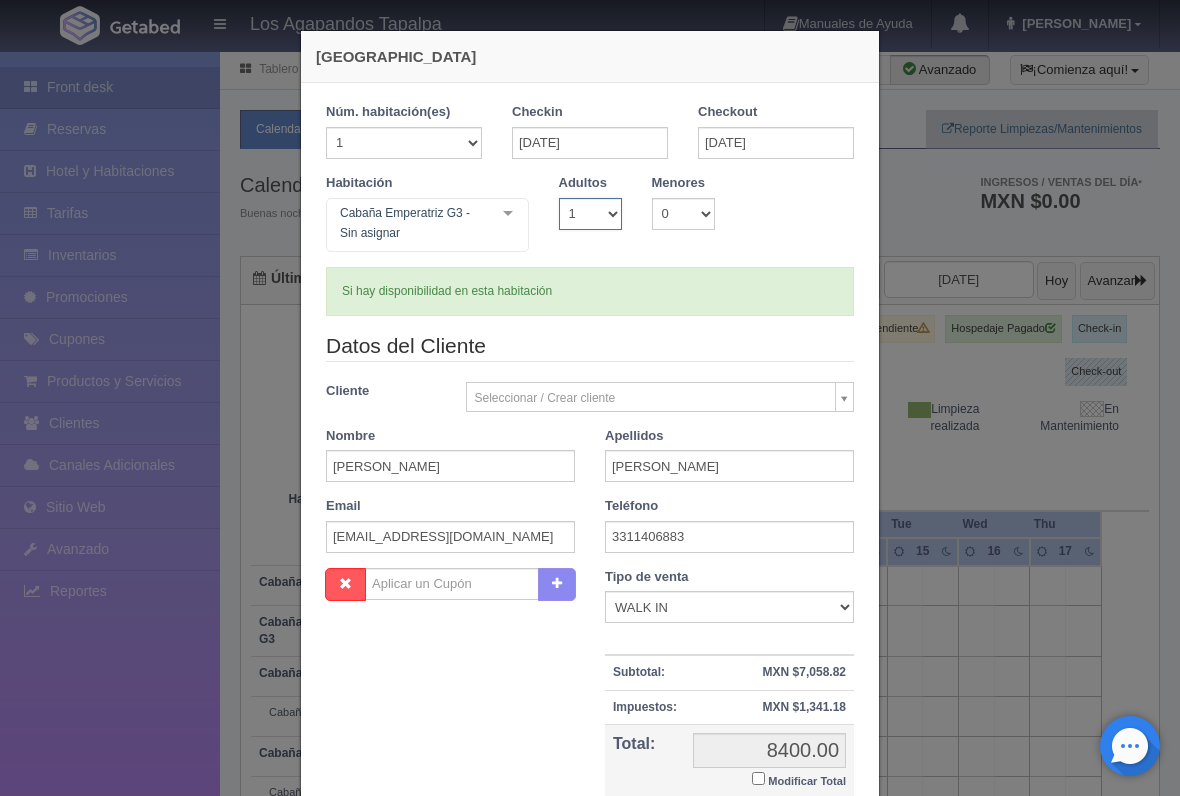 select on "10" 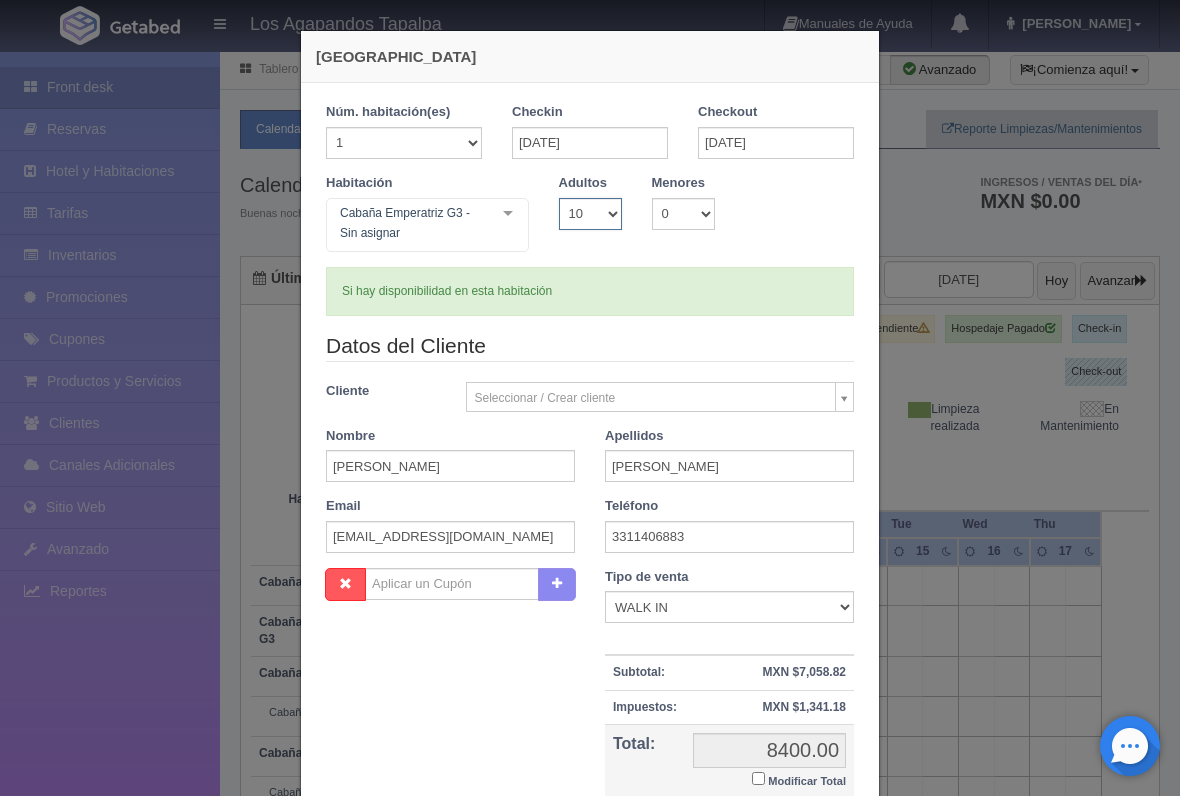 type 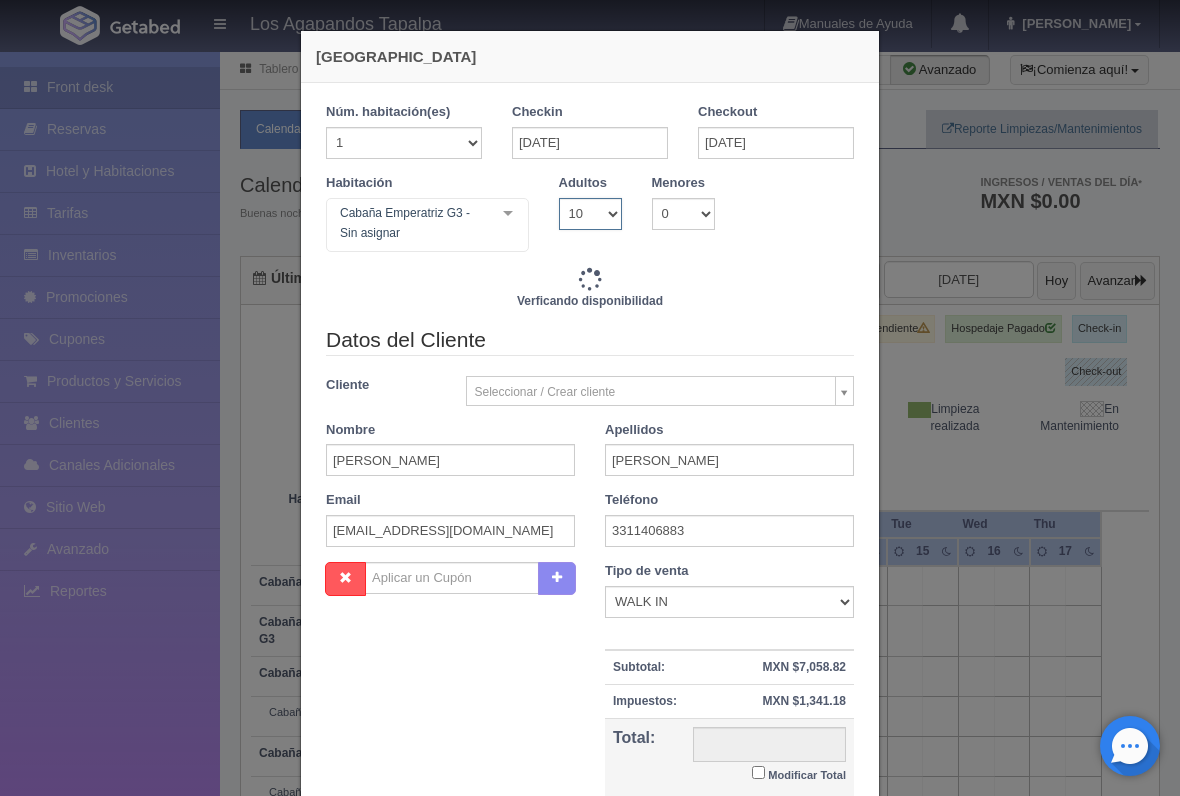 type on "8400.00" 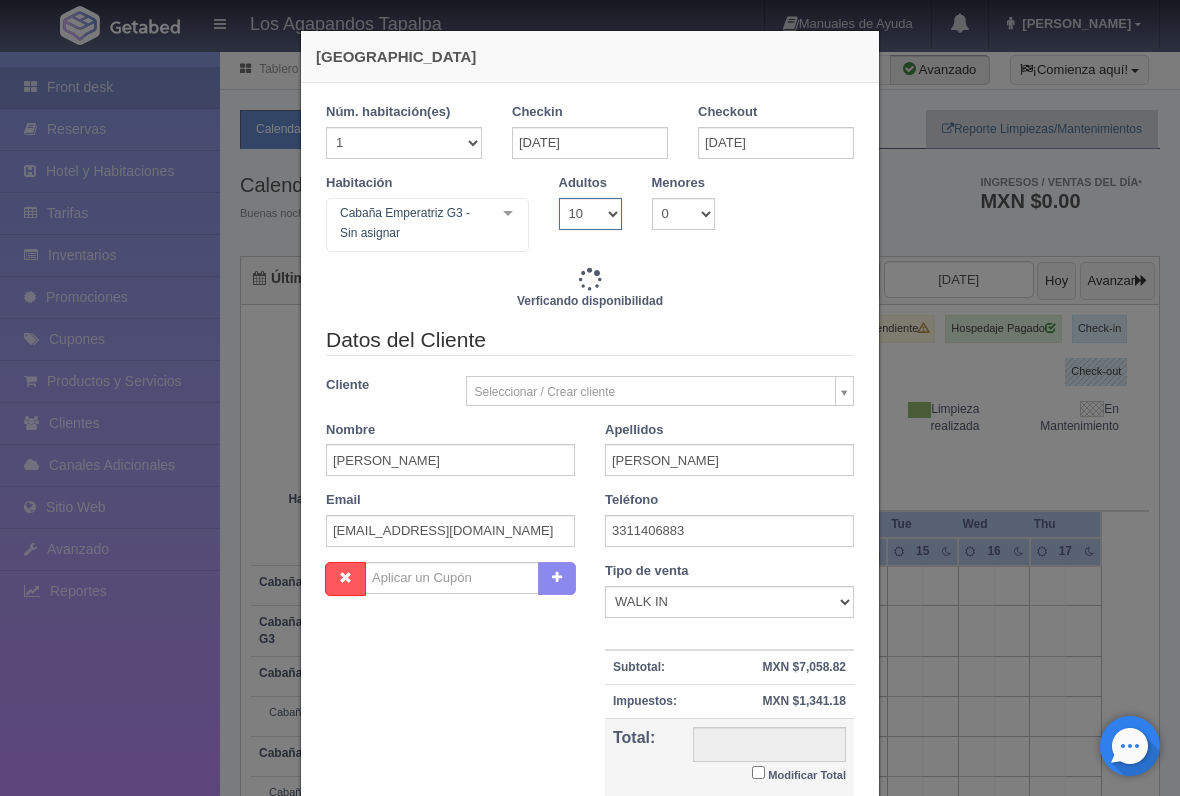 checkbox on "false" 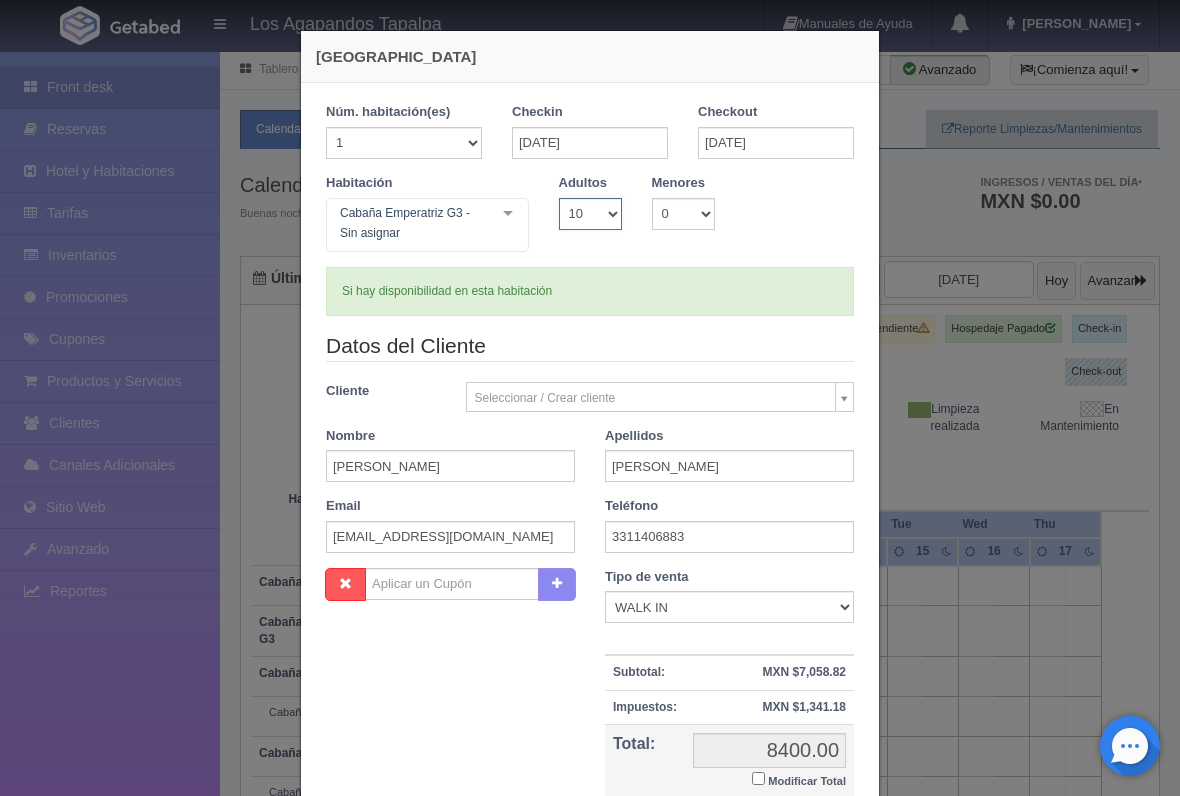 click on "1   2   3   4   5   6   7   8   9   10" at bounding box center (590, 214) 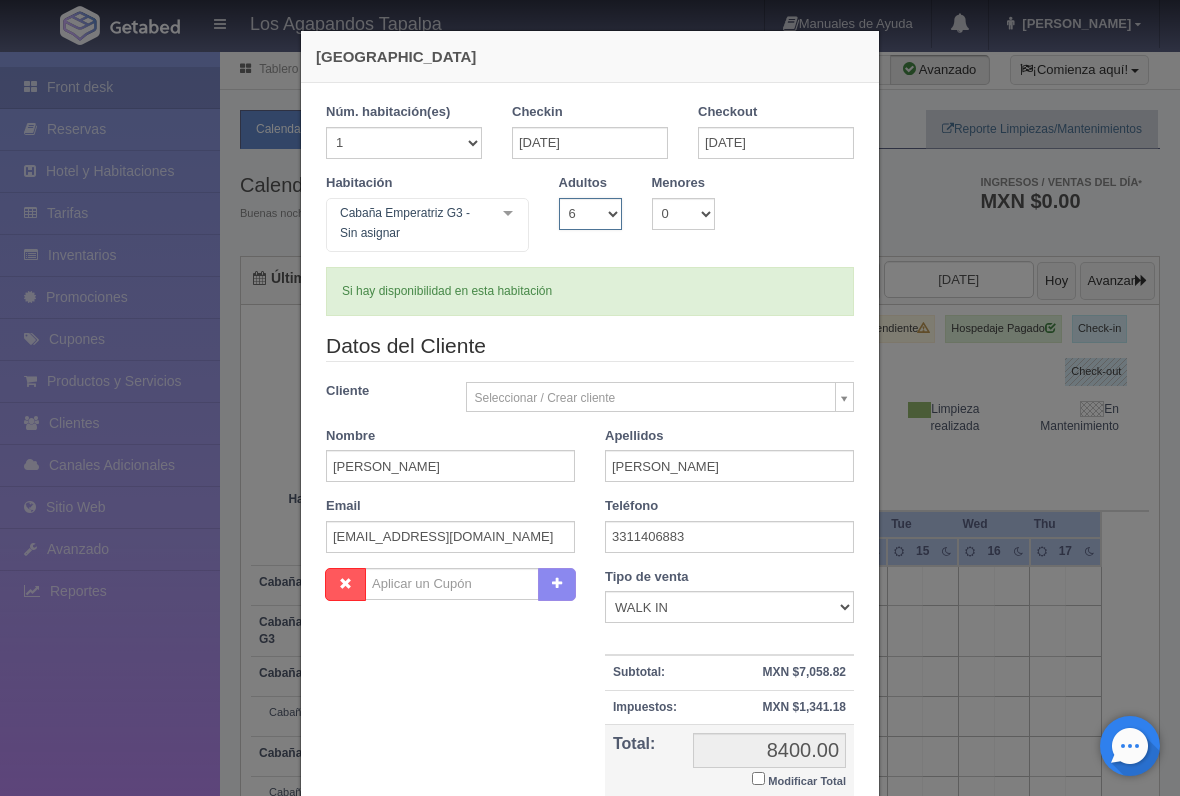 type 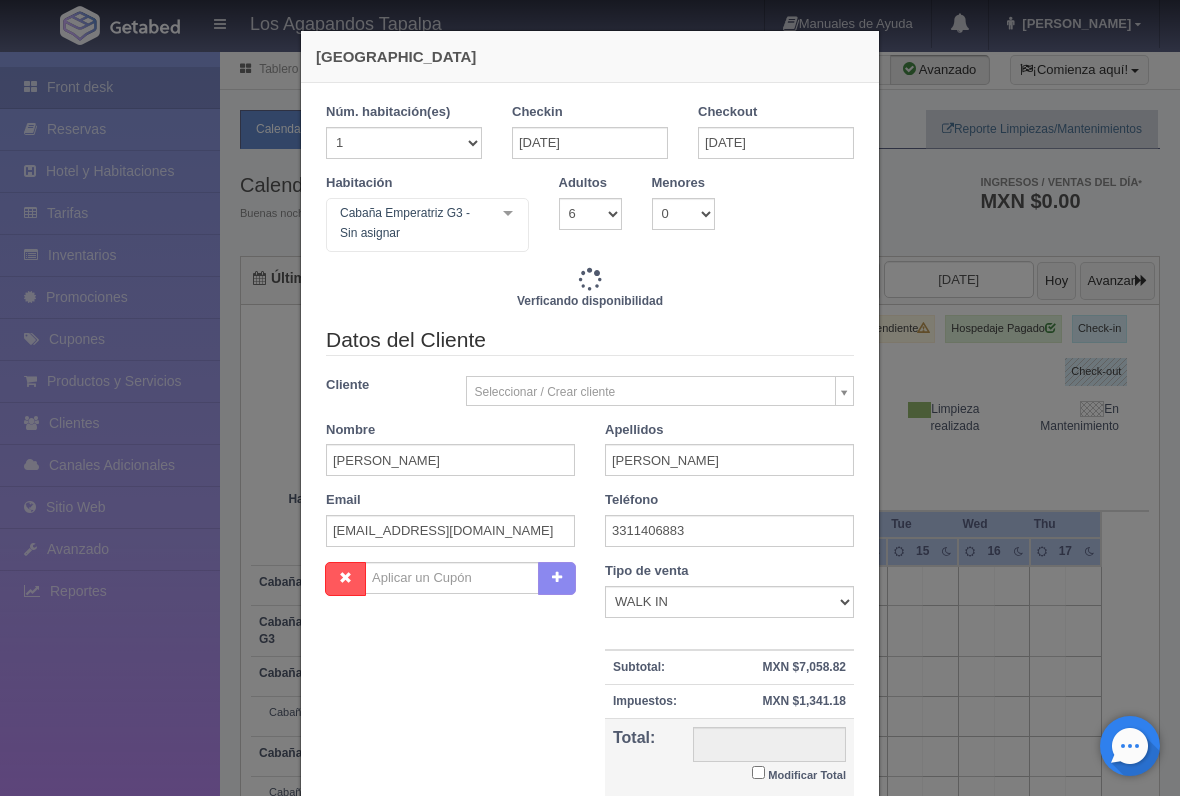 click on "0   1   2   3   4   5   6   7   8   9   10" at bounding box center [683, 214] 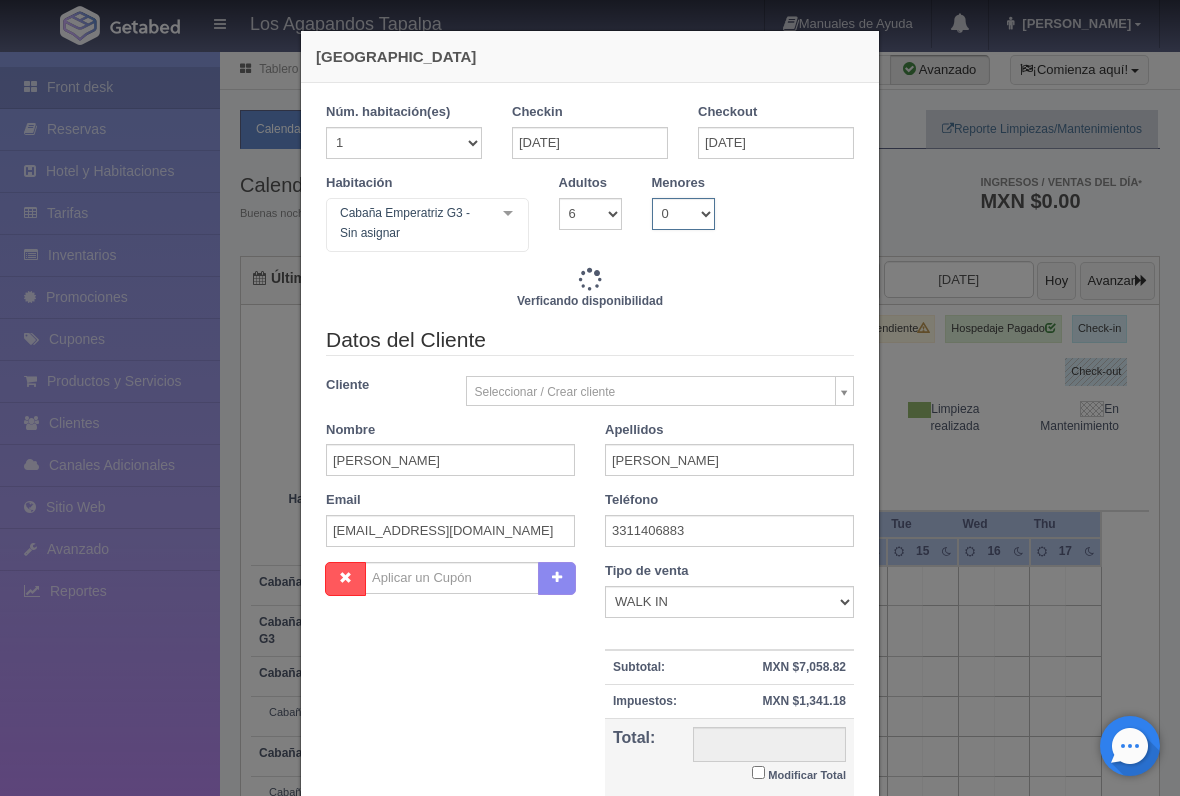 type on "8400.00" 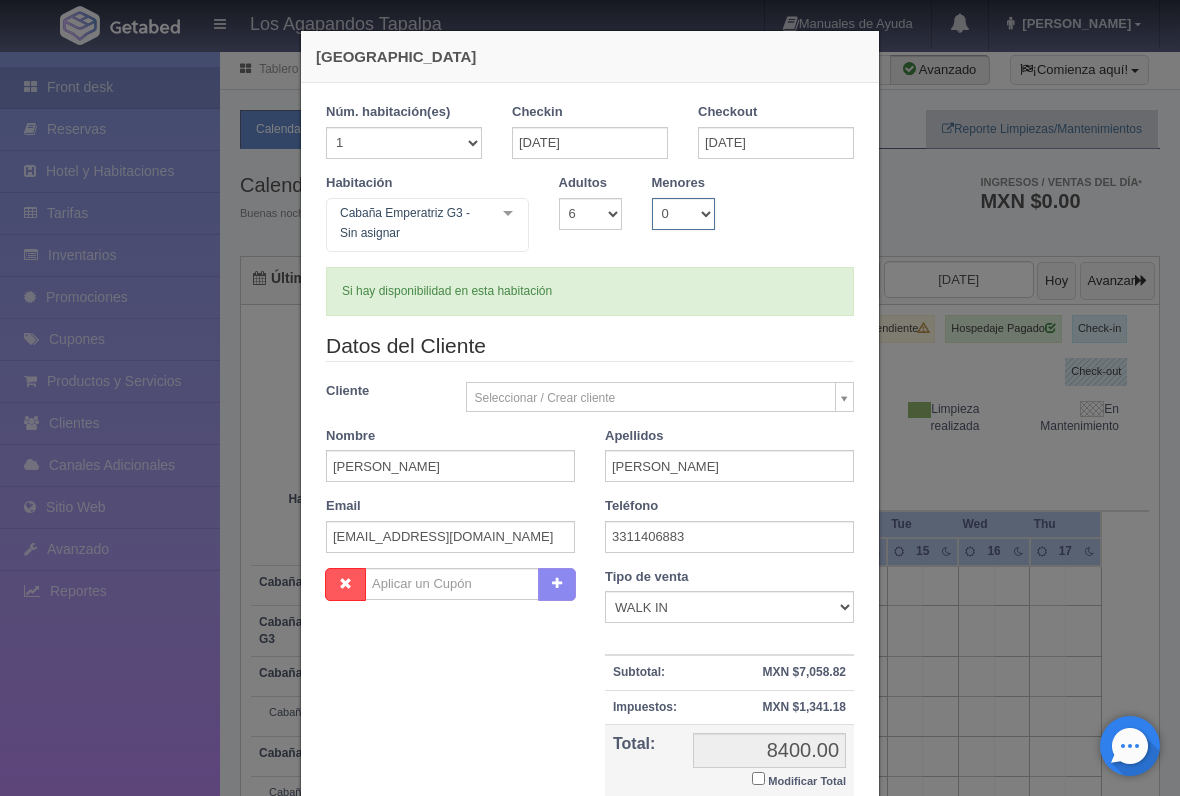 select on "4" 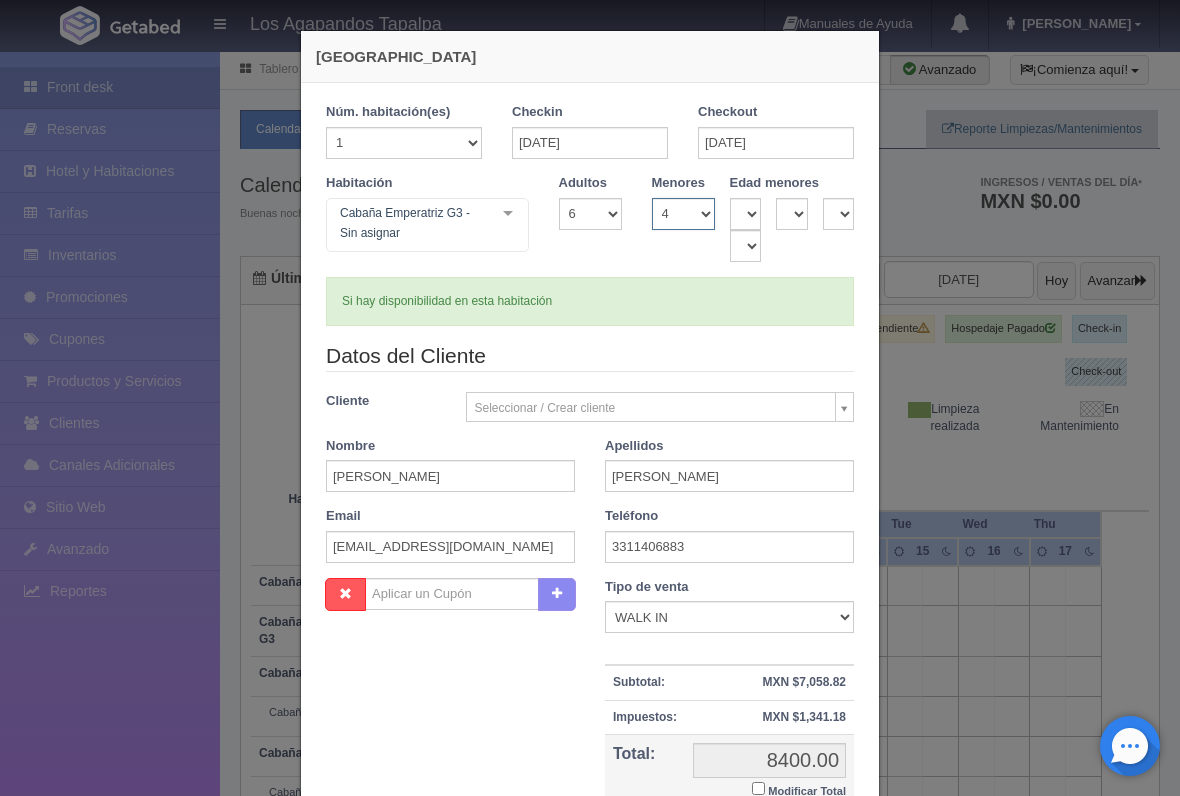 type 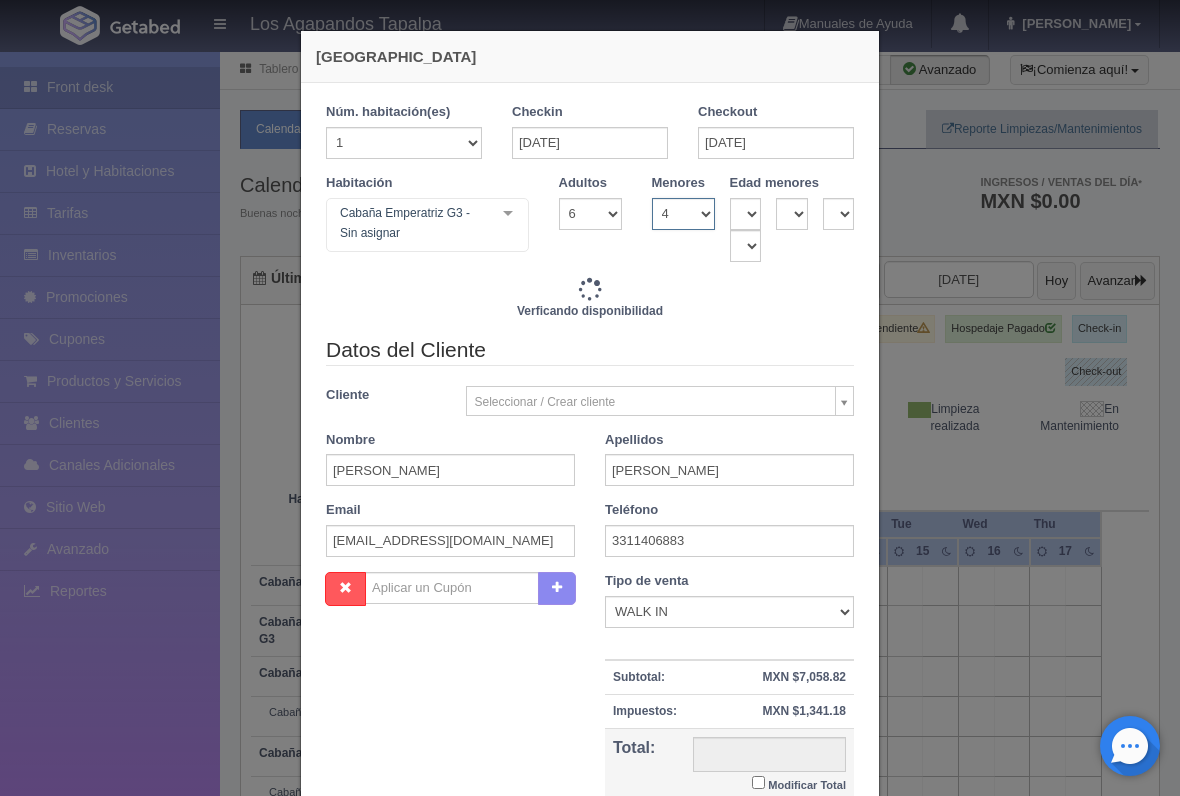 type on "8400.00" 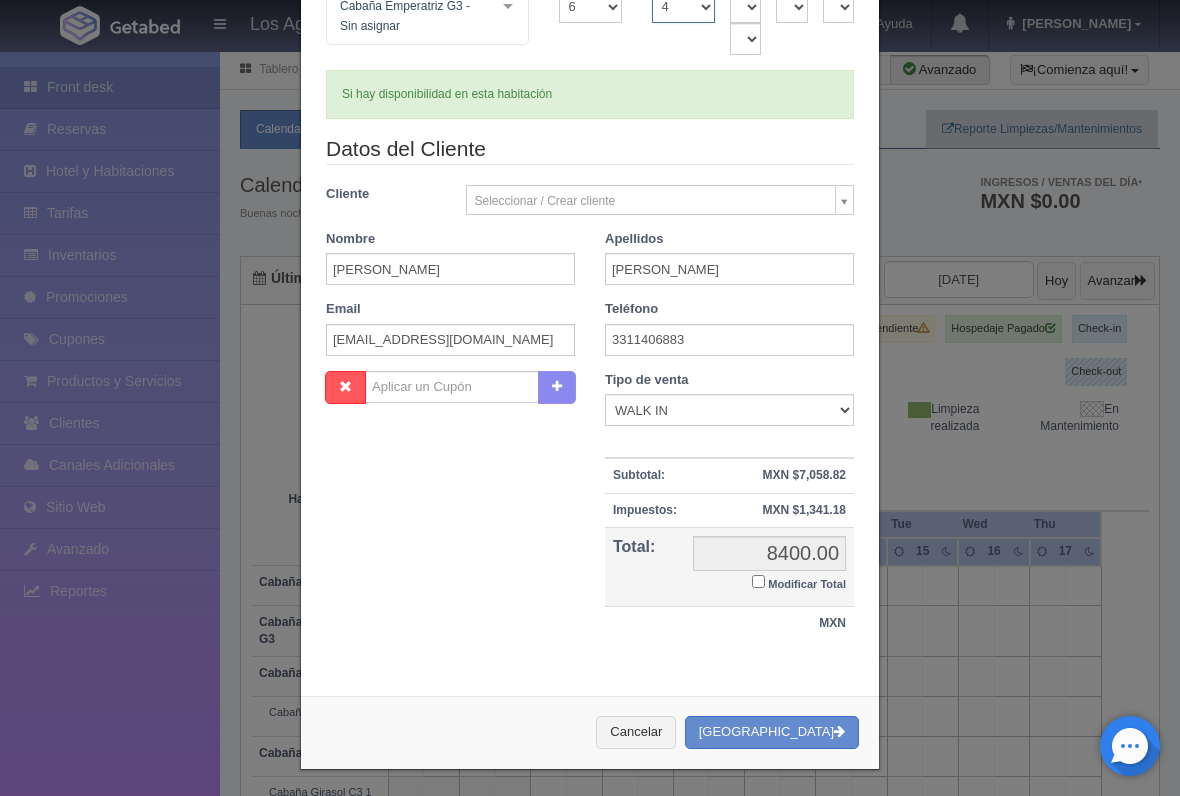 scroll, scrollTop: 206, scrollLeft: 0, axis: vertical 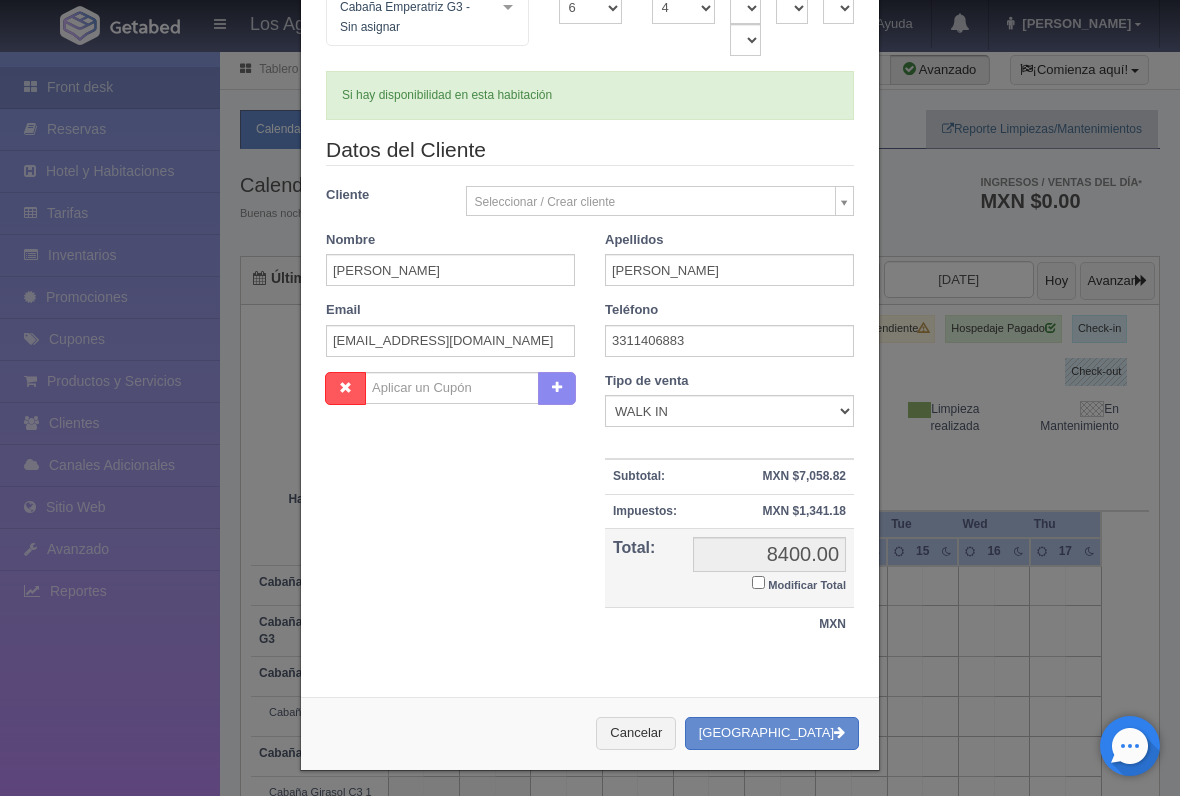 click on "Modificar Total" at bounding box center [799, 583] 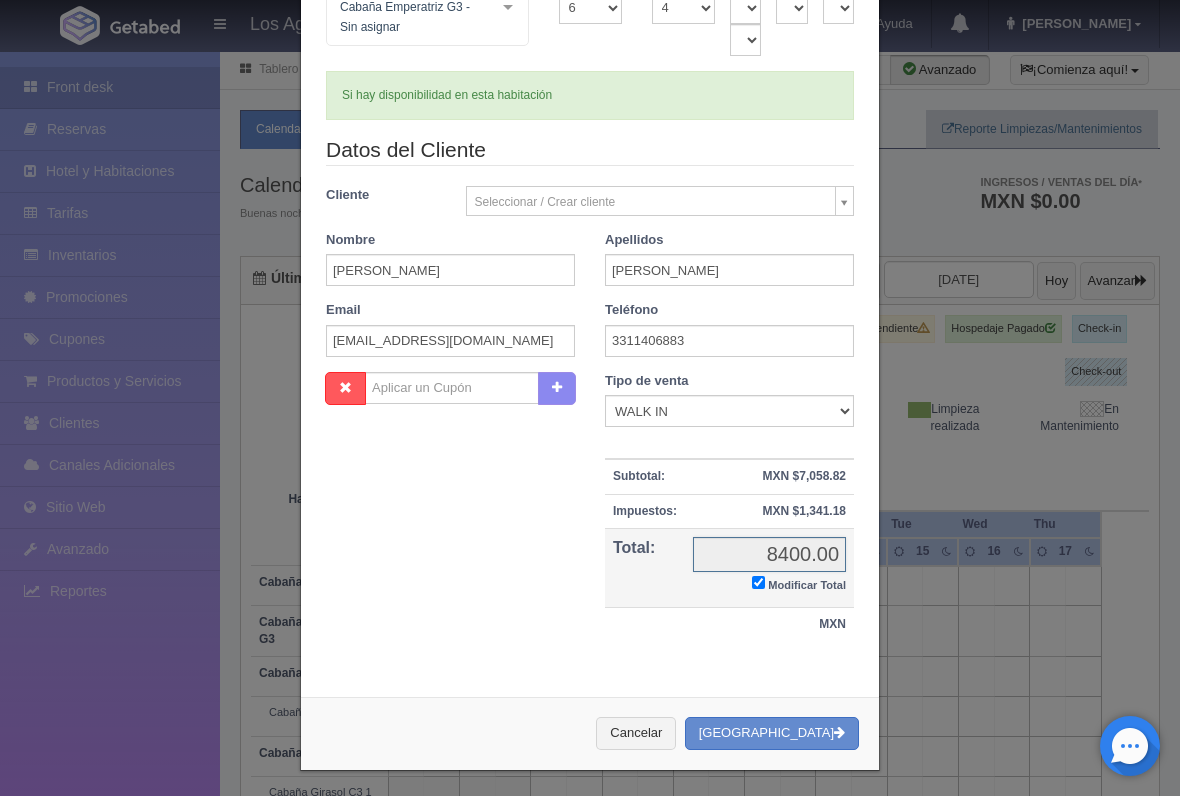 checkbox on "true" 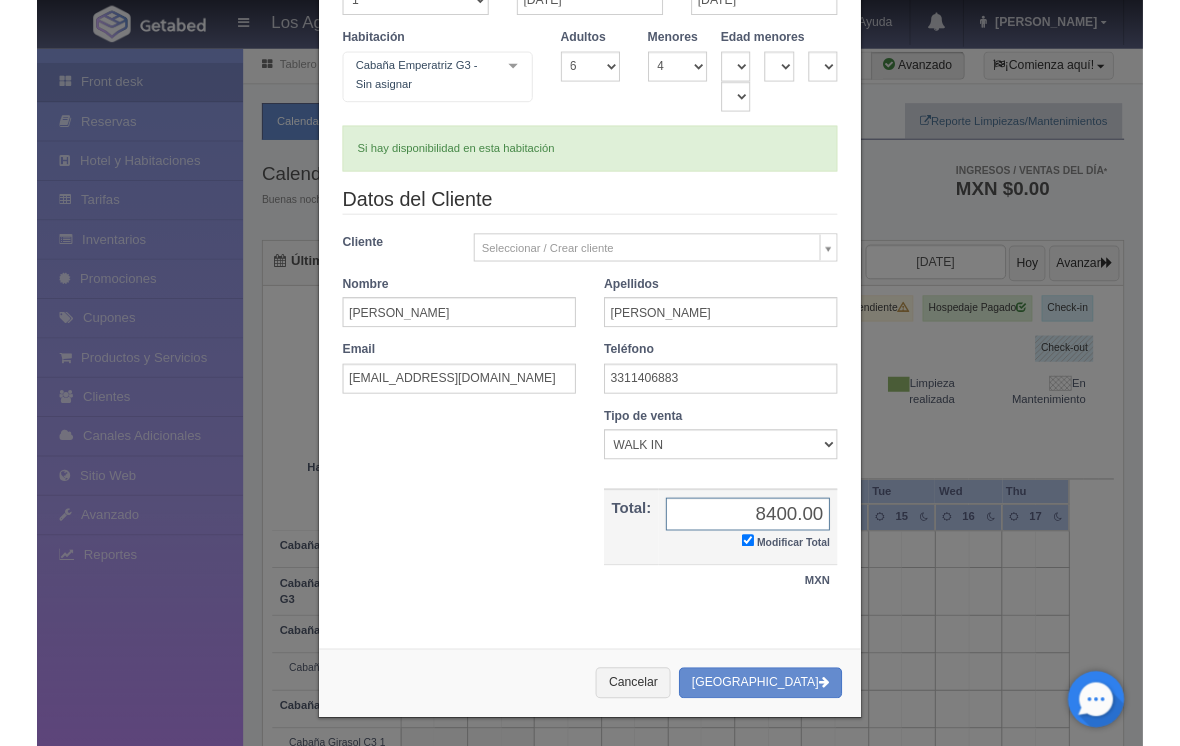 scroll, scrollTop: 138, scrollLeft: 0, axis: vertical 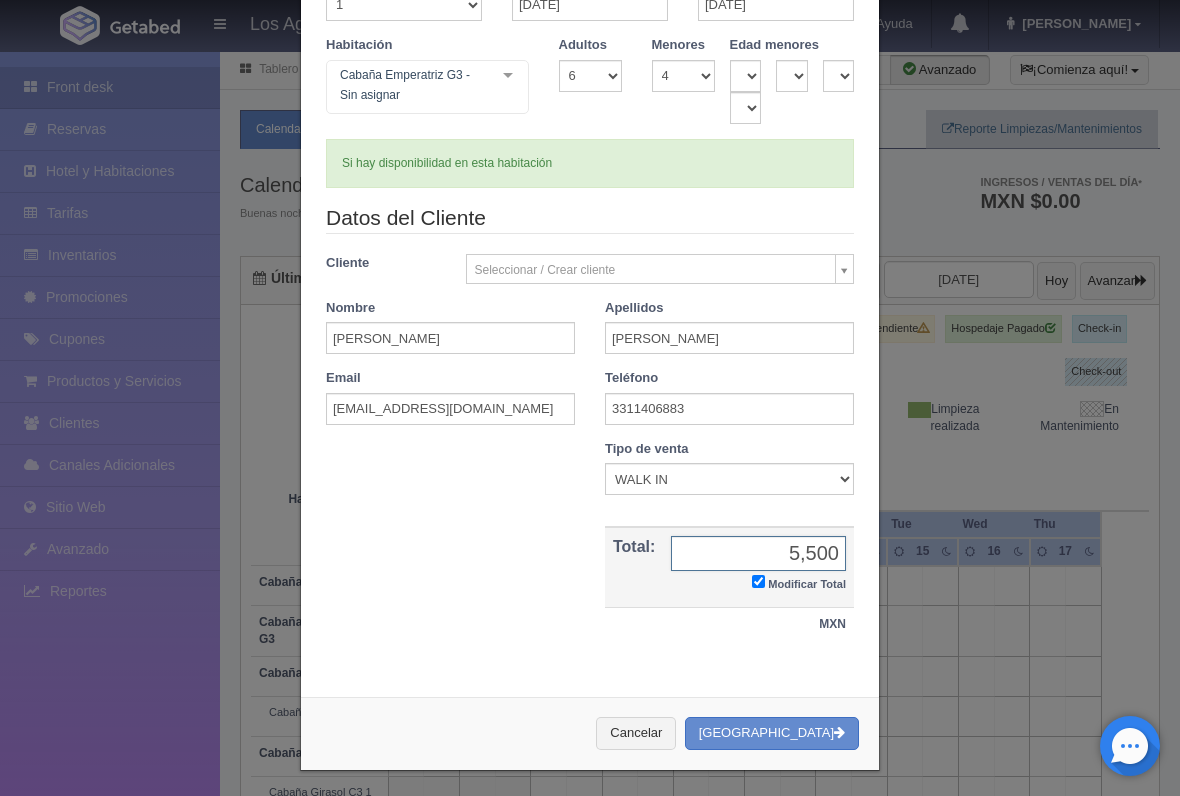 click on "5,500" at bounding box center [758, 553] 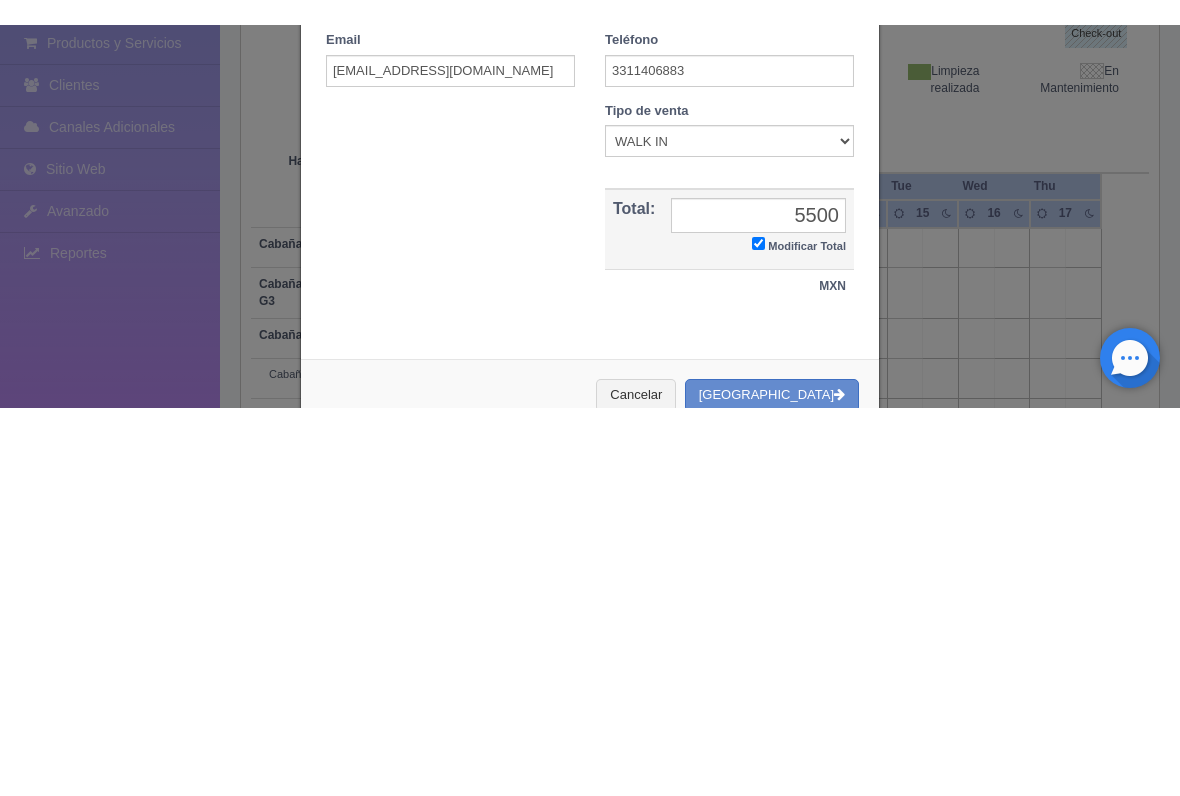 scroll, scrollTop: 226, scrollLeft: 0, axis: vertical 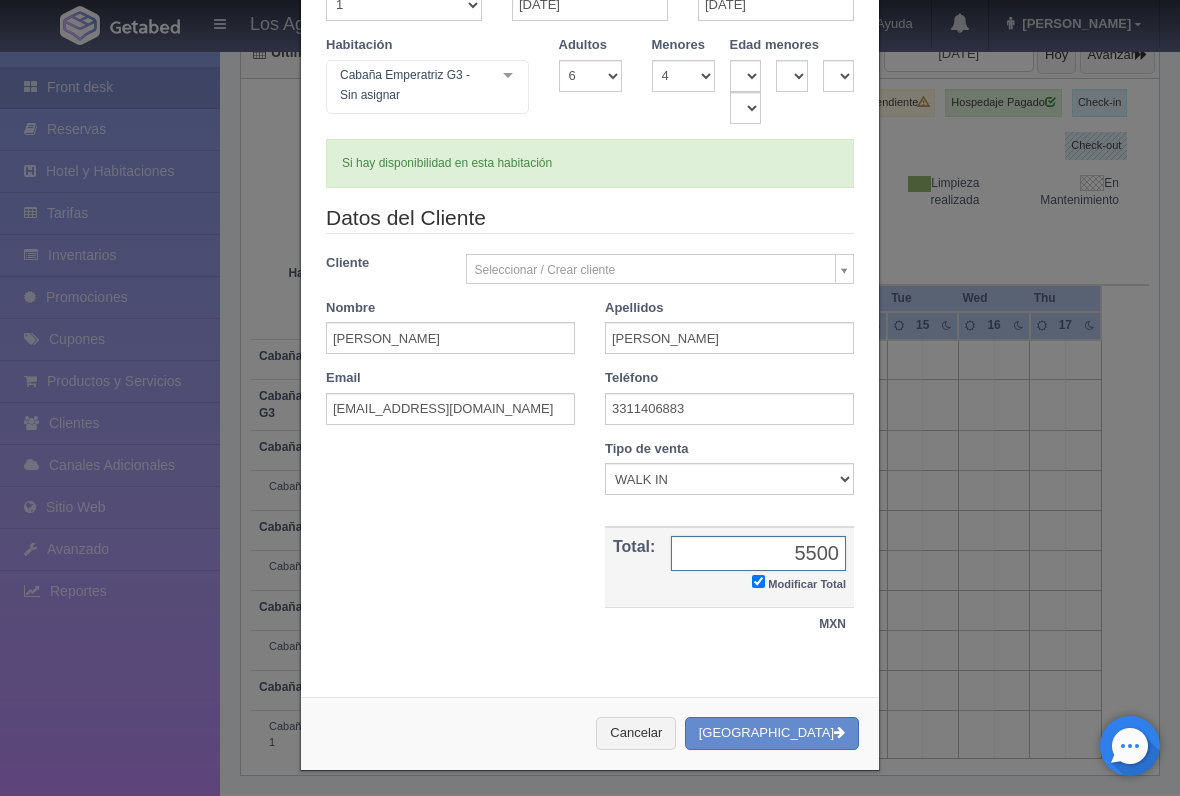 type on "5500" 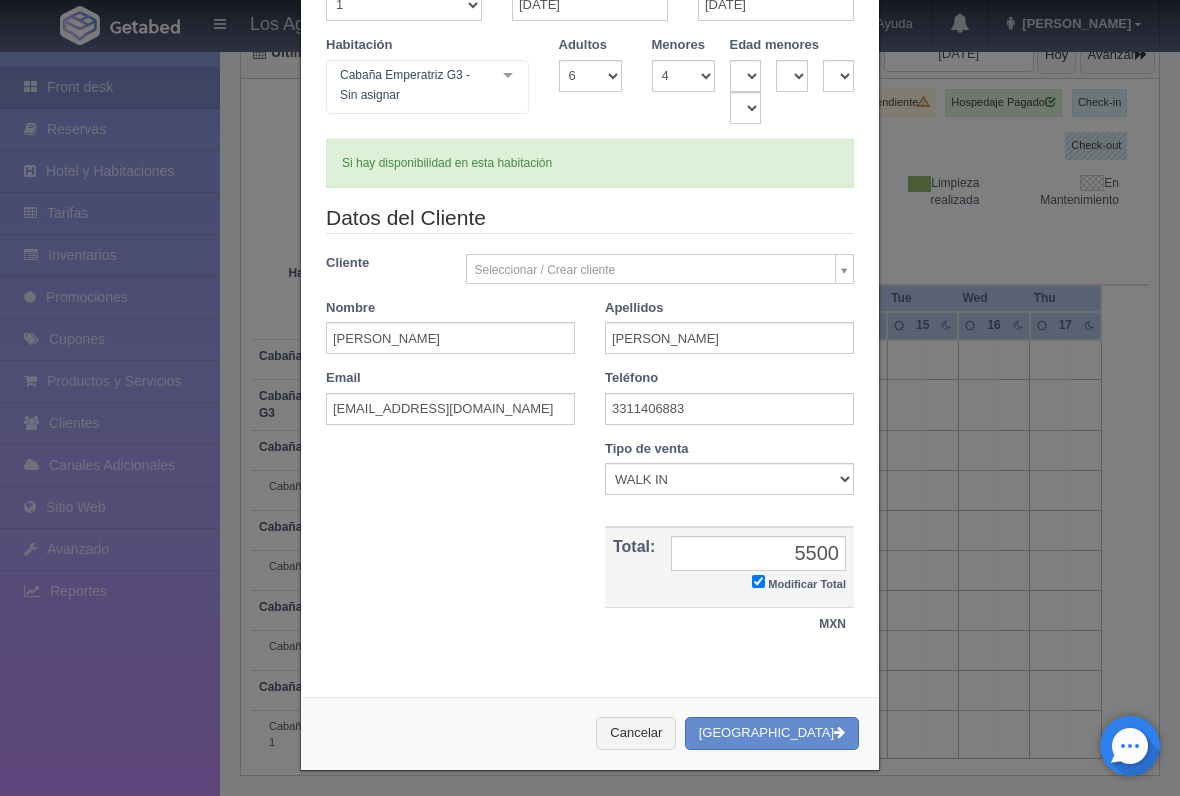 click on "[GEOGRAPHIC_DATA]" at bounding box center (772, 733) 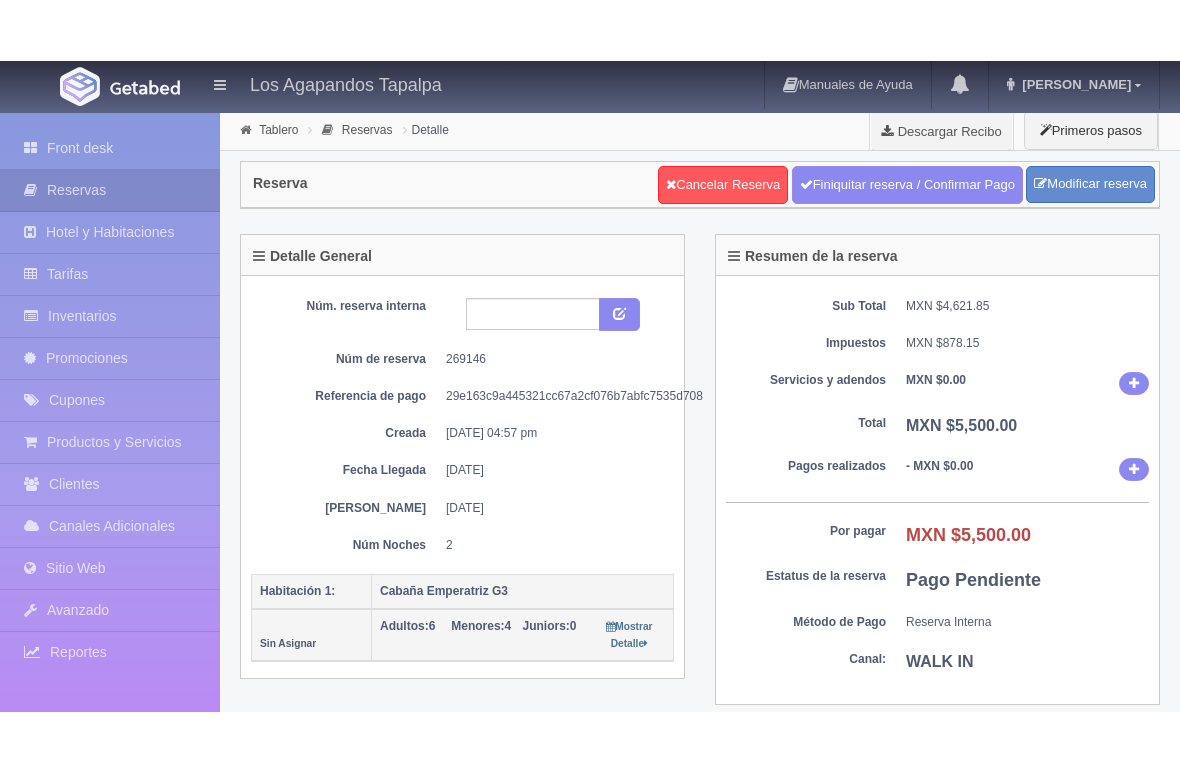 scroll, scrollTop: 0, scrollLeft: 0, axis: both 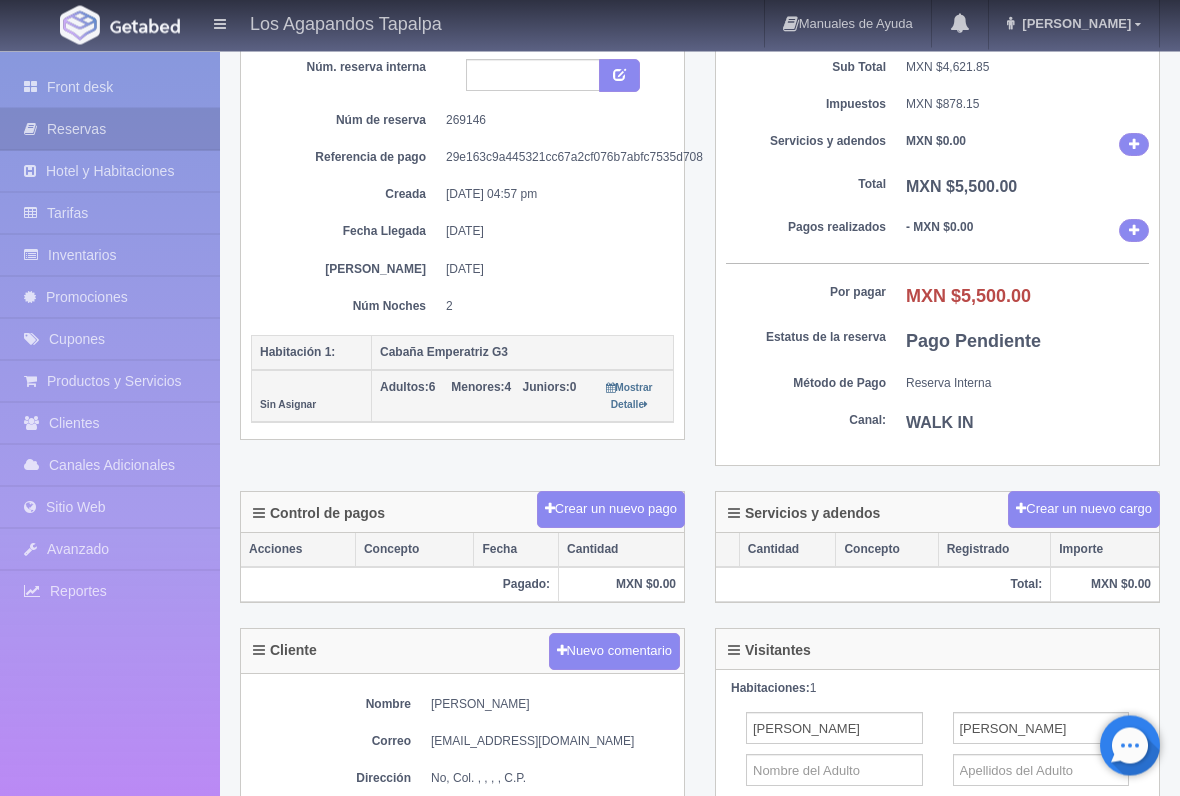 click on "Crear un nuevo pago" at bounding box center (611, 510) 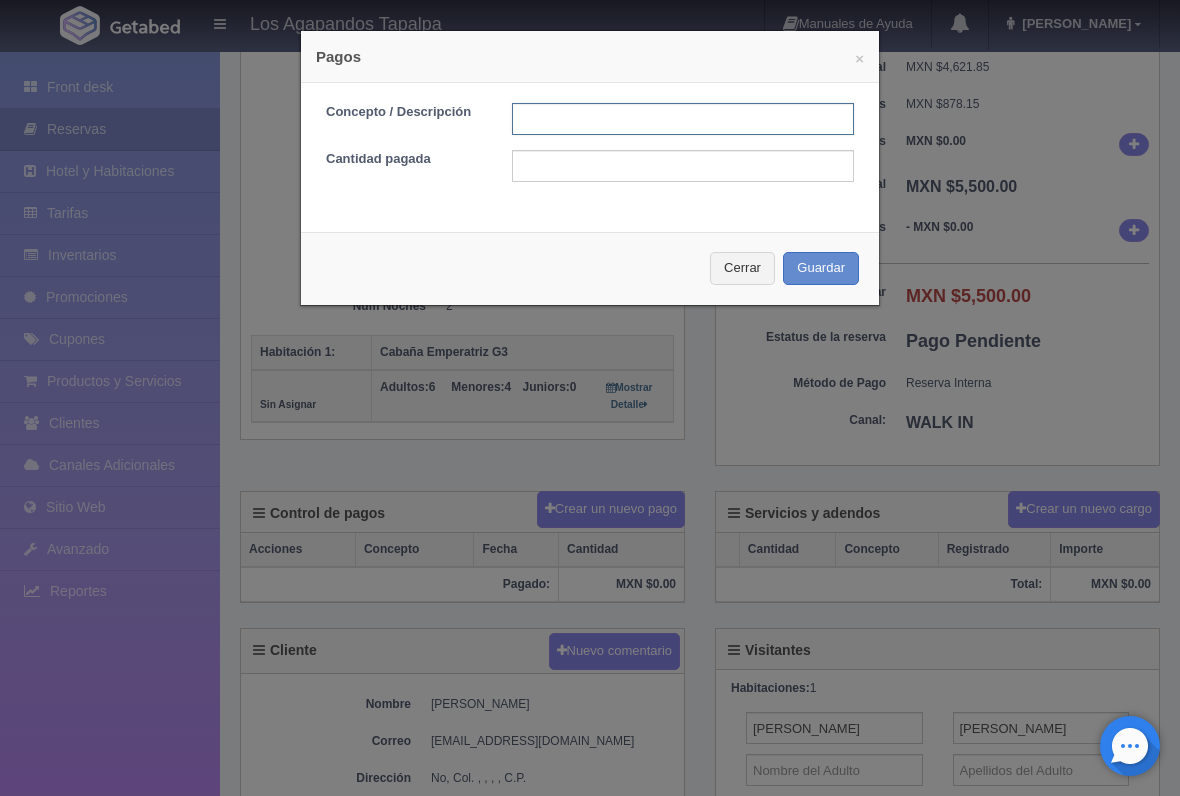 click at bounding box center (683, 119) 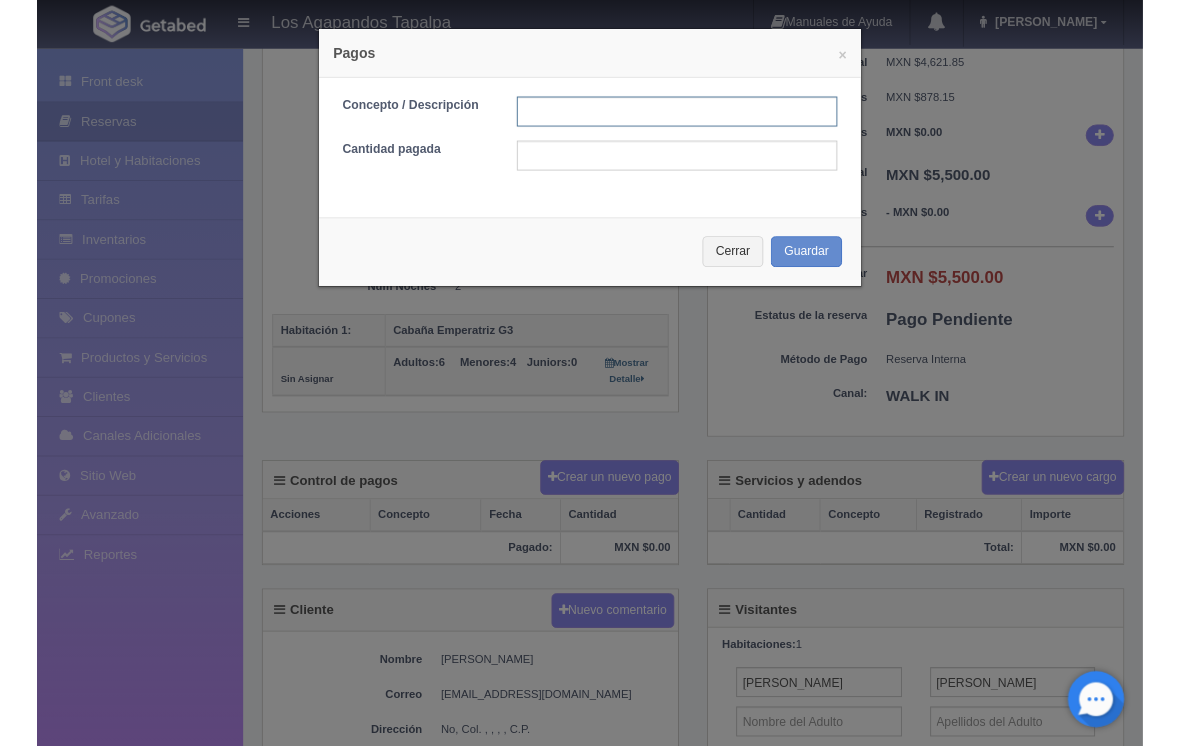 scroll, scrollTop: 177, scrollLeft: 0, axis: vertical 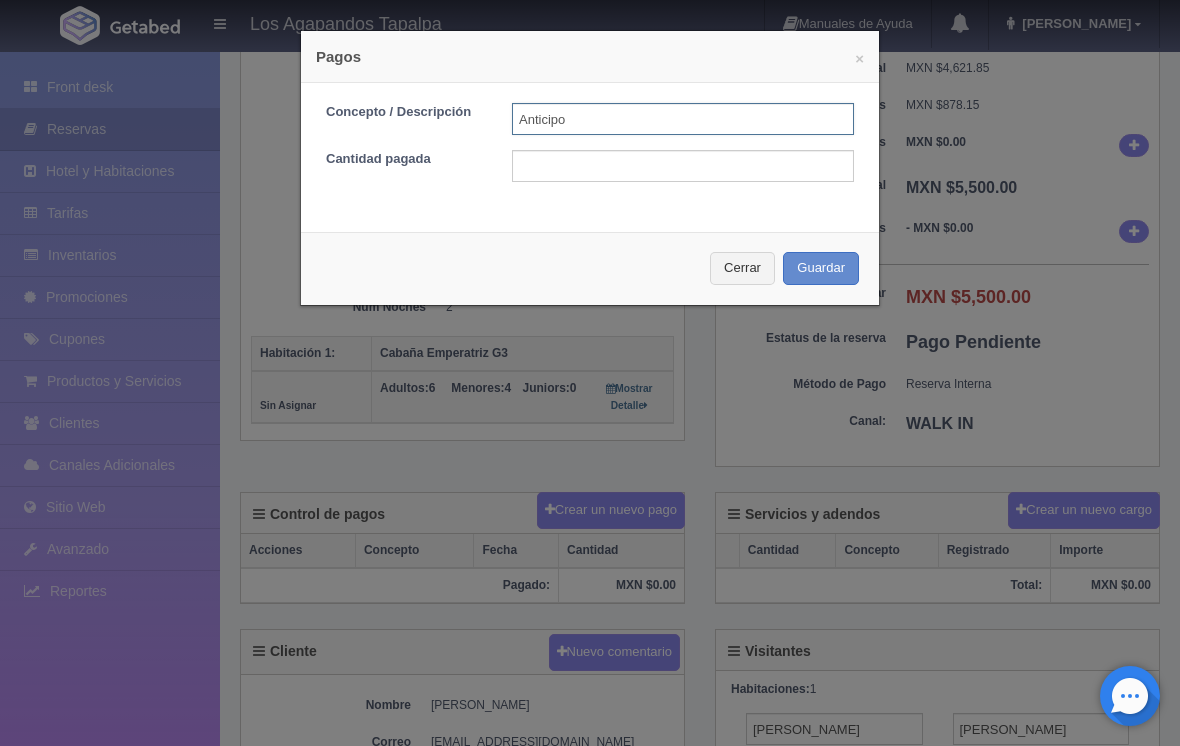 type on "Anticipo" 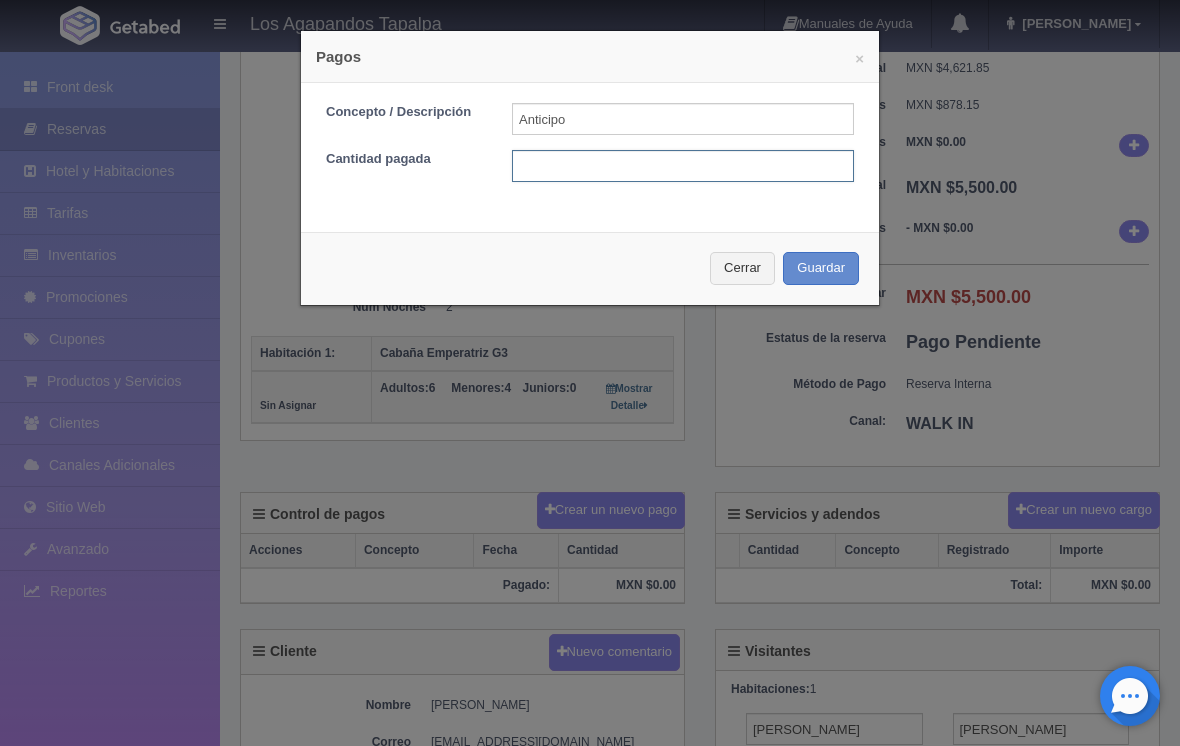 click at bounding box center (683, 166) 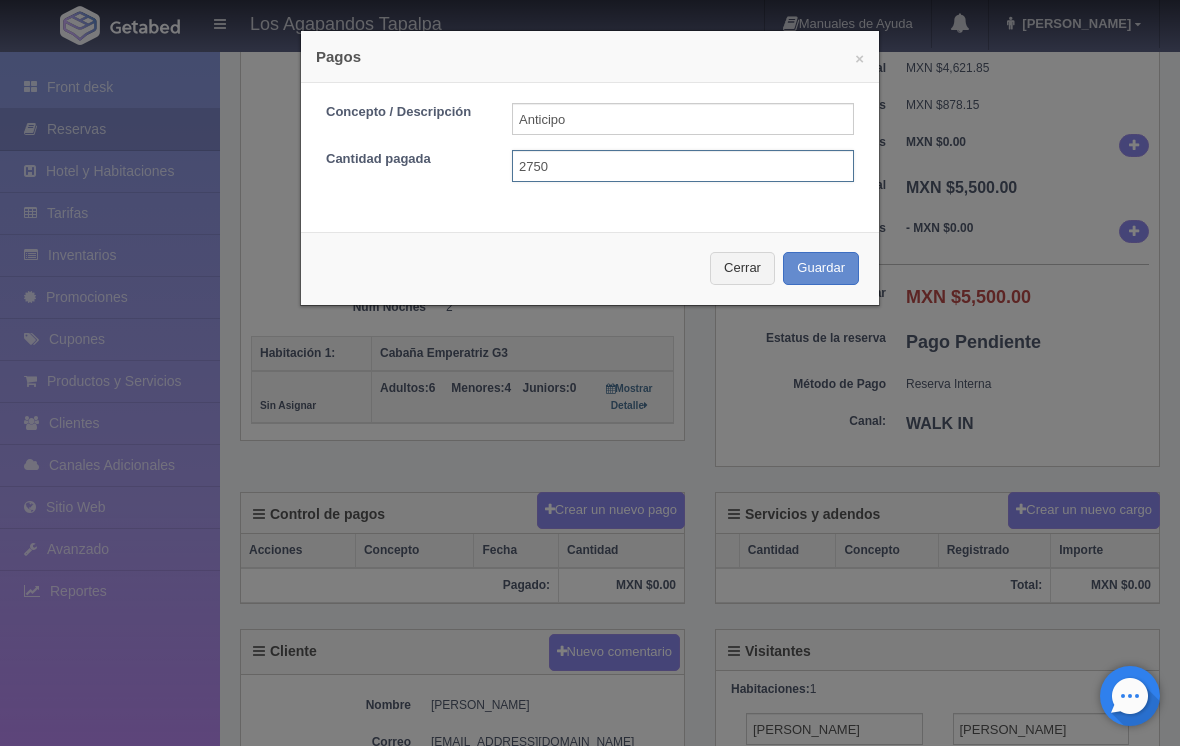 type on "2750" 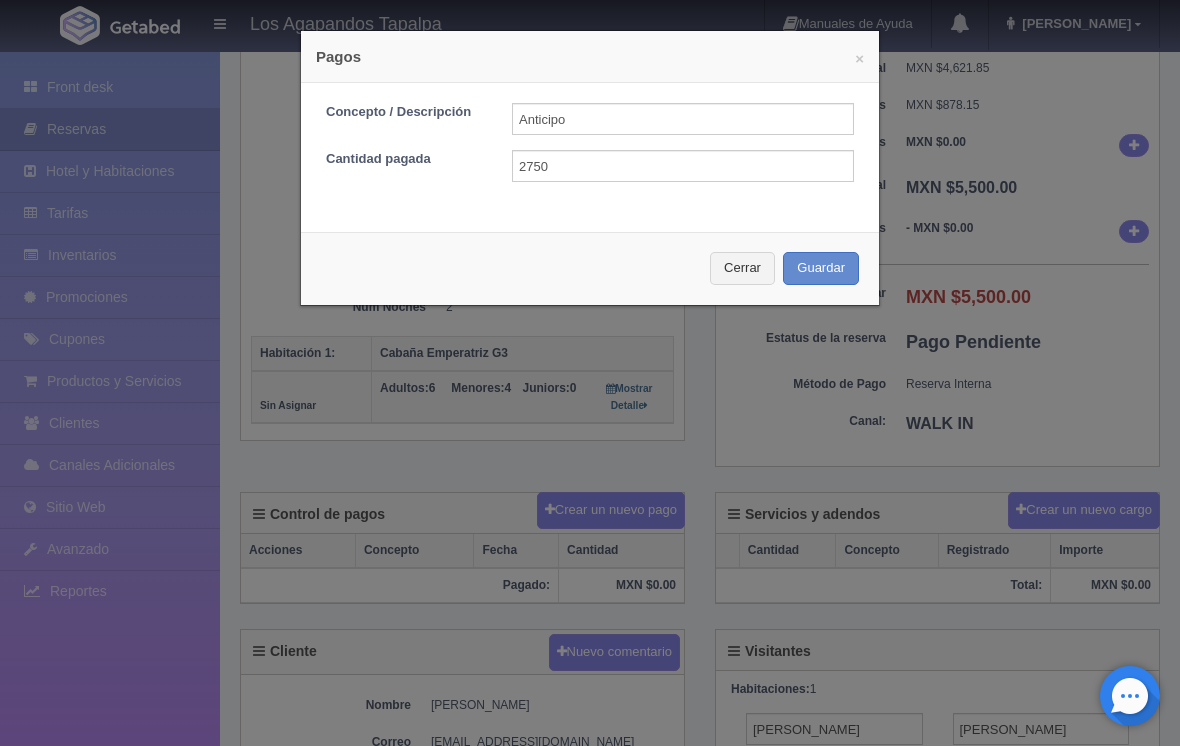 click on "Guardar" at bounding box center (821, 268) 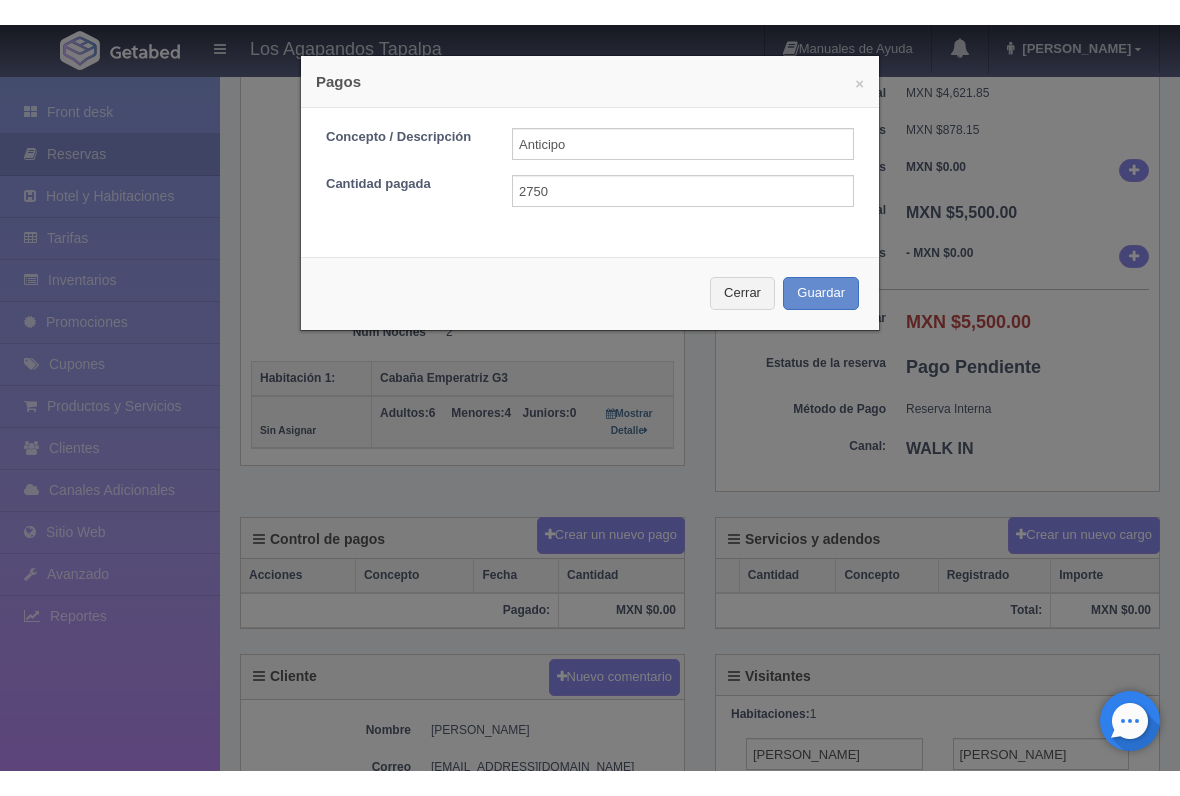 scroll, scrollTop: 178, scrollLeft: 0, axis: vertical 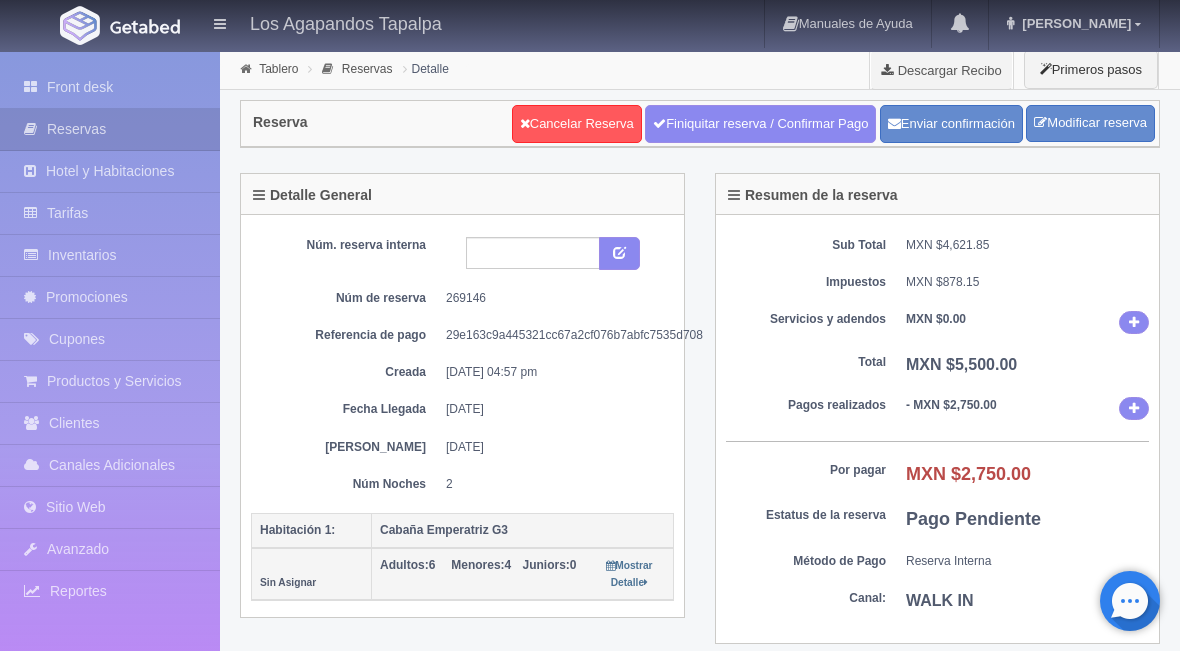 click on "Enviar confirmación" at bounding box center [951, 124] 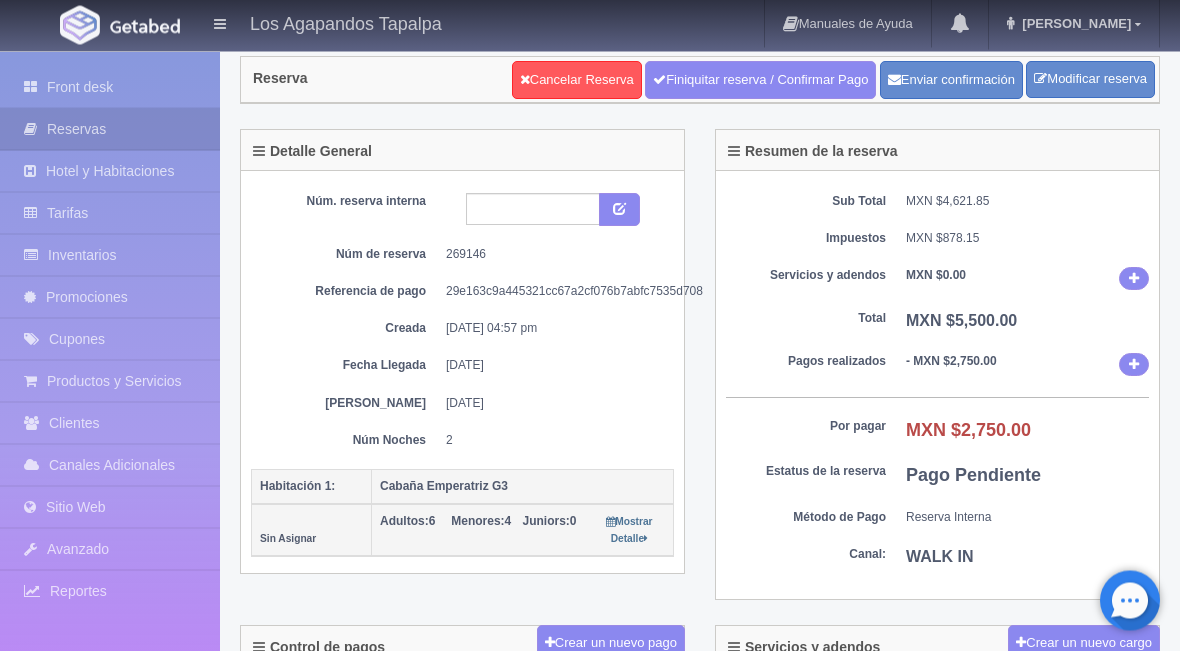 scroll, scrollTop: 0, scrollLeft: 0, axis: both 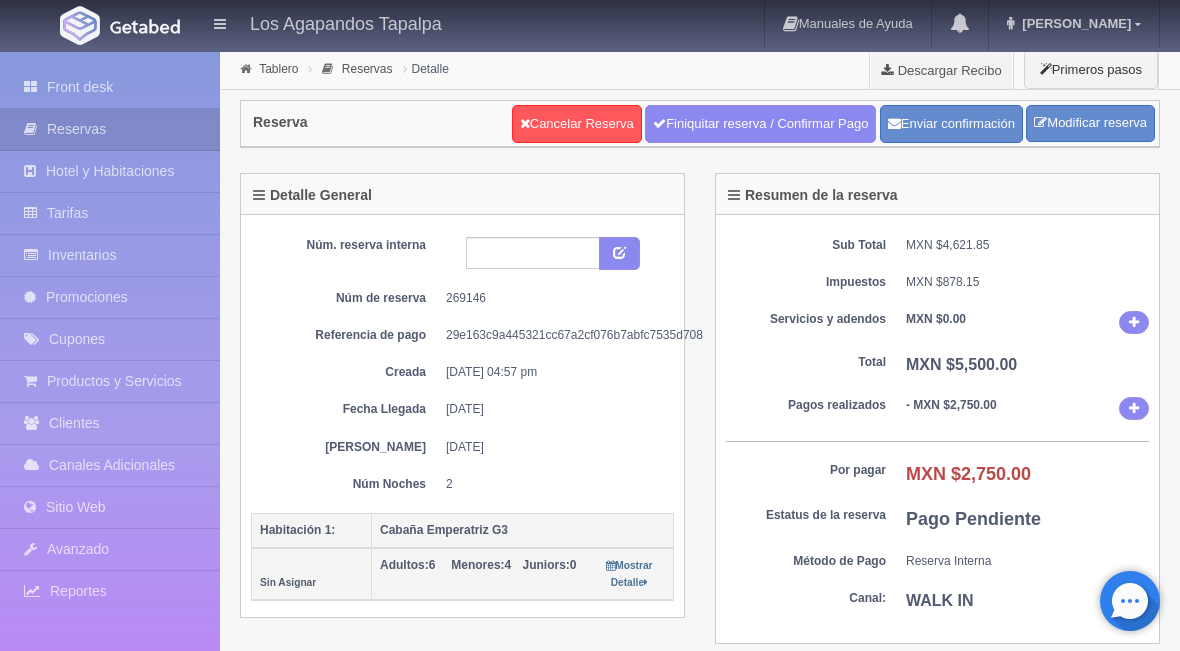 click on "Front desk" at bounding box center (110, 87) 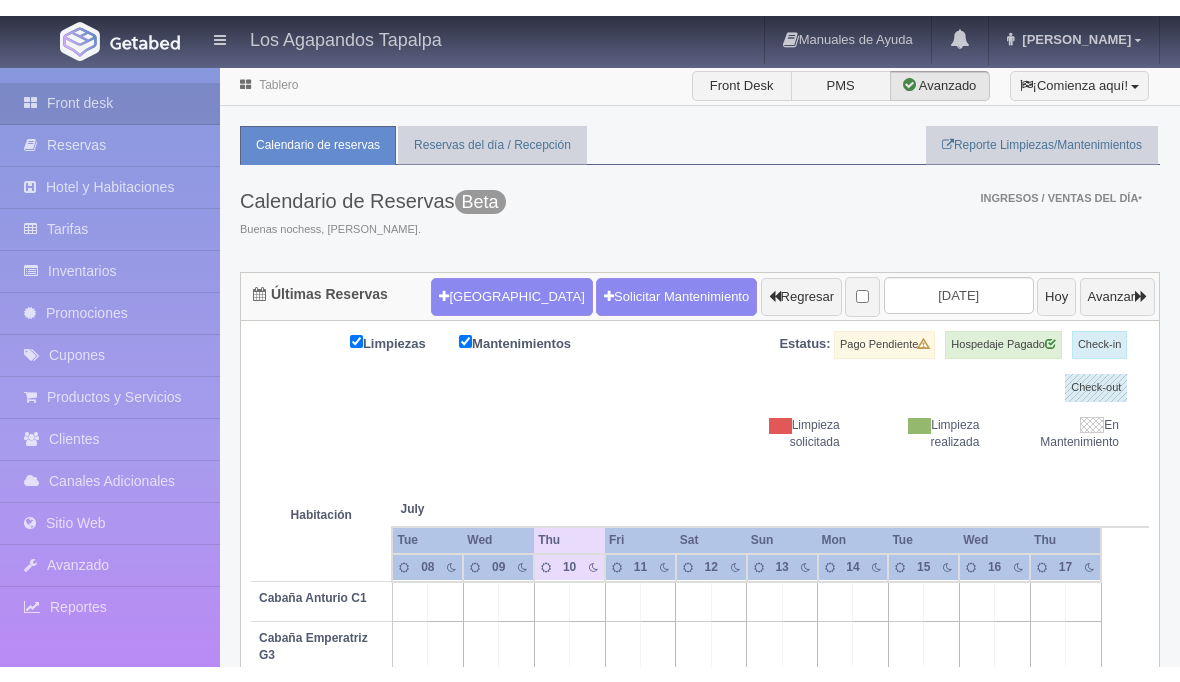 scroll, scrollTop: 0, scrollLeft: 0, axis: both 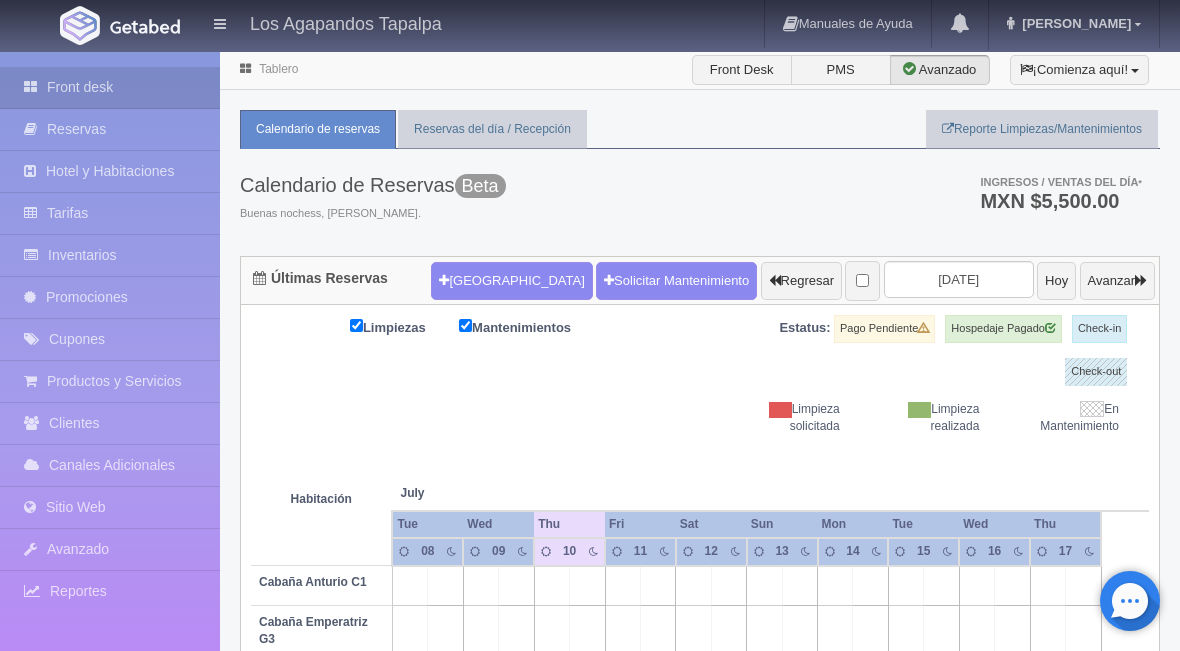 click on "[GEOGRAPHIC_DATA]" at bounding box center [511, 281] 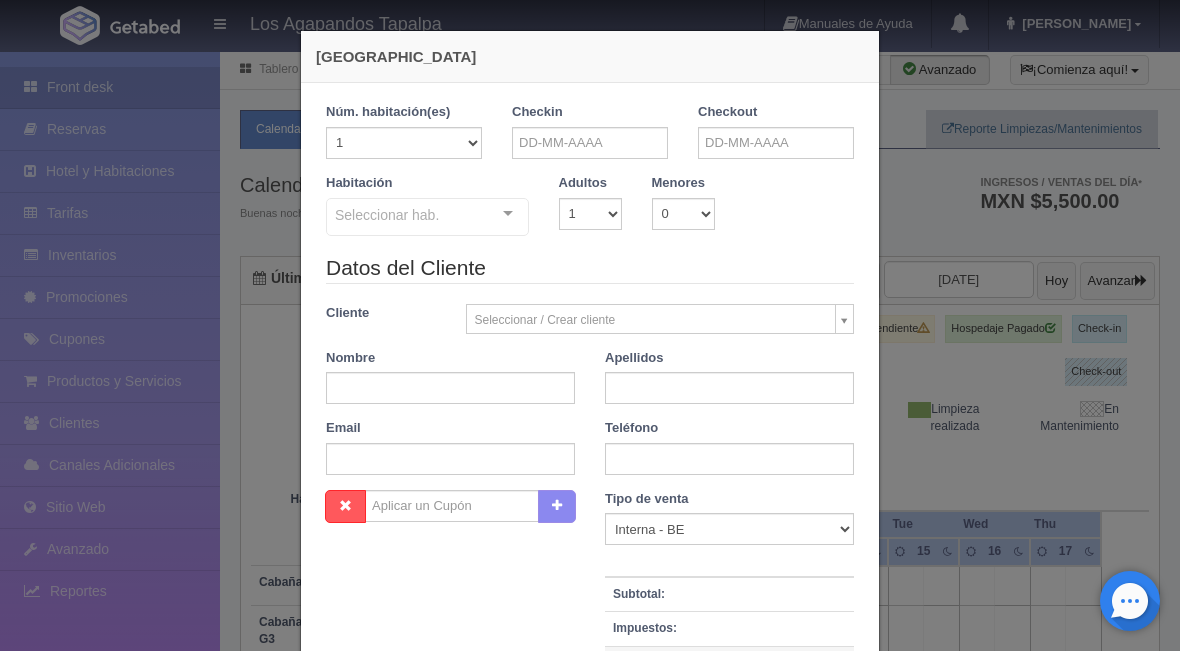 checkbox on "false" 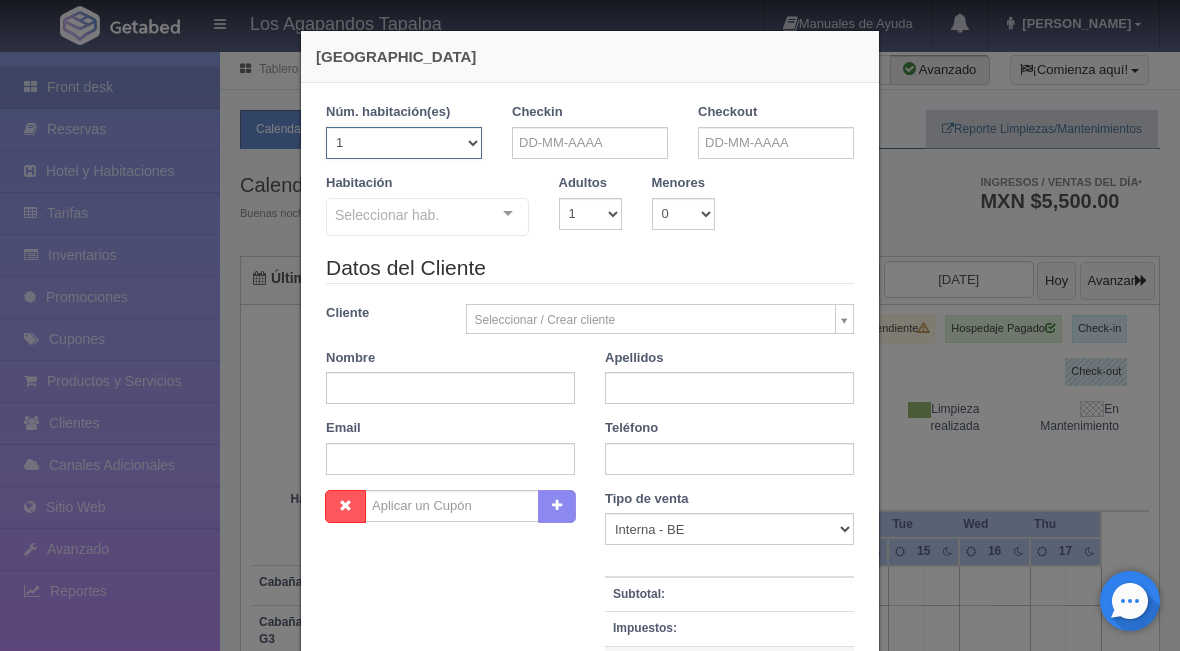 click on "1   2   3   4   5   6   7   8   9   10   11   12   13   14   15   16   17   18   19   20" at bounding box center [404, 143] 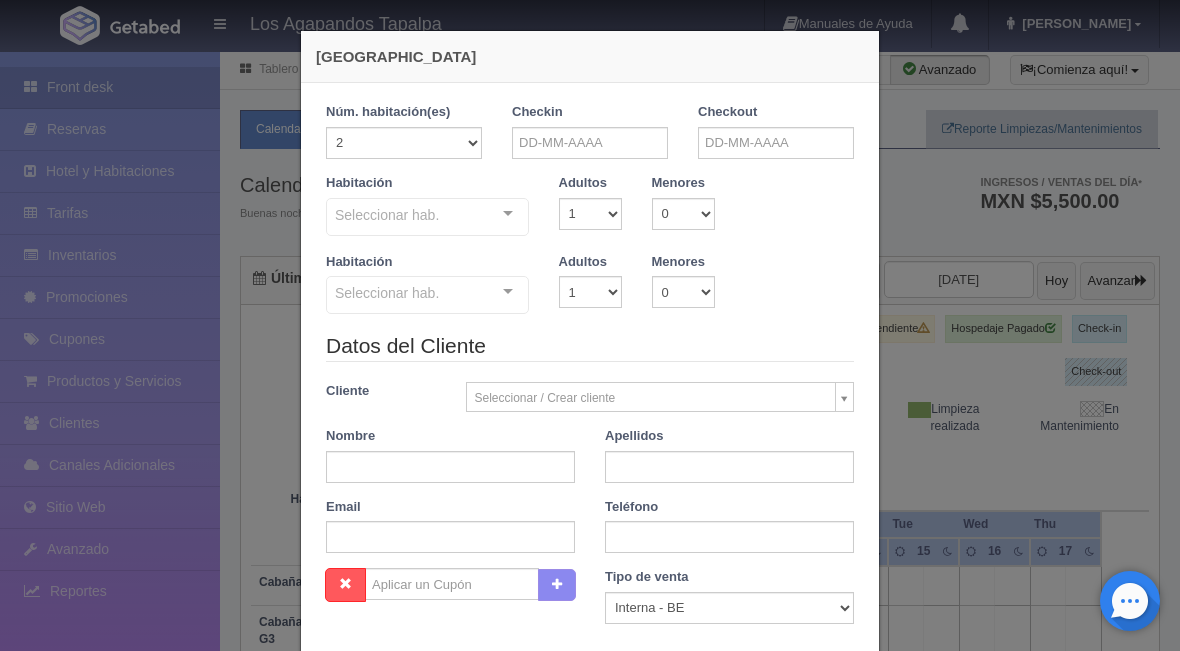 click at bounding box center (508, 214) 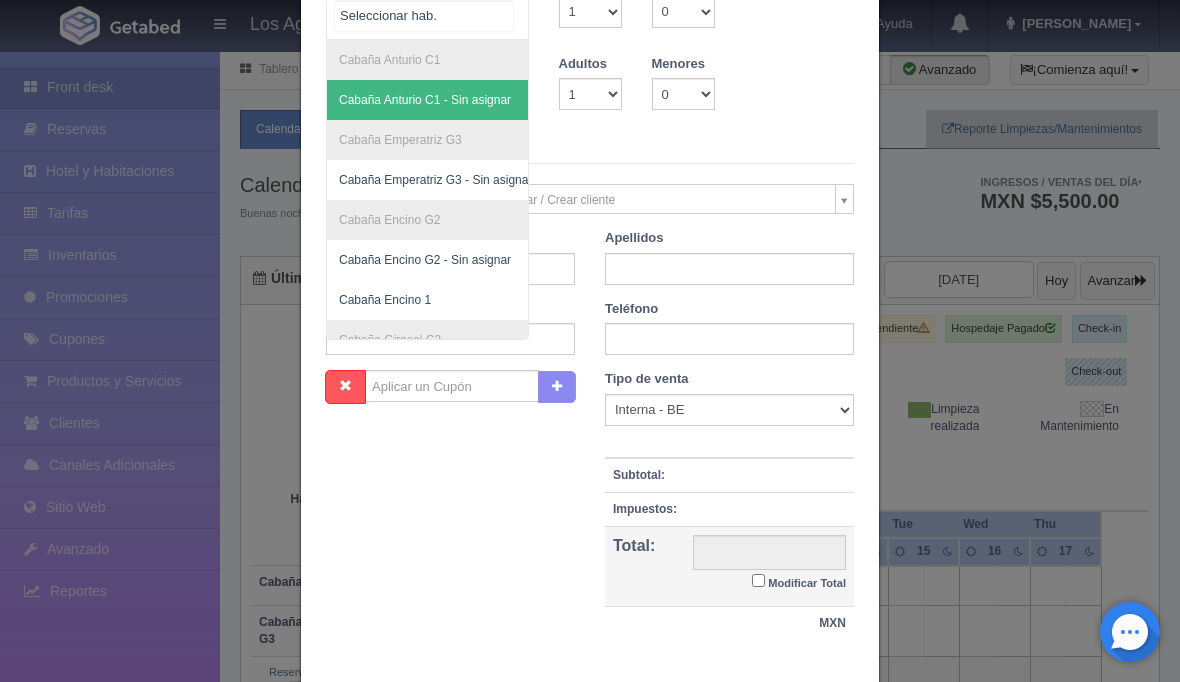 scroll, scrollTop: 205, scrollLeft: 0, axis: vertical 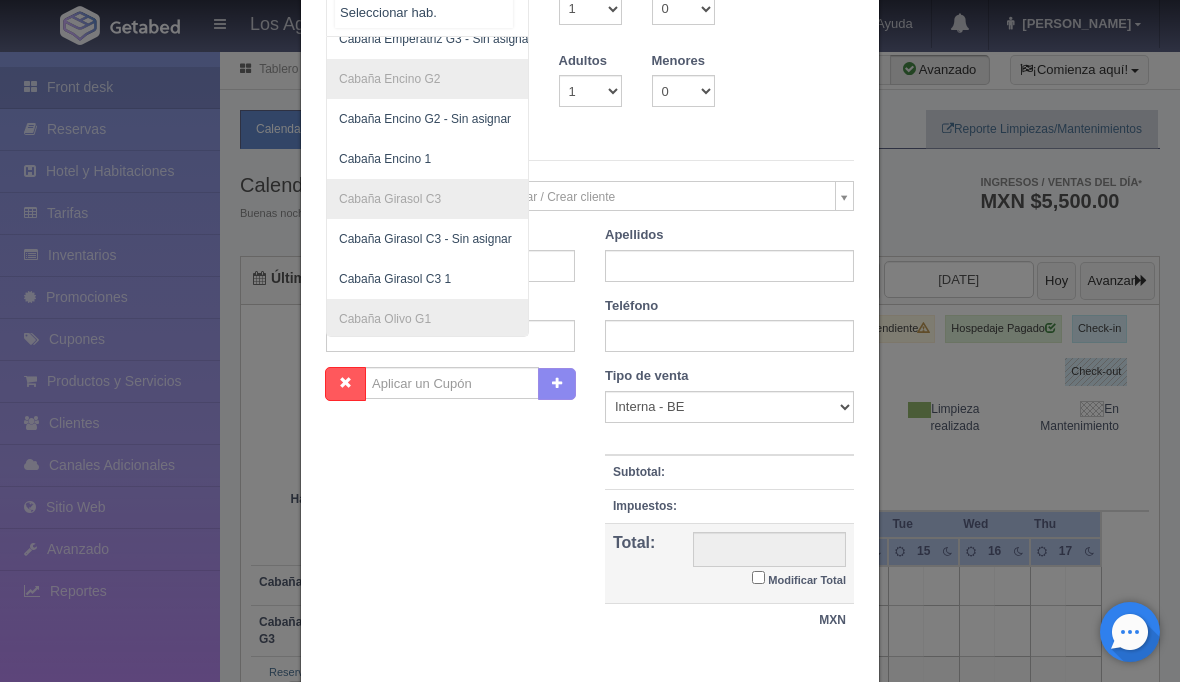 click on "Cabaña Encino G2 - Sin asignar" at bounding box center [425, 119] 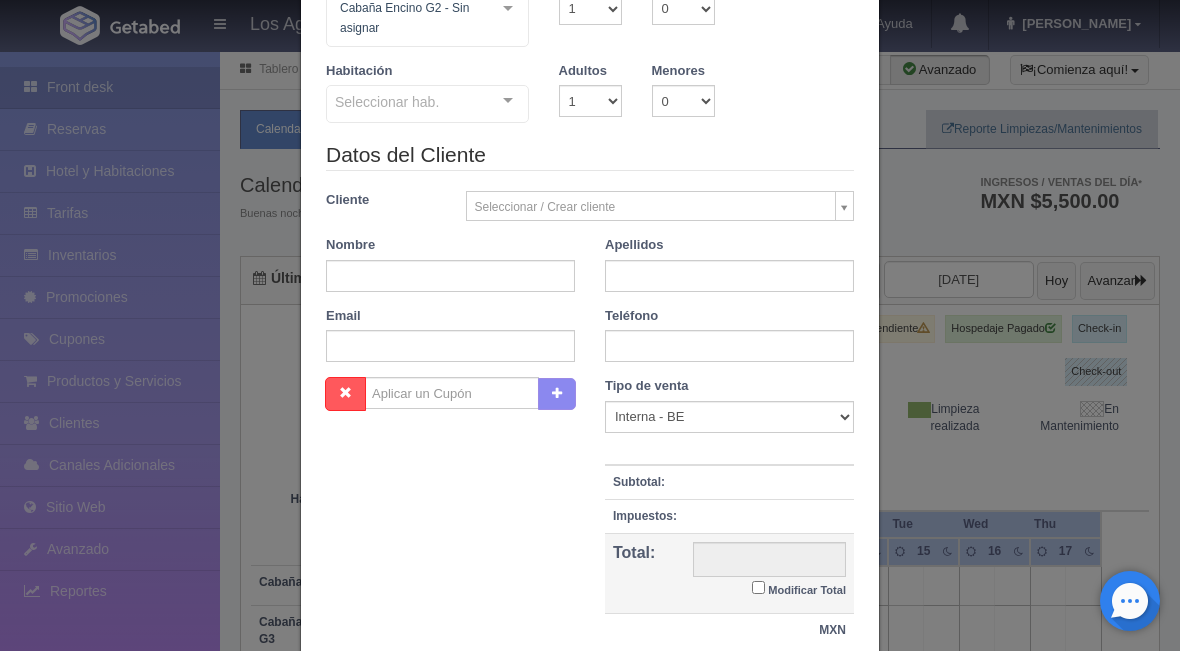click at bounding box center [508, 101] 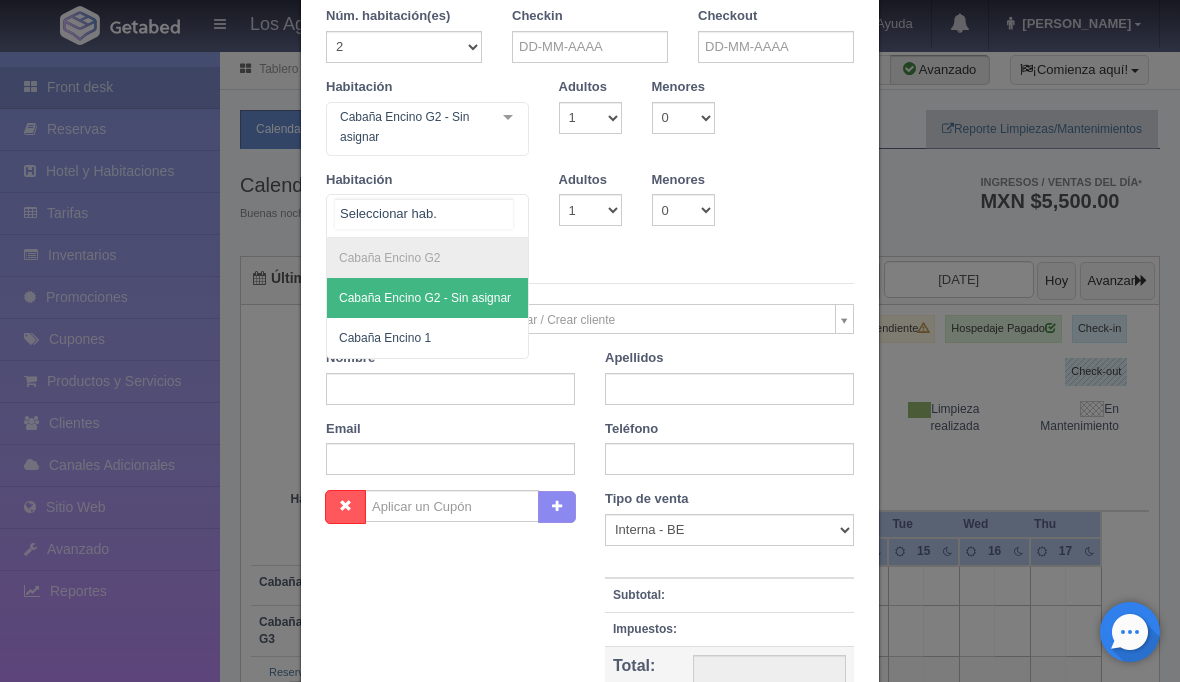 scroll, scrollTop: 95, scrollLeft: 0, axis: vertical 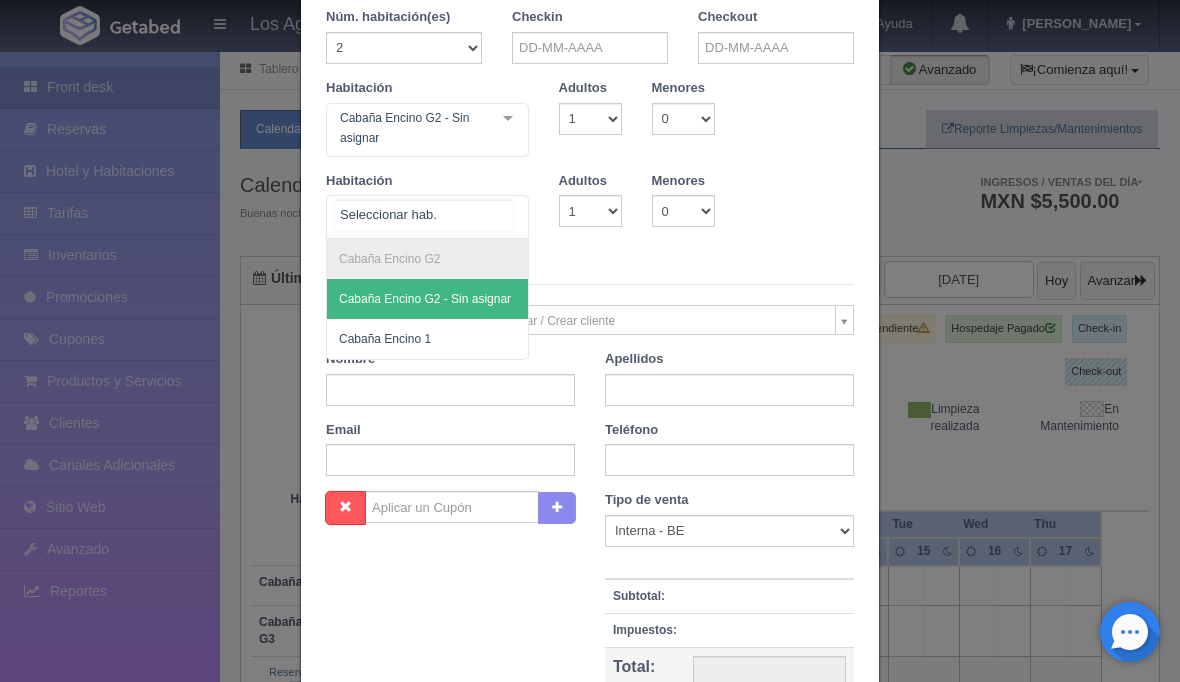 click at bounding box center (424, 215) 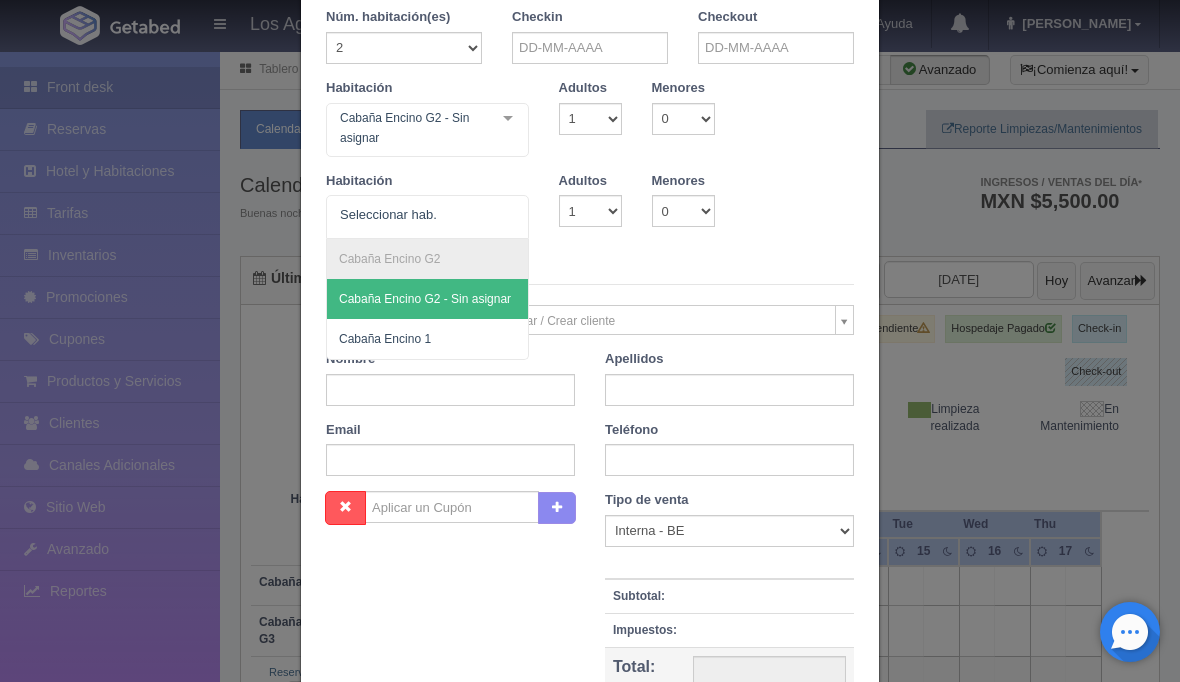 click at bounding box center (508, 211) 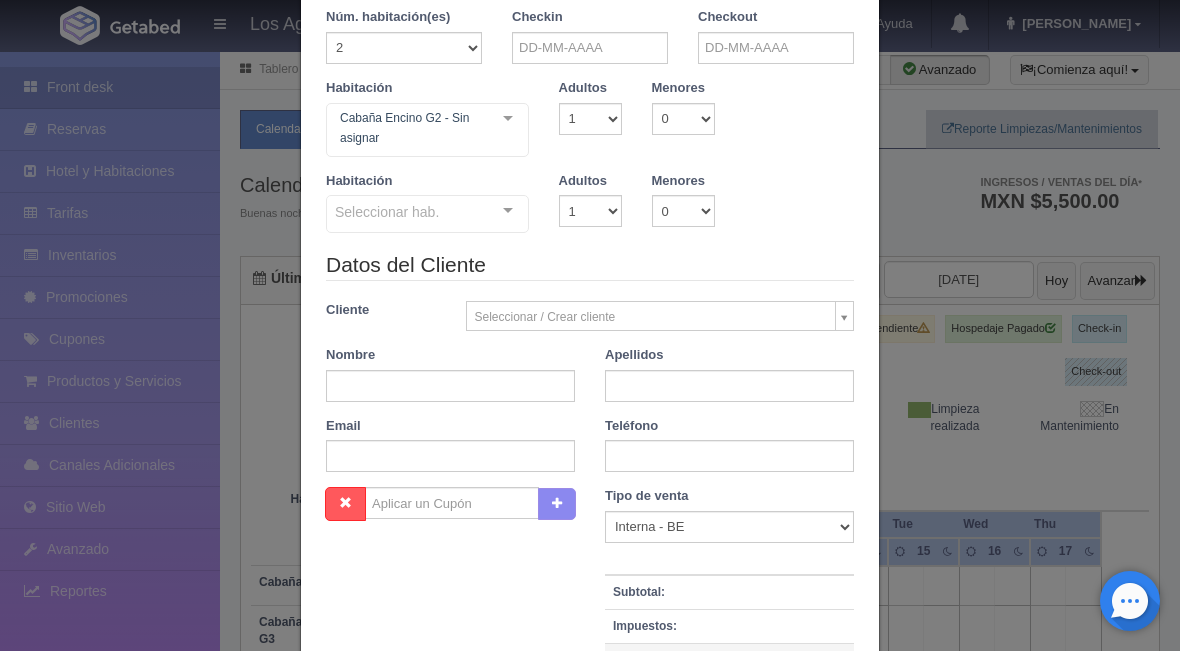 click at bounding box center (508, 211) 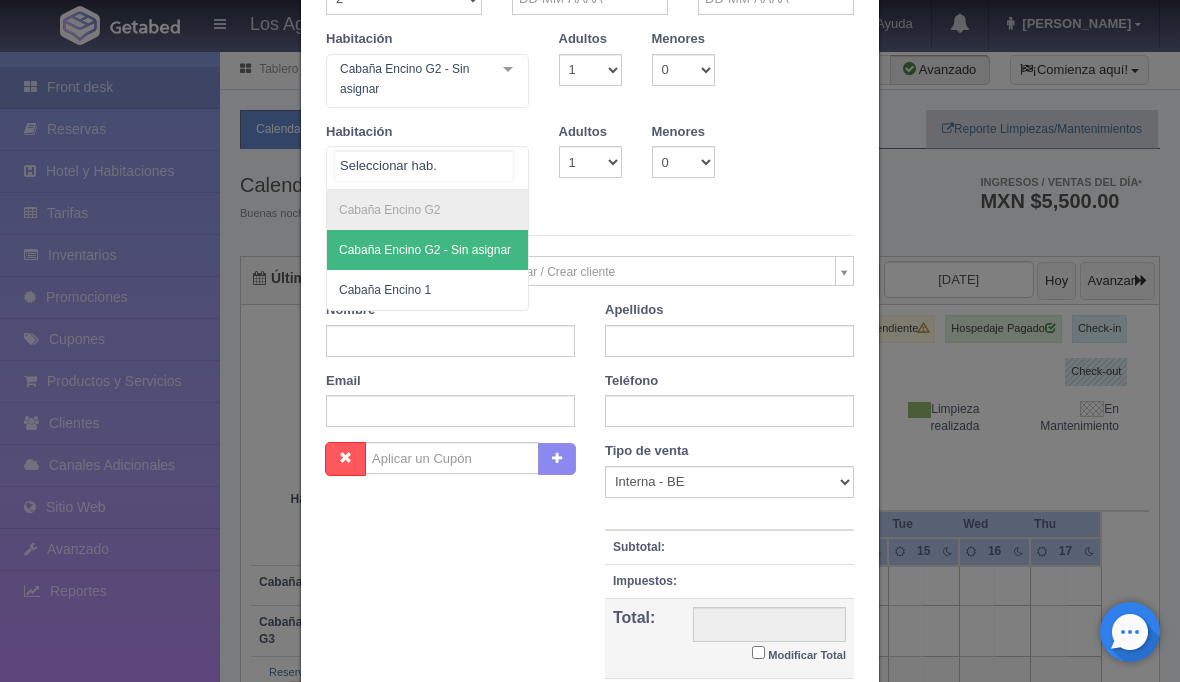 scroll, scrollTop: 139, scrollLeft: 0, axis: vertical 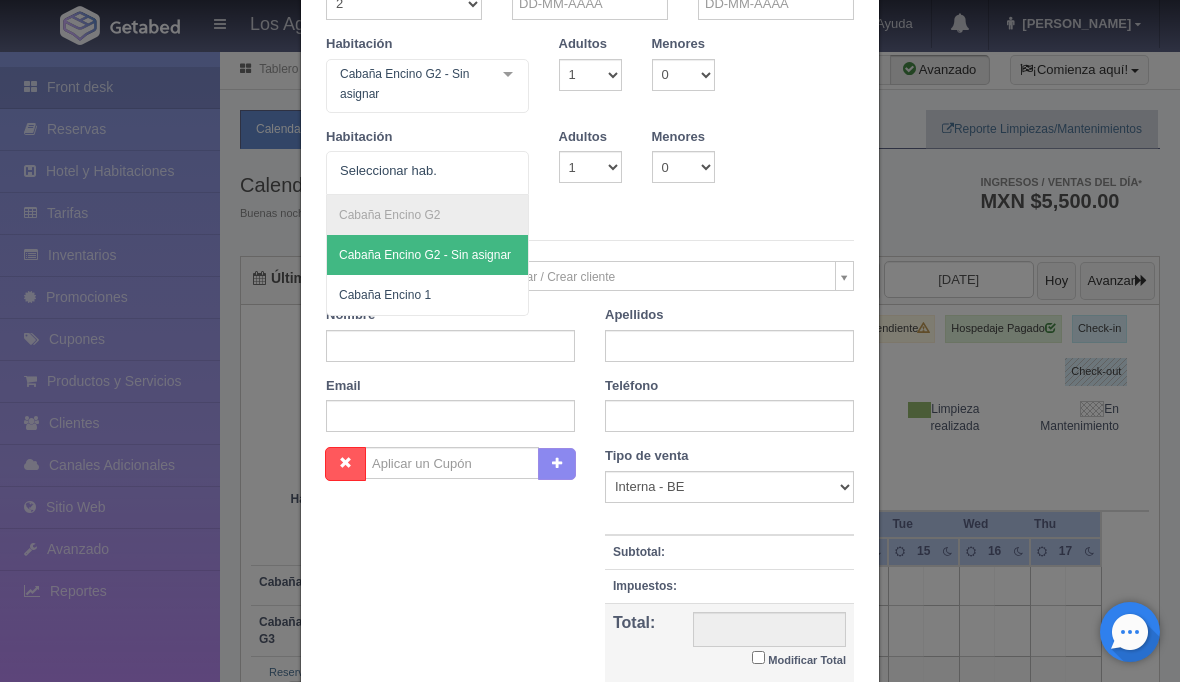 click at bounding box center [508, 75] 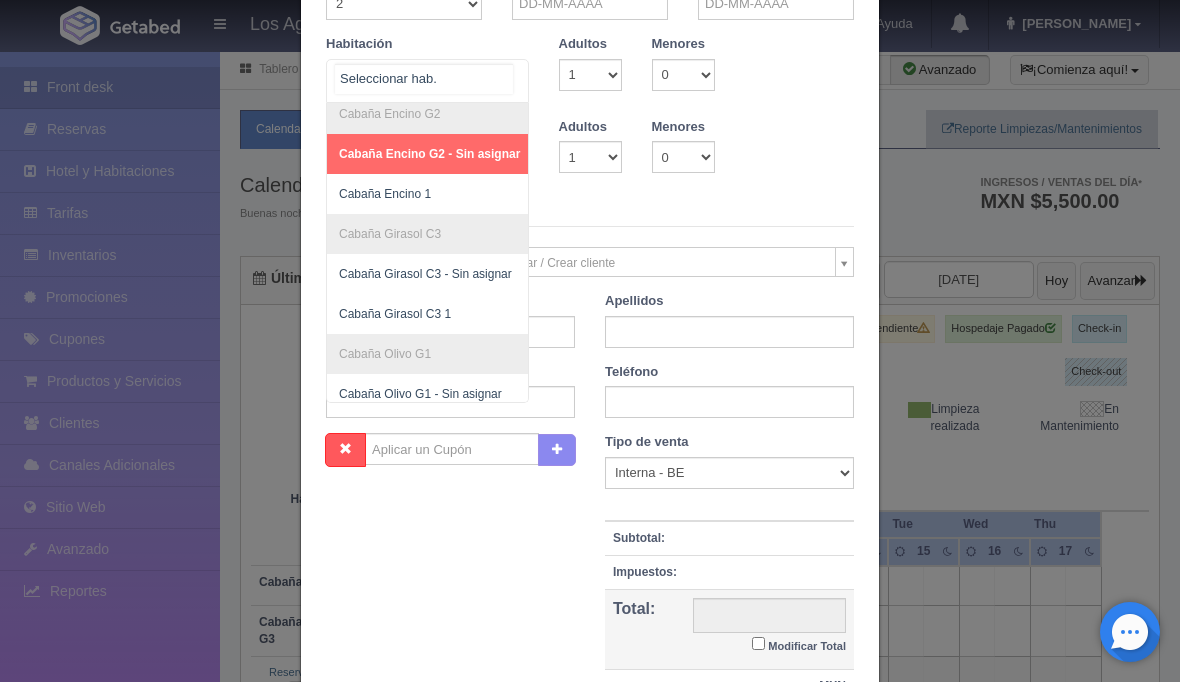 scroll, scrollTop: 169, scrollLeft: 0, axis: vertical 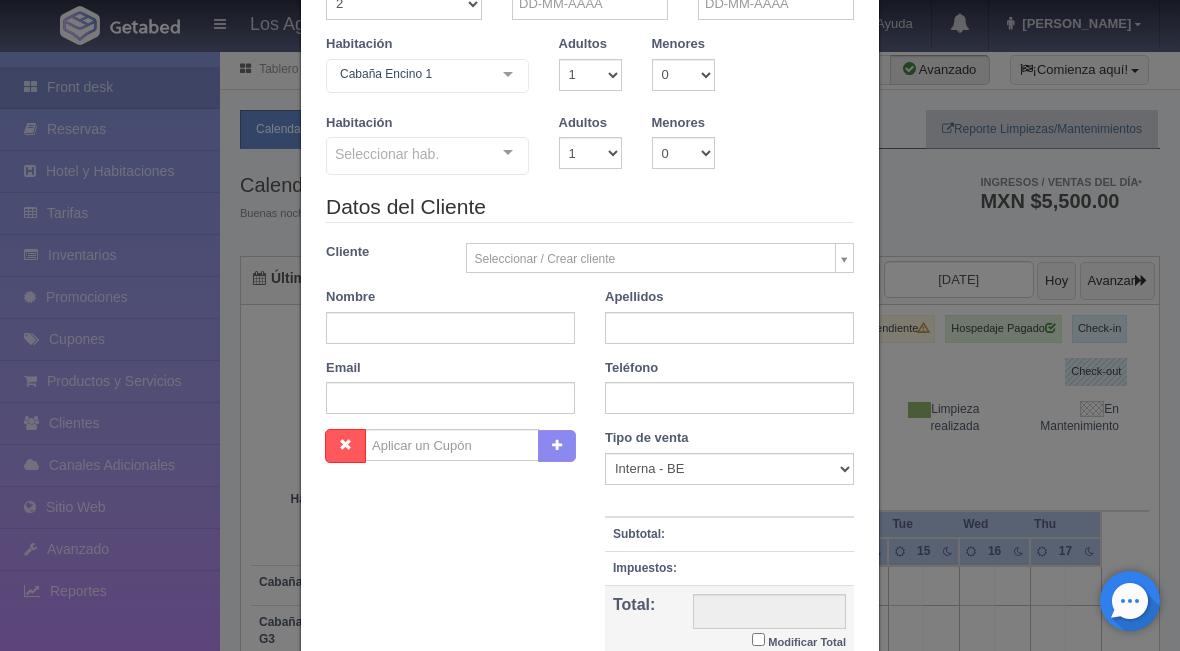 click at bounding box center (508, 153) 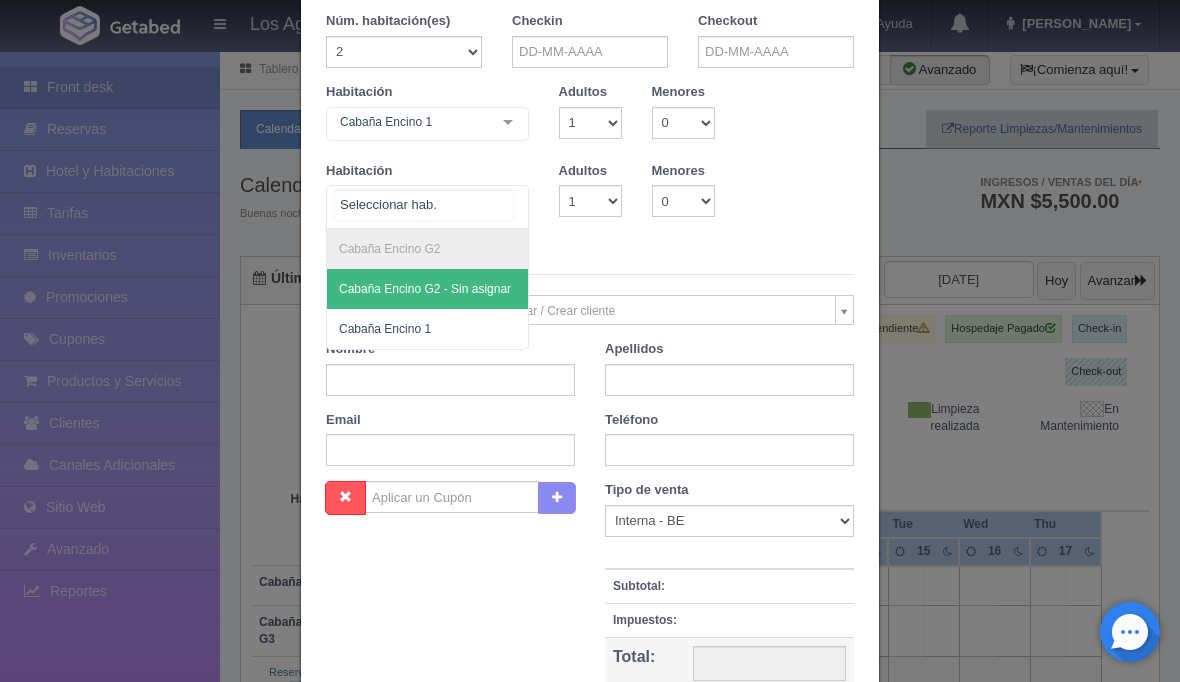 scroll, scrollTop: 90, scrollLeft: 0, axis: vertical 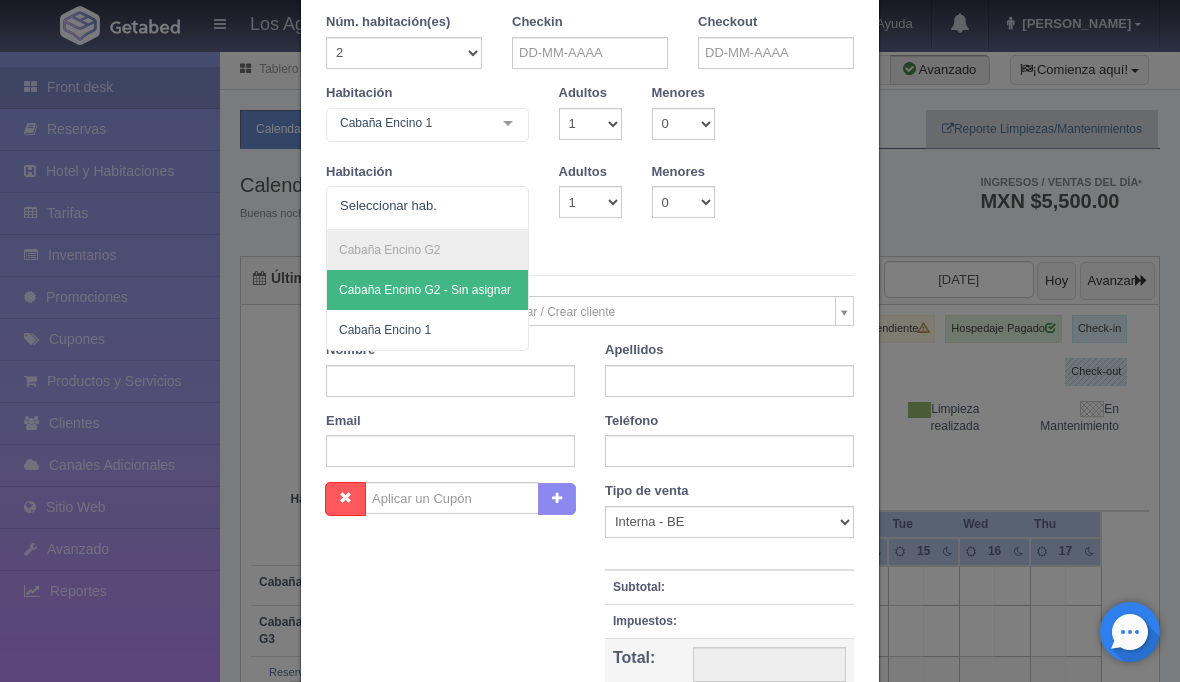 click at bounding box center (508, 124) 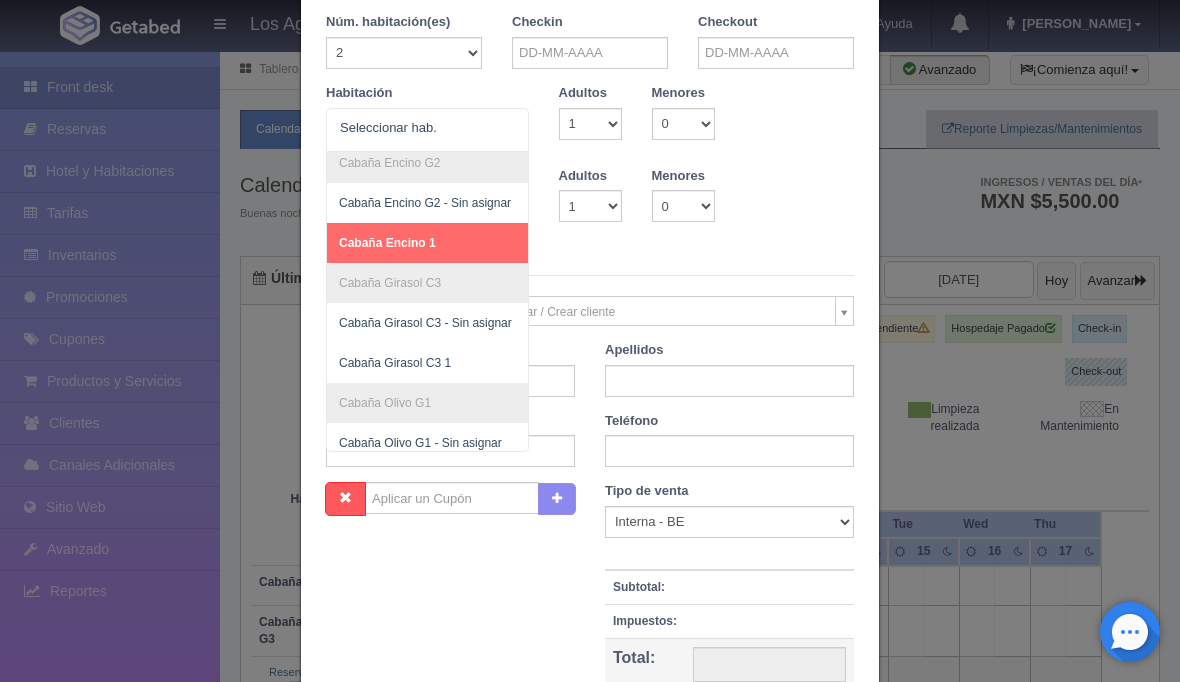 click at bounding box center [508, 124] 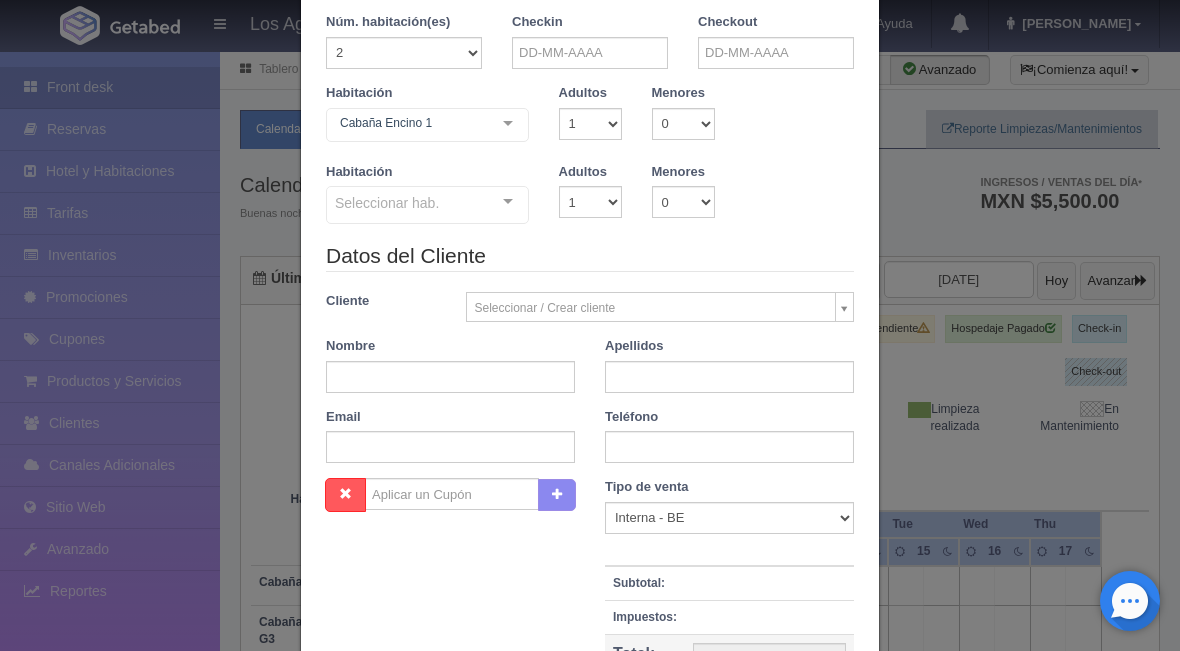 click at bounding box center [508, 124] 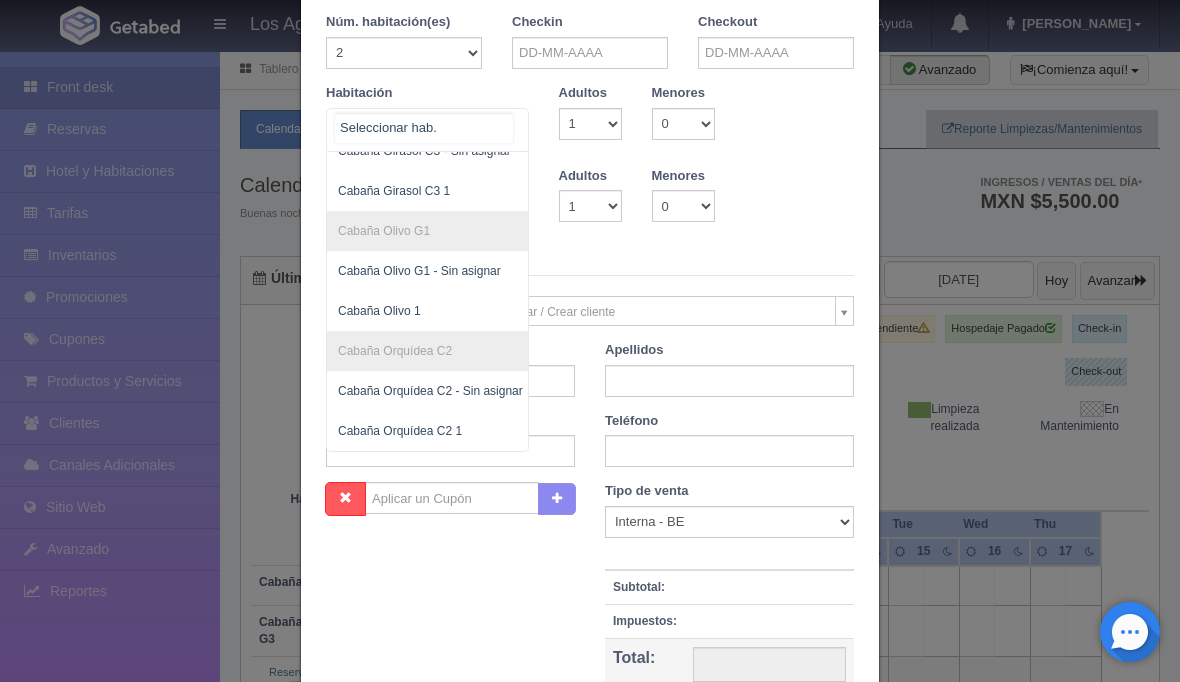 scroll, scrollTop: 341, scrollLeft: 1, axis: both 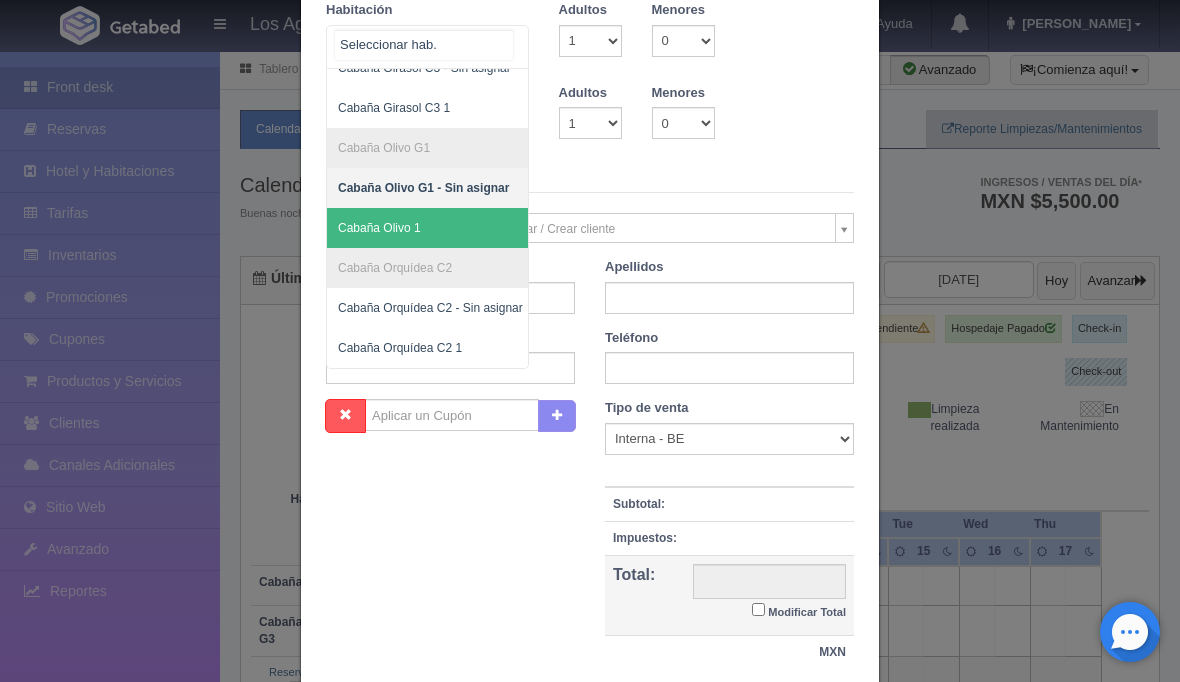 click on "Cabaña Olivo  1" at bounding box center (434, 228) 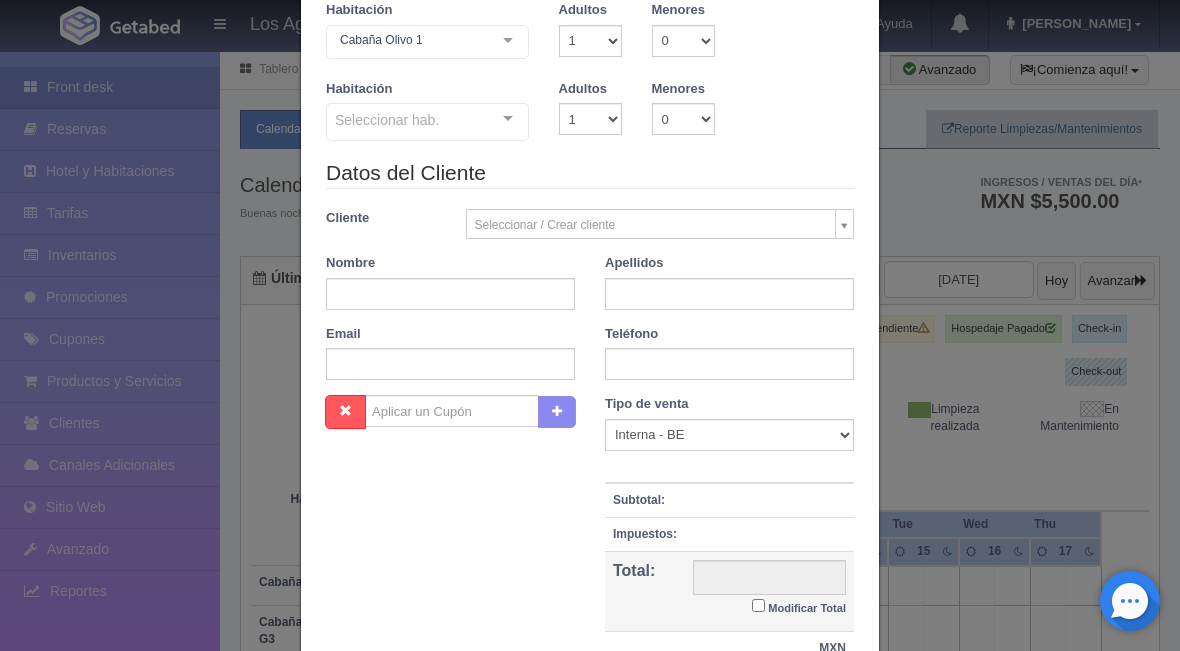 checkbox on "false" 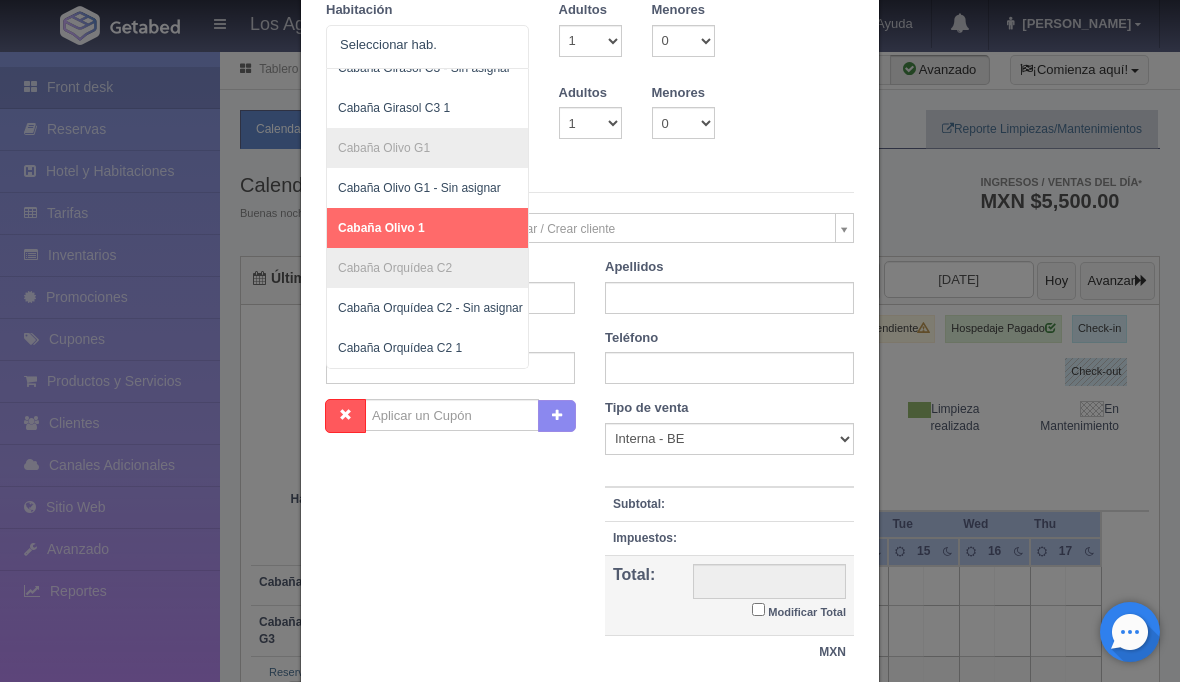 click on "Datos del Cliente   Cliente       Seleccionar / Crear cliente                                Nuevo Cliente   ANA KAREN PRUEBA PRUEBA GETABED  (karen@getabedsuite.com)   Eréndira Ruíz  (merrzy999@gmail.com)   Sra. Naela Aldana   Nombre     Apellidos     Email     Teléfono     Facturar   Facturar a Mostrador   Facturar al Cliente" at bounding box center (590, 280) 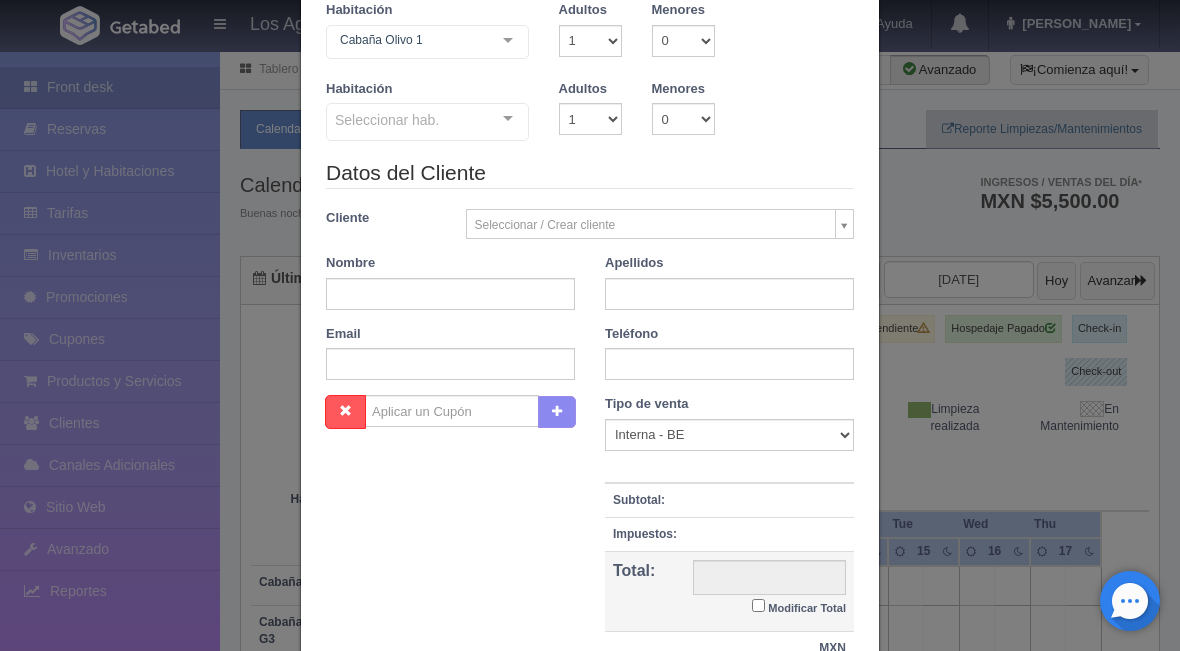 click at bounding box center (508, 119) 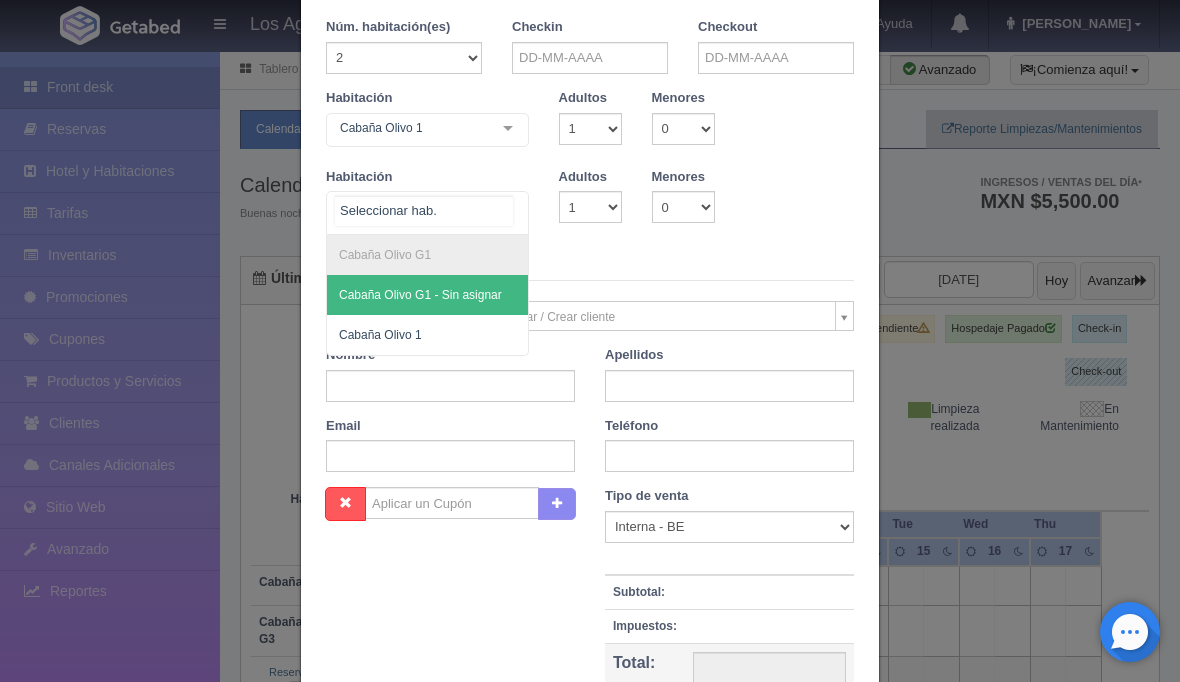 scroll, scrollTop: 82, scrollLeft: 0, axis: vertical 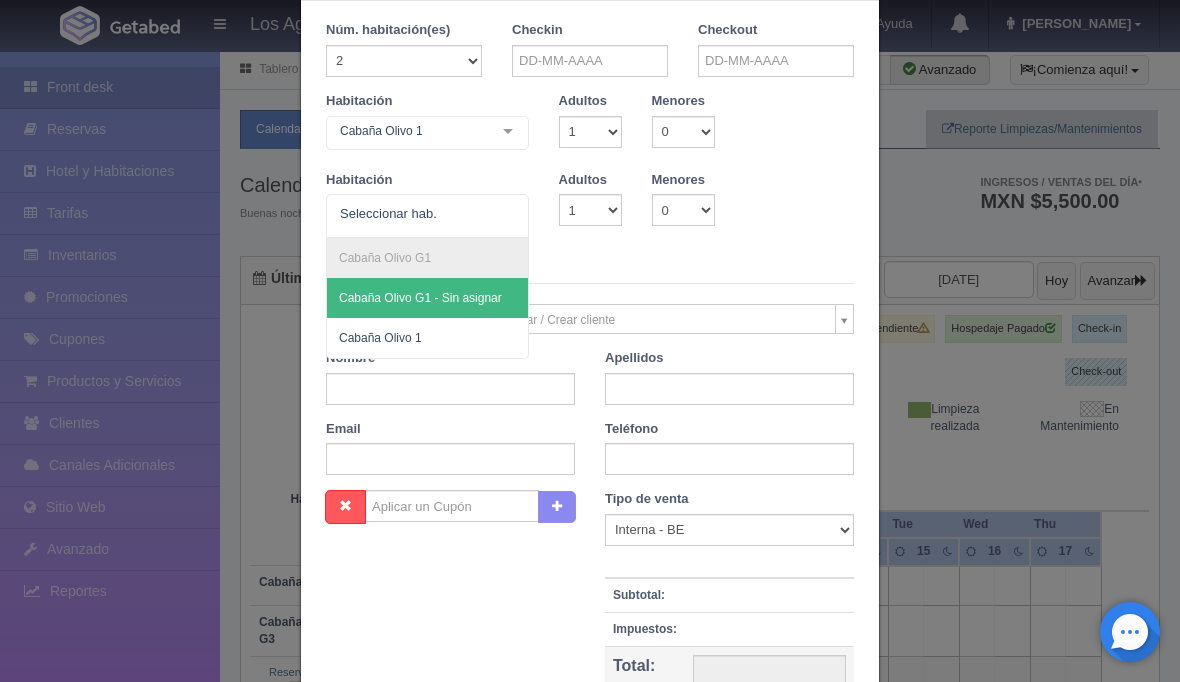 click on "Habitación              Cabaña Olivo  1           Cabaña Anturio C1 Cabaña Anturio C1 - Sin asignar     Cabaña Emperatriz G3 Cabaña Emperatriz G3 - Sin asignar     Cabaña Encino G2 Cabaña Encino G2 - Sin asignar   Cabaña Encino 1     Cabaña Girasol C3 Cabaña Girasol C3 - Sin asignar   Cabaña Girasol C3 1     Cabaña Olivo G1 Cabaña Olivo G1 - Sin asignar   Cabaña Olivo  1     Cabaña Orquídea C2 Cabaña Orquídea C2 - Sin asignar   Cabaña Orquídea C2 1     No elements found. Consider changing the search query.   List is empty.       Adultos   1   2   3   4   5   6   7   8   9   10   Menores   0   1   2   3   4   5   6   7   8   9   10   Edad menores   0   1   2   3   4   5   6   7   8   9   10   11   12   13   14   15   16   17   18" at bounding box center (590, 131) 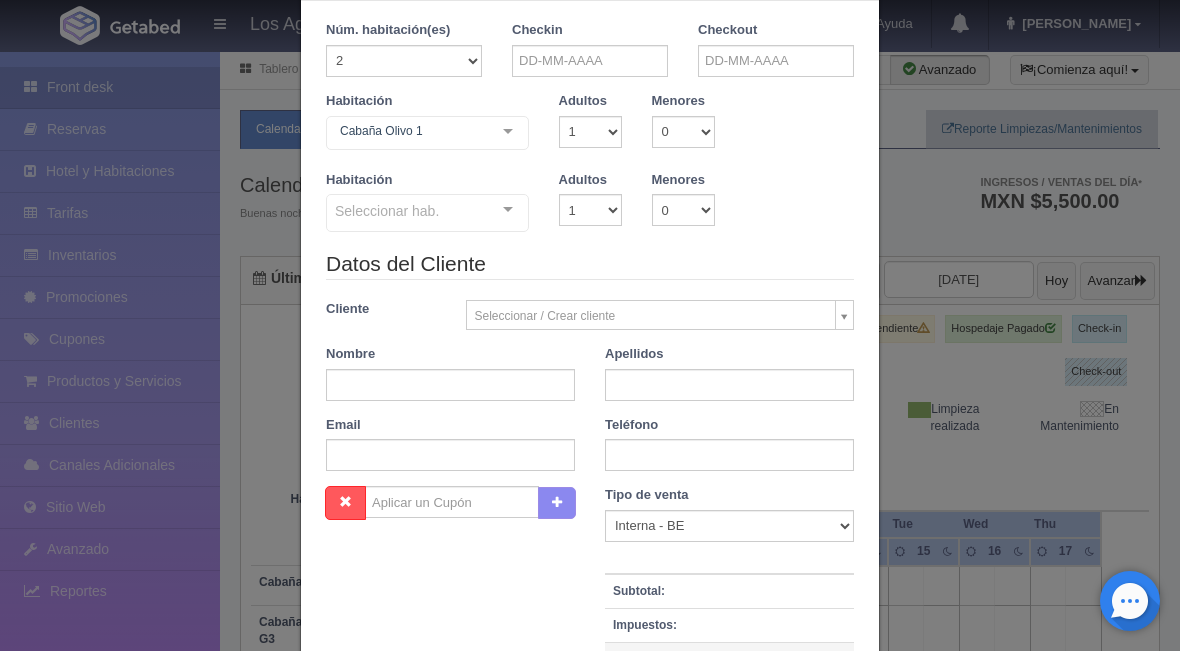 click at bounding box center (508, 132) 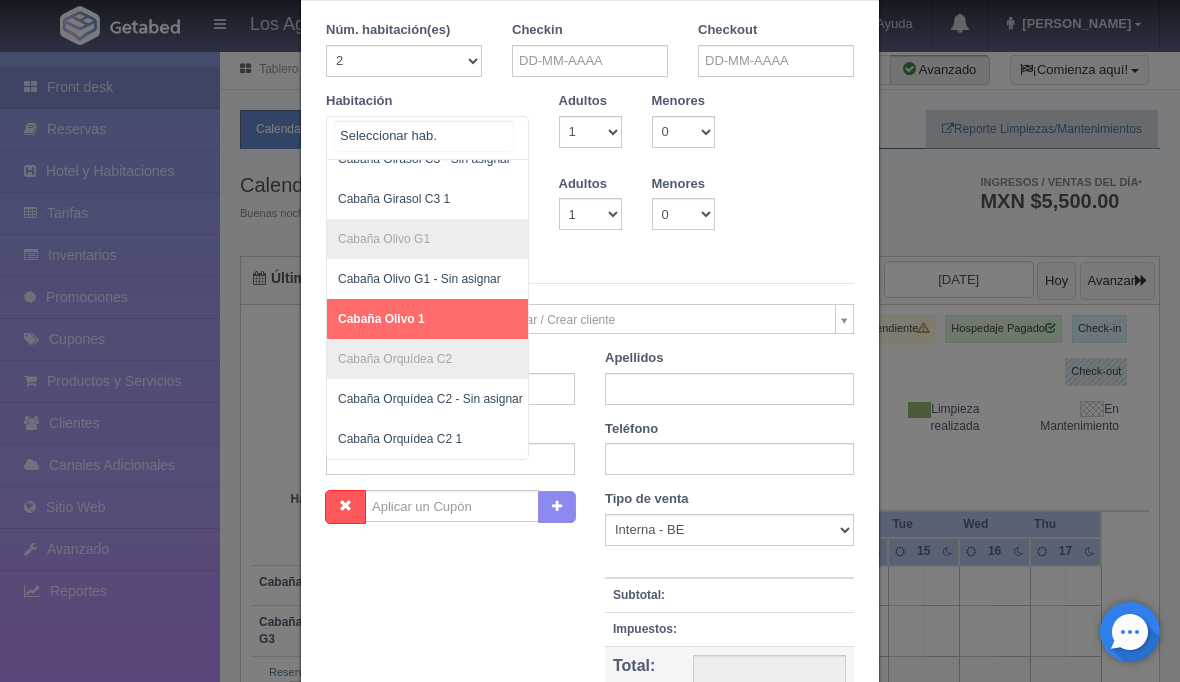 click at bounding box center [424, 136] 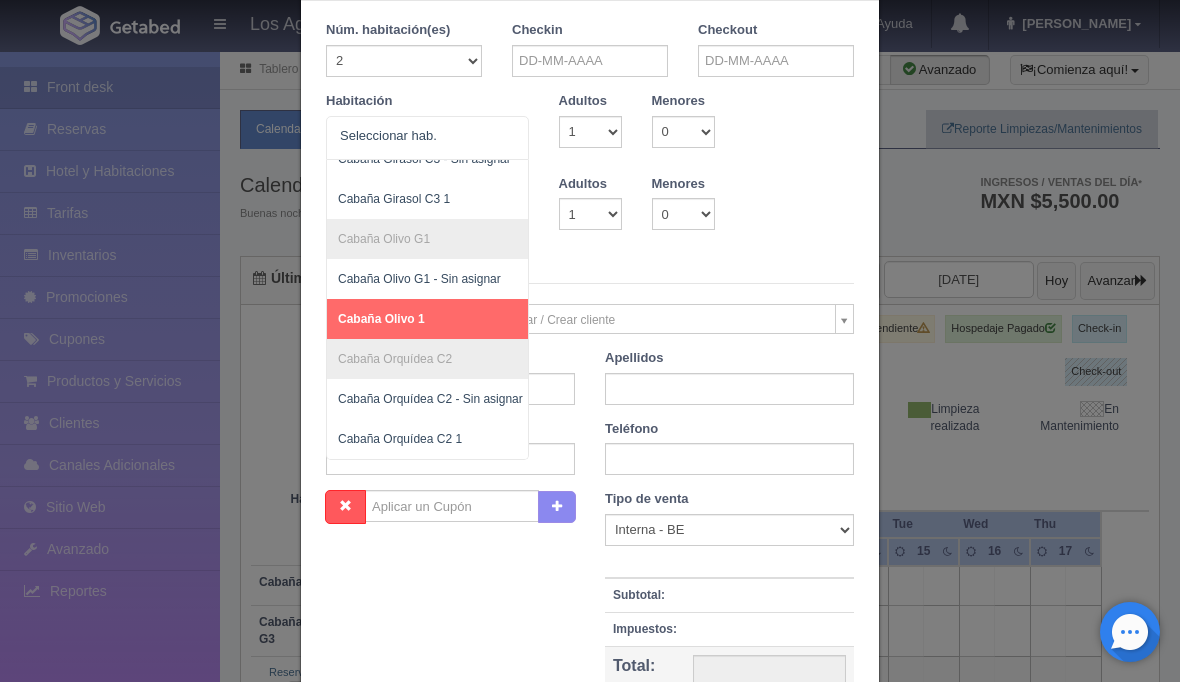 click on "1   2   3   4   5   6   7   8   9   10   11   12   13   14   15   16   17   18   19   20" at bounding box center [404, 61] 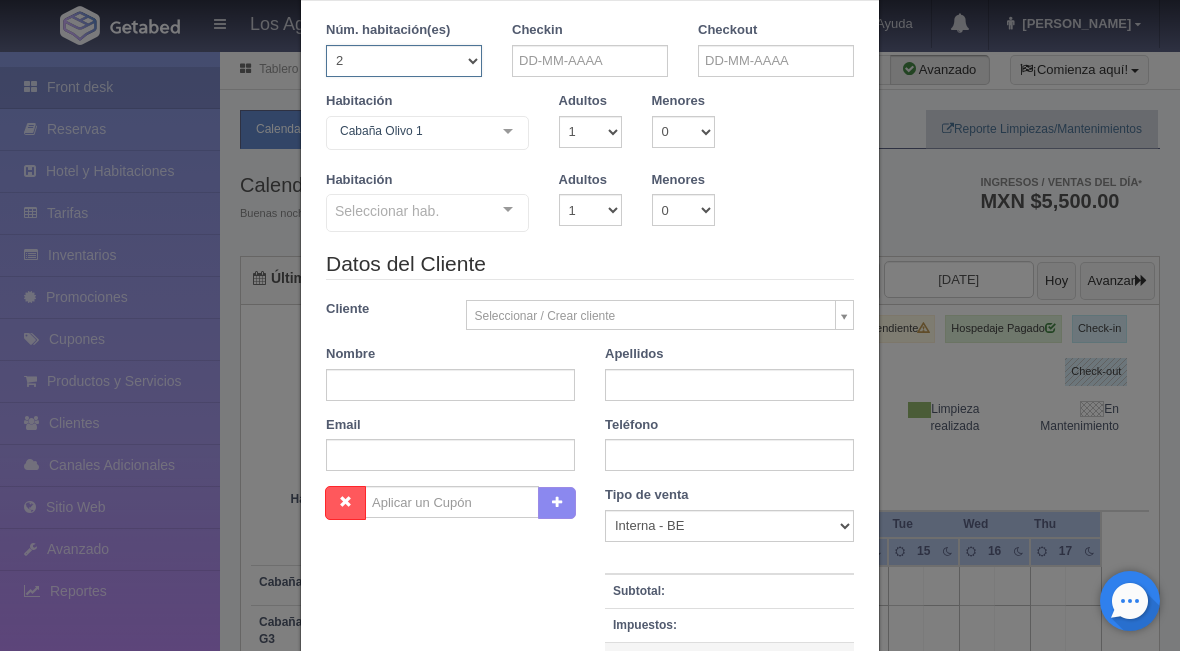 select on "1" 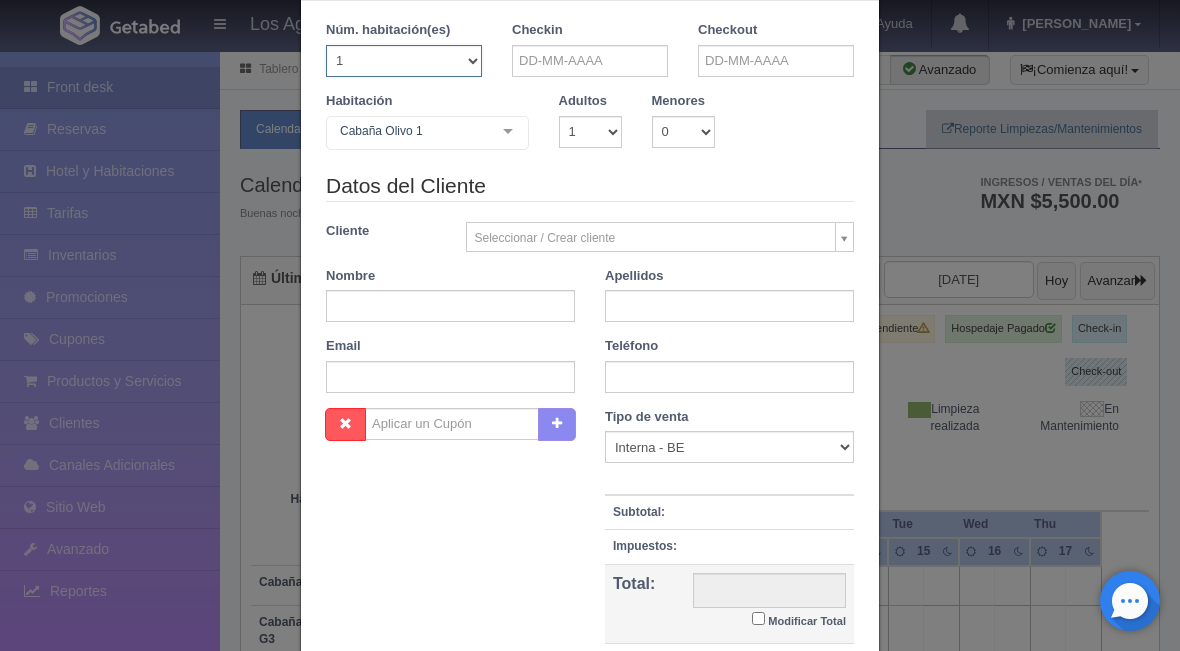 checkbox on "false" 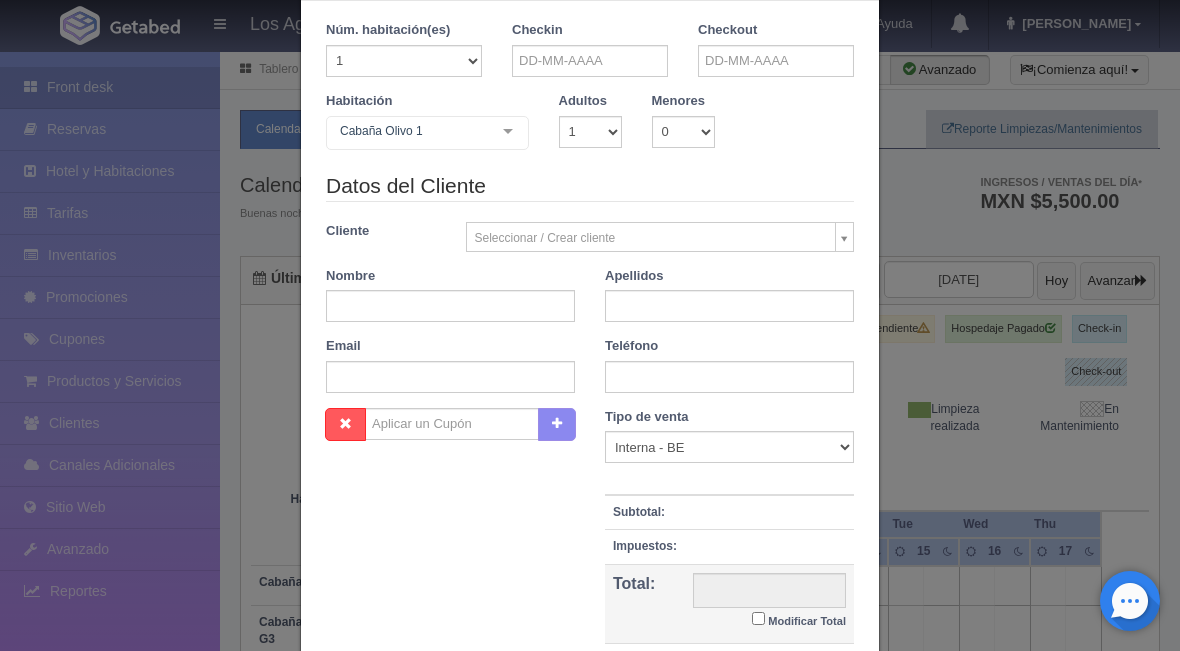 click at bounding box center (508, 132) 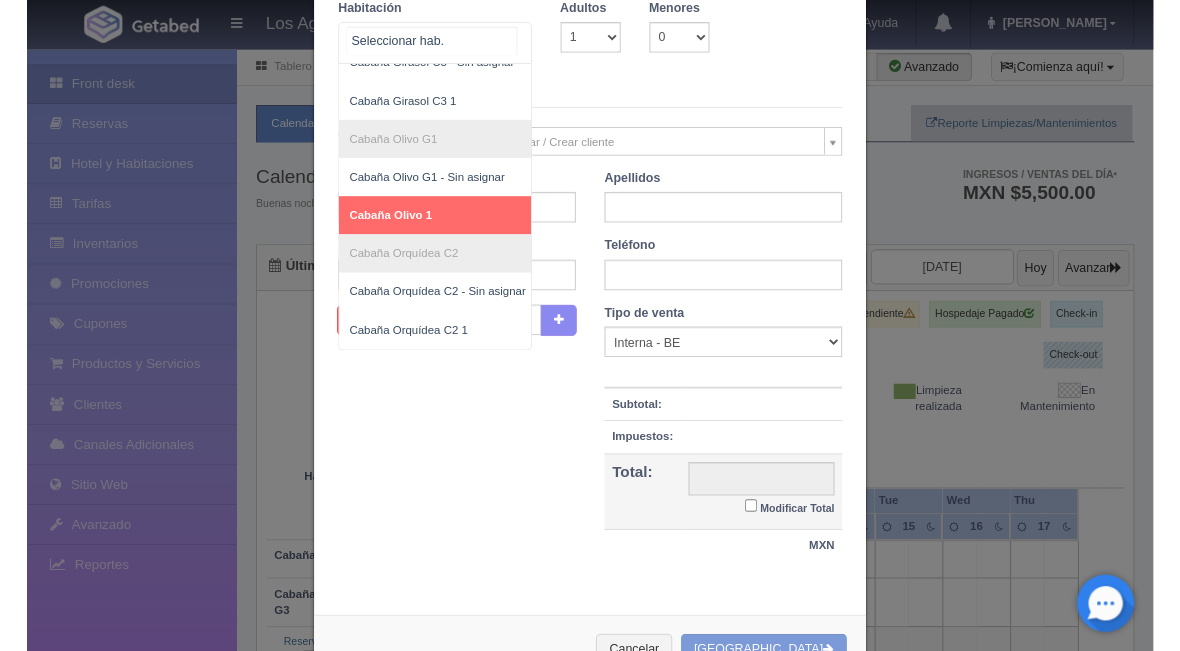 scroll, scrollTop: 181, scrollLeft: 0, axis: vertical 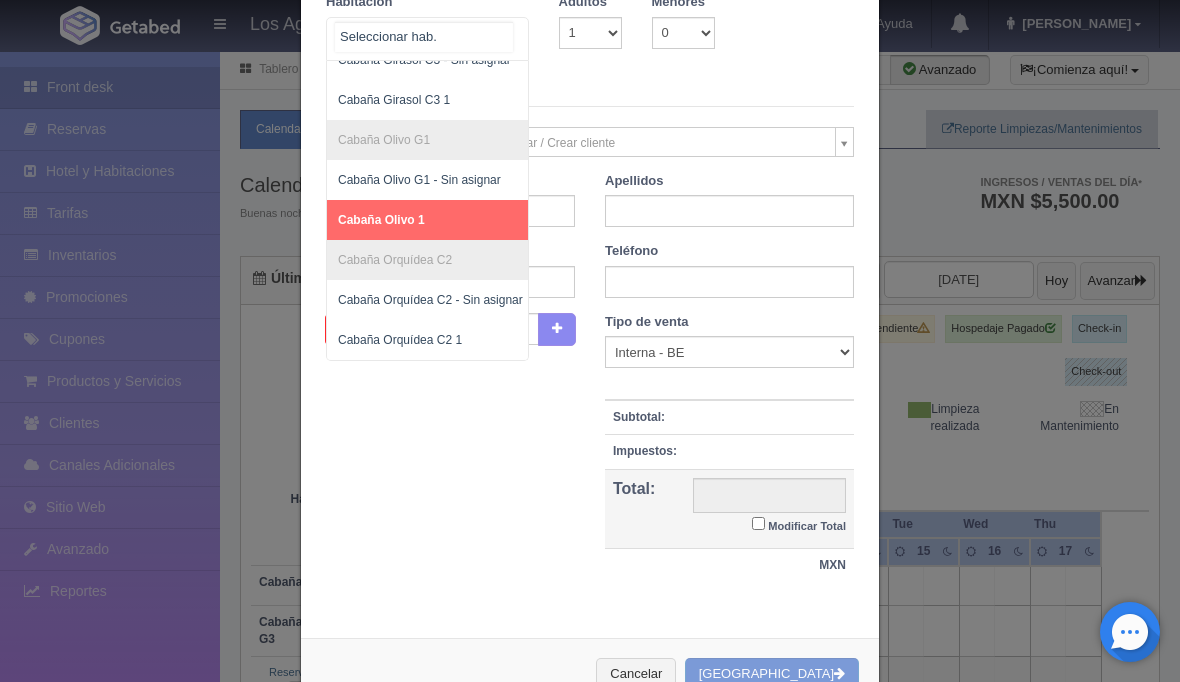 click on "Cabaña Olivo  1" at bounding box center [434, 220] 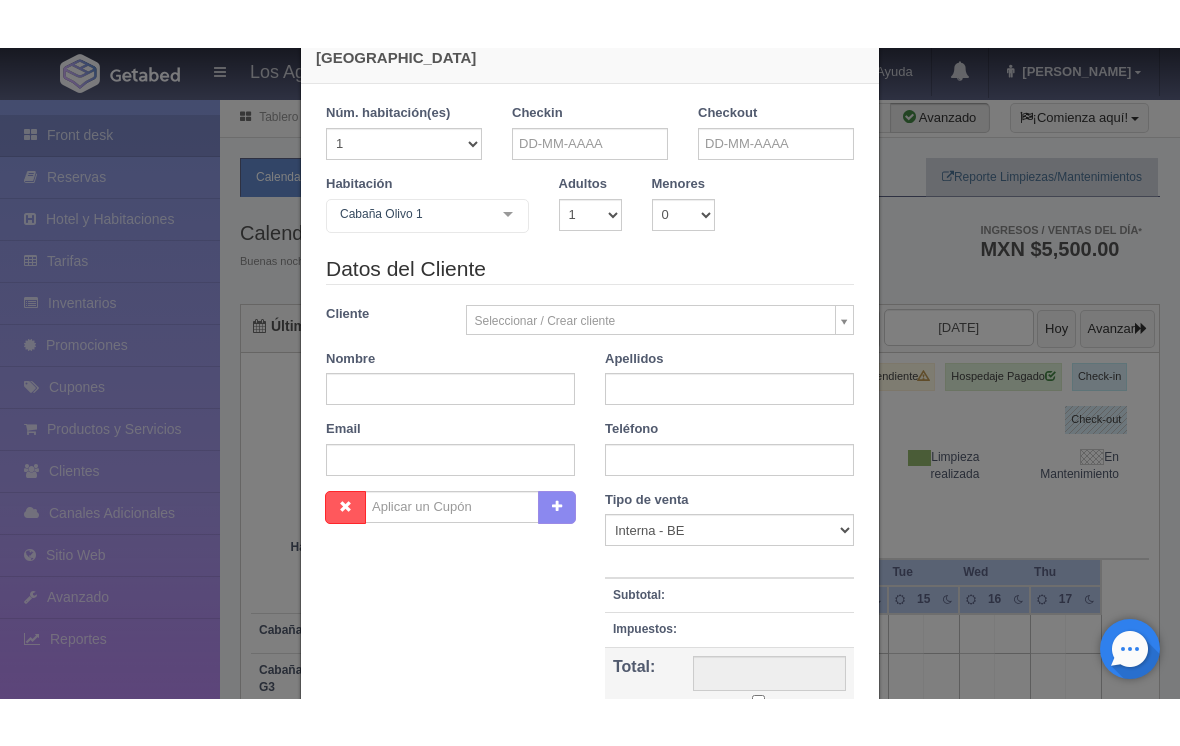 scroll, scrollTop: 43, scrollLeft: 0, axis: vertical 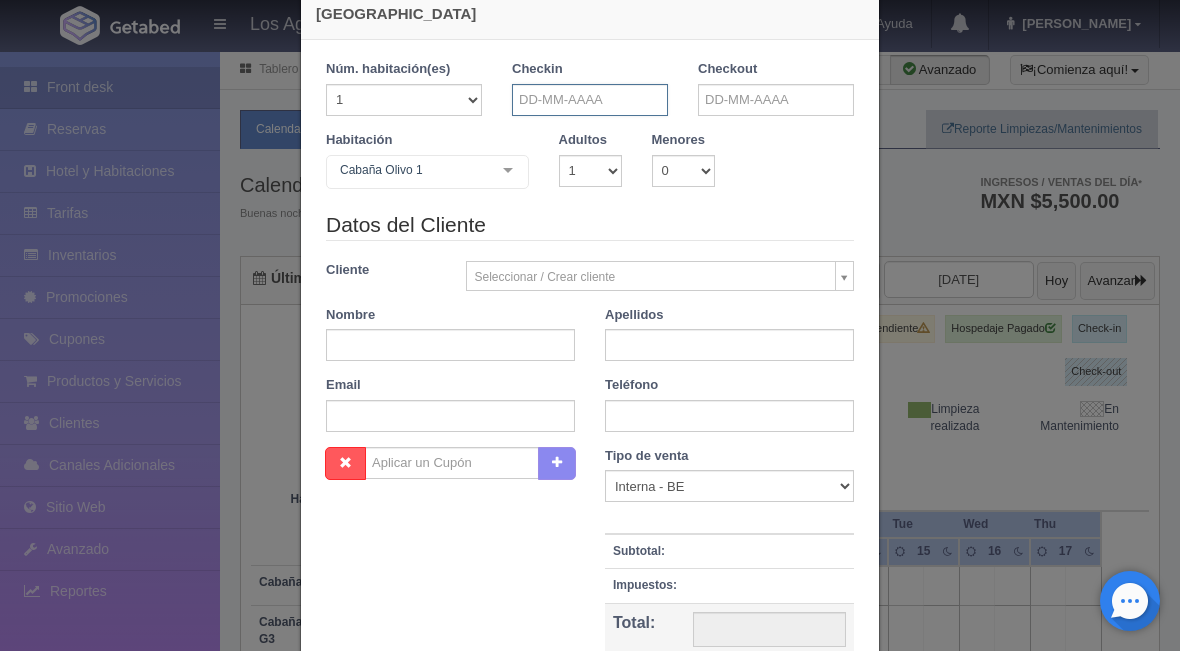 click at bounding box center (590, 100) 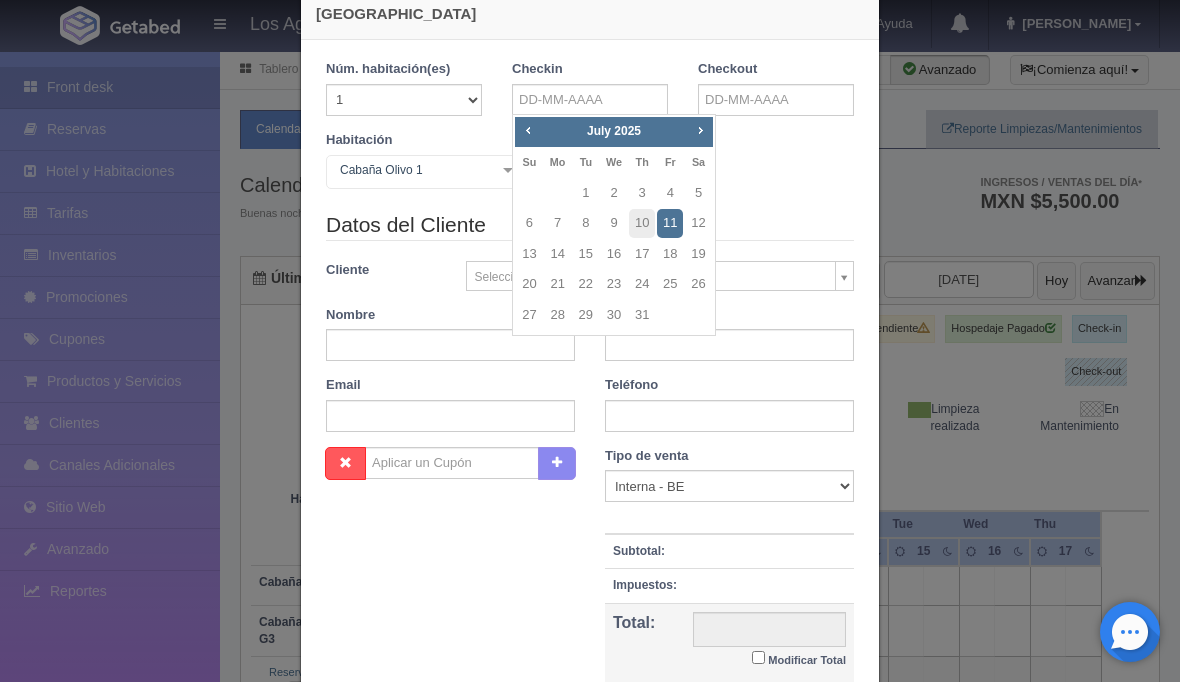 click on "18" at bounding box center [670, 254] 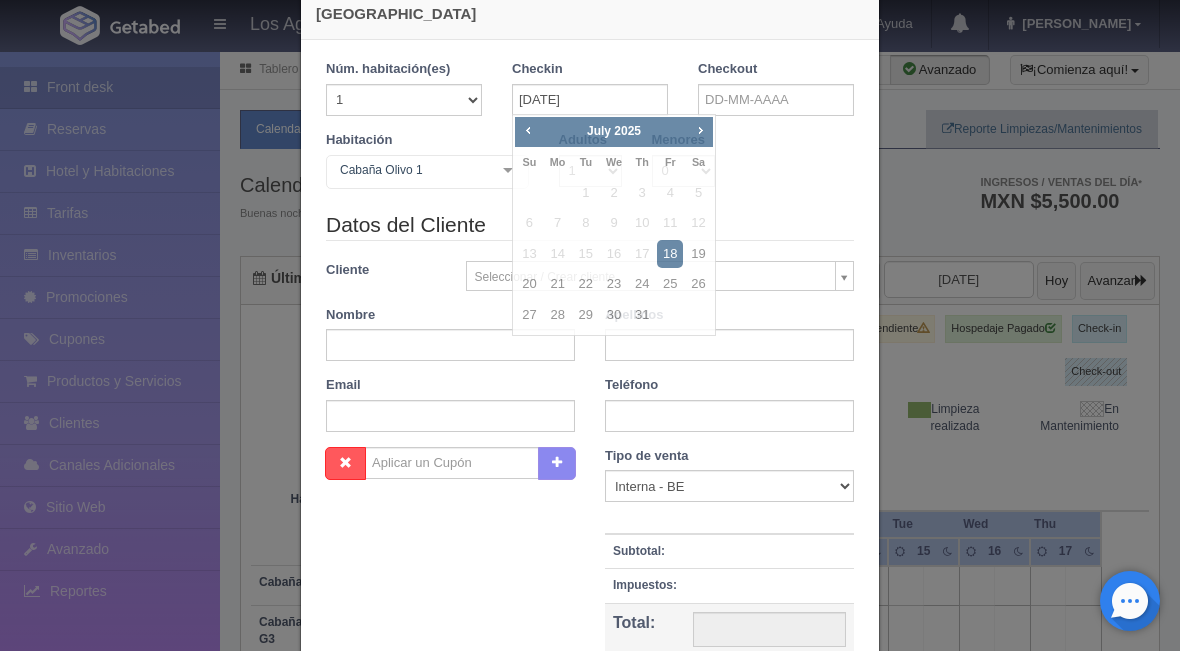 checkbox on "false" 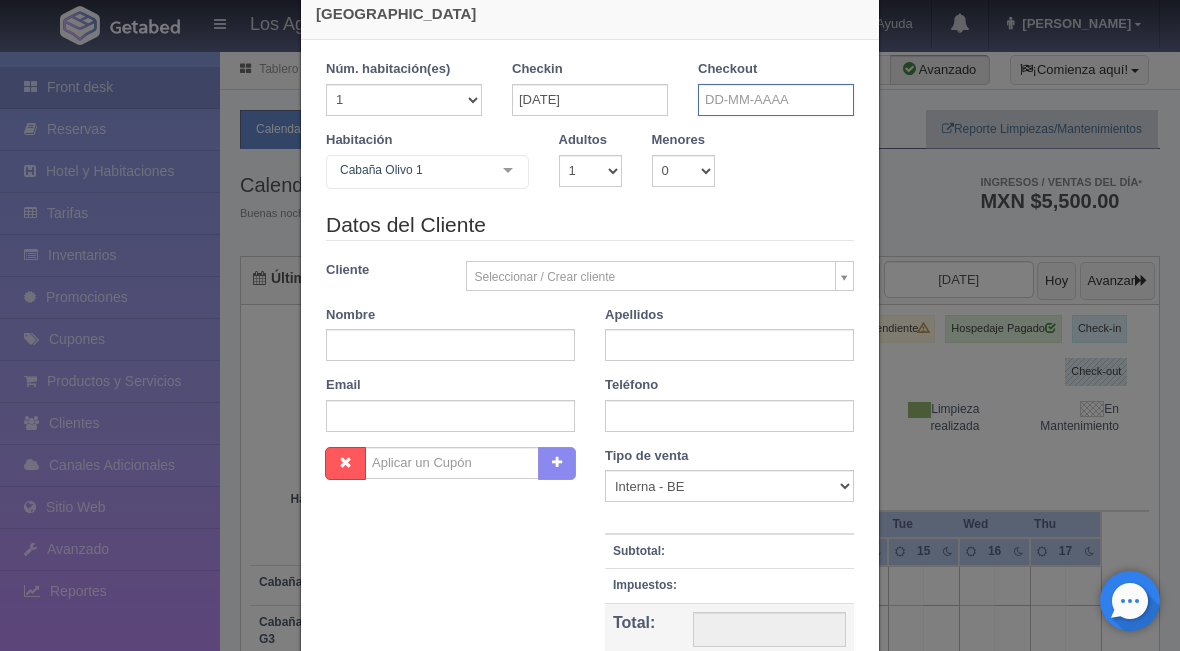 click at bounding box center (776, 100) 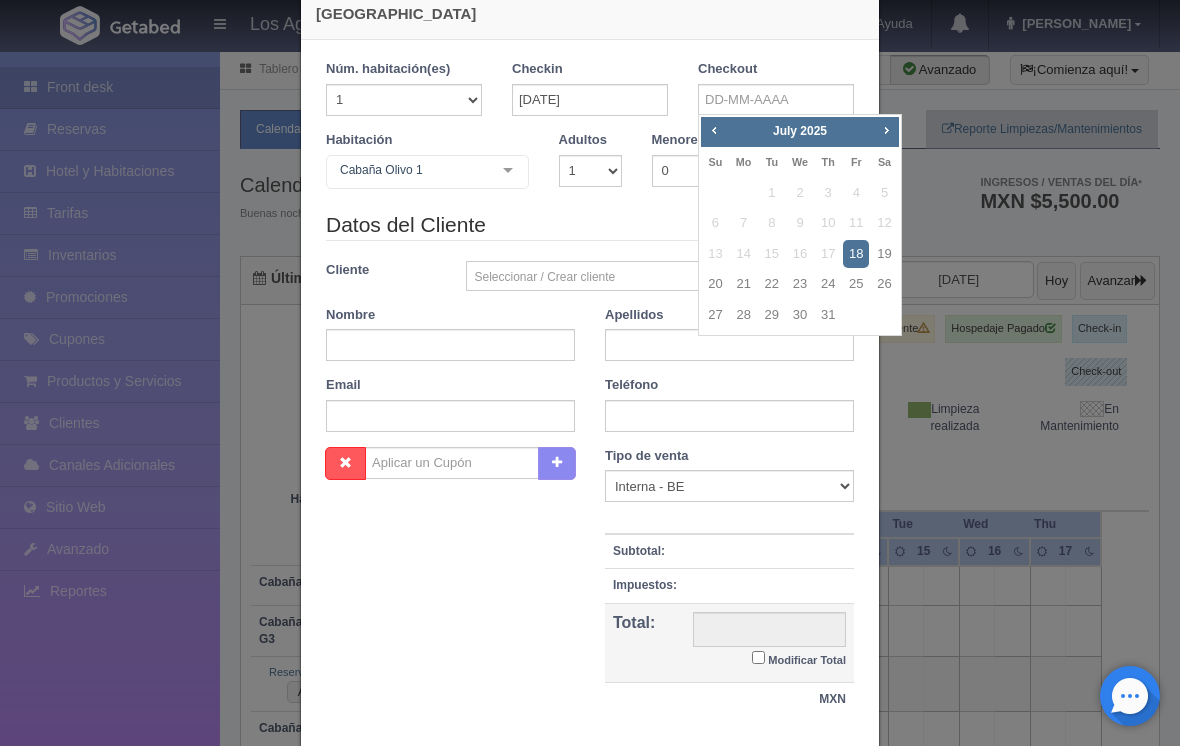 click on "20" at bounding box center (715, 284) 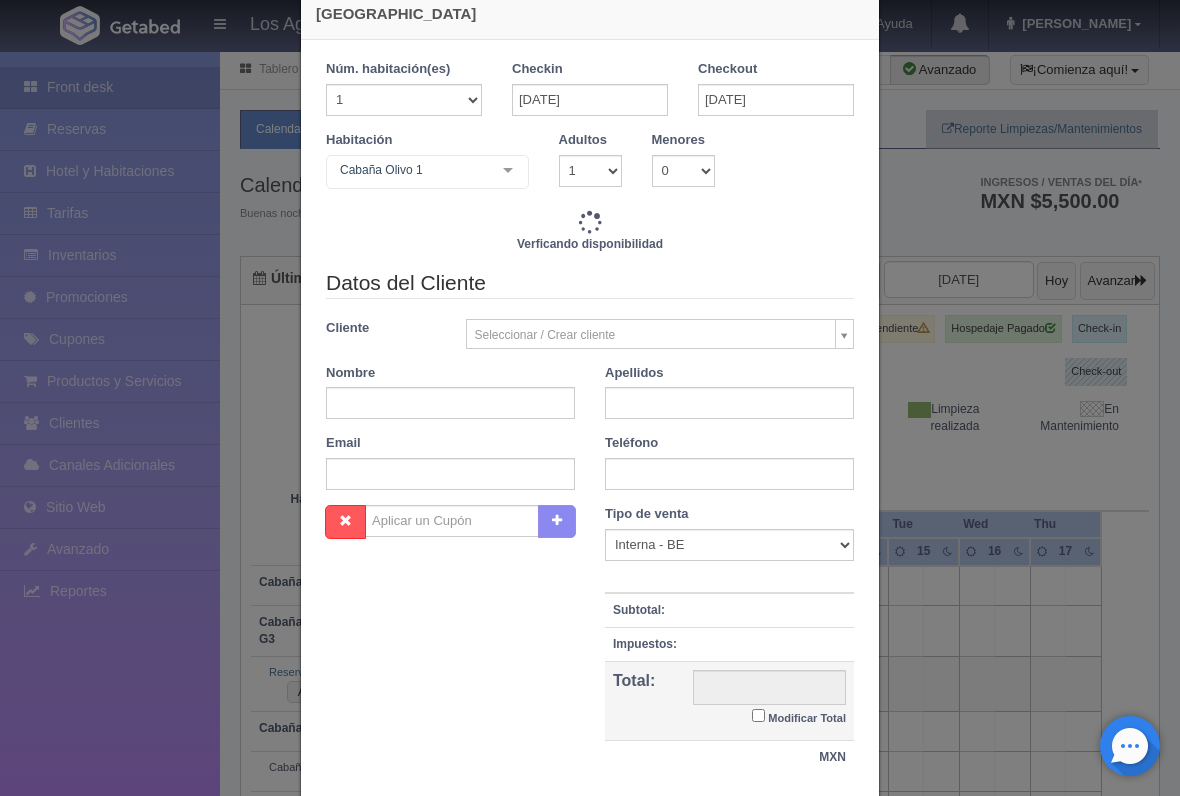 checkbox on "false" 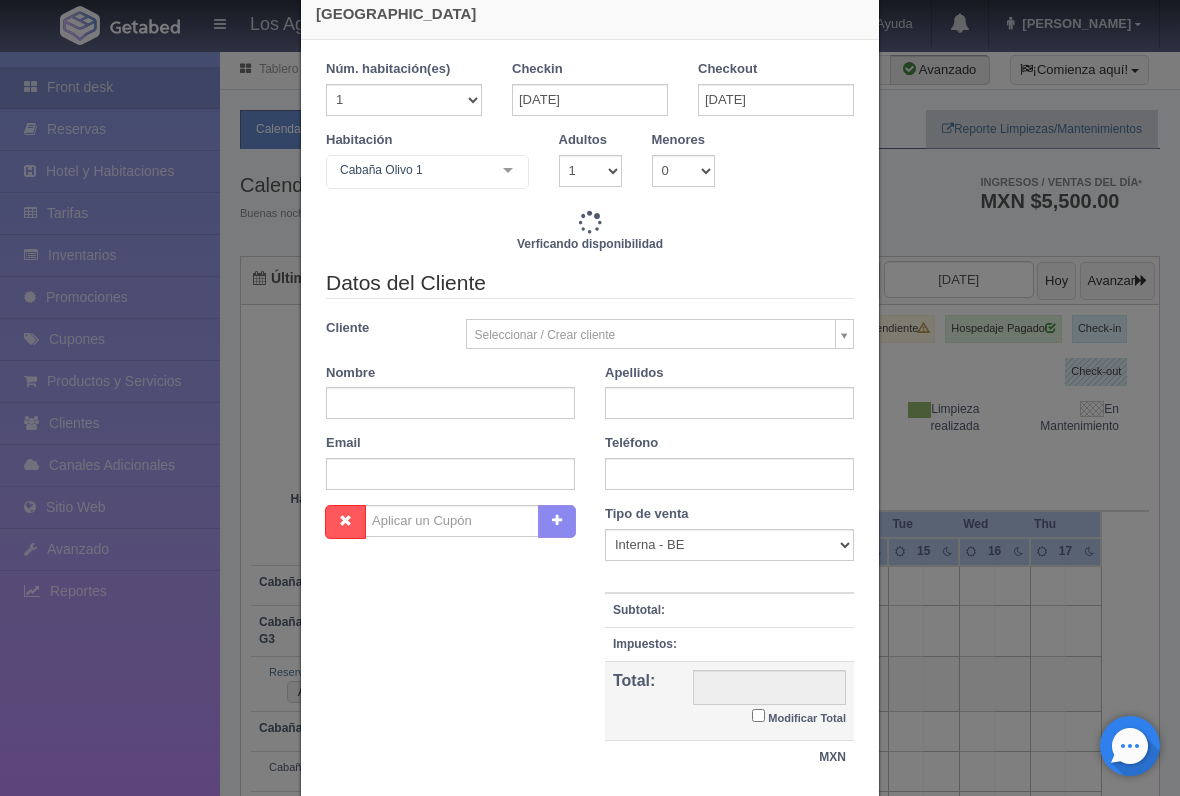 type on "8400.00" 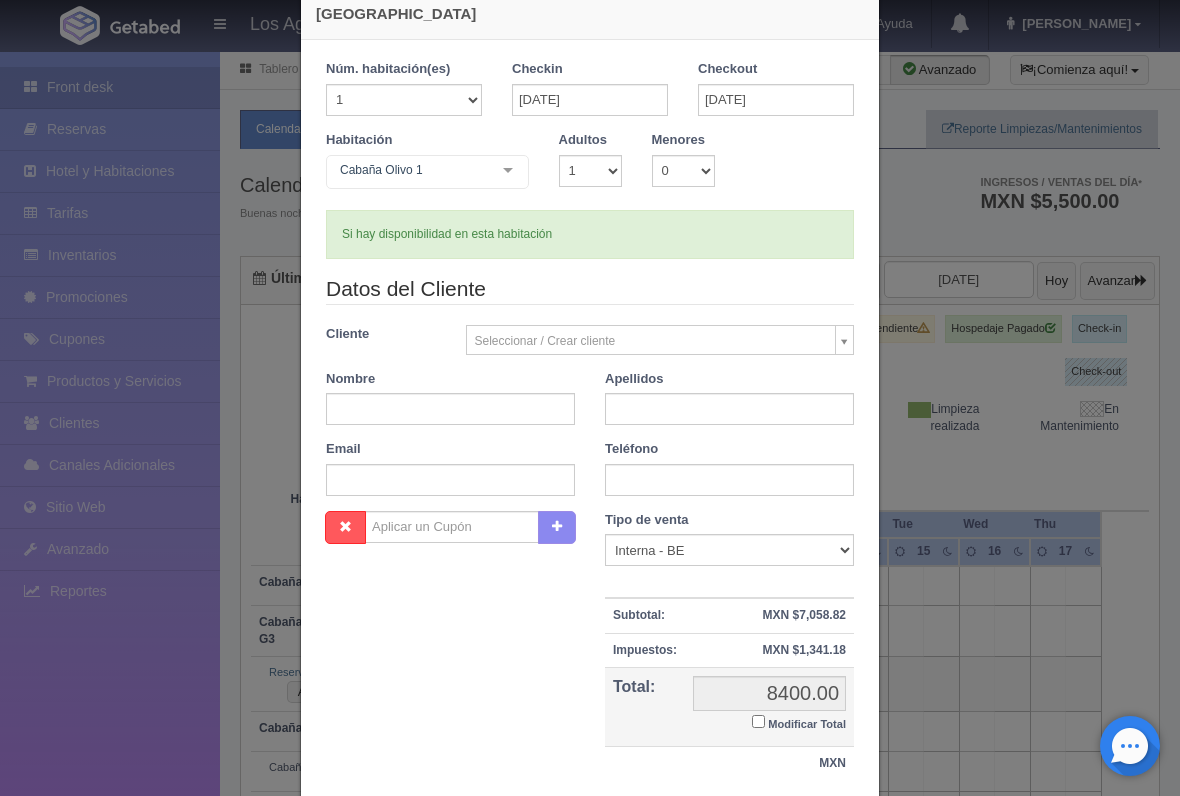 checkbox on "false" 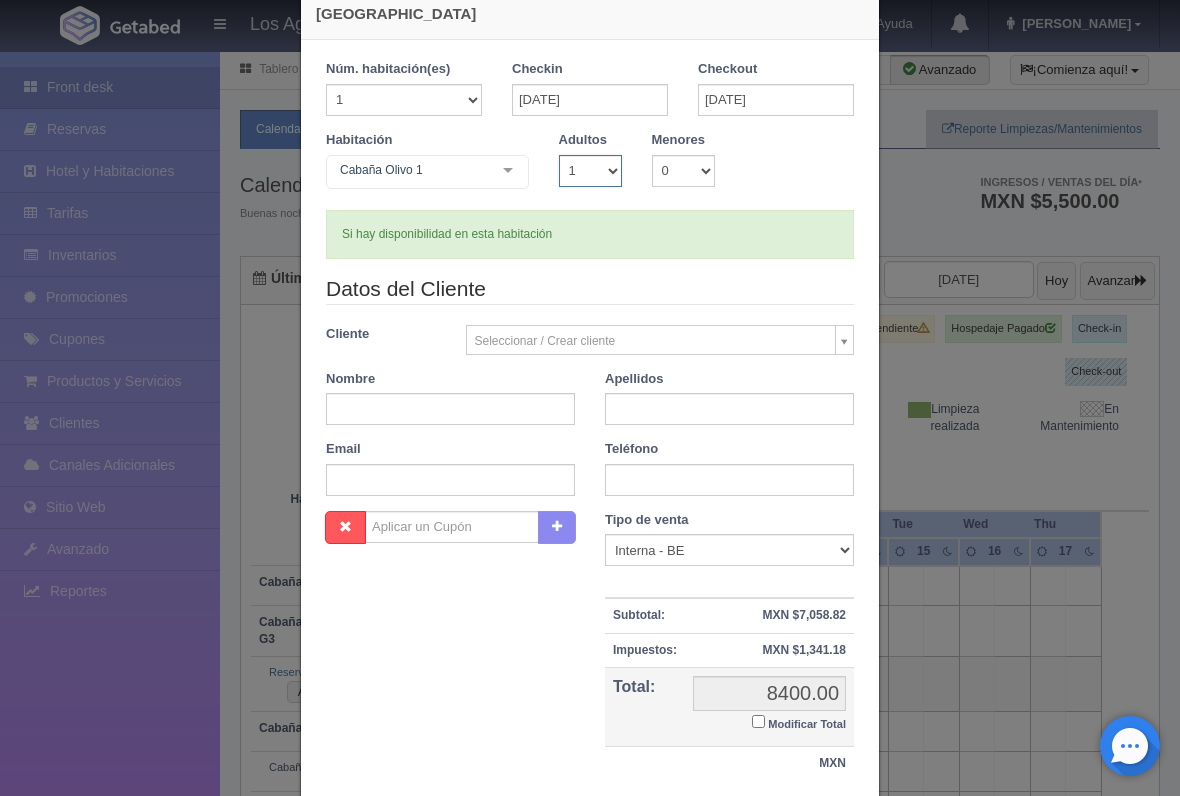 click on "1   2   3   4   5   6   7   8   9   10" at bounding box center (590, 171) 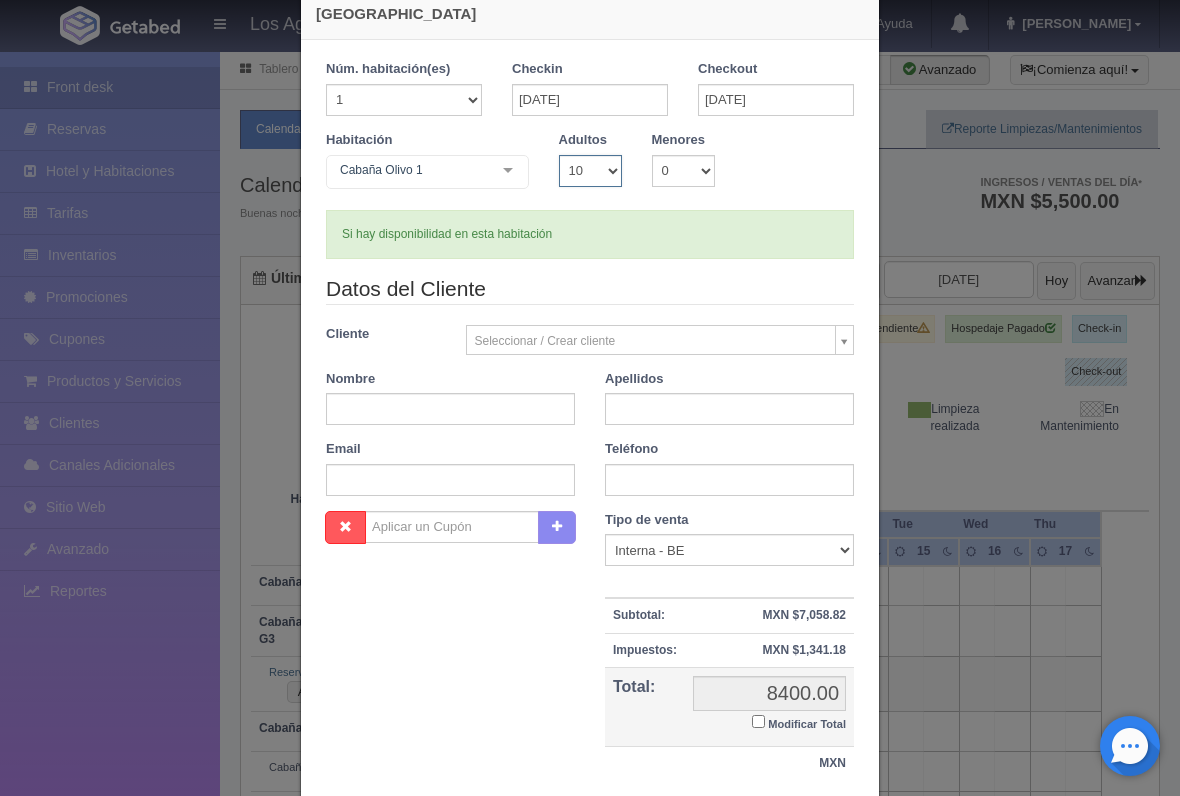 type 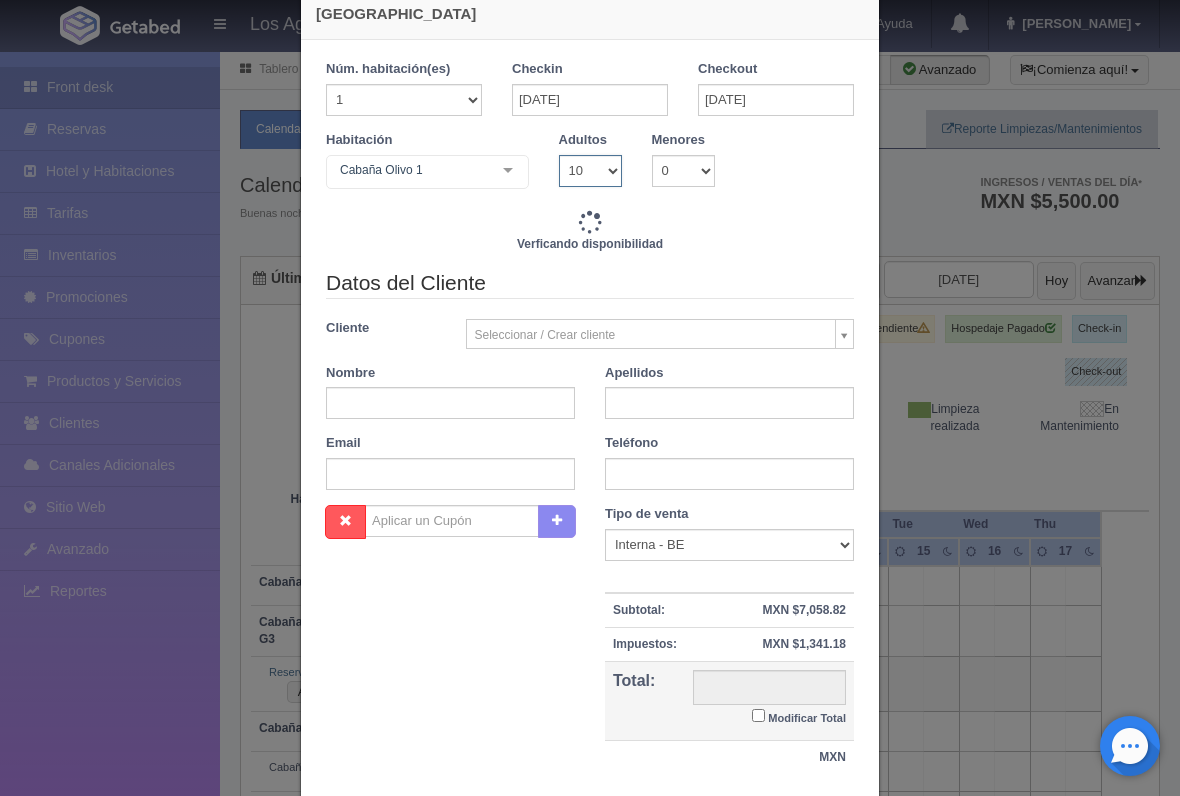 type on "8400.00" 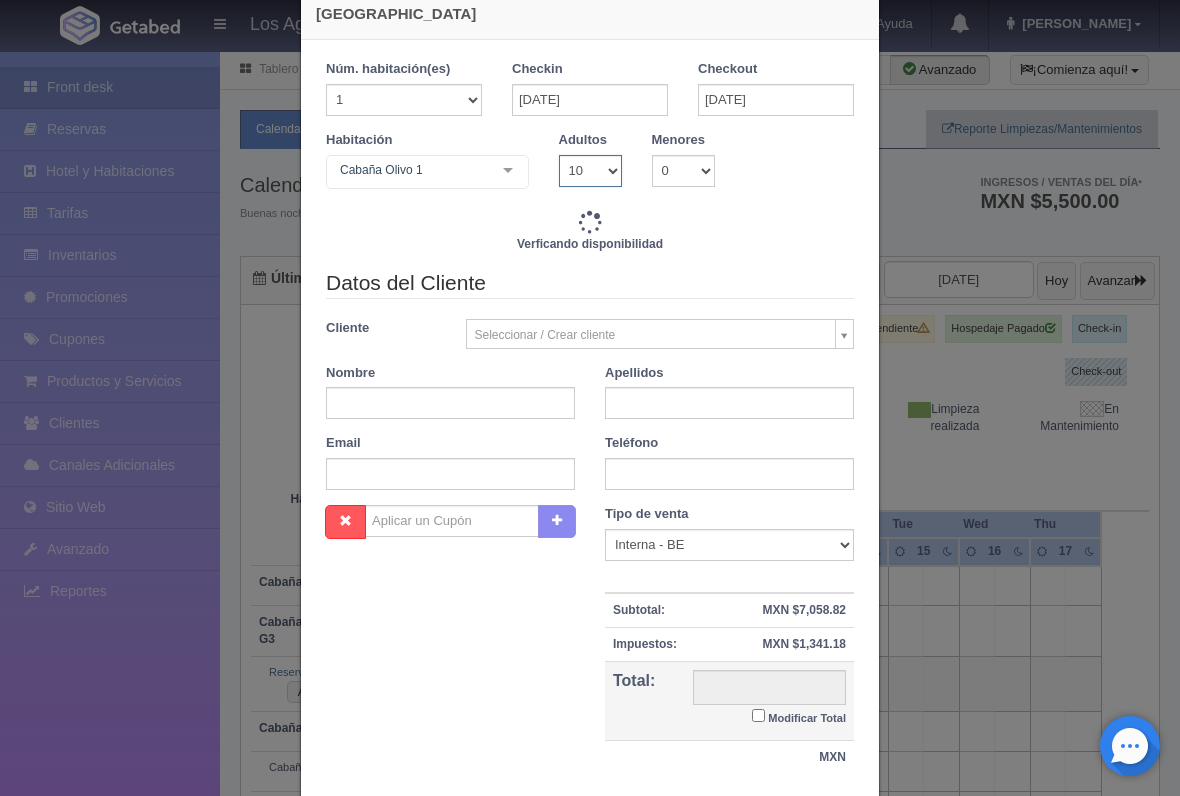 checkbox on "false" 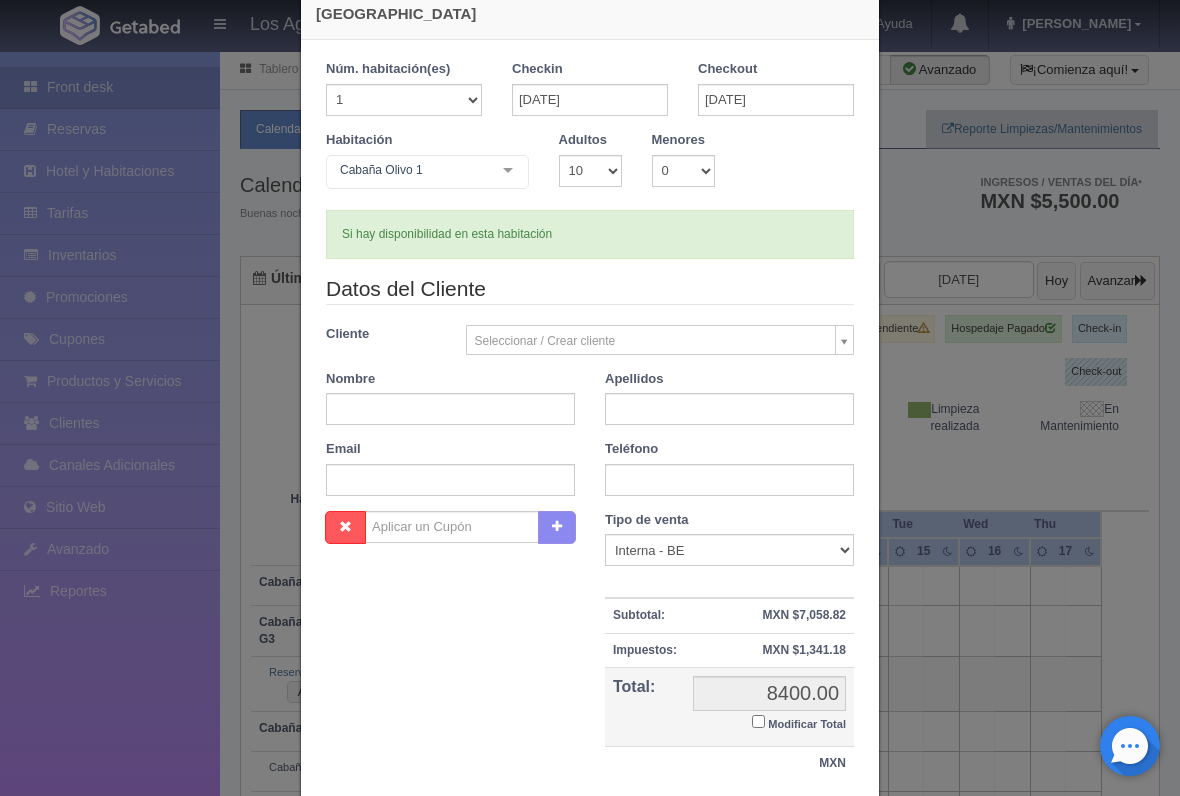 click on "Los Agapandos Tapalpa
Manuales de Ayuda
Actualizaciones recientes
[PERSON_NAME]
Mi Perfil
Salir / Log Out
Procesando...
Front desk
Reservas
Hotel y Habitaciones
Tarifas
Inventarios
Promociones
Cupones
Productos y Servicios
Clientes
Canales Adicionales
Facebook Fan Page" at bounding box center (590, 558) 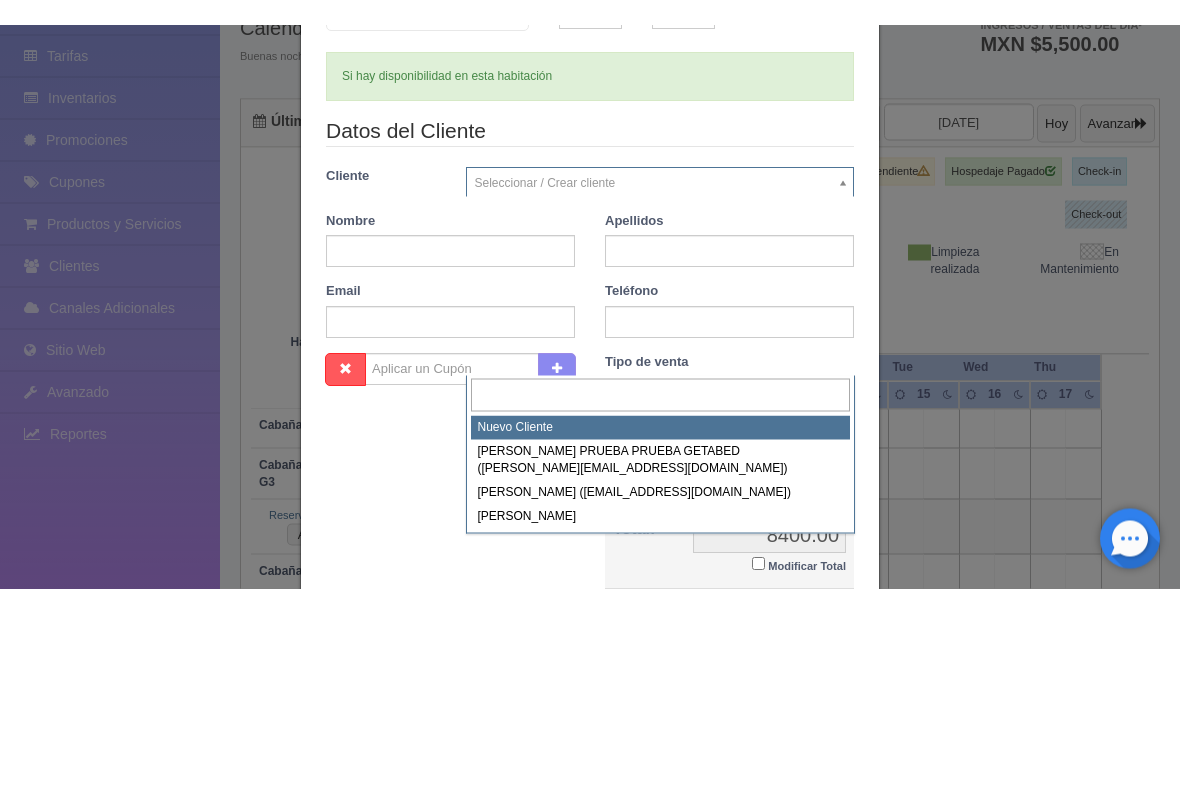 scroll, scrollTop: 183, scrollLeft: 0, axis: vertical 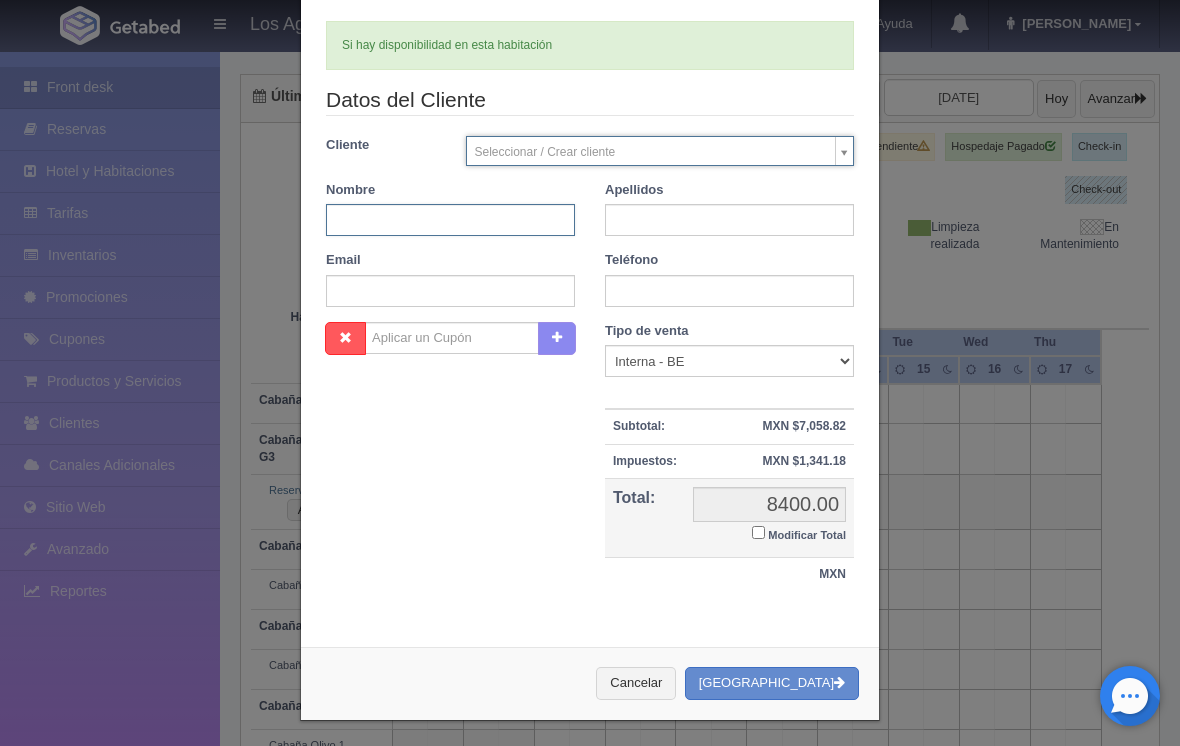 click at bounding box center (450, 220) 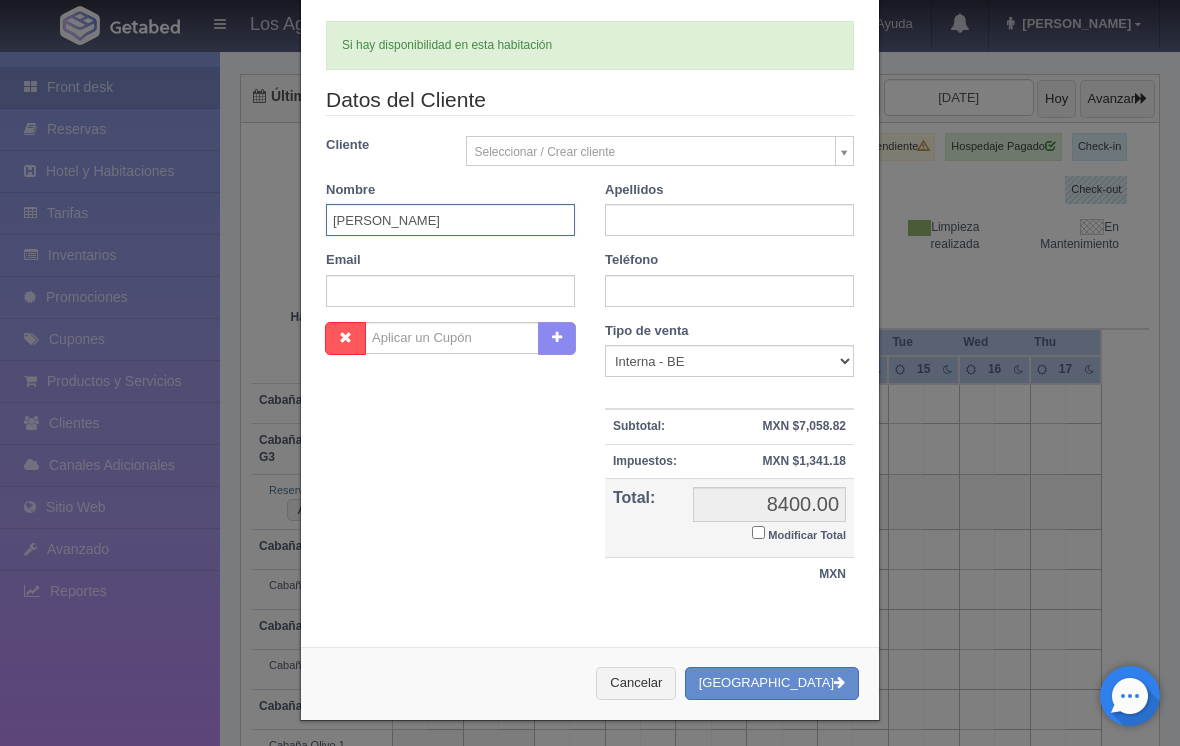 type on "[PERSON_NAME]" 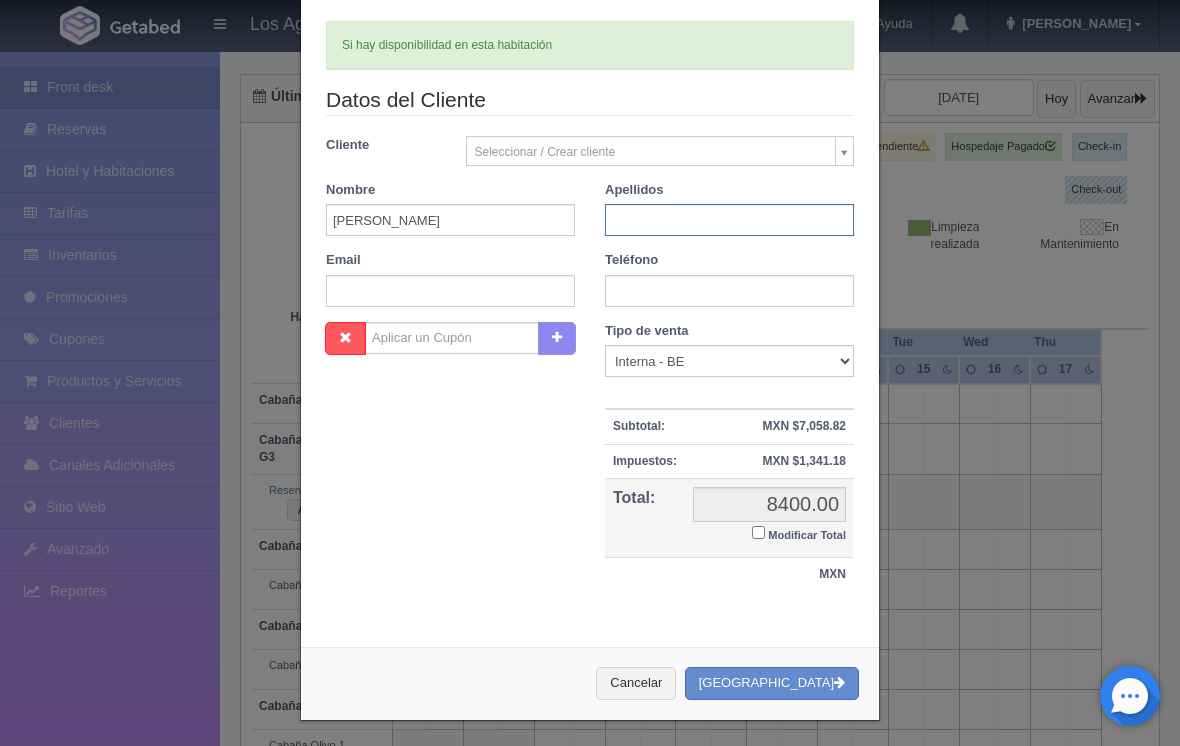 click at bounding box center [729, 220] 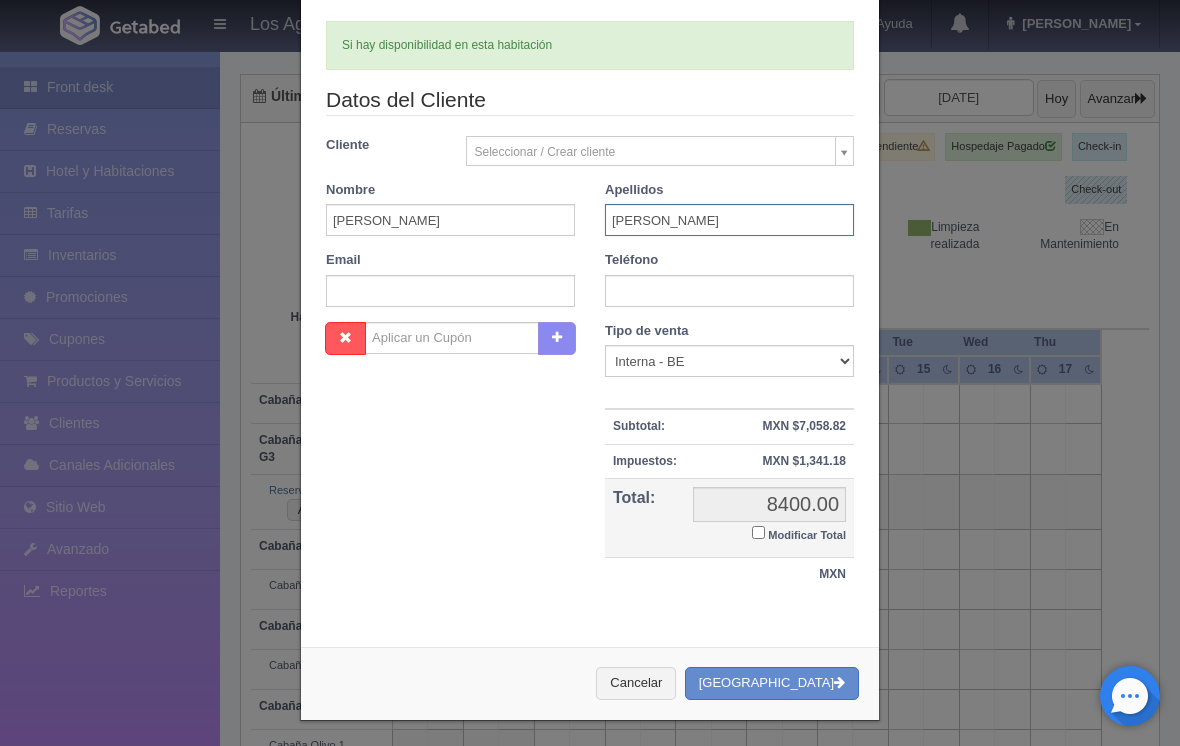 type on "[PERSON_NAME]" 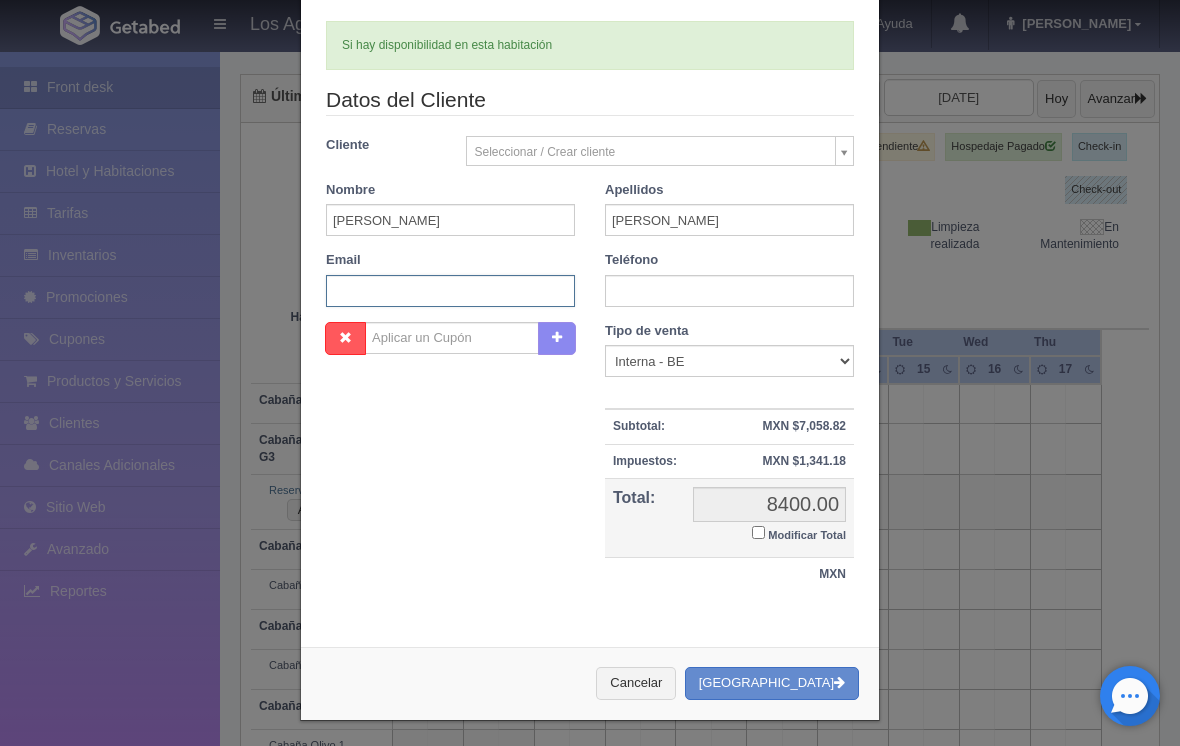 click at bounding box center [450, 291] 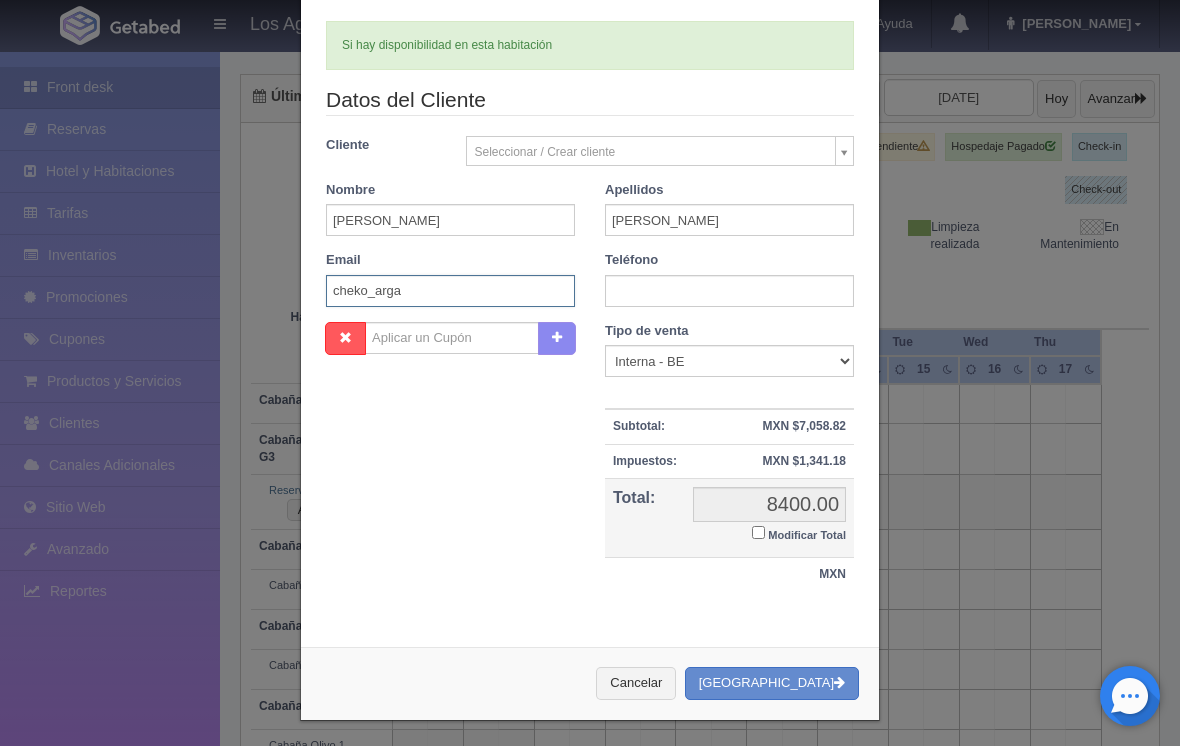 click on "cheko_arga" at bounding box center [450, 291] 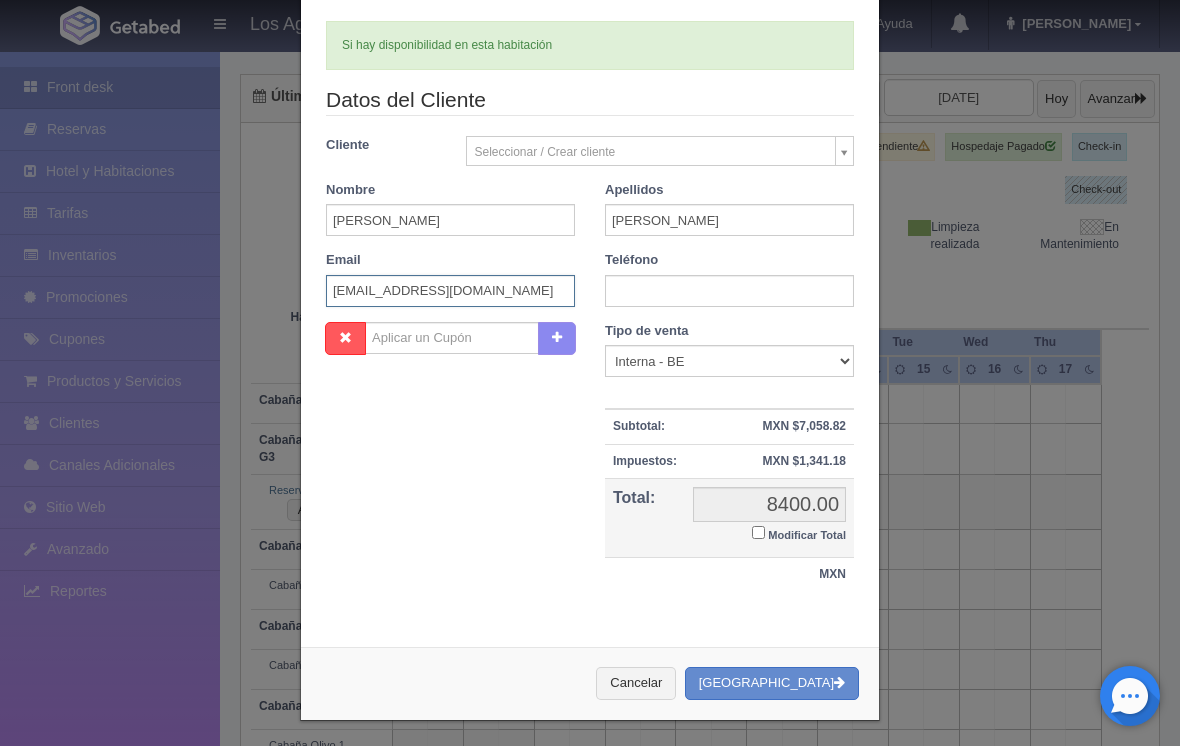 type on "[EMAIL_ADDRESS][DOMAIN_NAME]" 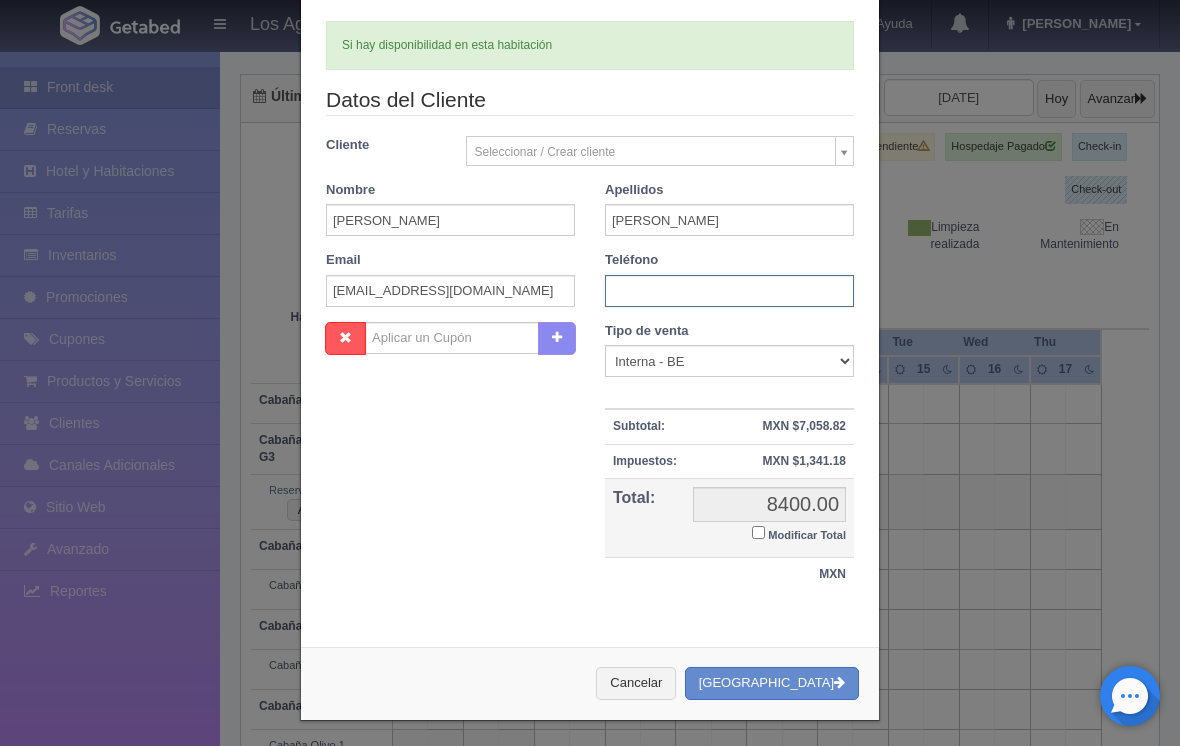 click at bounding box center [729, 291] 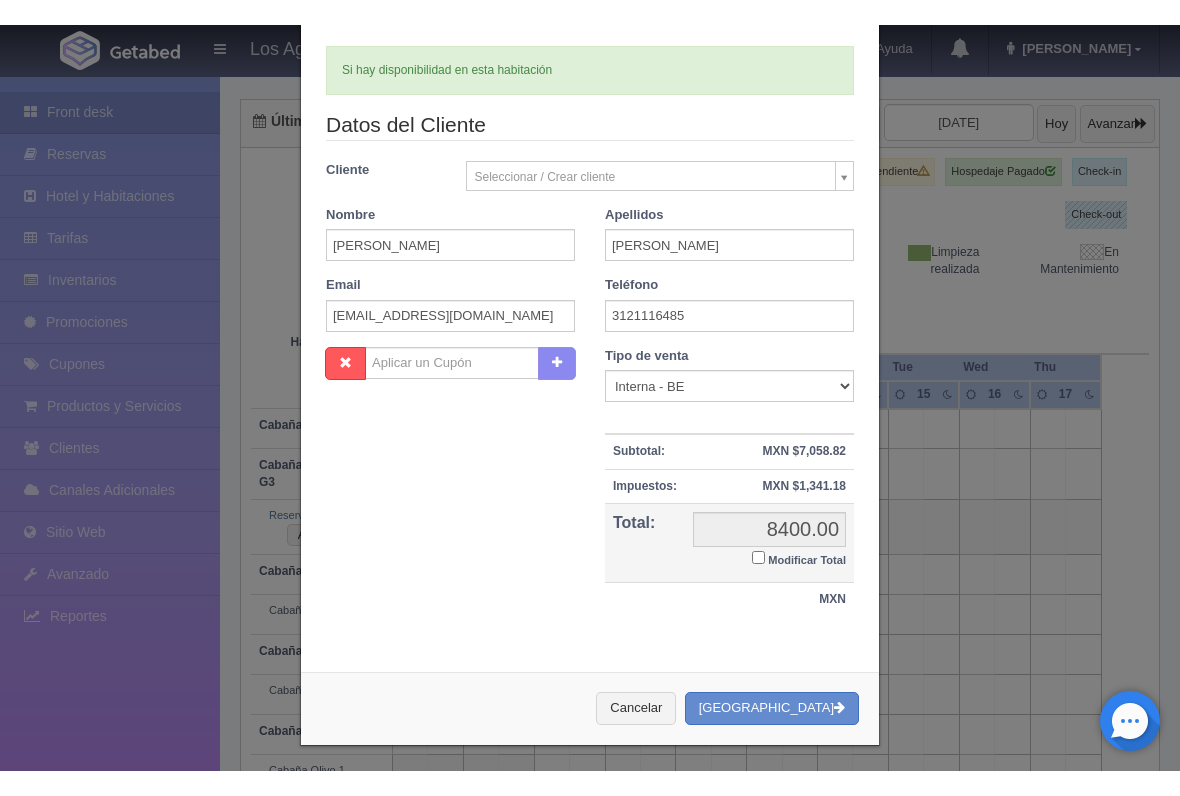 scroll, scrollTop: 183, scrollLeft: 0, axis: vertical 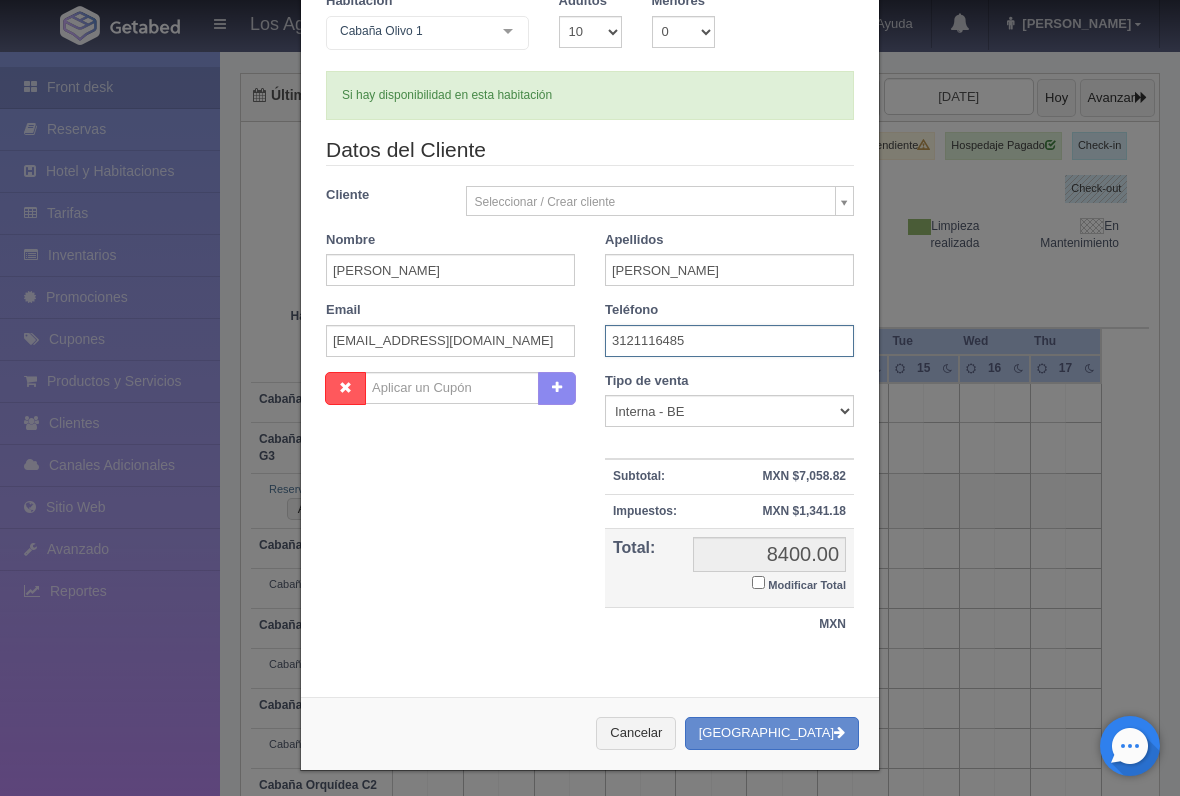 type on "3121116485" 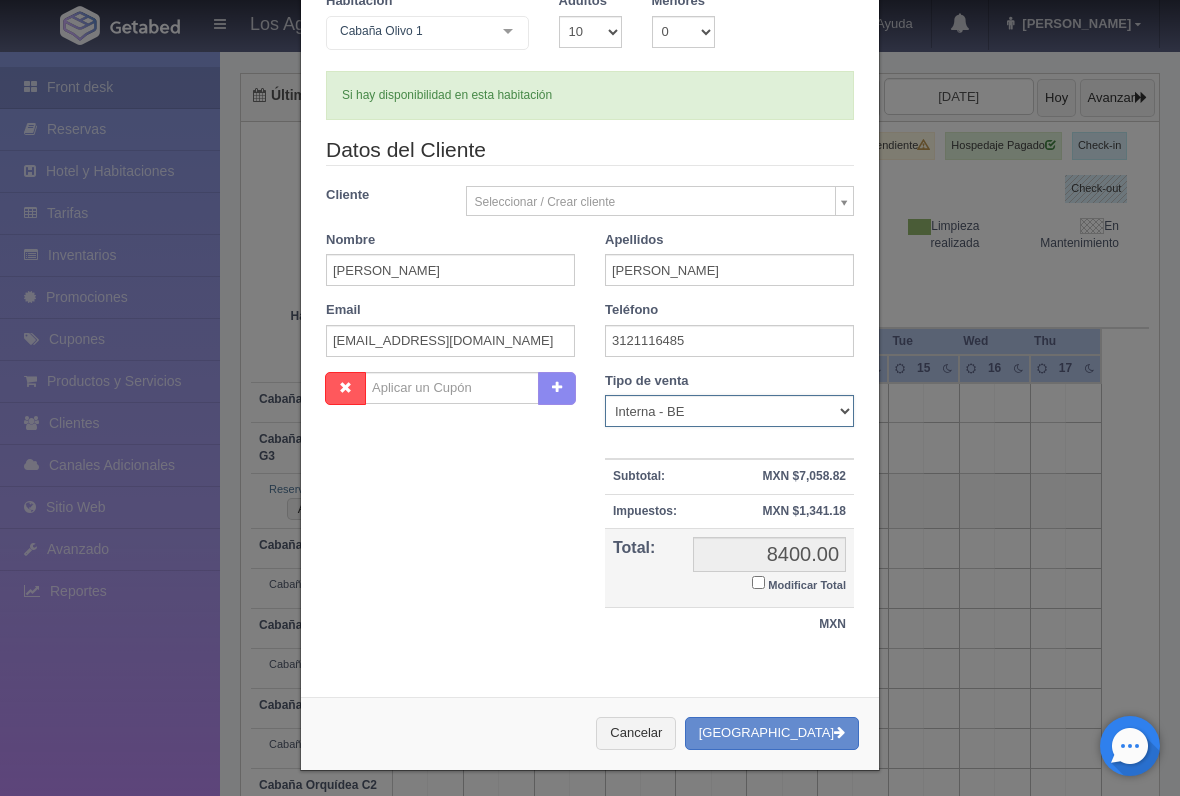 click on "Correo Electronico   Interna - BE   Llamada   OTA Externa   Otro   WALK IN" at bounding box center [729, 411] 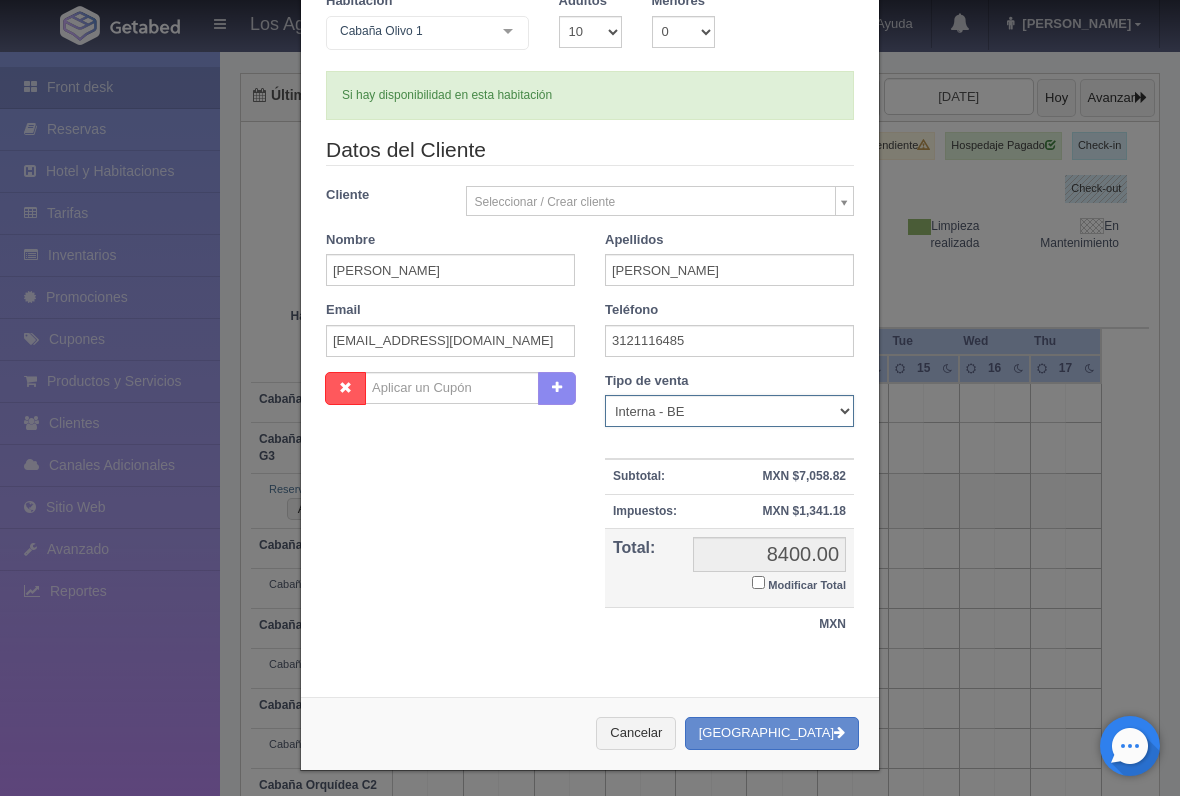 select on "walkin" 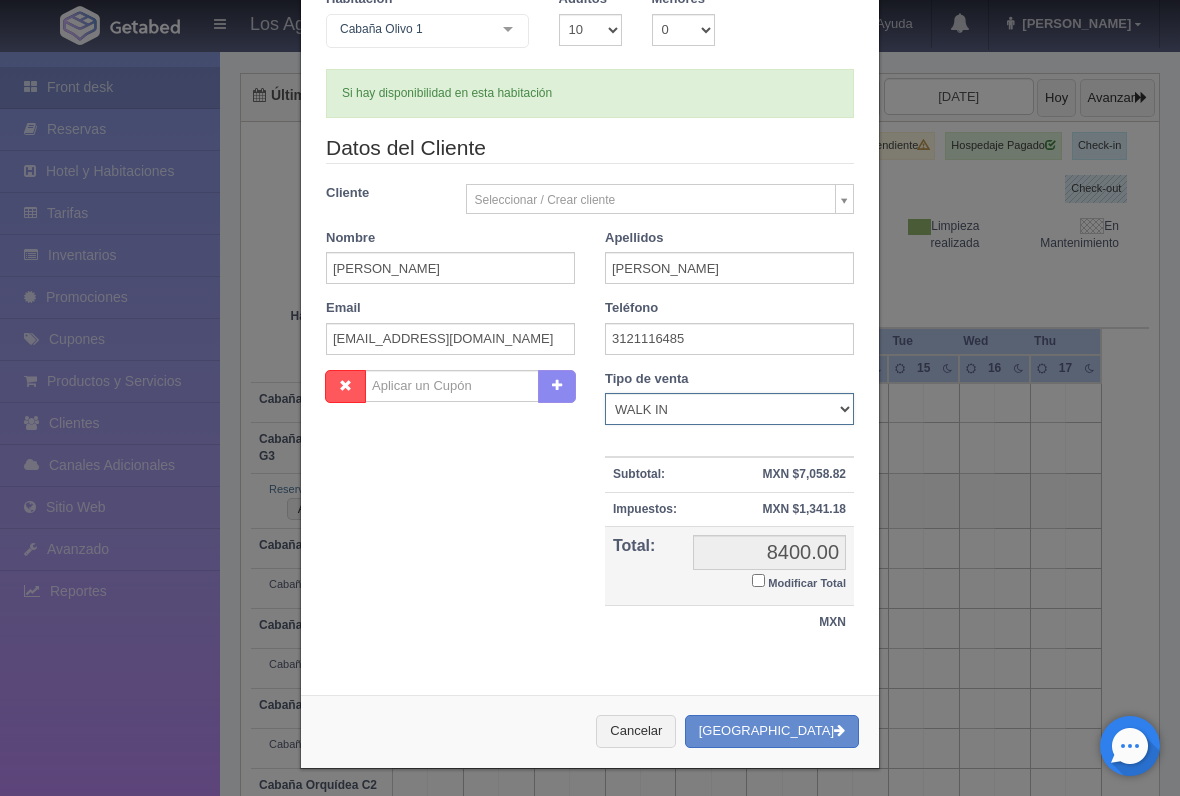 scroll, scrollTop: 182, scrollLeft: 0, axis: vertical 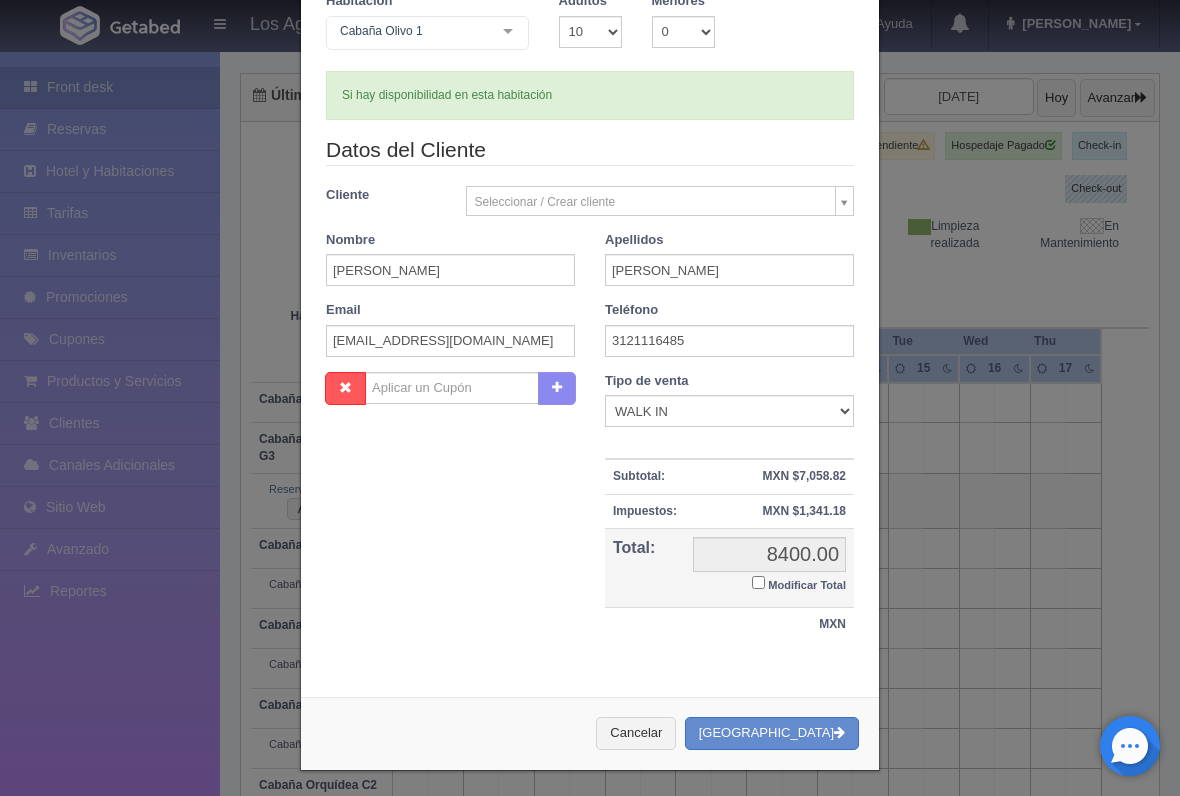 click on "Modificar Total" at bounding box center (758, 582) 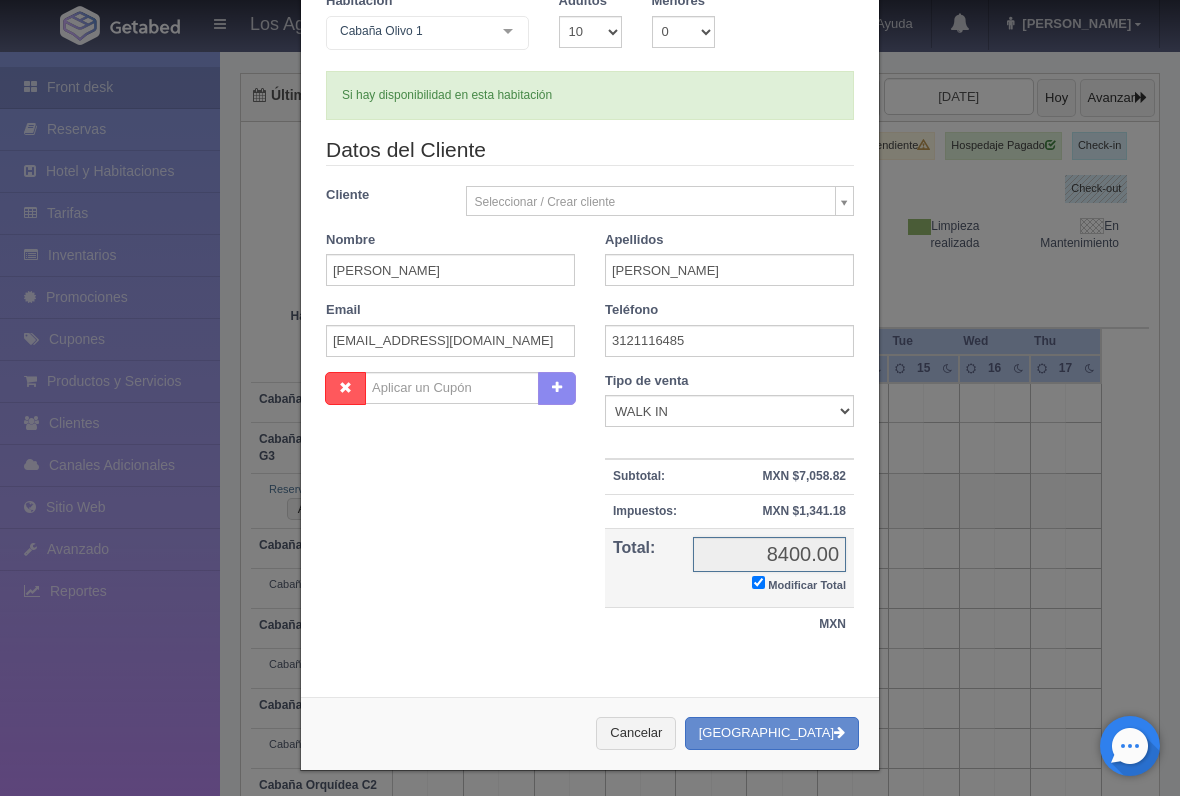 checkbox on "true" 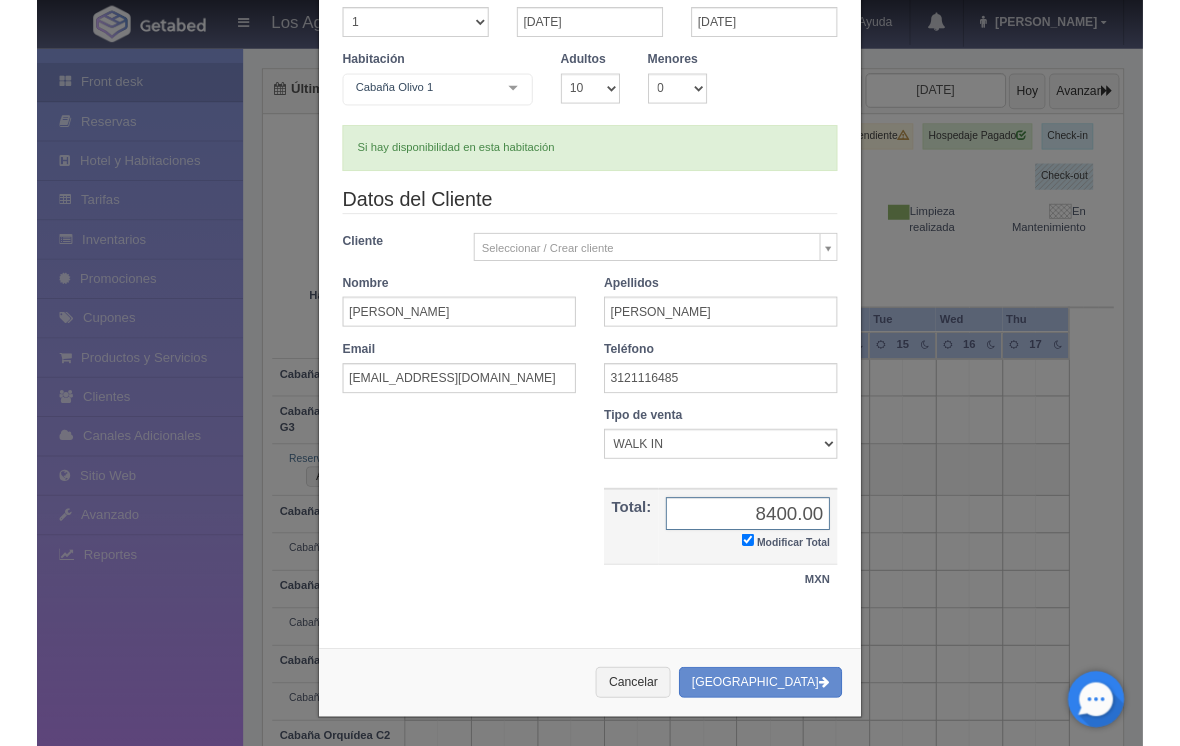scroll, scrollTop: 182, scrollLeft: 0, axis: vertical 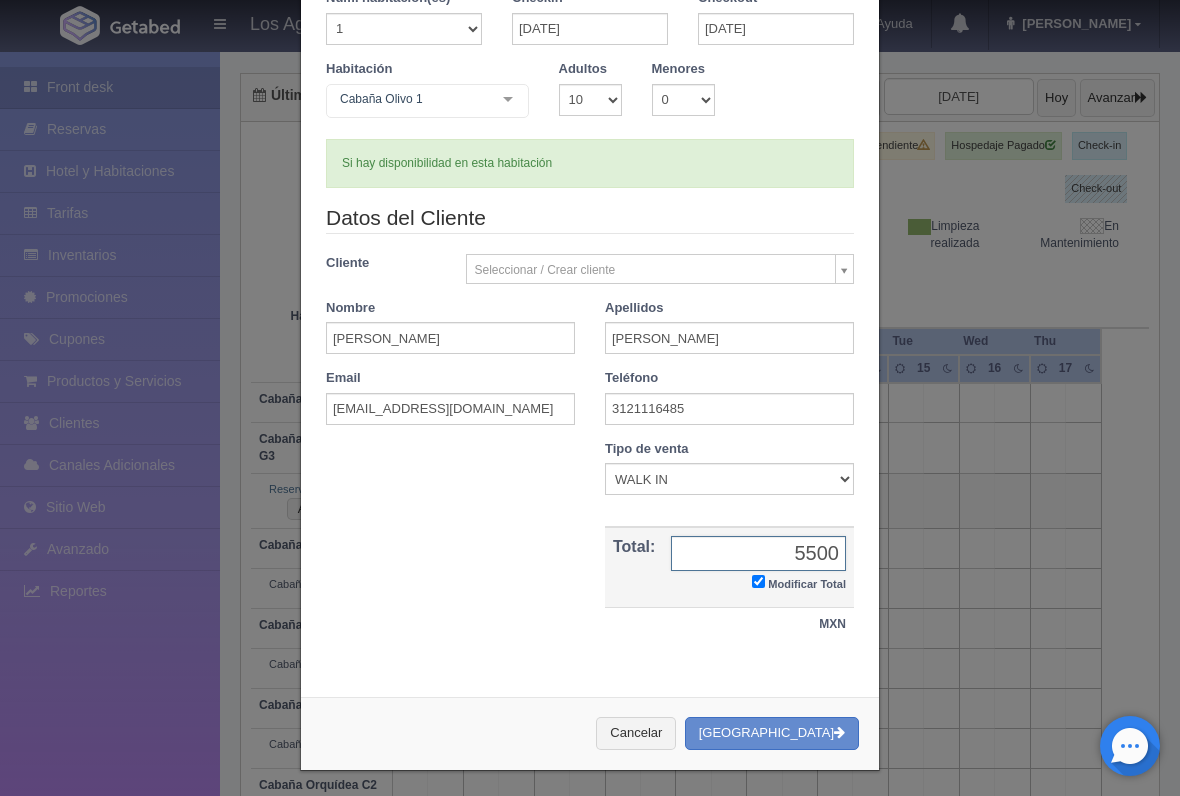 type on "5500" 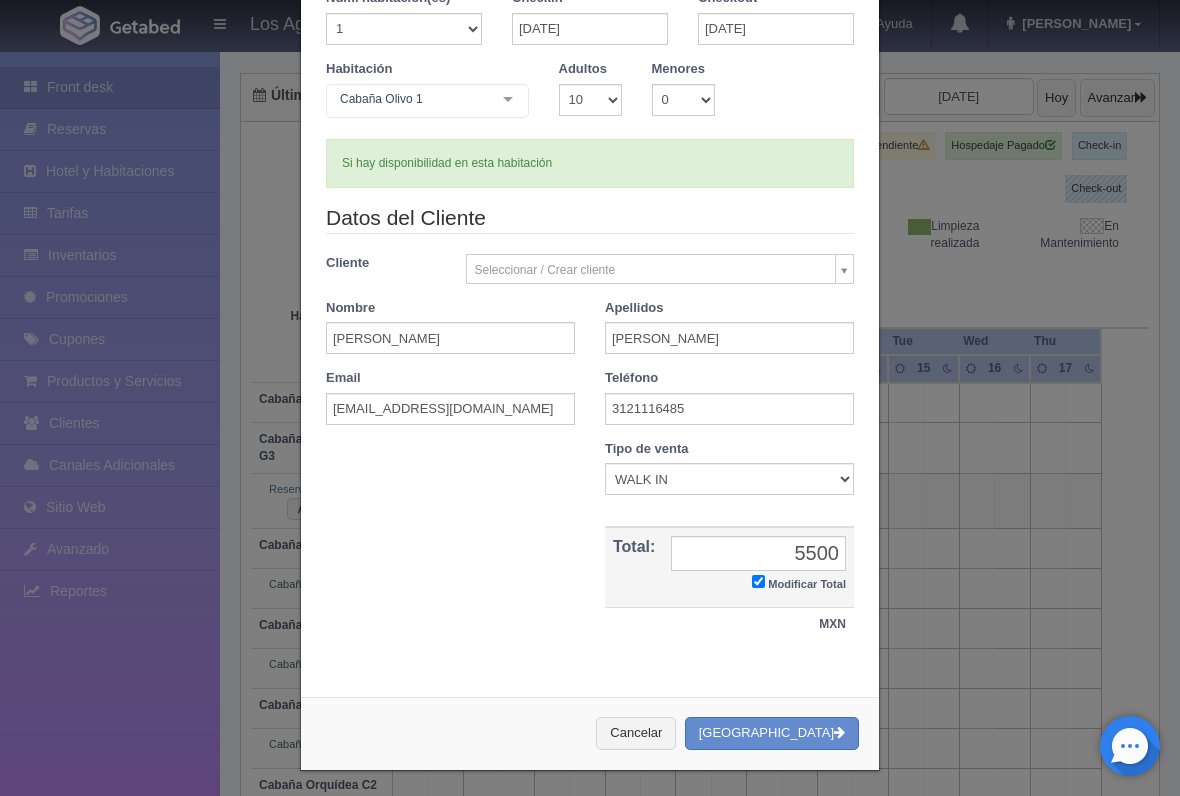 click on "[GEOGRAPHIC_DATA]" at bounding box center (772, 733) 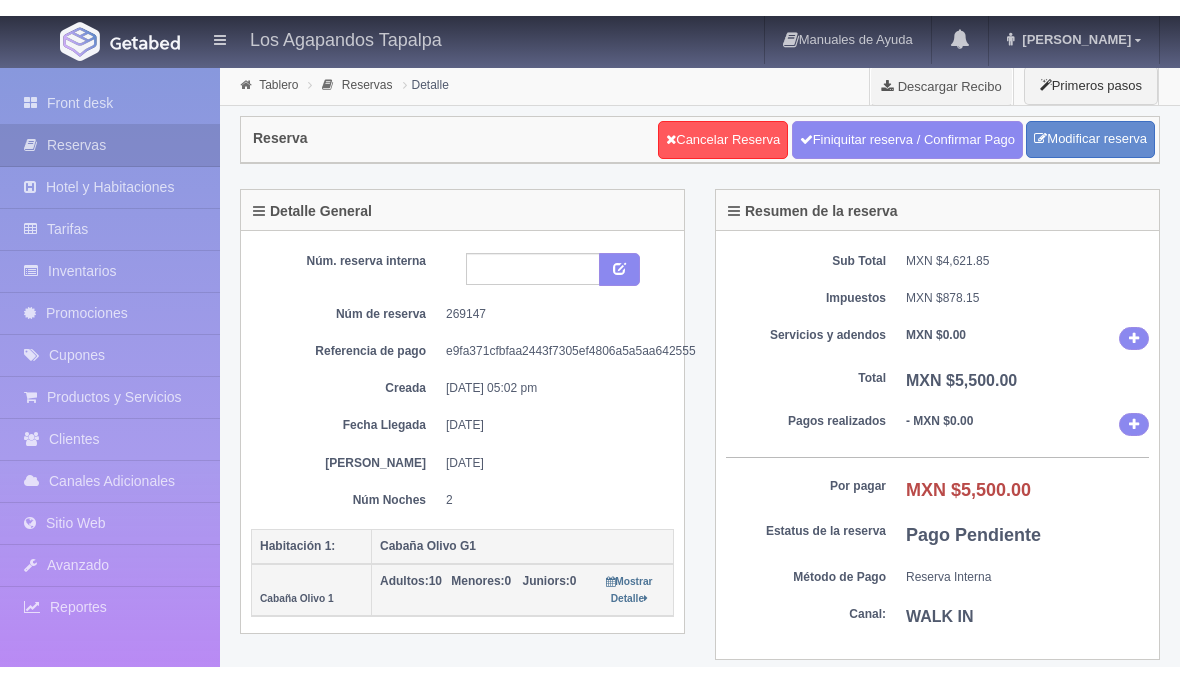 scroll, scrollTop: 0, scrollLeft: 0, axis: both 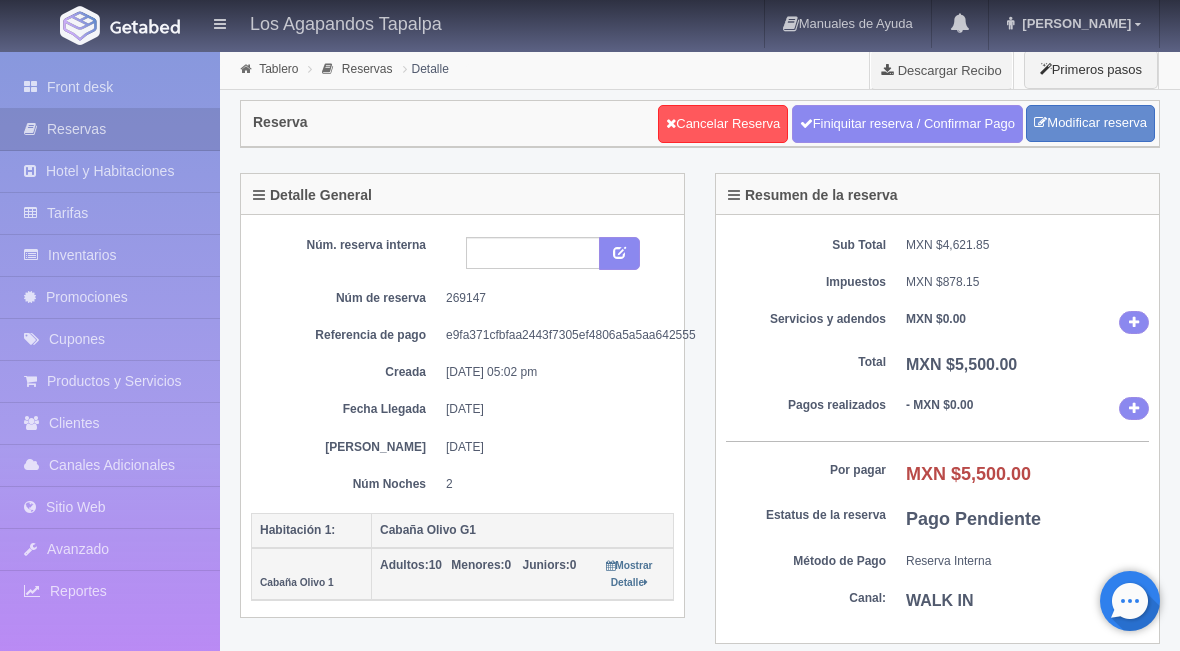 click on "Modificar reserva" at bounding box center (1090, 123) 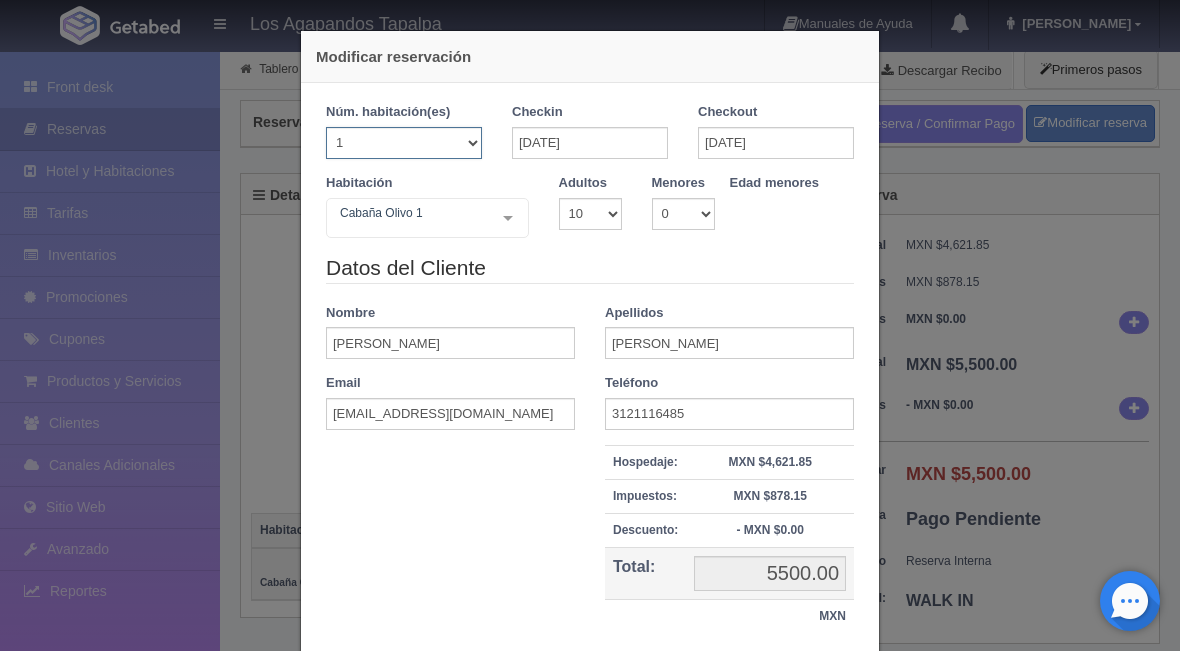 click on "1   2   3   4   5   6   7   8   9   10   11   12   13   14   15   16   17   18   19   20" at bounding box center (404, 143) 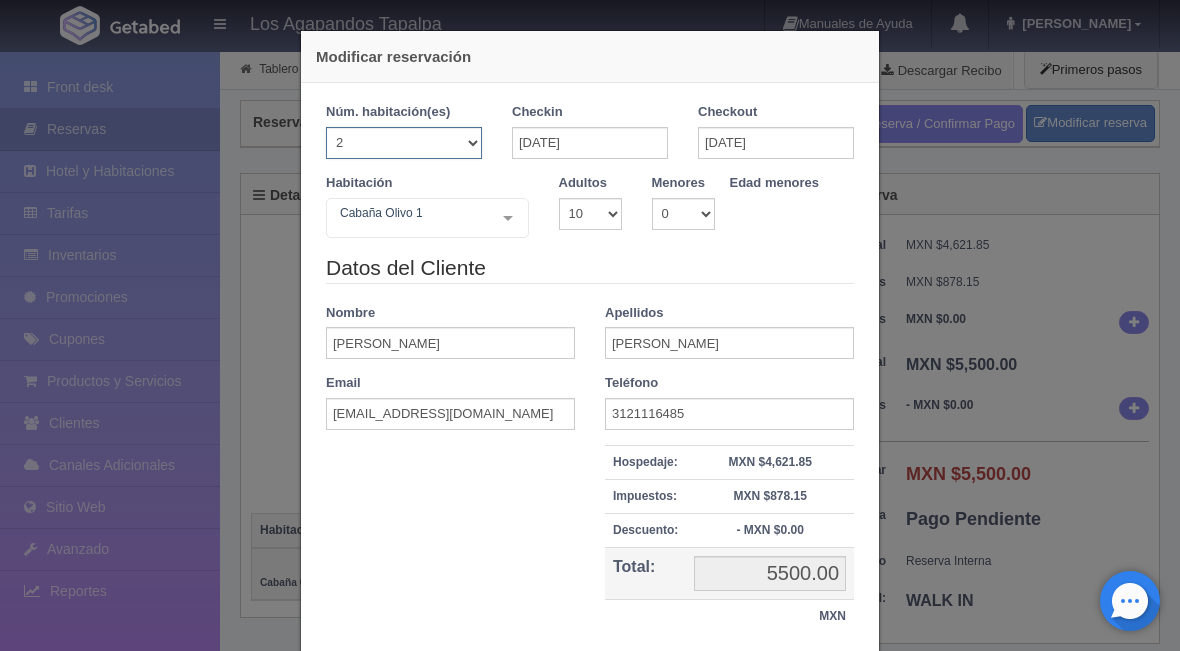 select on "2" 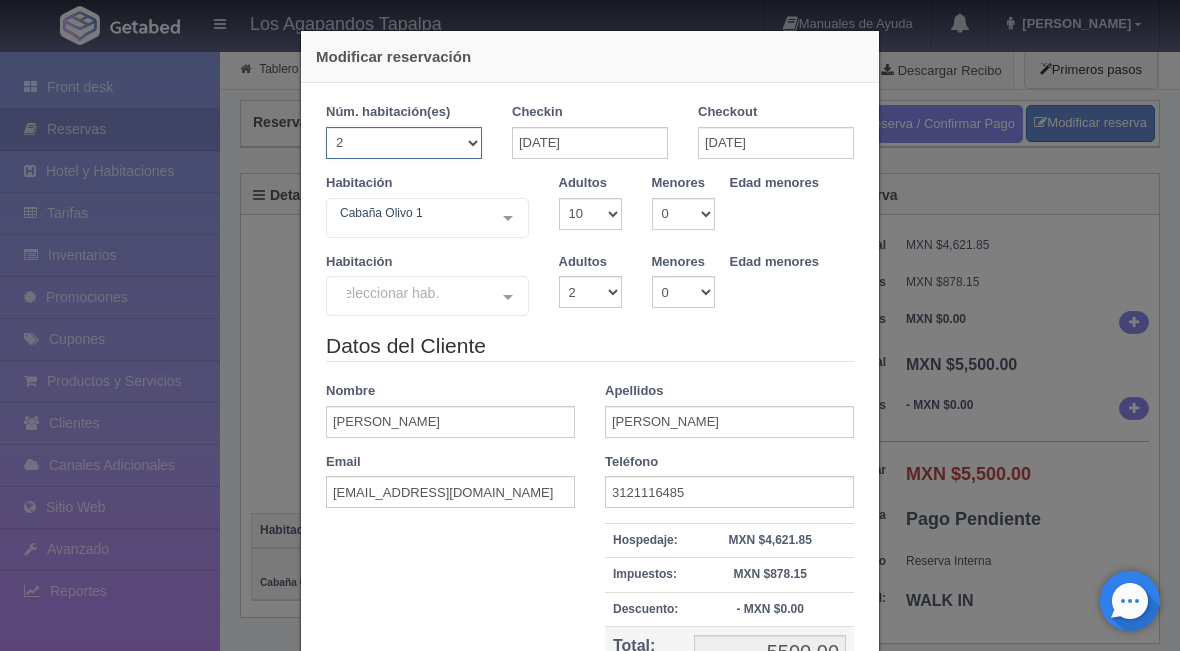 type 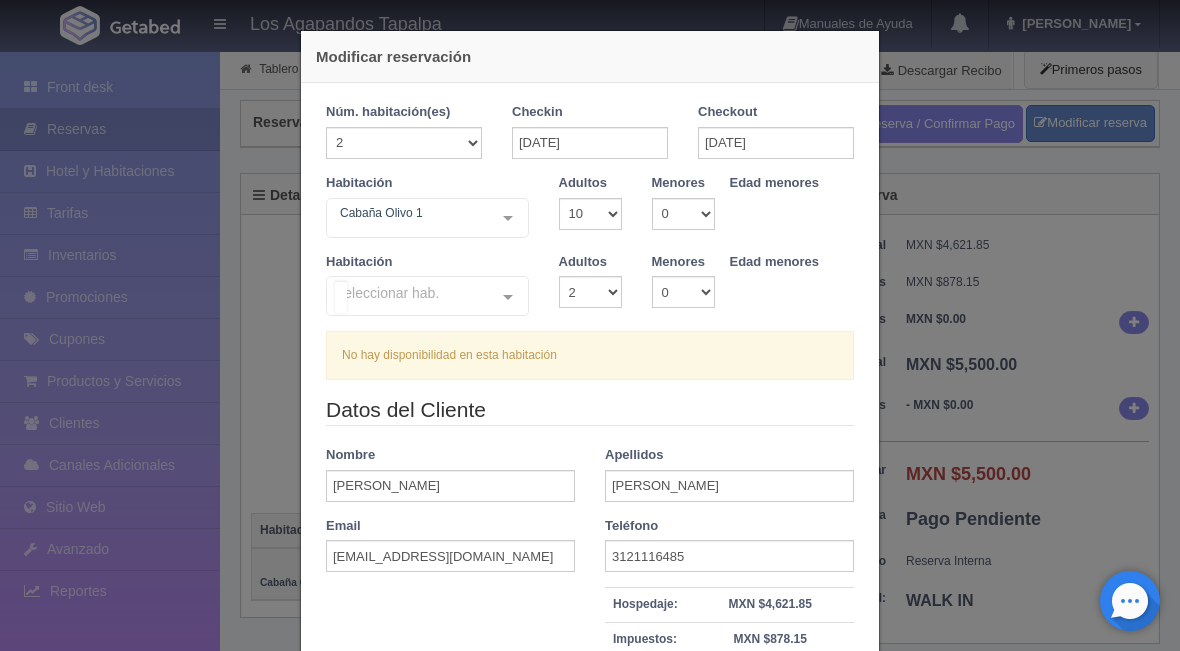 click at bounding box center (508, 296) 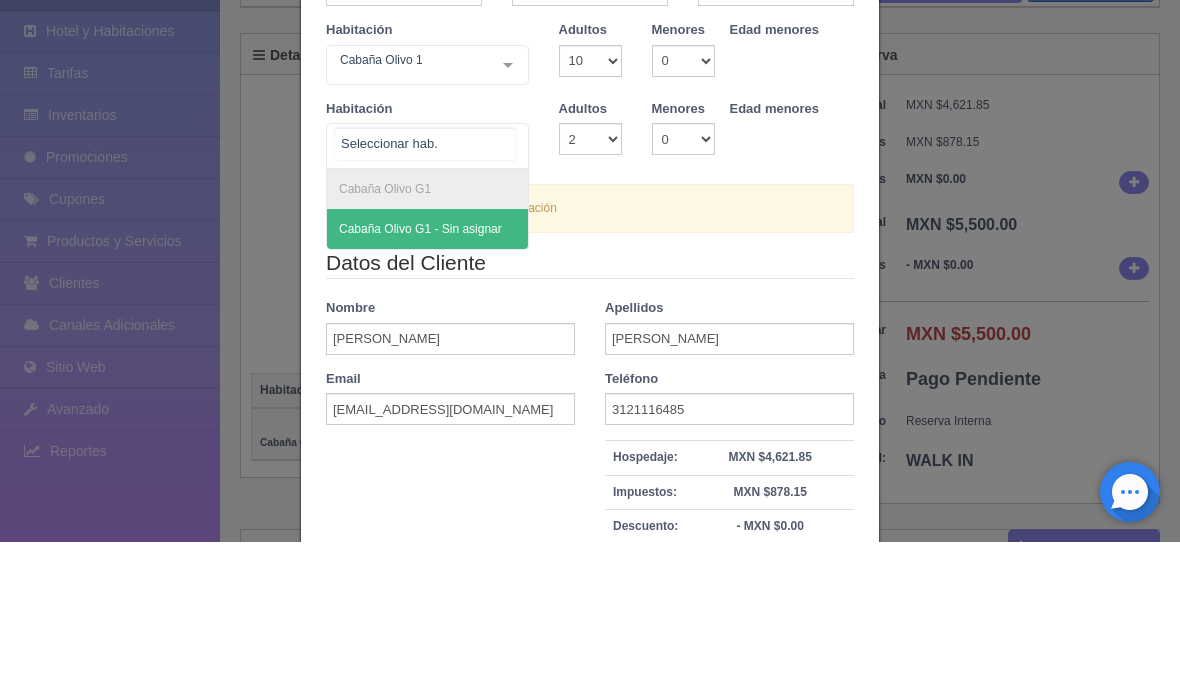 scroll, scrollTop: 12, scrollLeft: 0, axis: vertical 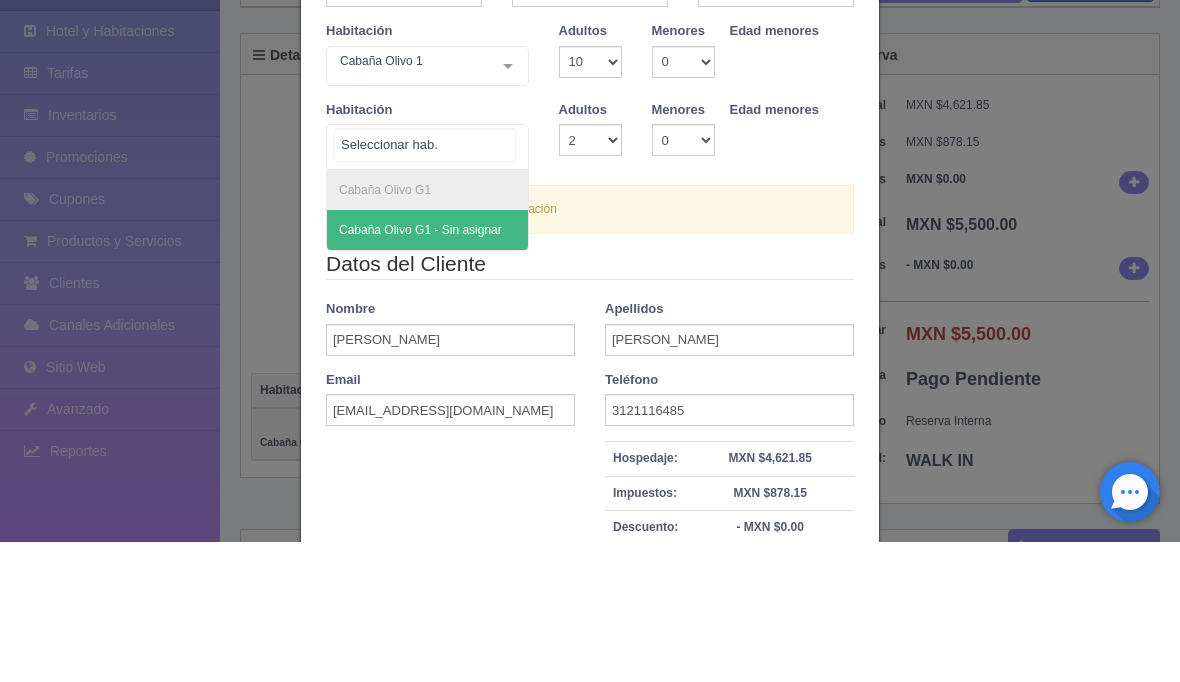 click on "Cabaña Olivo G1" at bounding box center [427, 330] 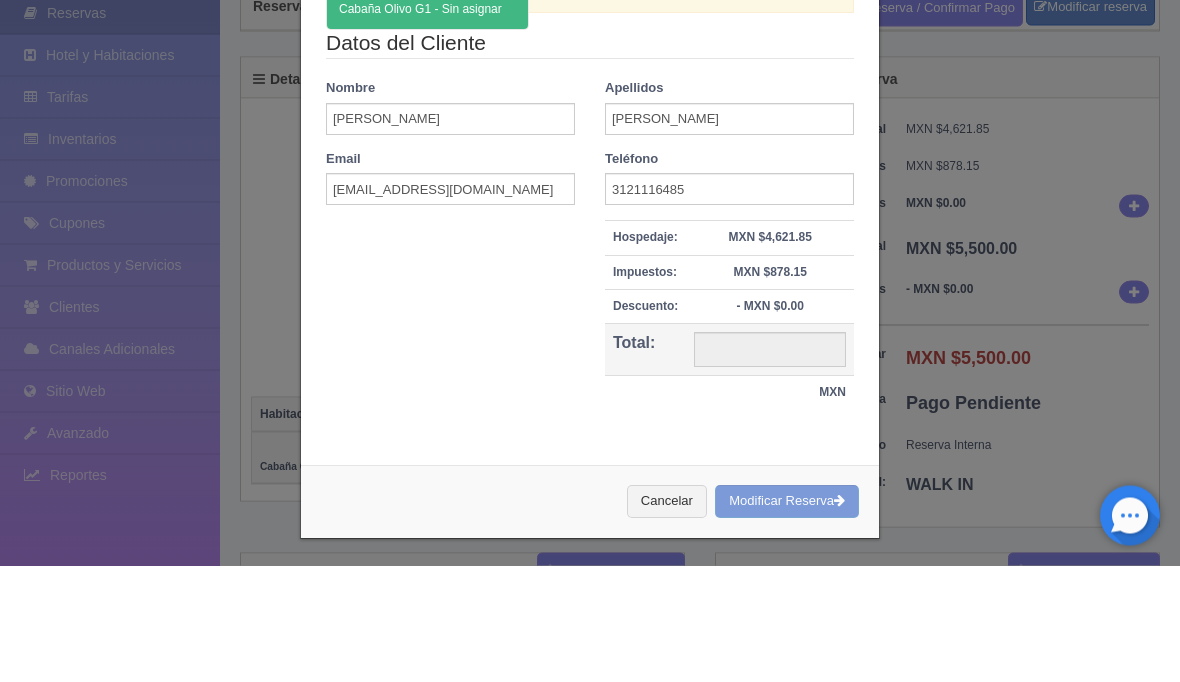 scroll, scrollTop: 249, scrollLeft: 0, axis: vertical 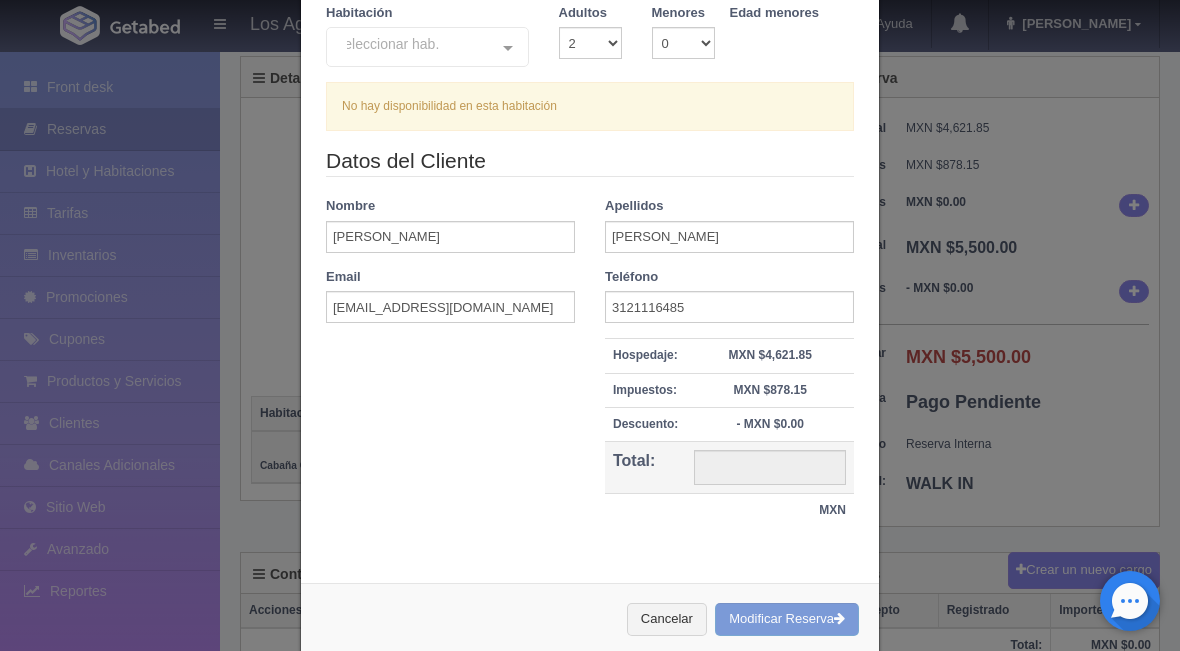 click on "Cancelar" at bounding box center (667, 619) 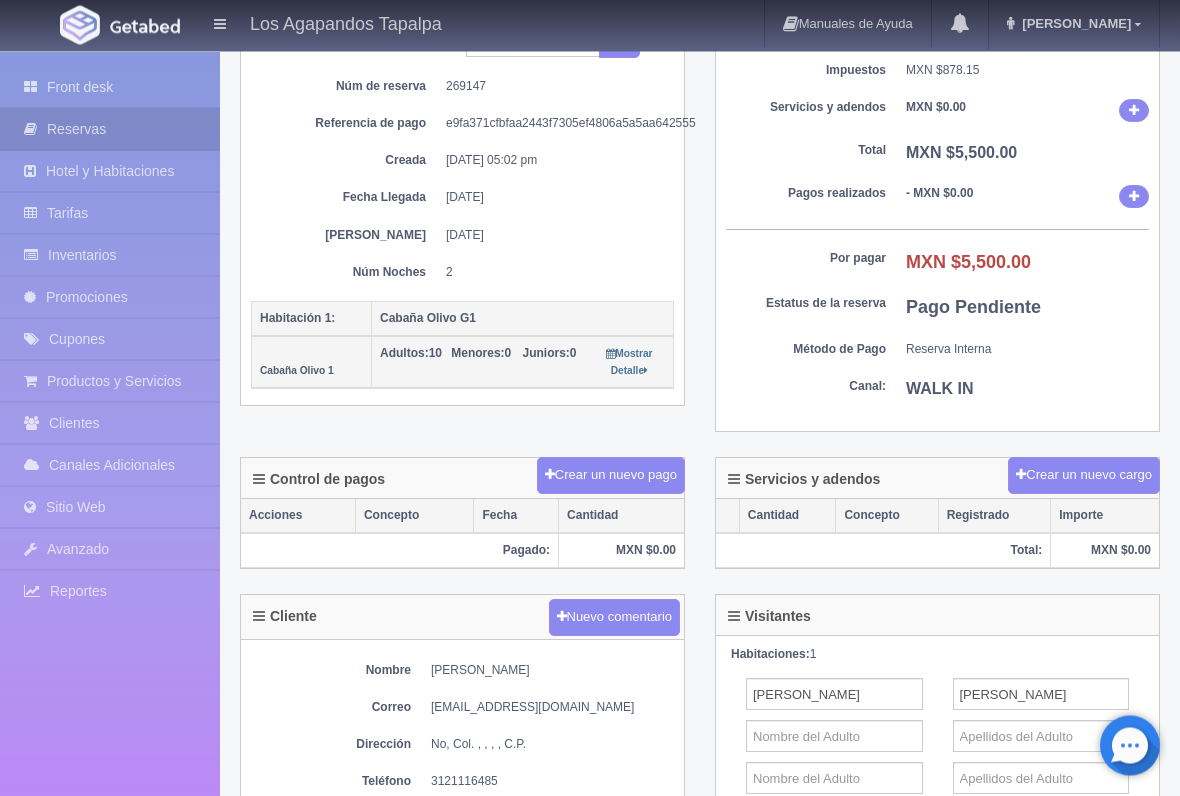 scroll, scrollTop: 217, scrollLeft: 0, axis: vertical 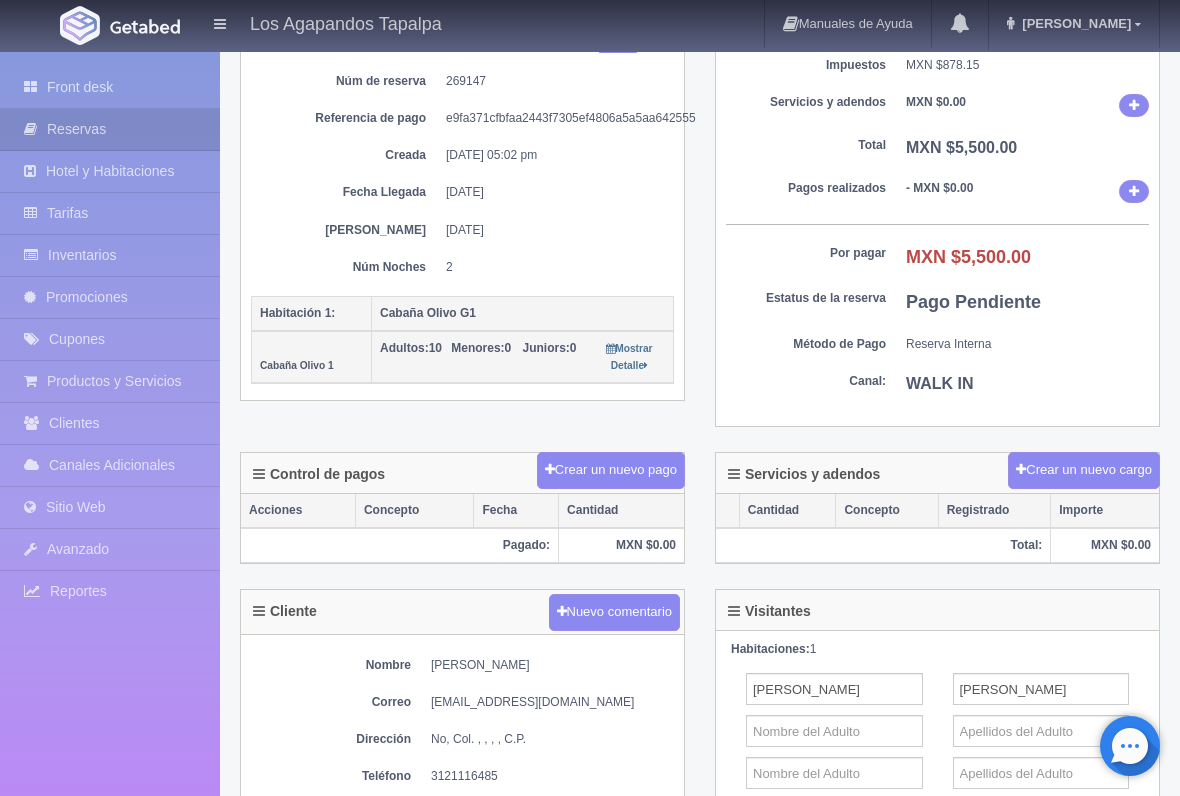 click on "Crear un nuevo pago" at bounding box center (611, 470) 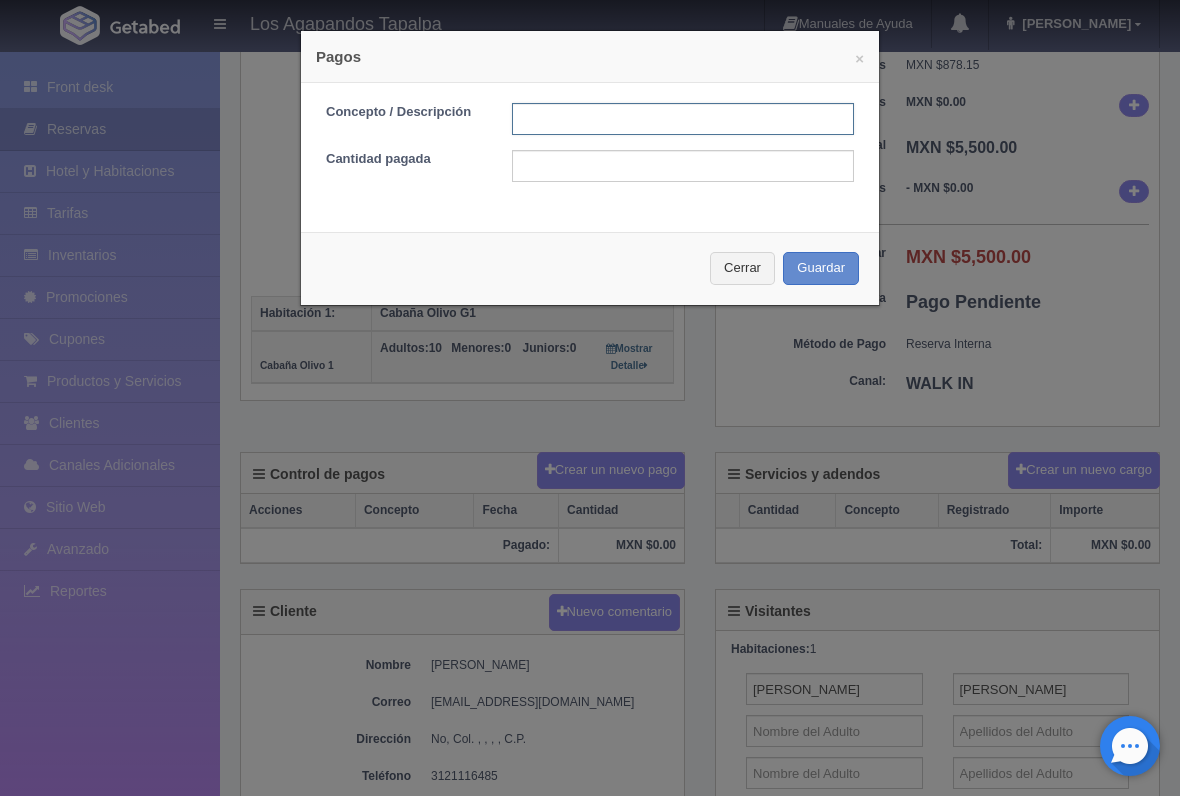 click at bounding box center [683, 119] 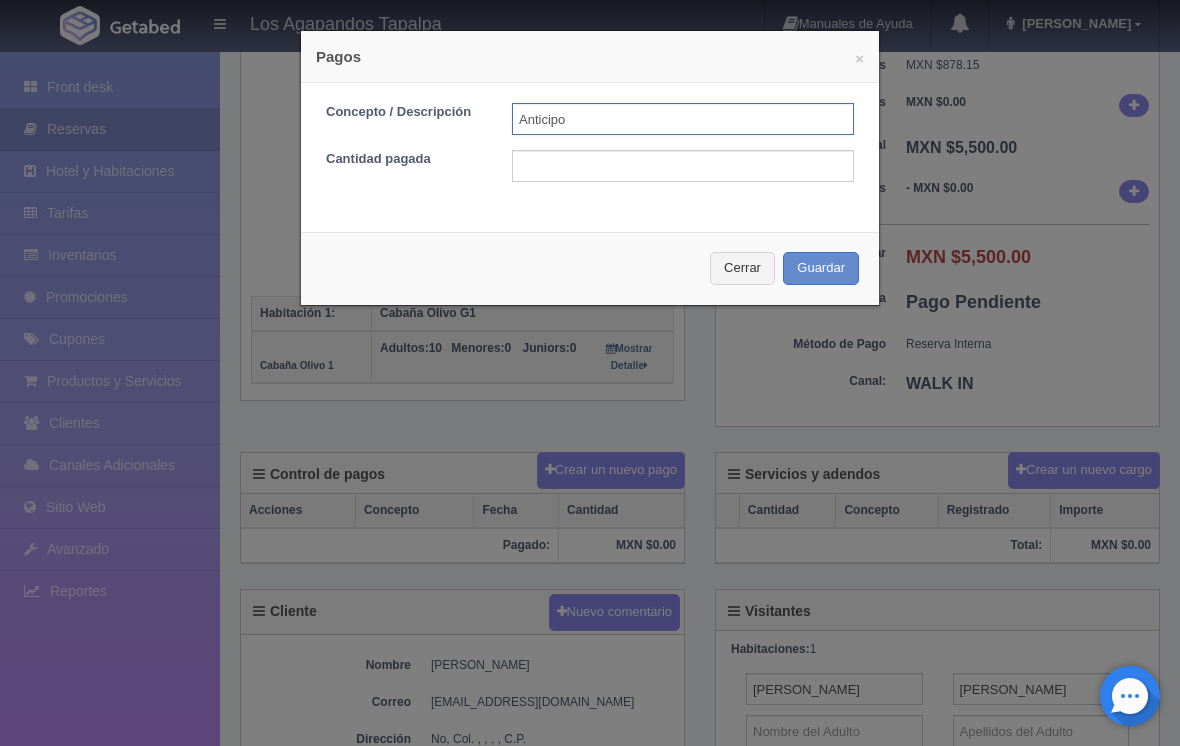 type on "Anticipo" 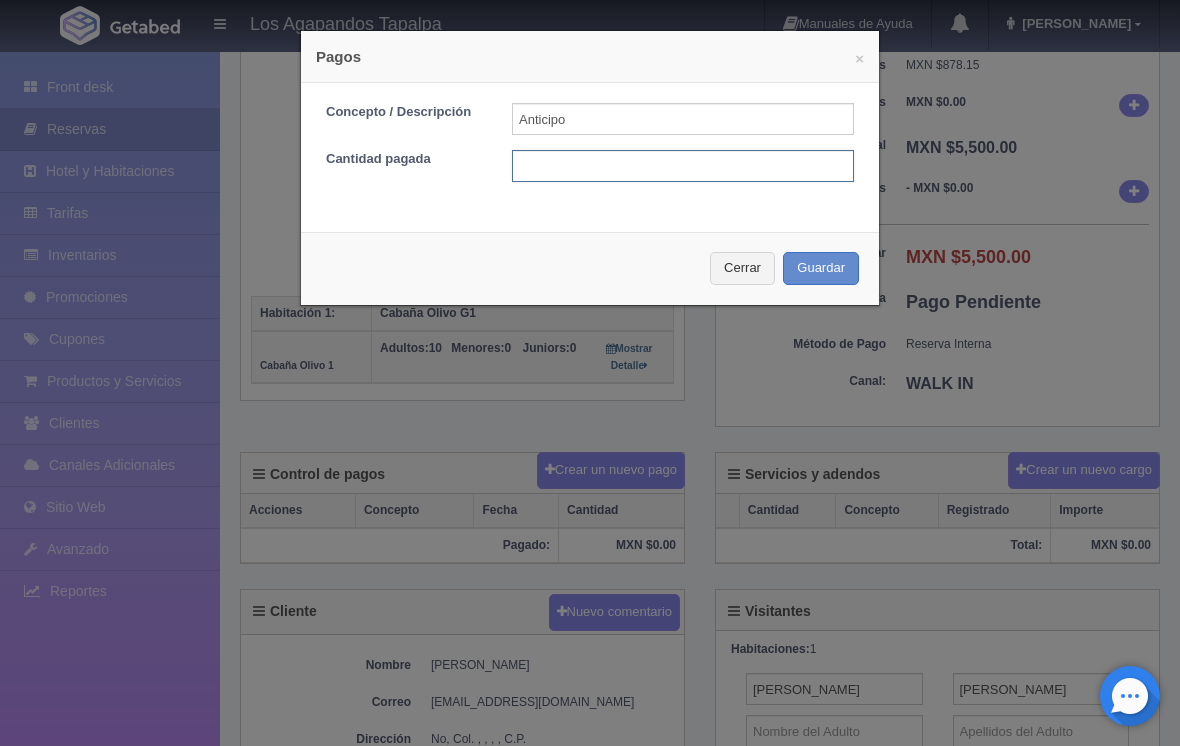 click at bounding box center (683, 166) 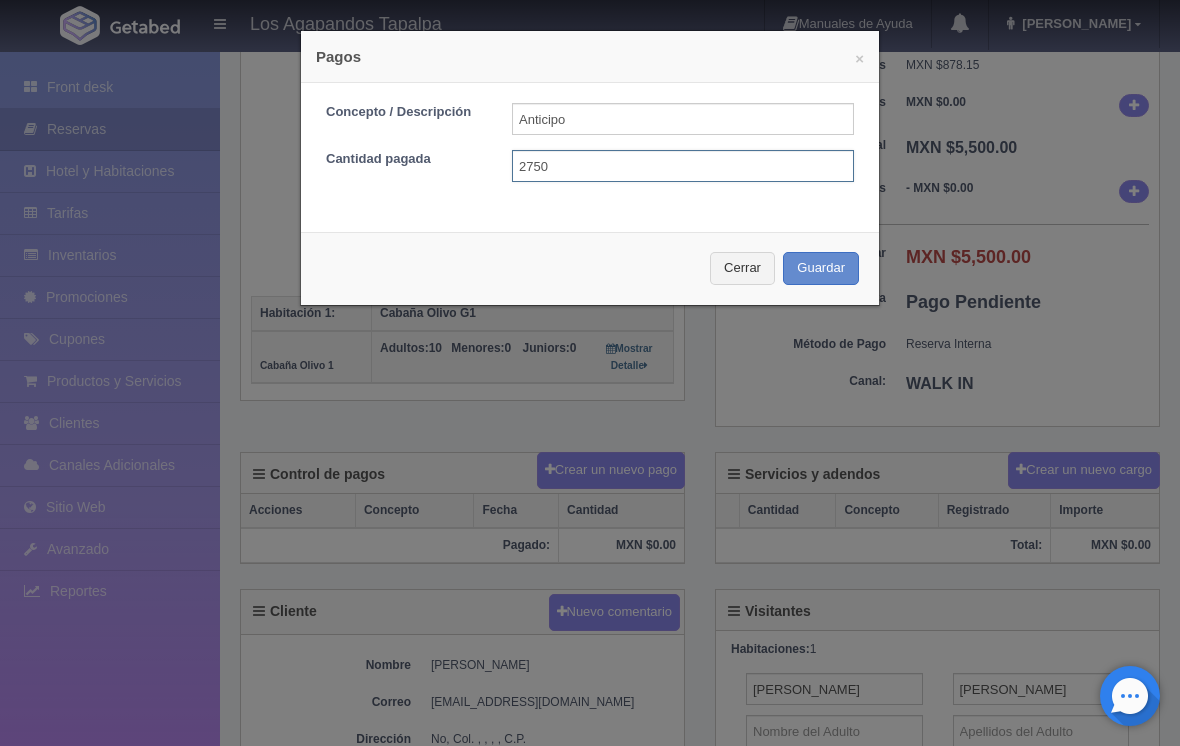 type on "2750" 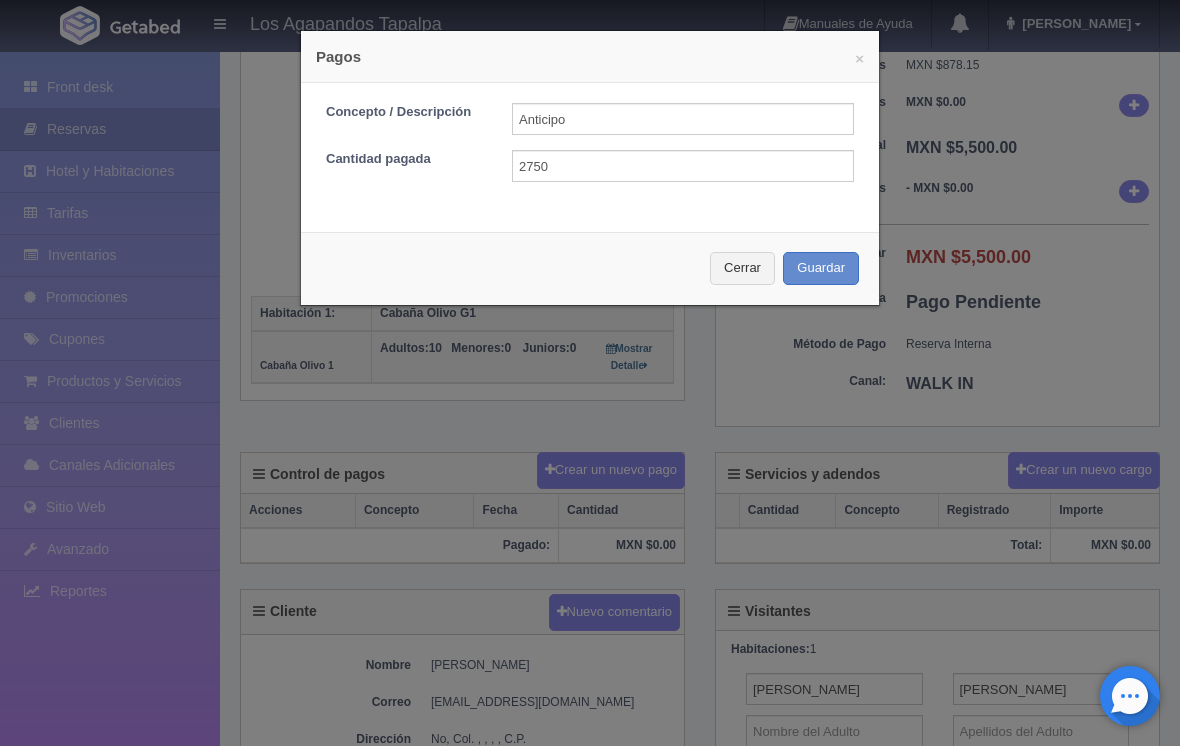 click on "Guardar" at bounding box center (821, 268) 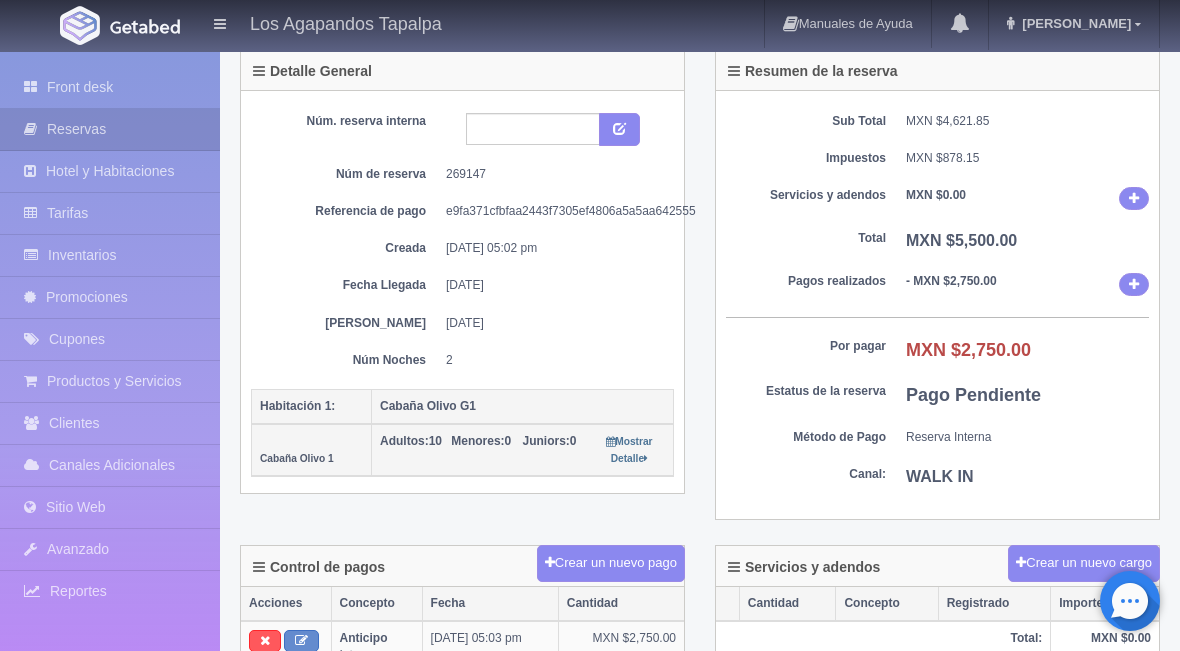 scroll, scrollTop: 0, scrollLeft: 0, axis: both 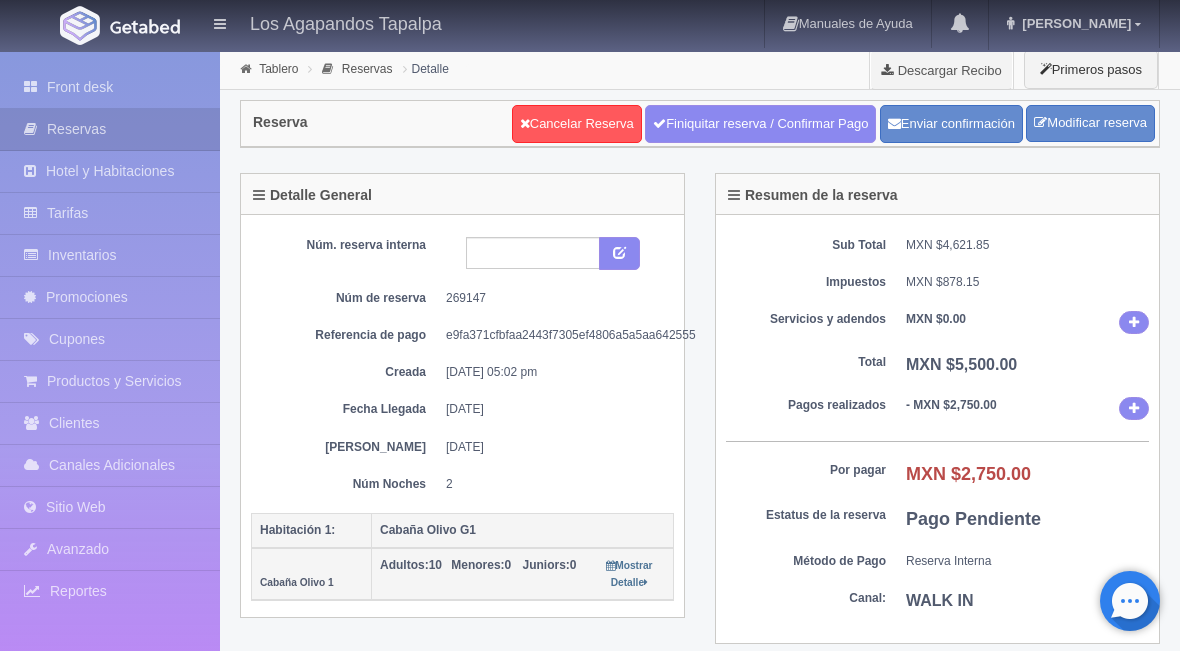 click on "Front desk" at bounding box center (110, 87) 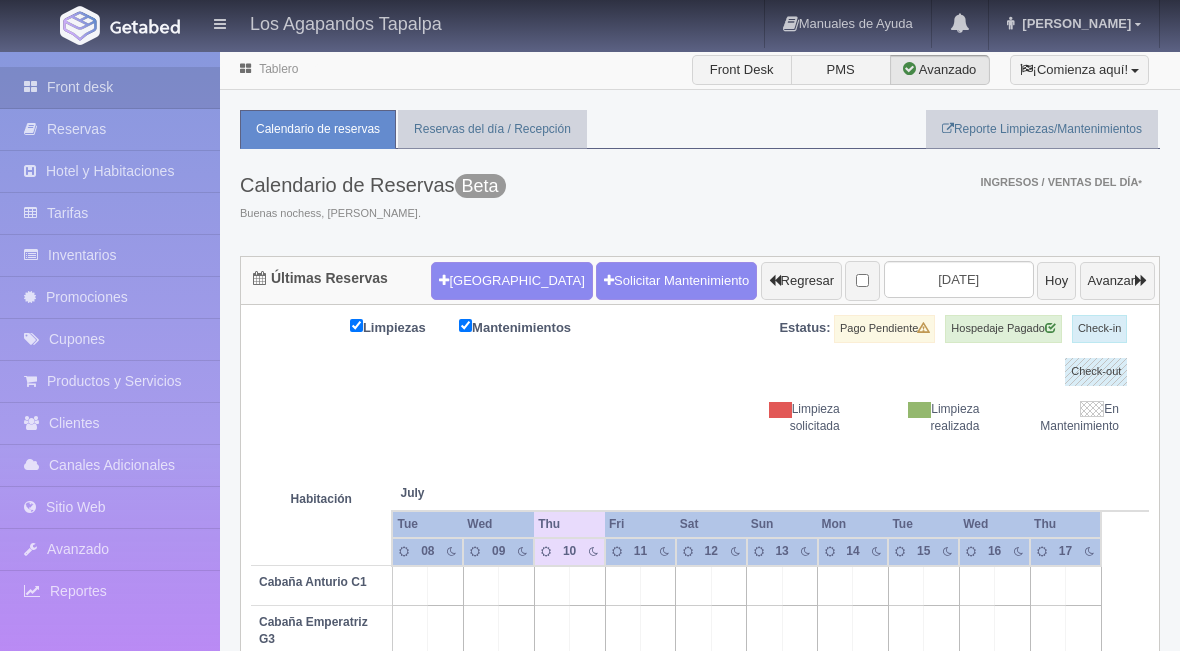 scroll, scrollTop: 0, scrollLeft: 0, axis: both 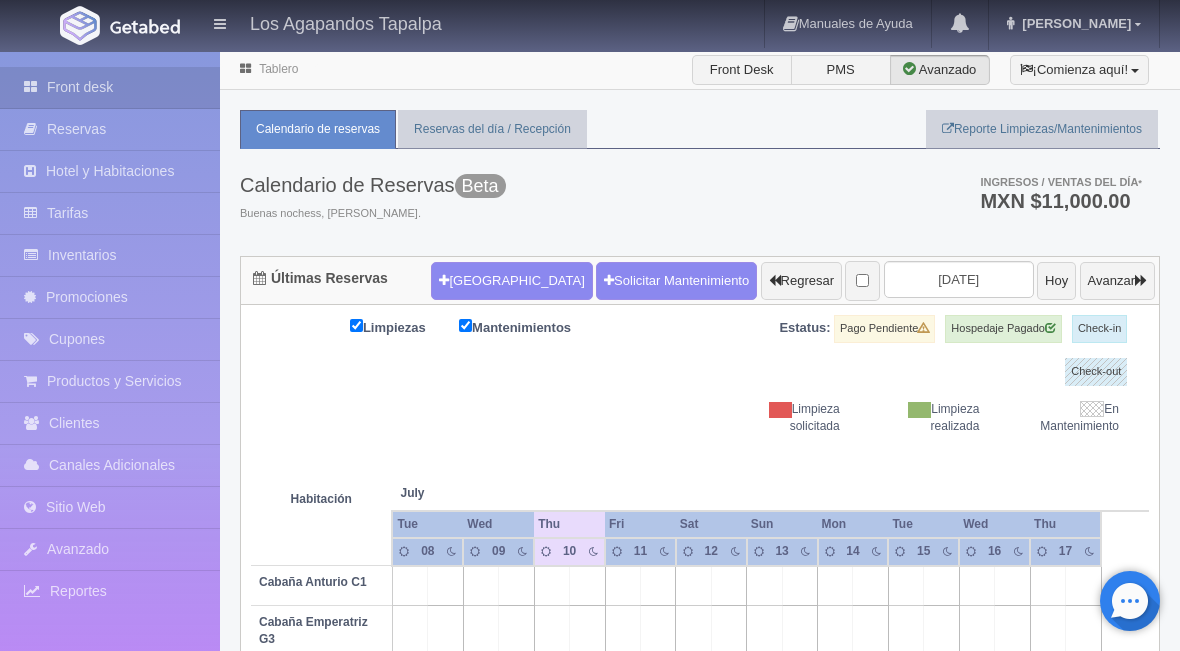 click on "Front Desk" at bounding box center (742, 70) 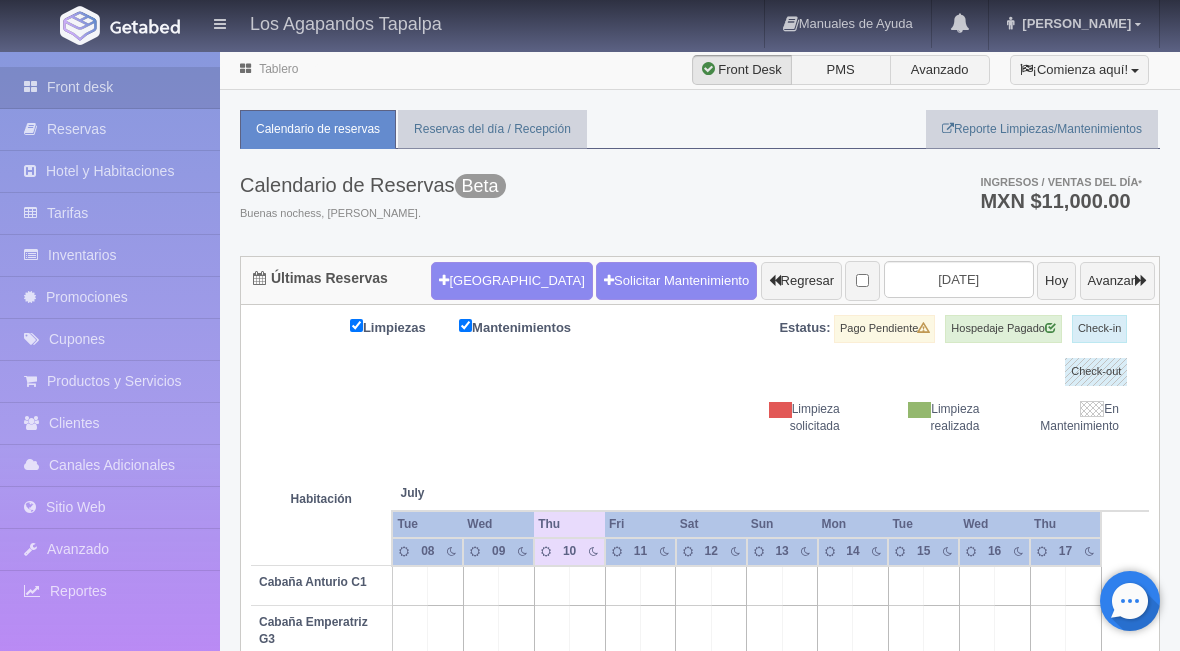 click on "[GEOGRAPHIC_DATA]" at bounding box center [511, 281] 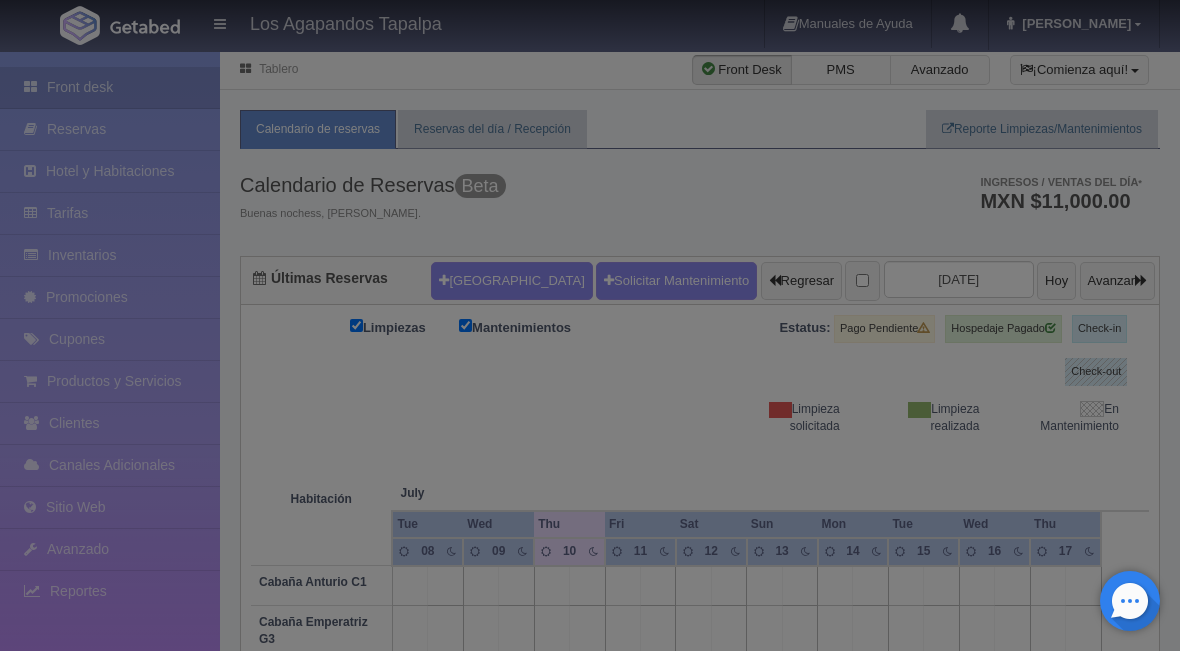 checkbox on "false" 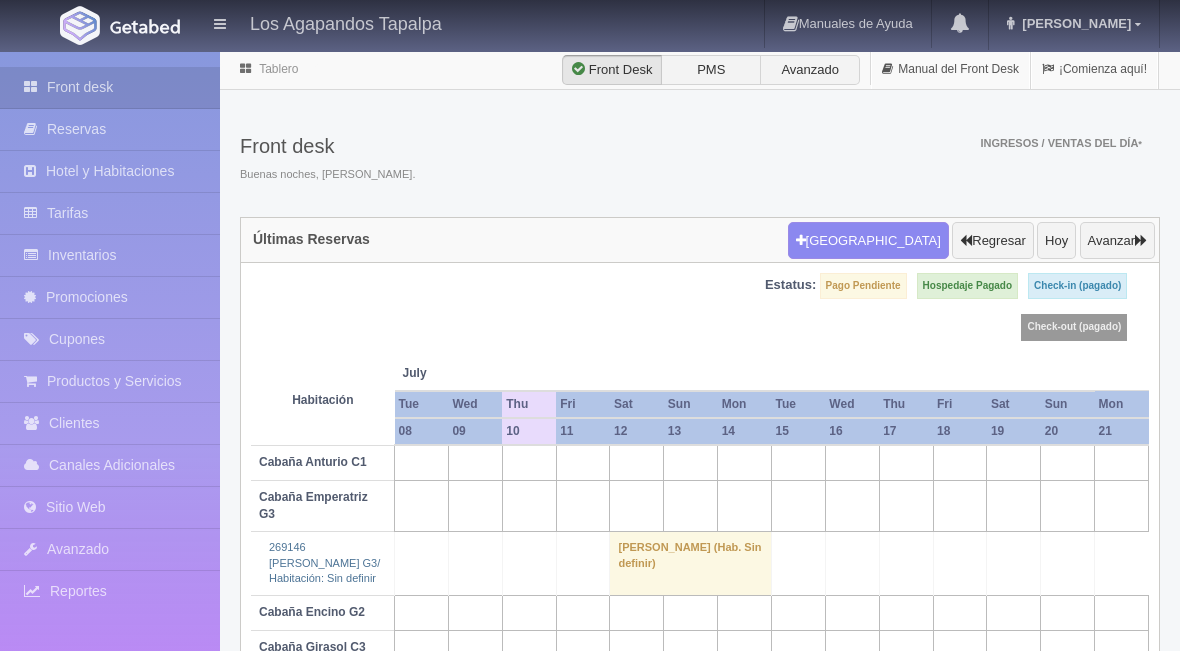 scroll, scrollTop: 0, scrollLeft: 0, axis: both 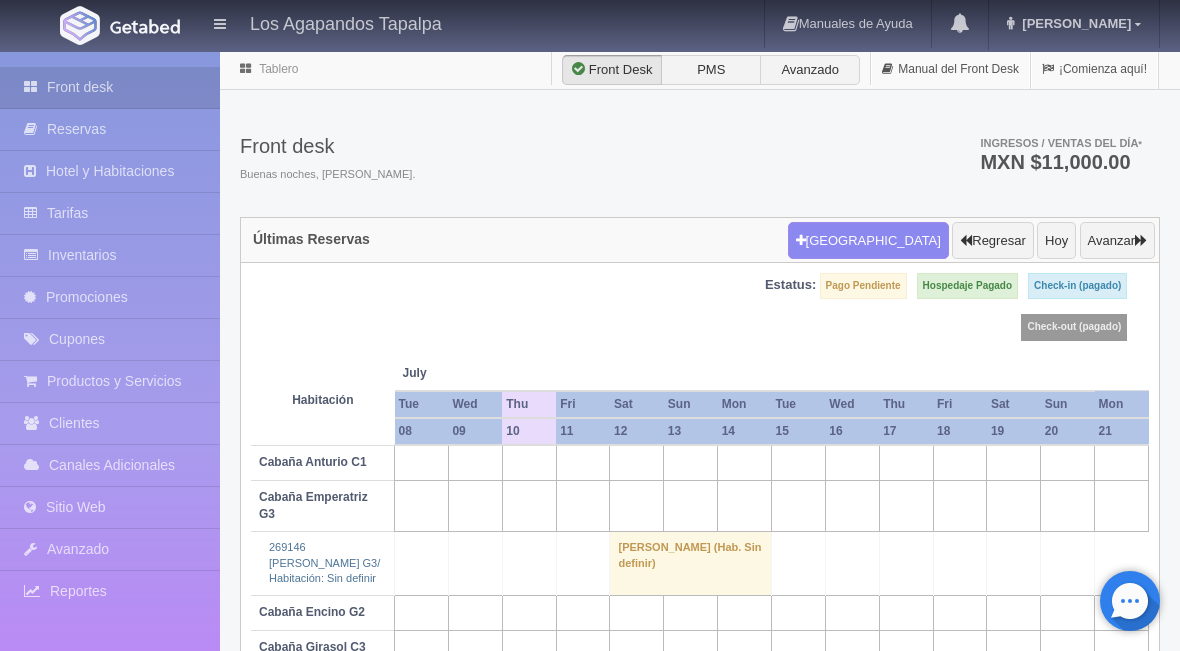 click on "Front desk" at bounding box center [110, 87] 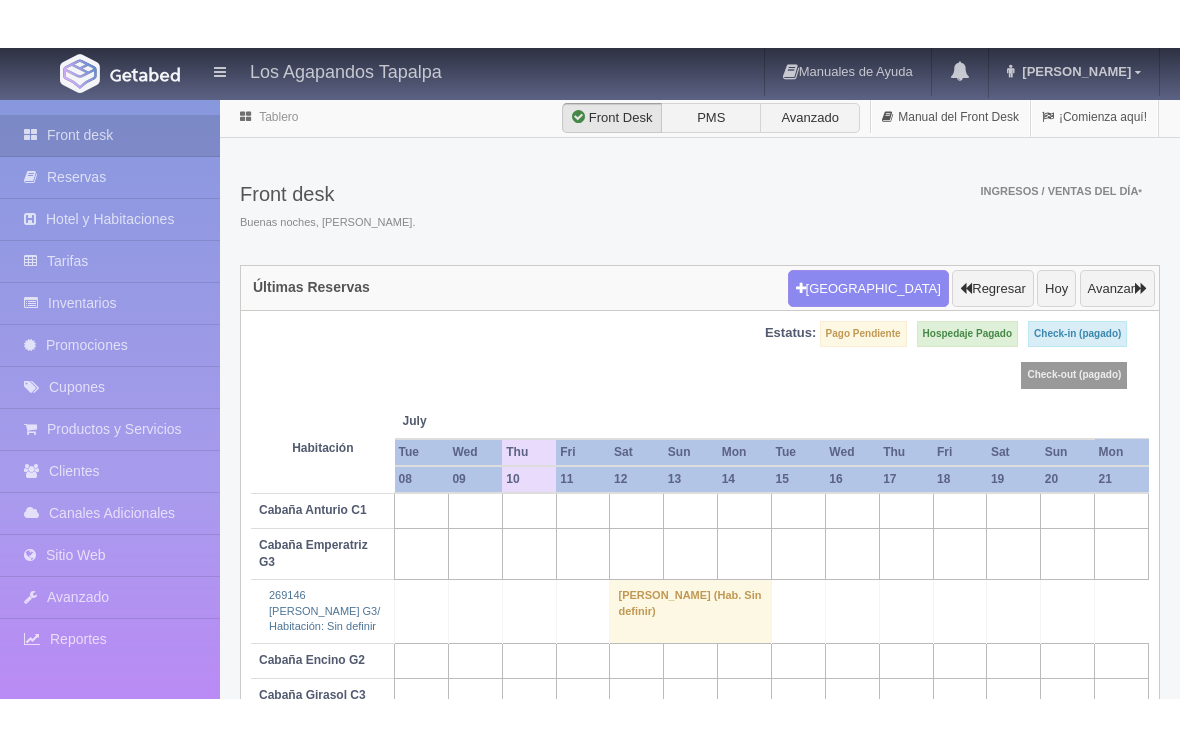 scroll, scrollTop: 0, scrollLeft: 0, axis: both 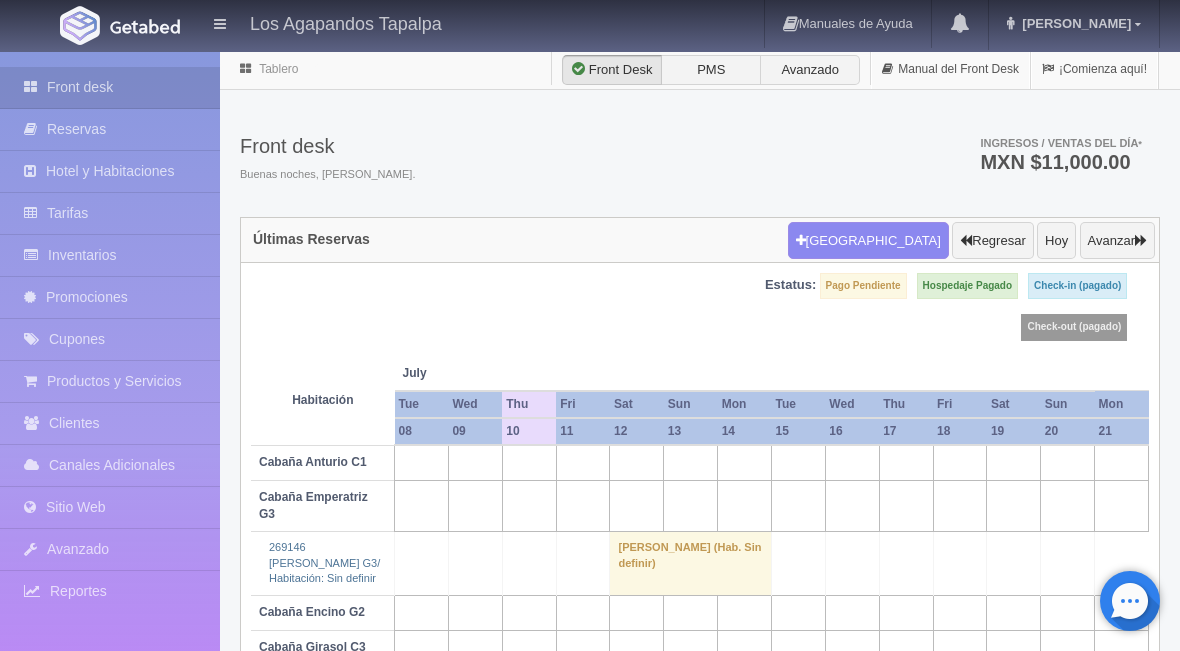 click on "[GEOGRAPHIC_DATA]" at bounding box center (868, 241) 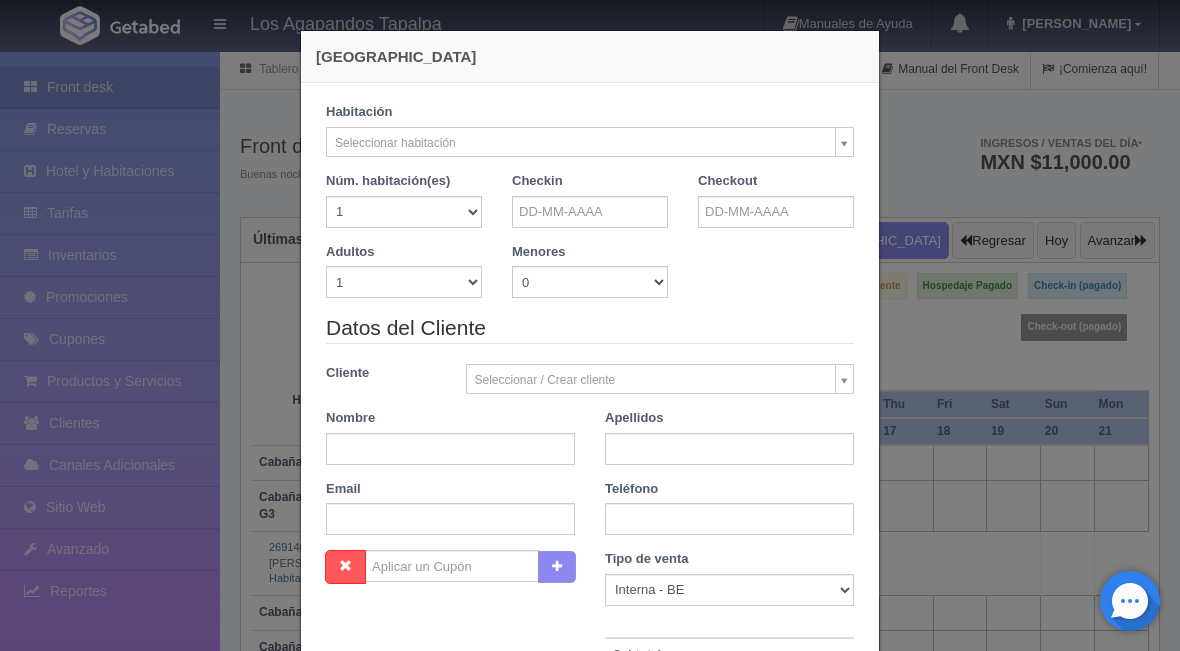 checkbox on "false" 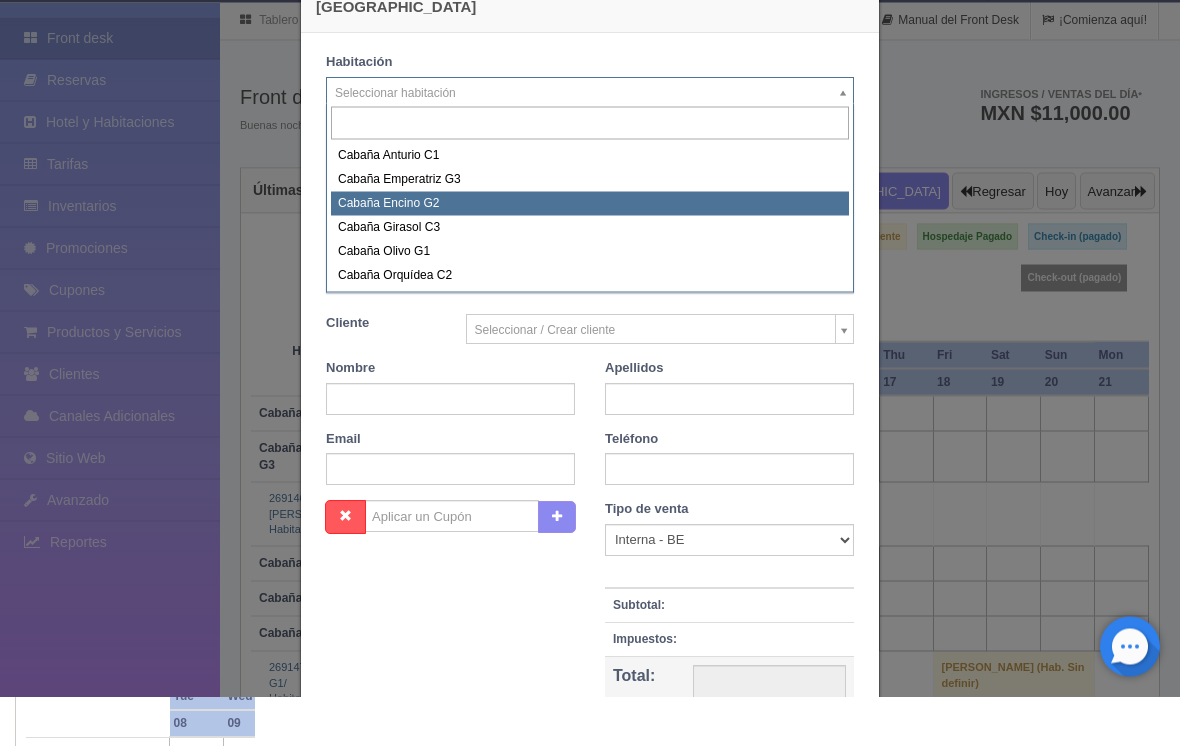 select on "2274" 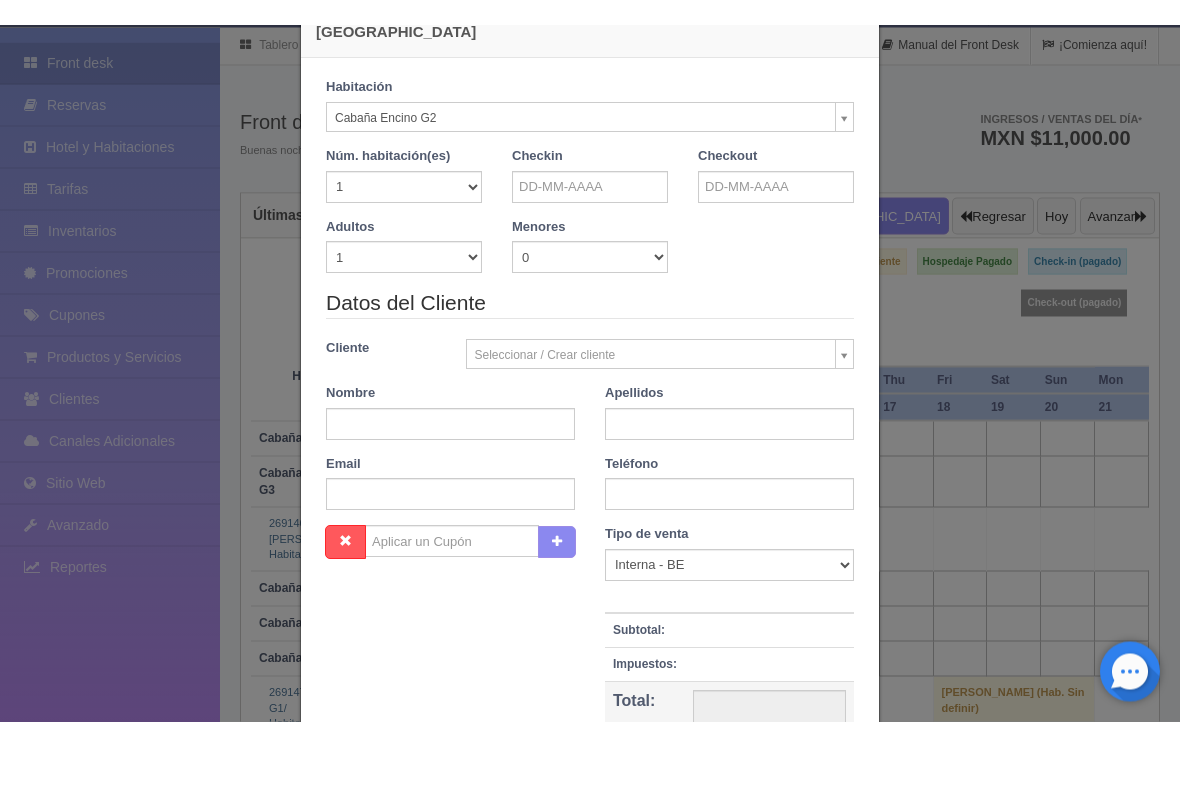 scroll, scrollTop: 50, scrollLeft: 0, axis: vertical 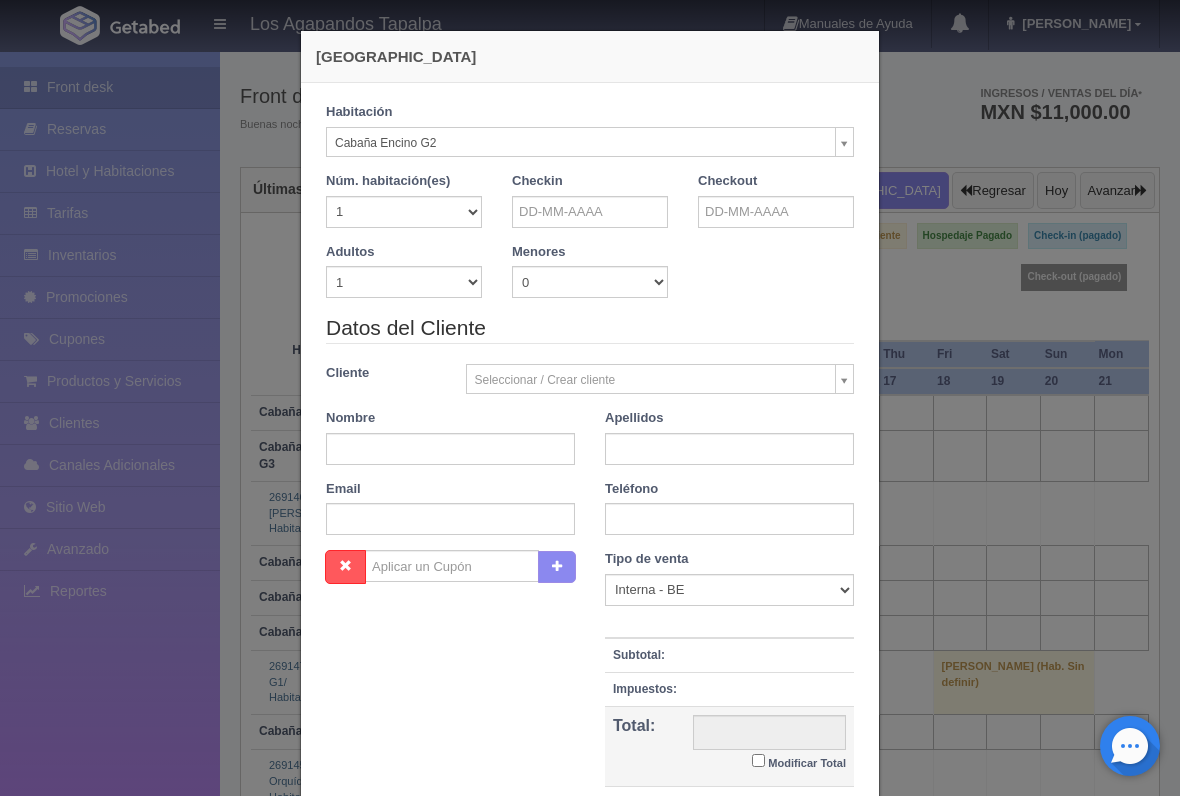 checkbox on "false" 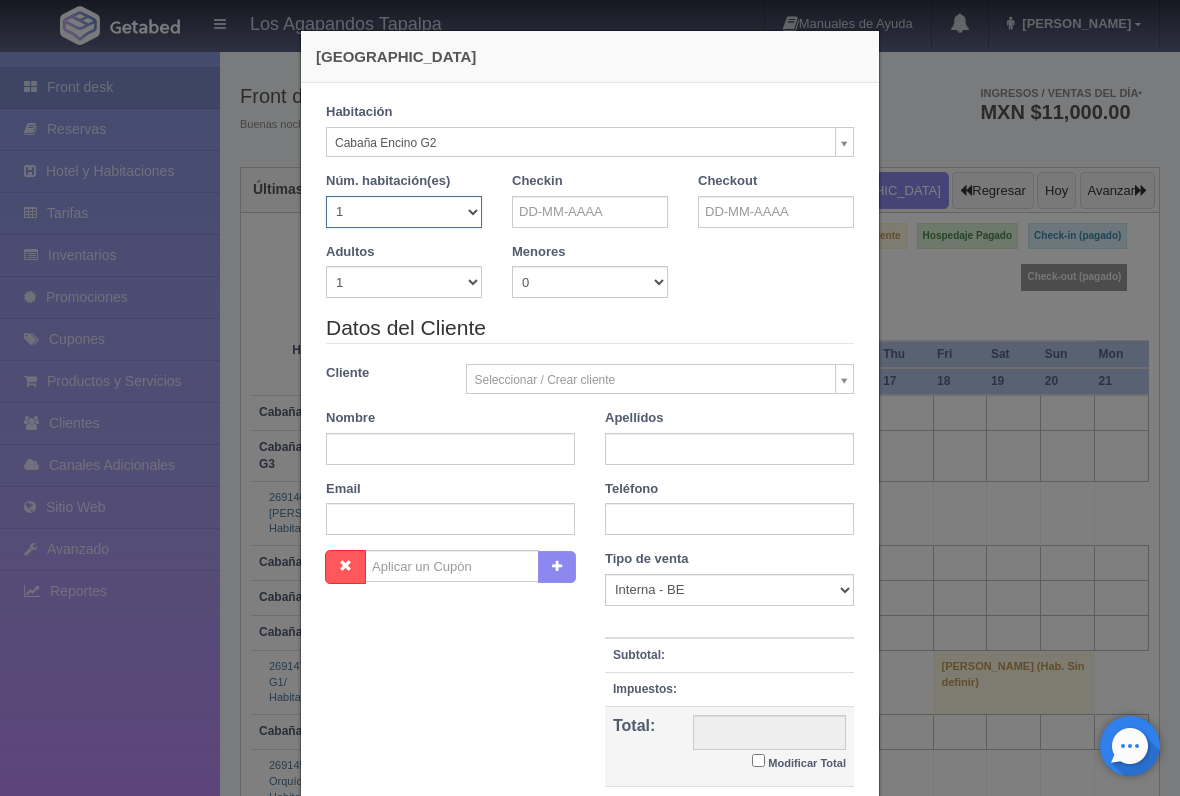 click on "1
2
3
4
5
6
7
8
9
10
11
12
13
14
15
16
17
18
19
20" at bounding box center (404, 212) 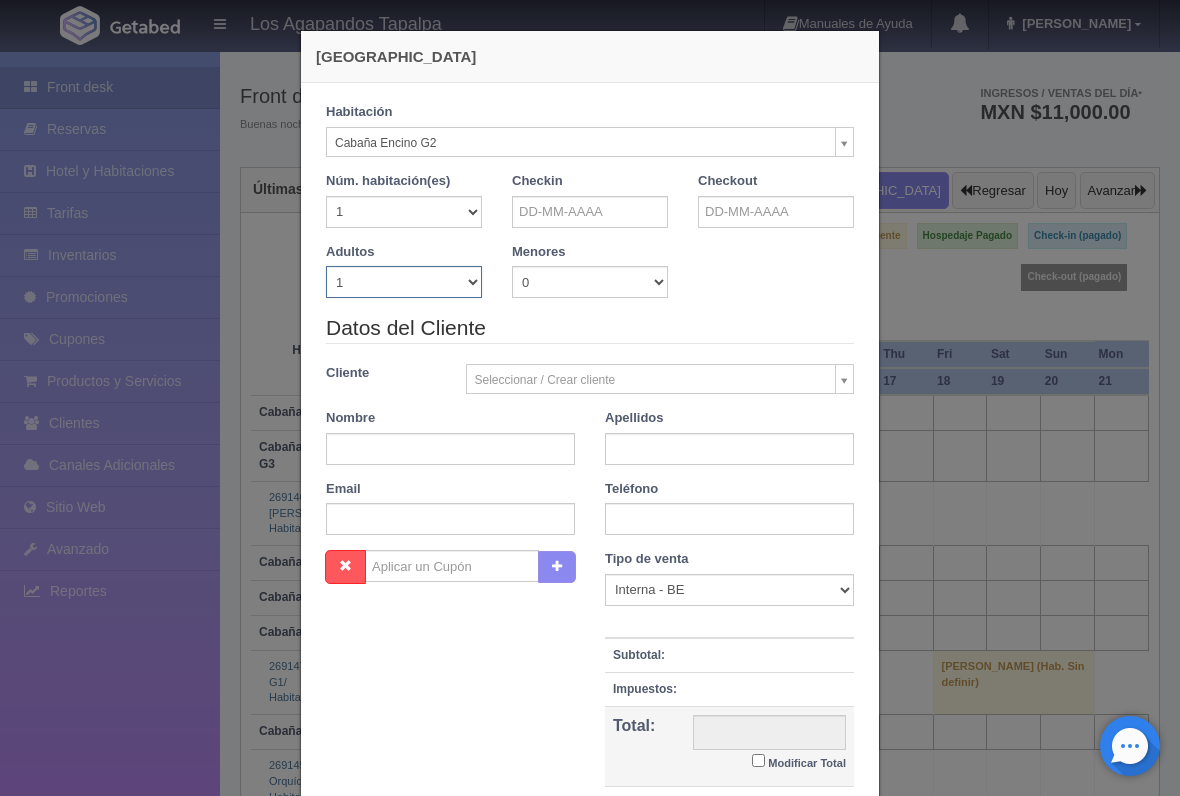 click on "1
2
3
4
5
6
7
8
9
10" at bounding box center [404, 282] 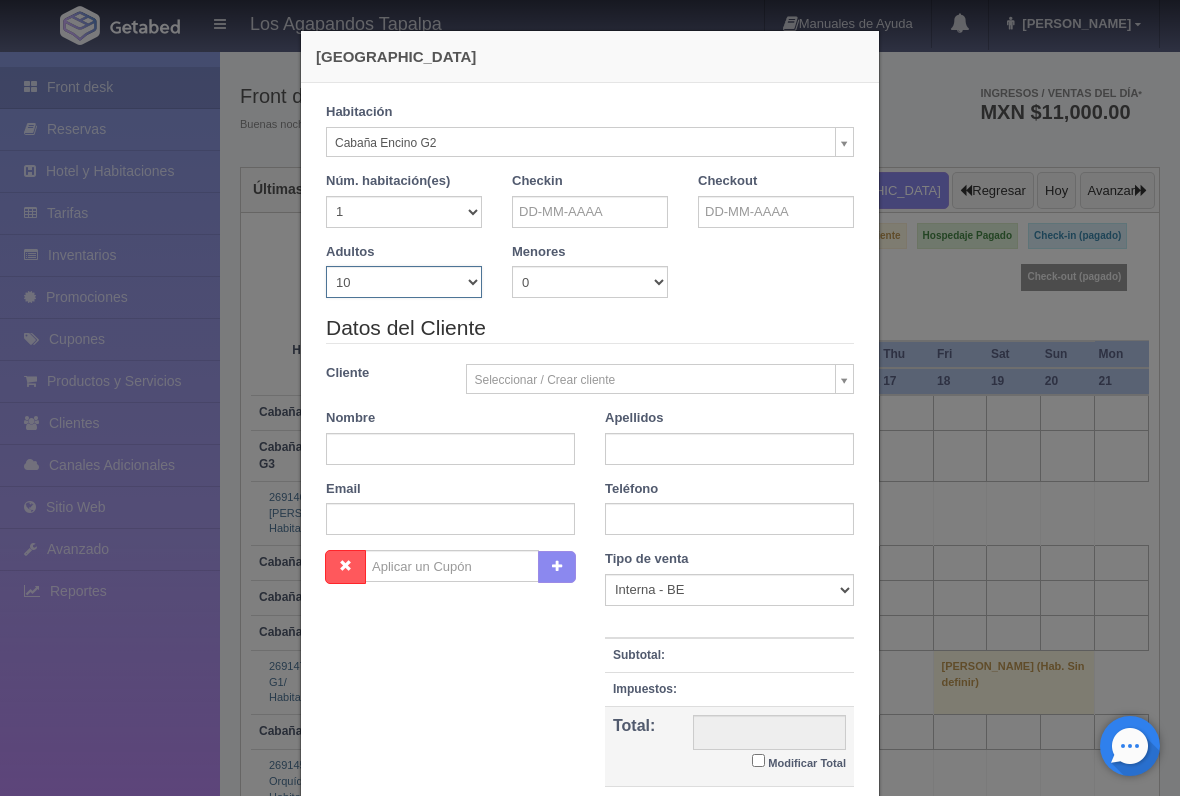 checkbox on "false" 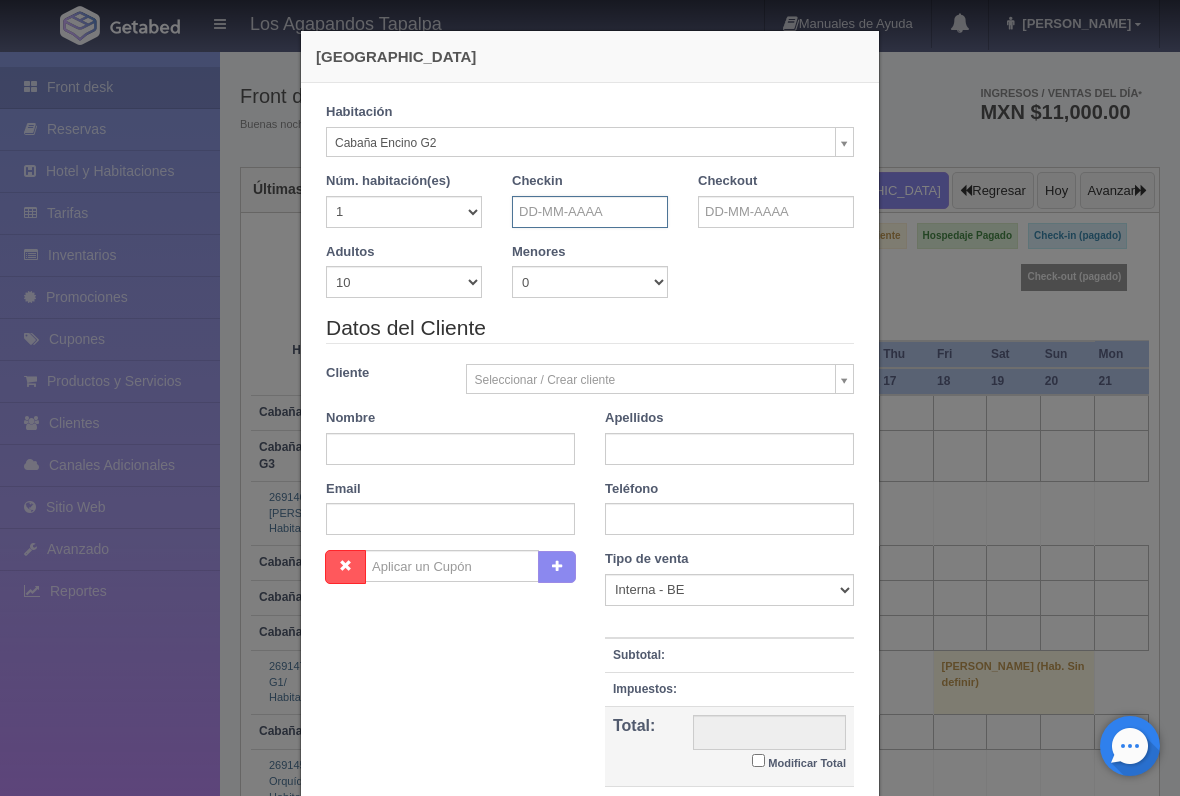 click at bounding box center (590, 212) 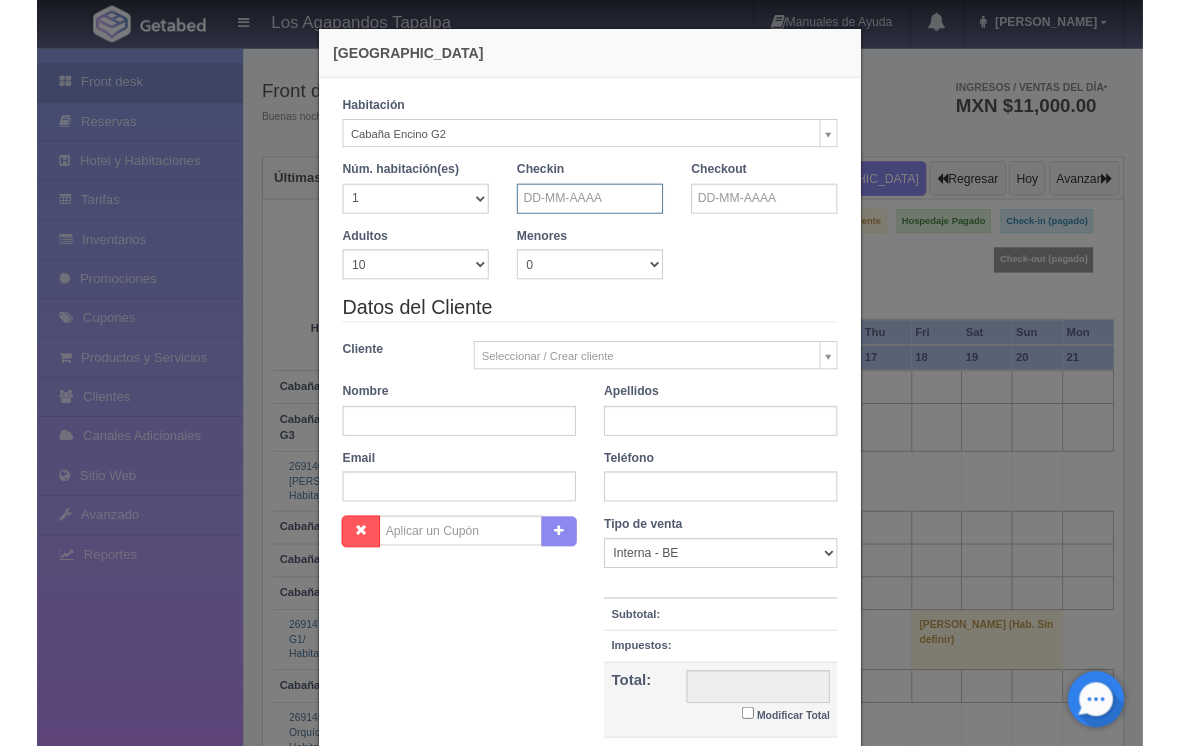 scroll, scrollTop: 49, scrollLeft: 0, axis: vertical 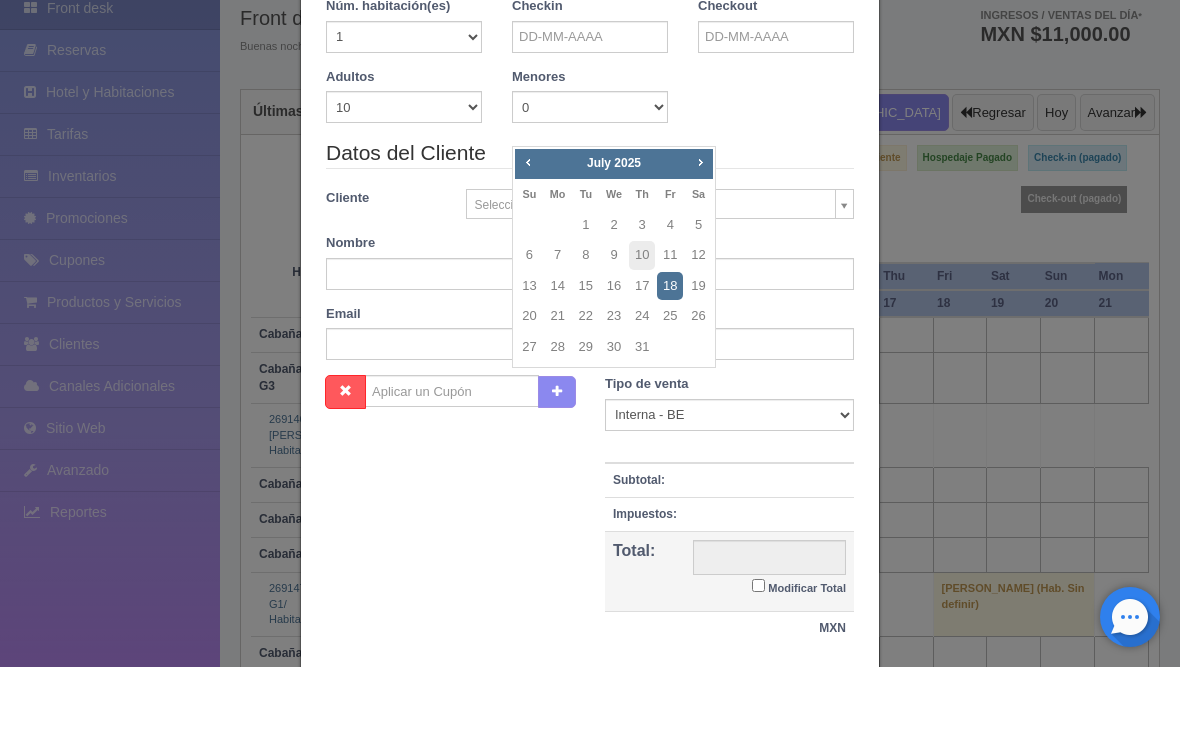click on "18" at bounding box center [670, 365] 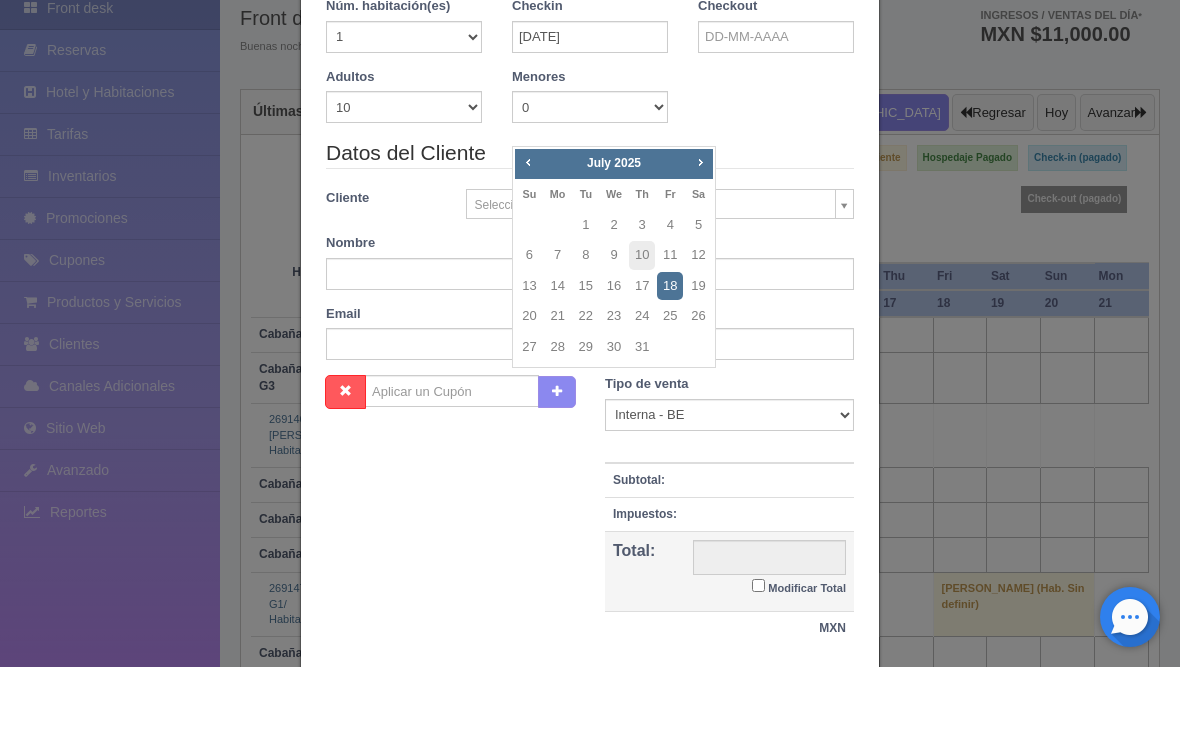 scroll, scrollTop: 101, scrollLeft: 0, axis: vertical 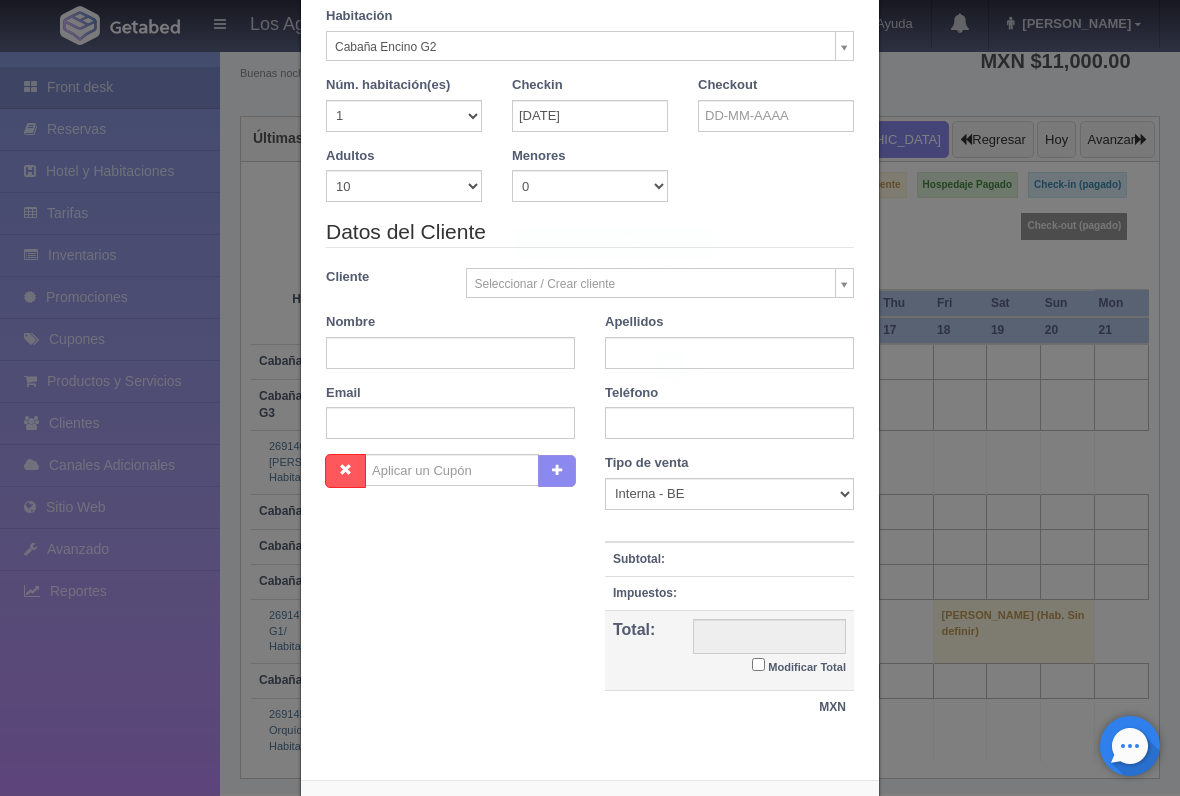 checkbox on "false" 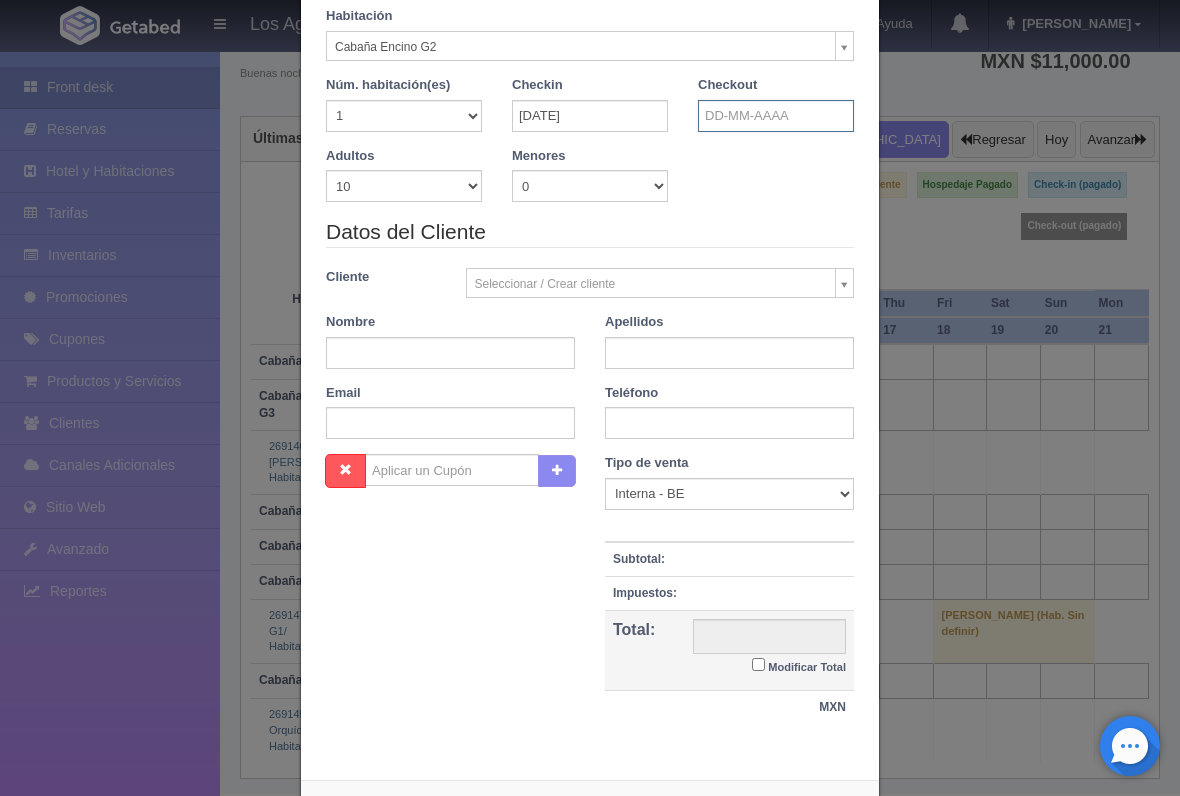 click at bounding box center (776, 116) 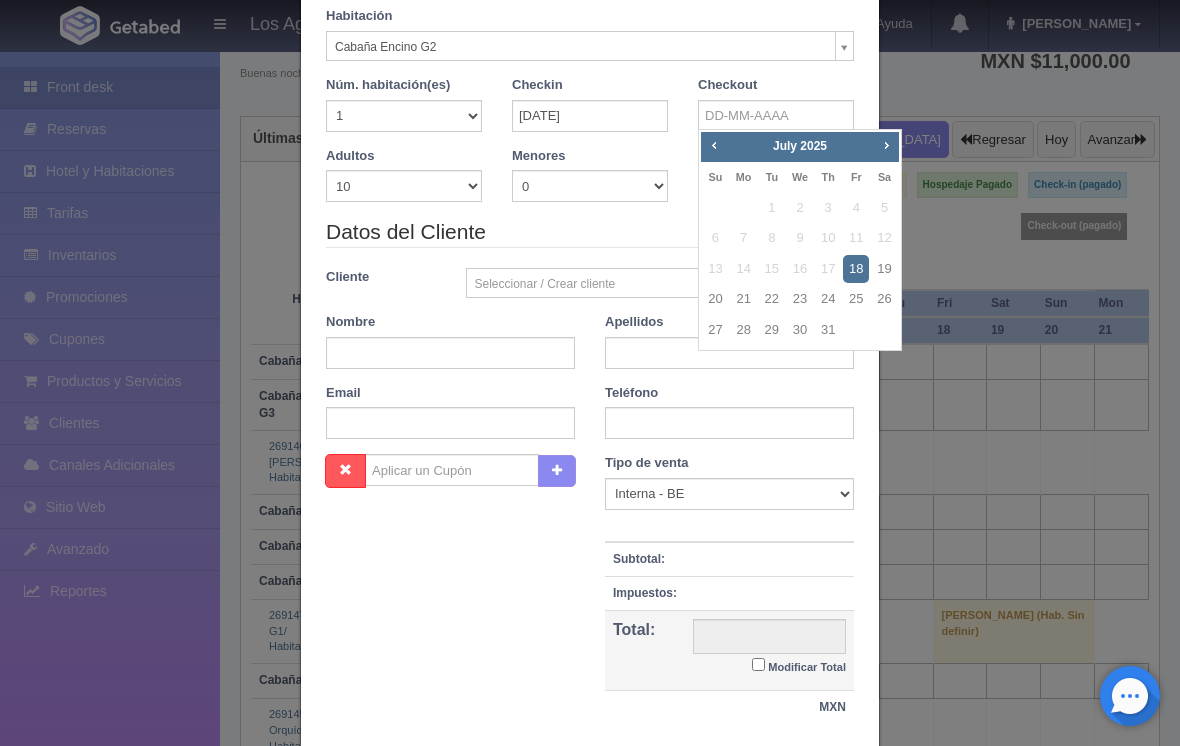 click on "20" at bounding box center (715, 299) 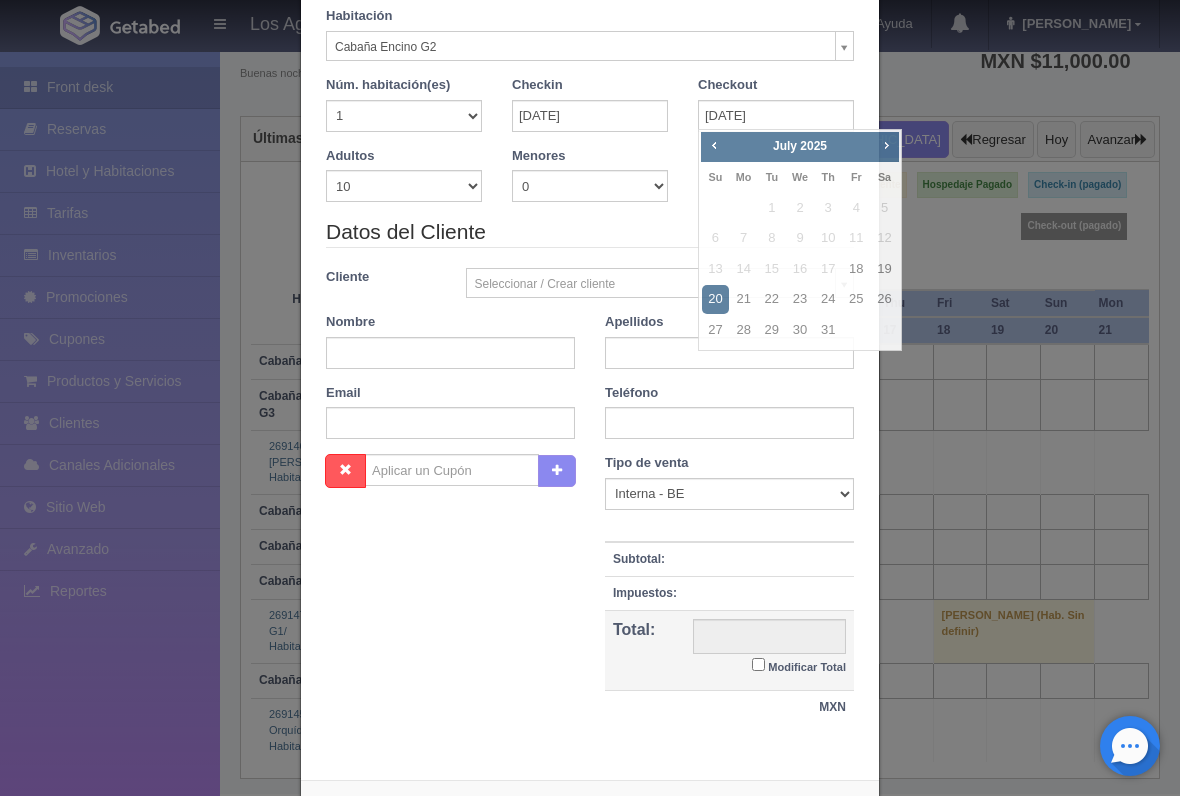 checkbox on "false" 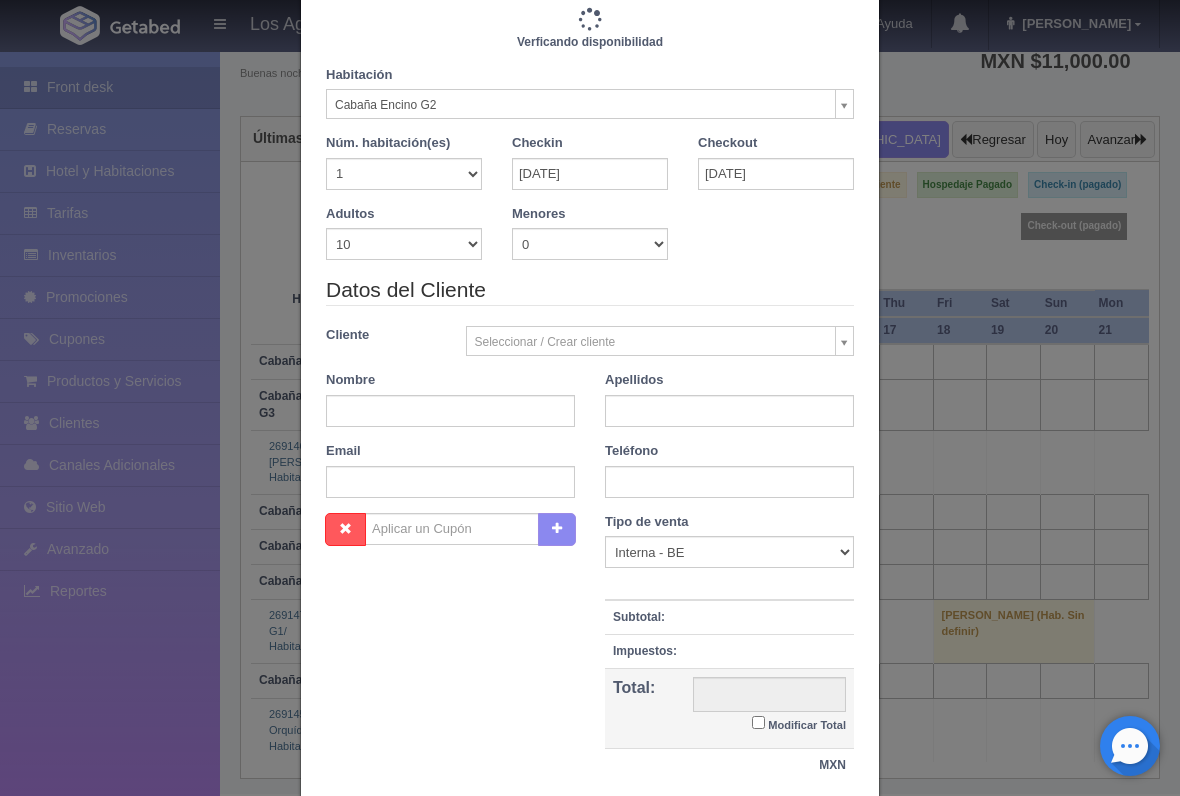 type on "8400.00" 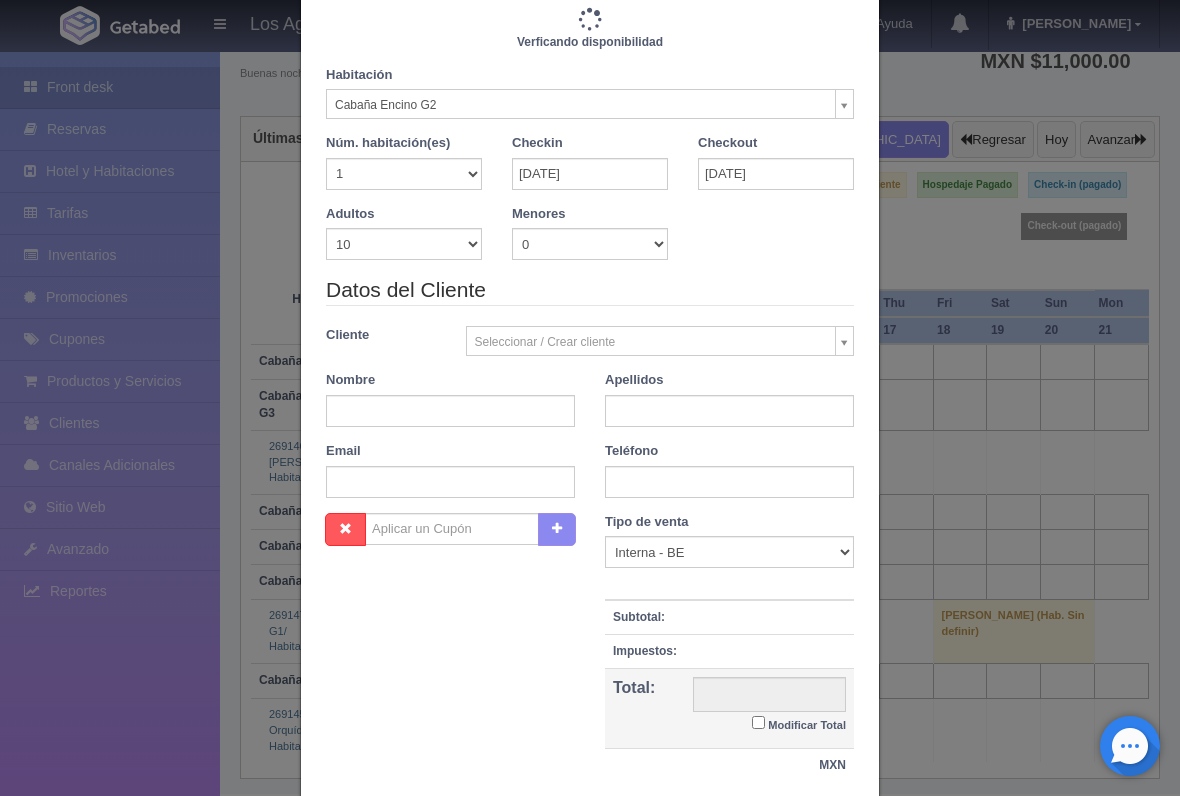 checkbox on "false" 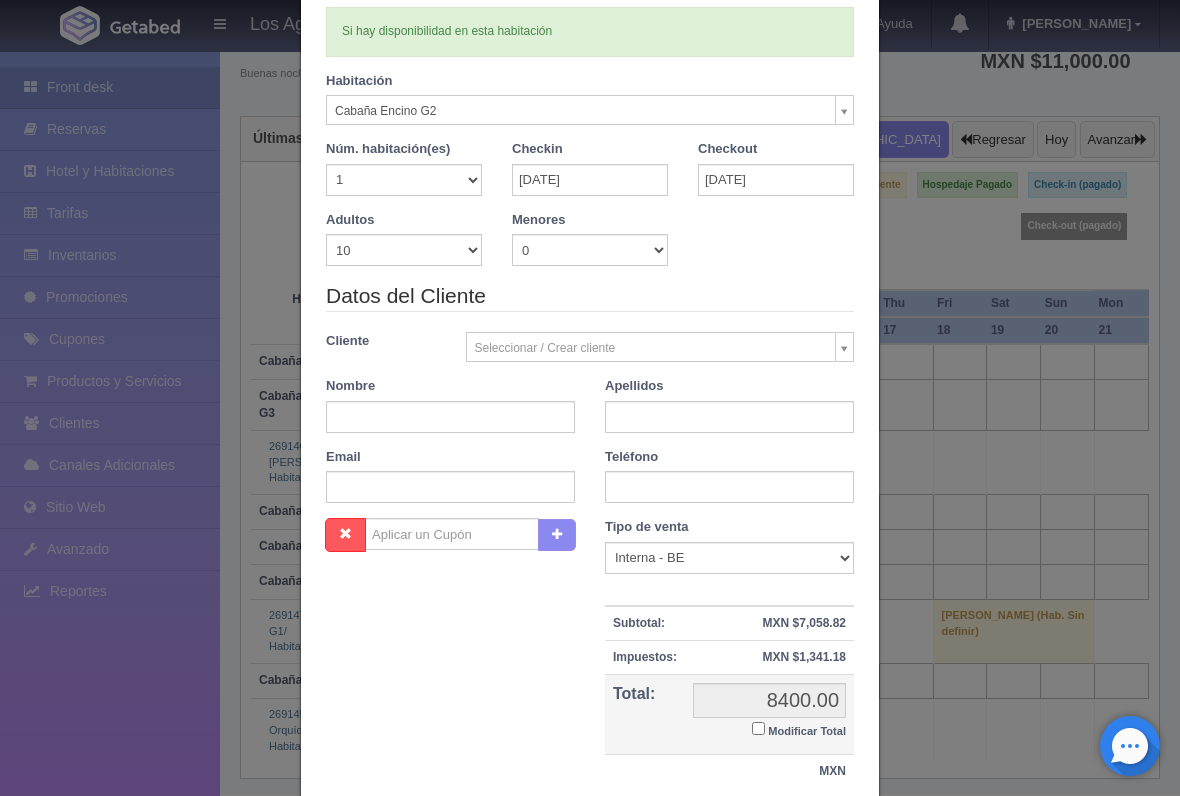 click on "Los Agapandos Tapalpa
Manuales de Ayuda
Actualizaciones recientes
Ana Pau
Mi Perfil
Salir / Log Out
Procesando...
Front desk
Reservas
Hotel y Habitaciones
Tarifas
Inventarios
Promociones
Cupones
Productos y Servicios
Clientes
Canales Adicionales
Facebook Fan Page" at bounding box center [590, 371] 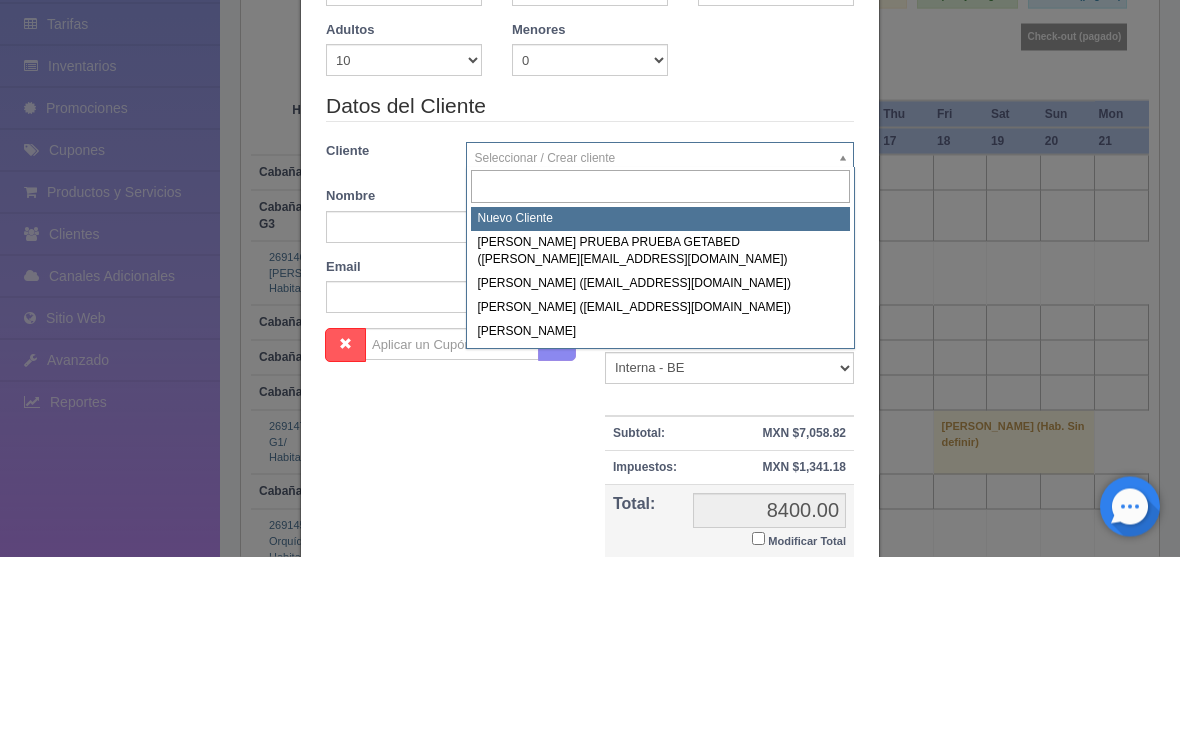 select on "241948" 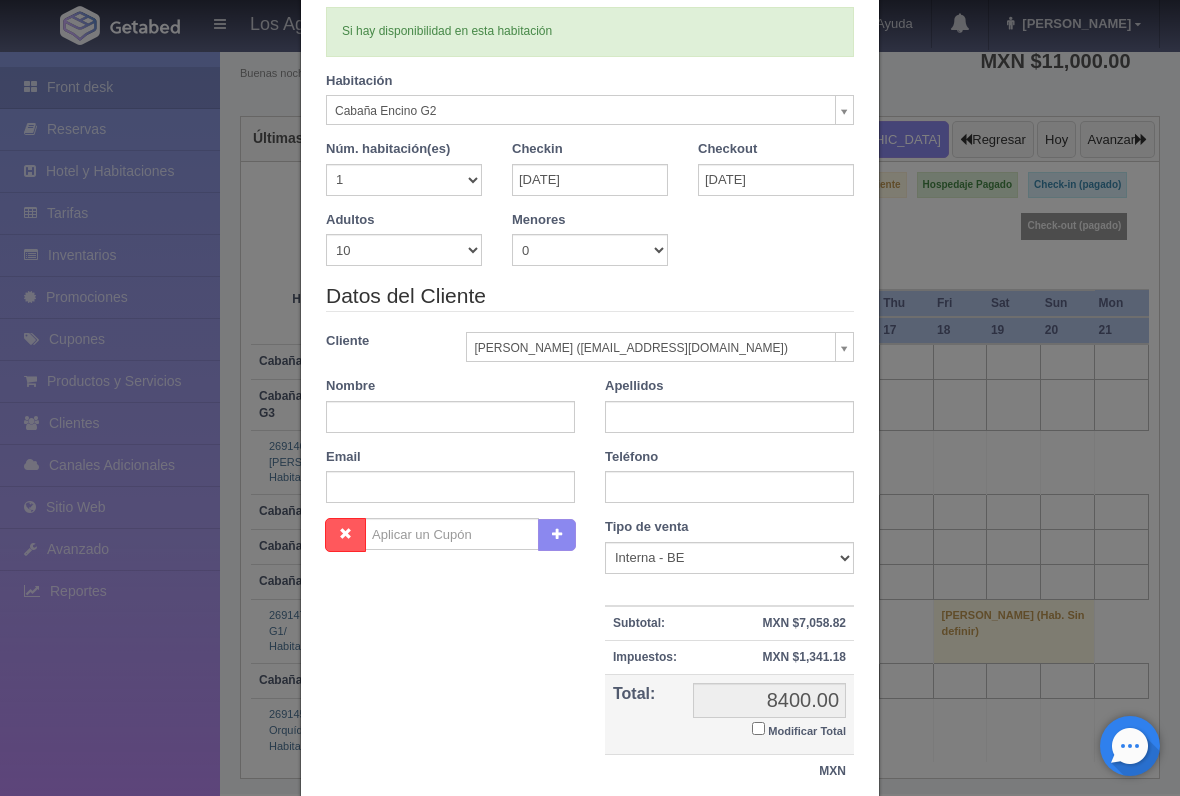 type on "Sergio Alberto" 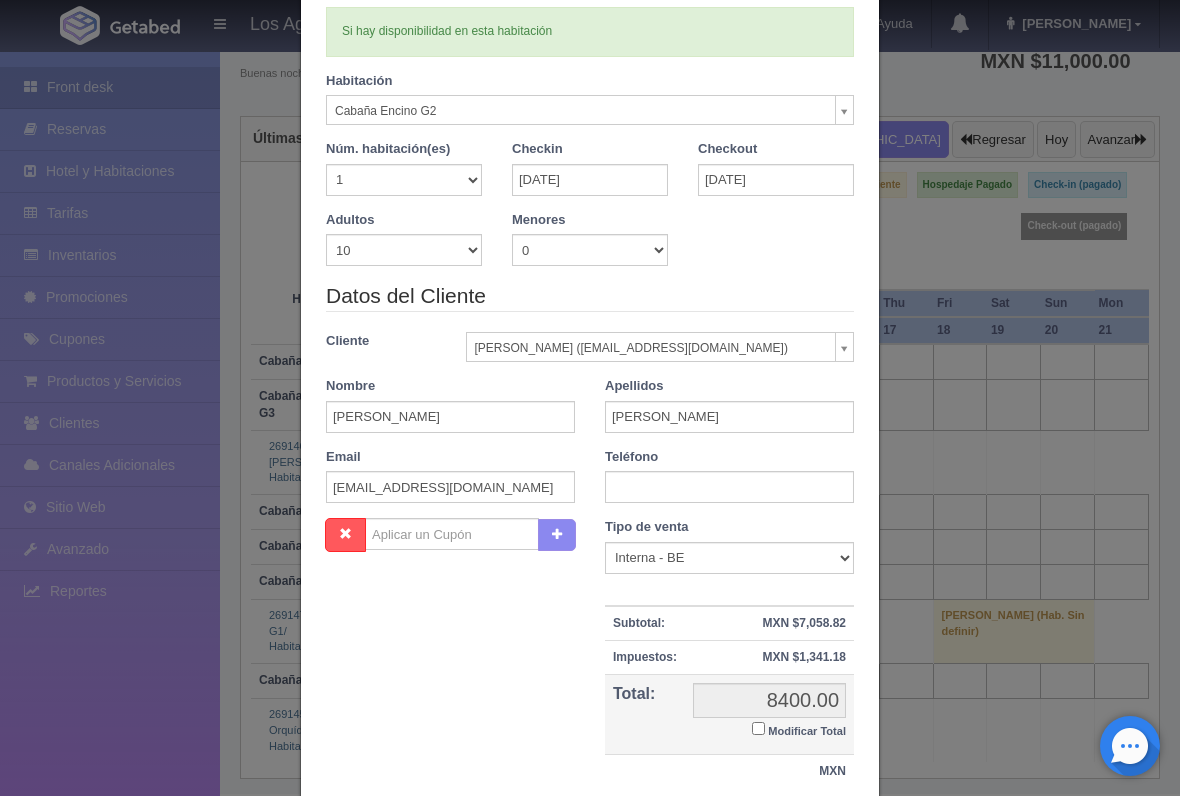 click on "Los Agapandos Tapalpa
Manuales de Ayuda
Actualizaciones recientes
[PERSON_NAME]
Mi Perfil
Salir / Log Out
Procesando...
Front desk
Reservas
Hotel y Habitaciones
Tarifas
Inventarios
Promociones
Cupones
Productos y Servicios
Clientes
Canales Adicionales
Facebook Fan Page" at bounding box center [590, 371] 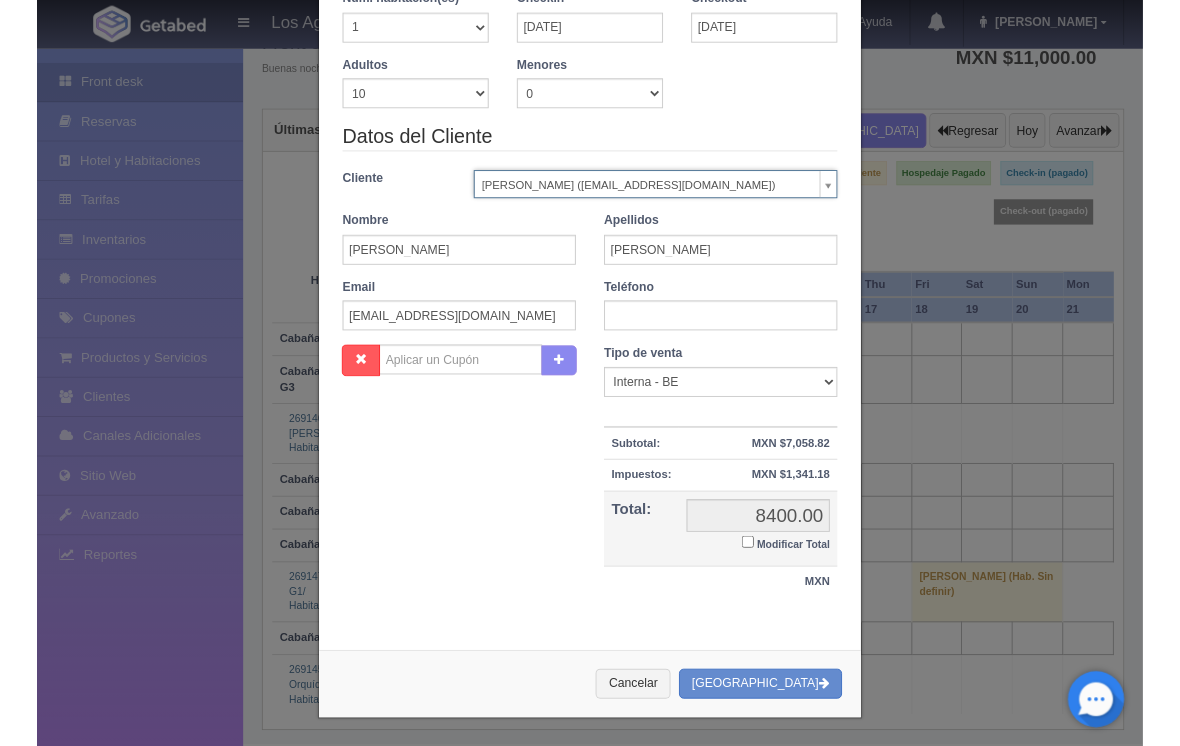 scroll, scrollTop: 242, scrollLeft: 0, axis: vertical 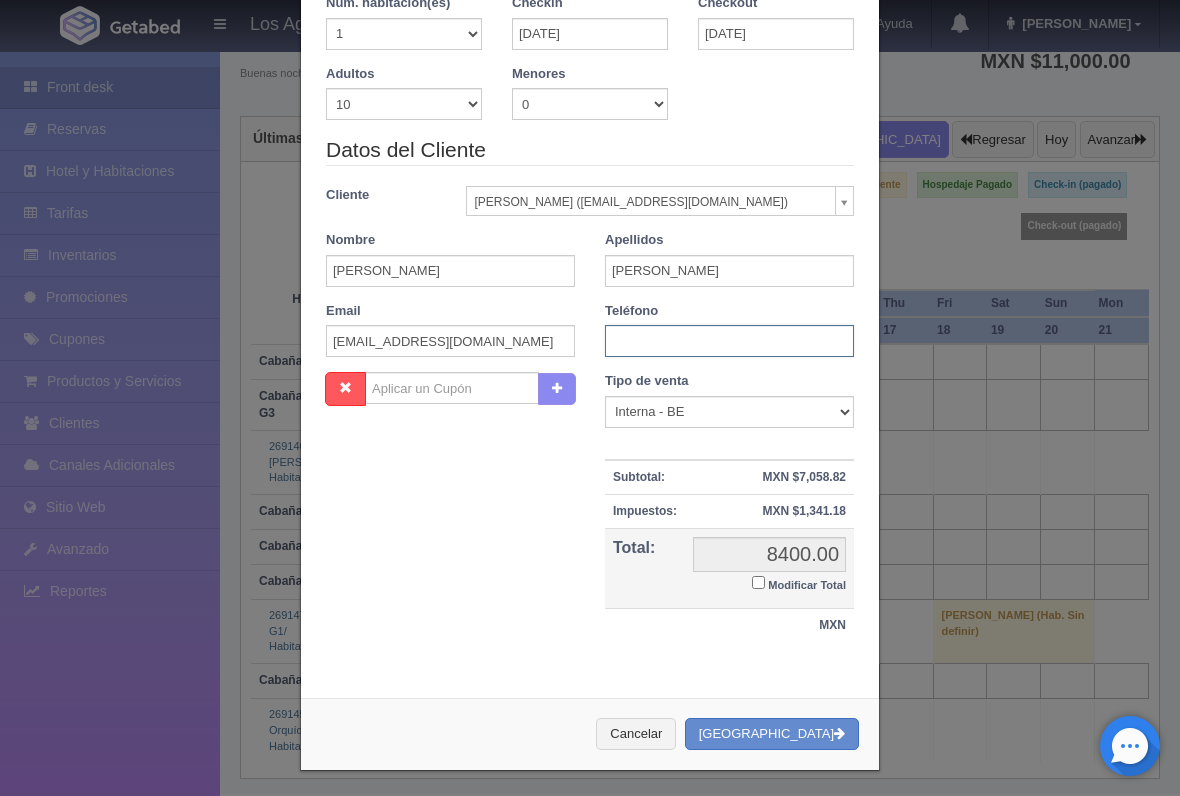 click at bounding box center [729, 341] 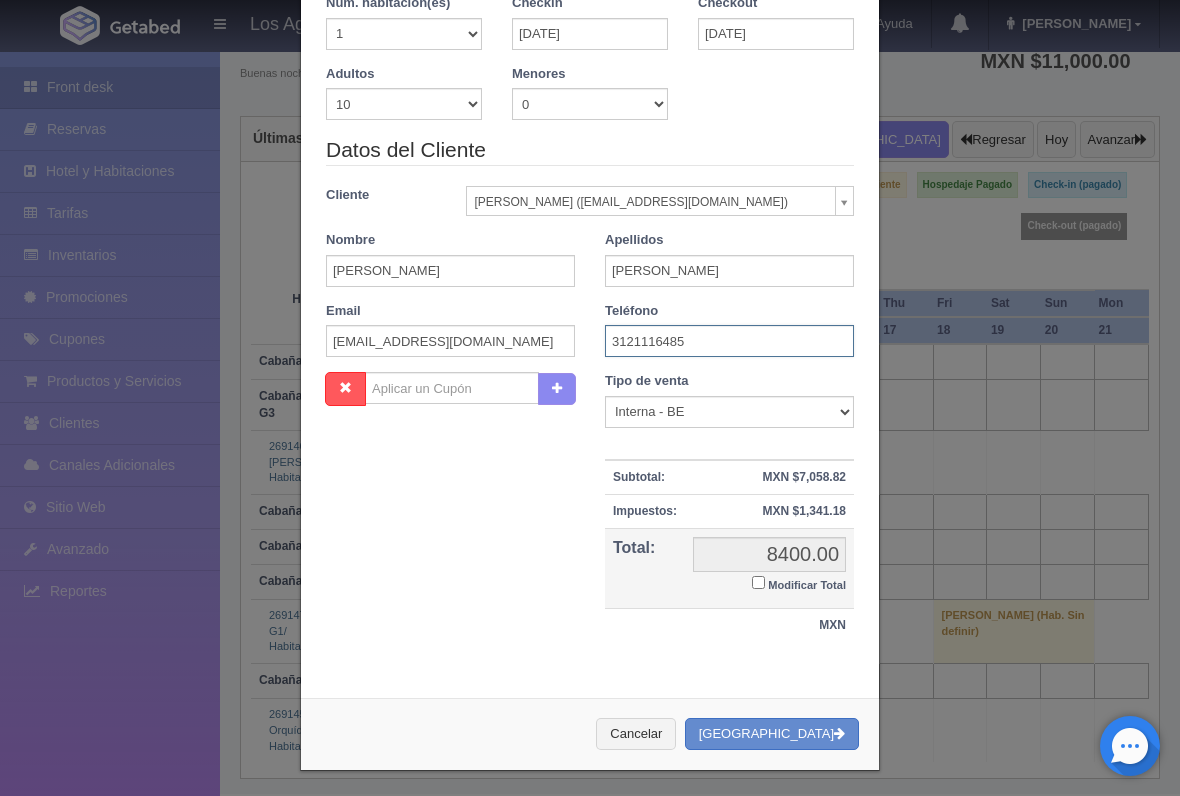 type on "3121116485" 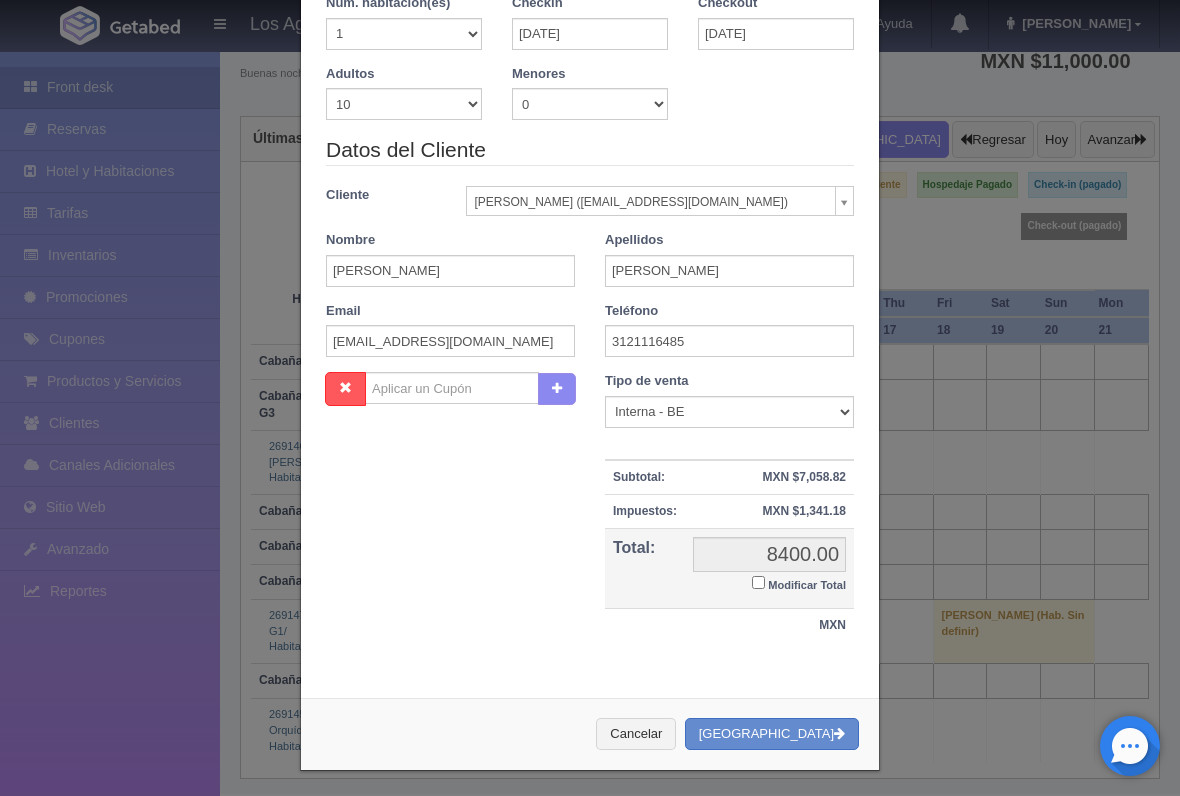 click on "Modificar Total" at bounding box center (758, 582) 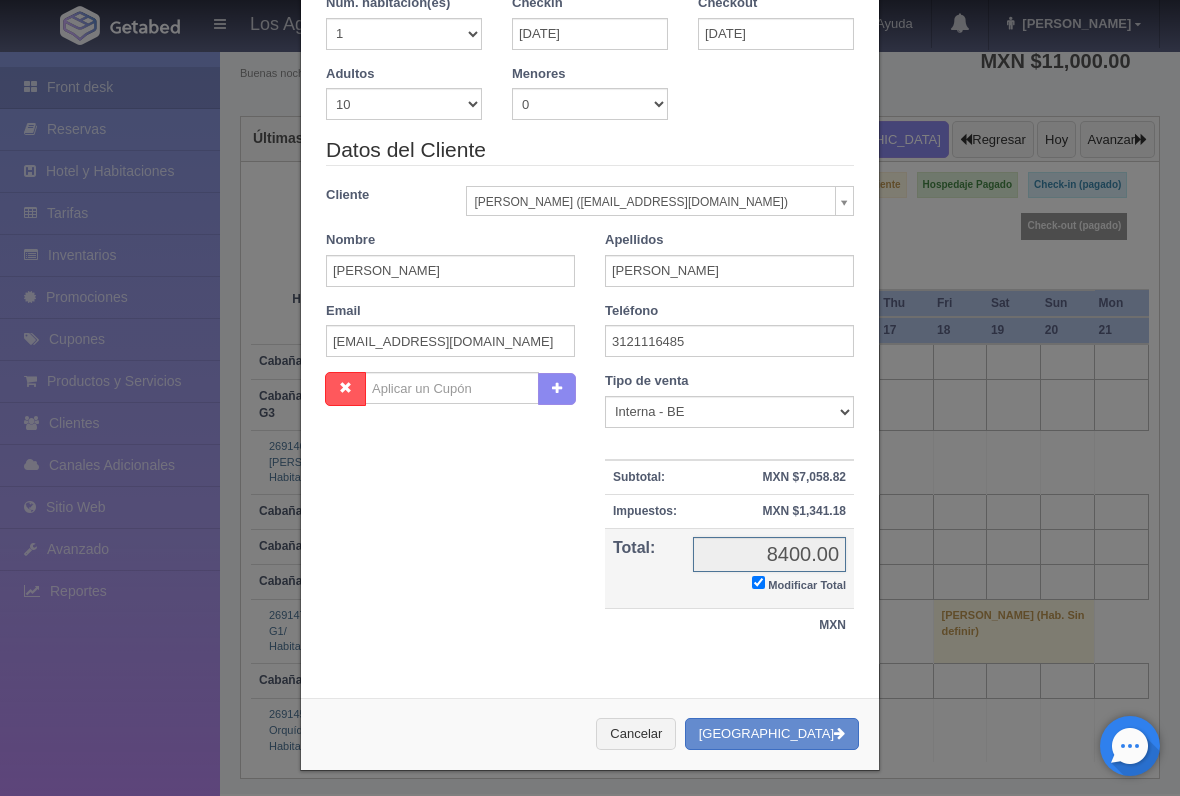 checkbox on "true" 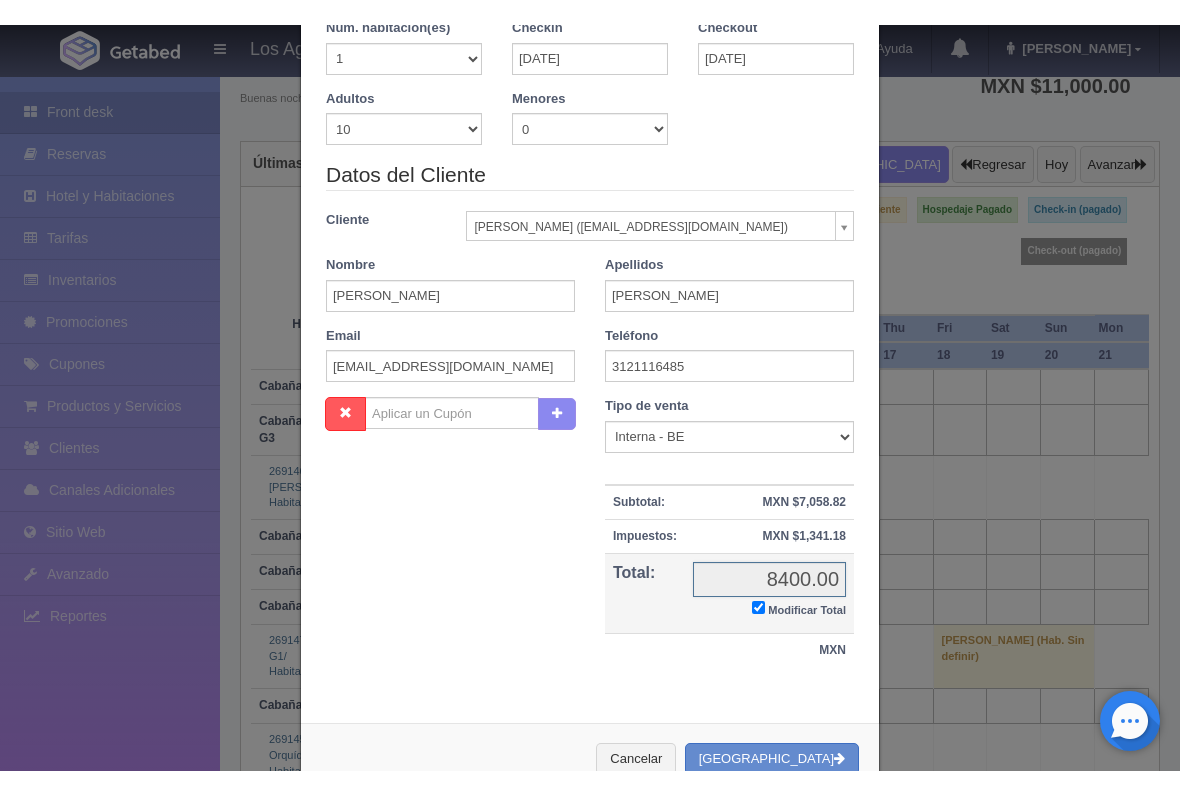 scroll, scrollTop: 174, scrollLeft: 0, axis: vertical 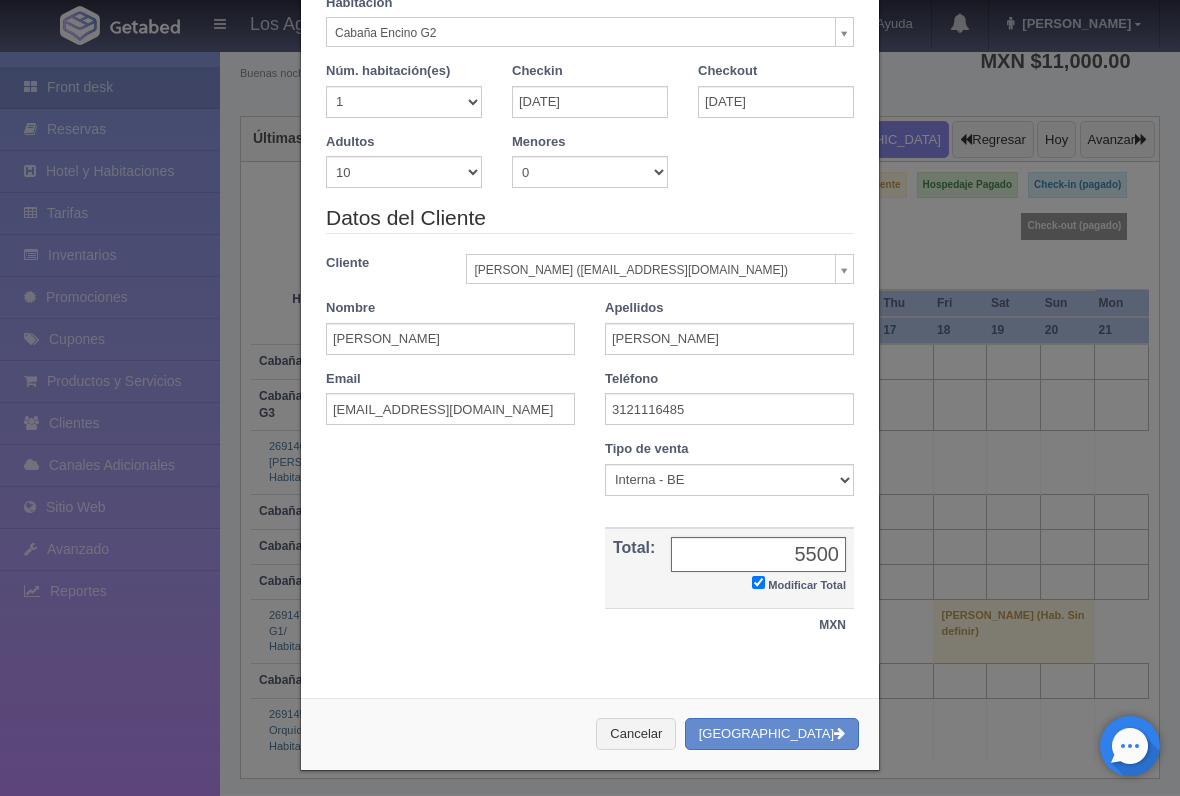 type on "5500" 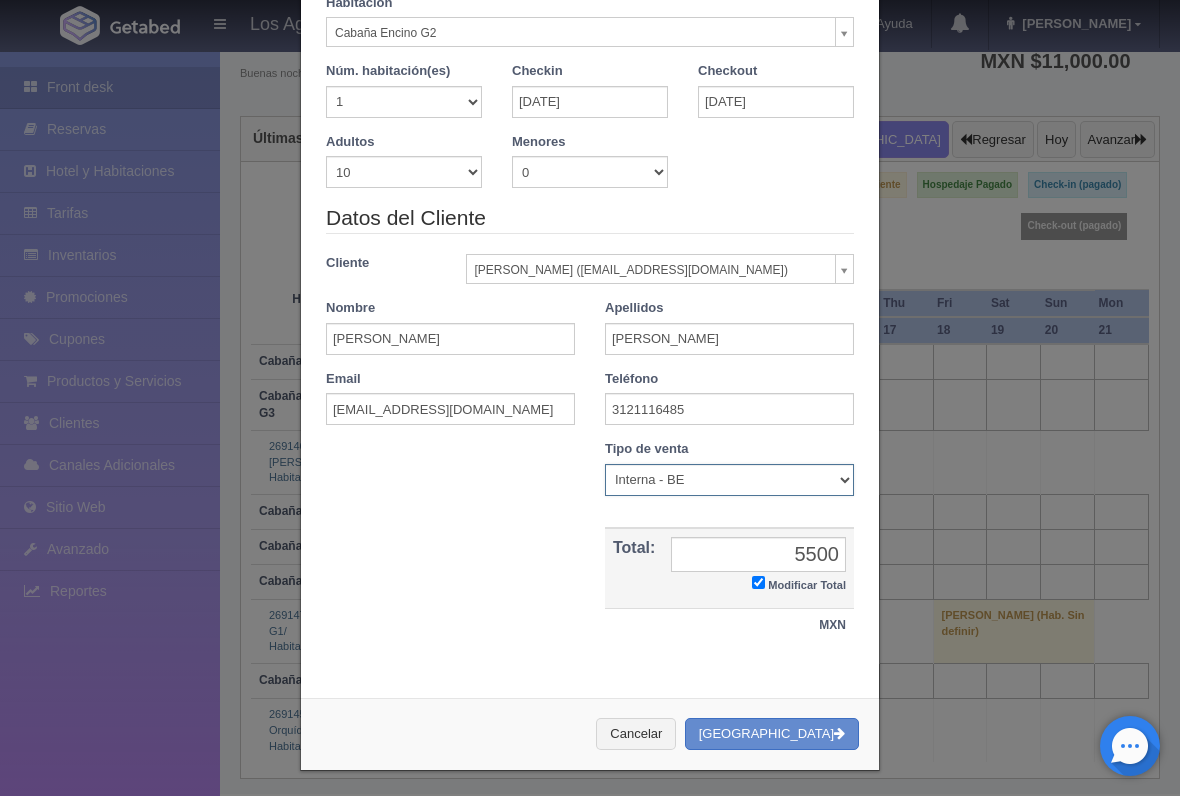 click on "Correo Electronico
Interna - BE
Llamada
OTA Externa
Otro
WALK IN" at bounding box center (729, 480) 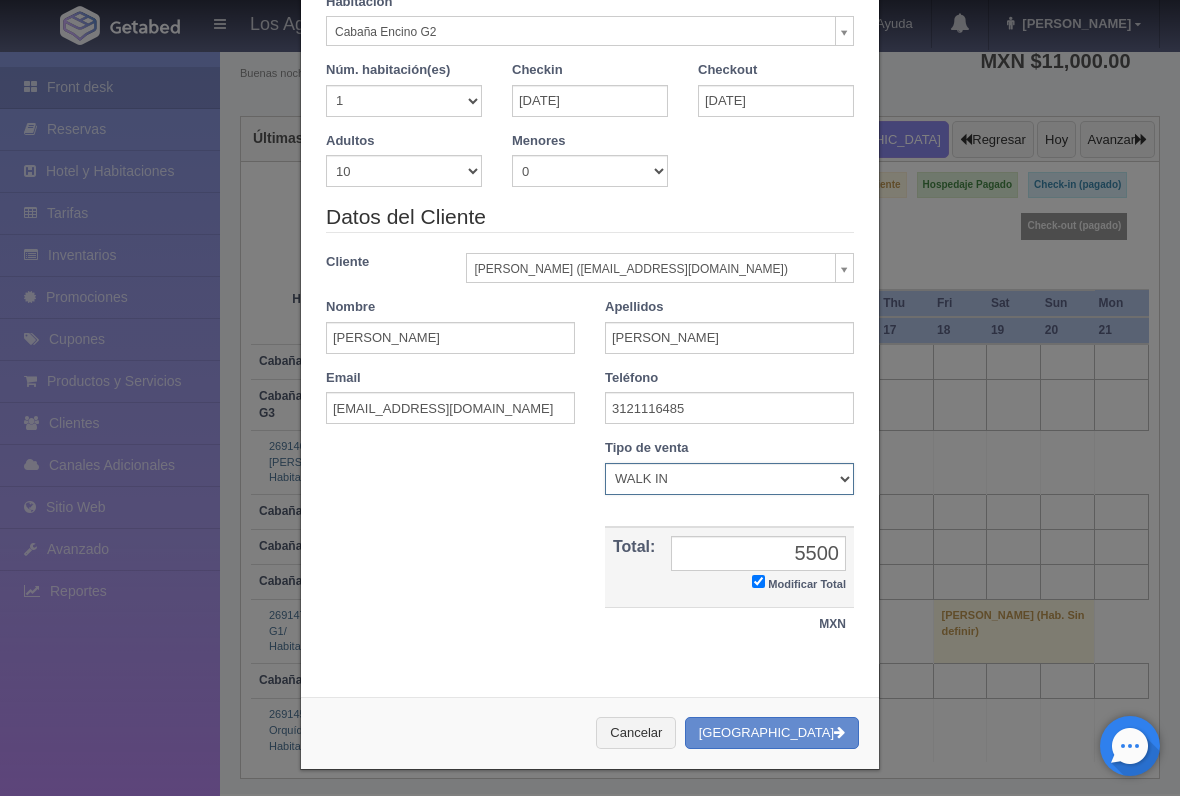 scroll, scrollTop: 174, scrollLeft: 0, axis: vertical 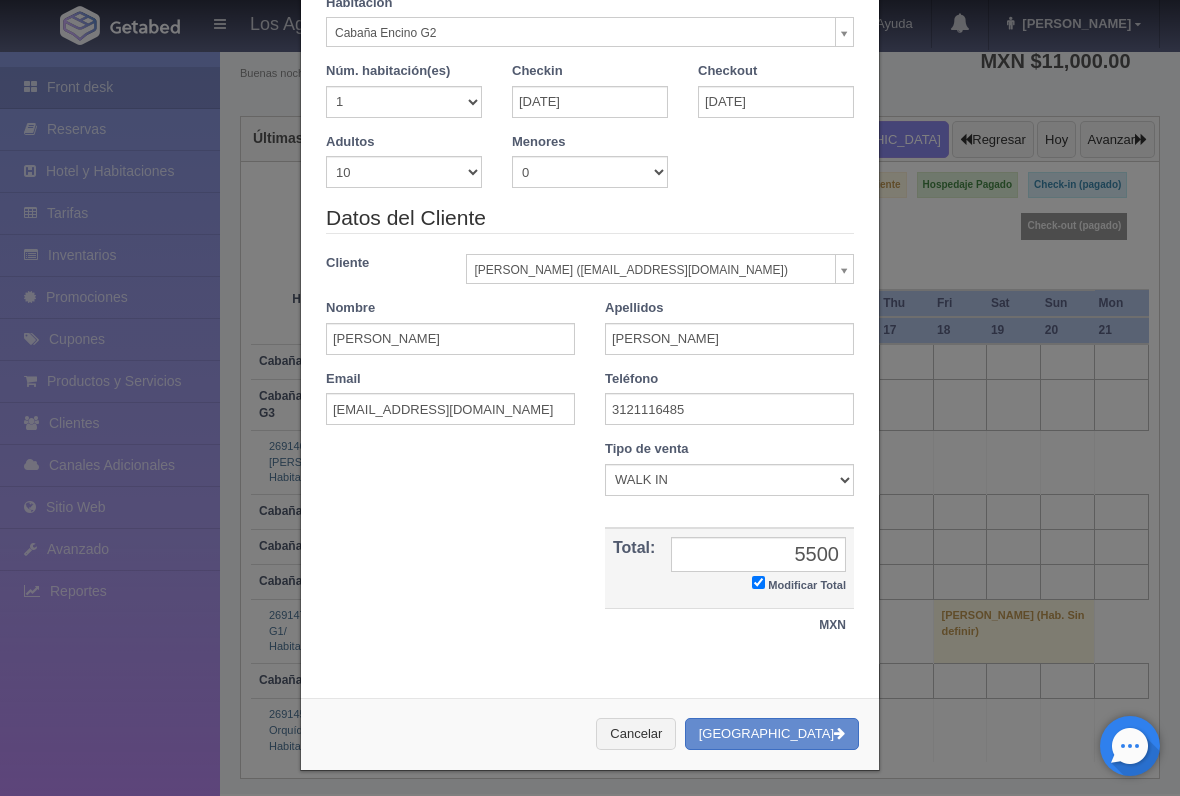 click on "Crear Reserva" at bounding box center [772, 734] 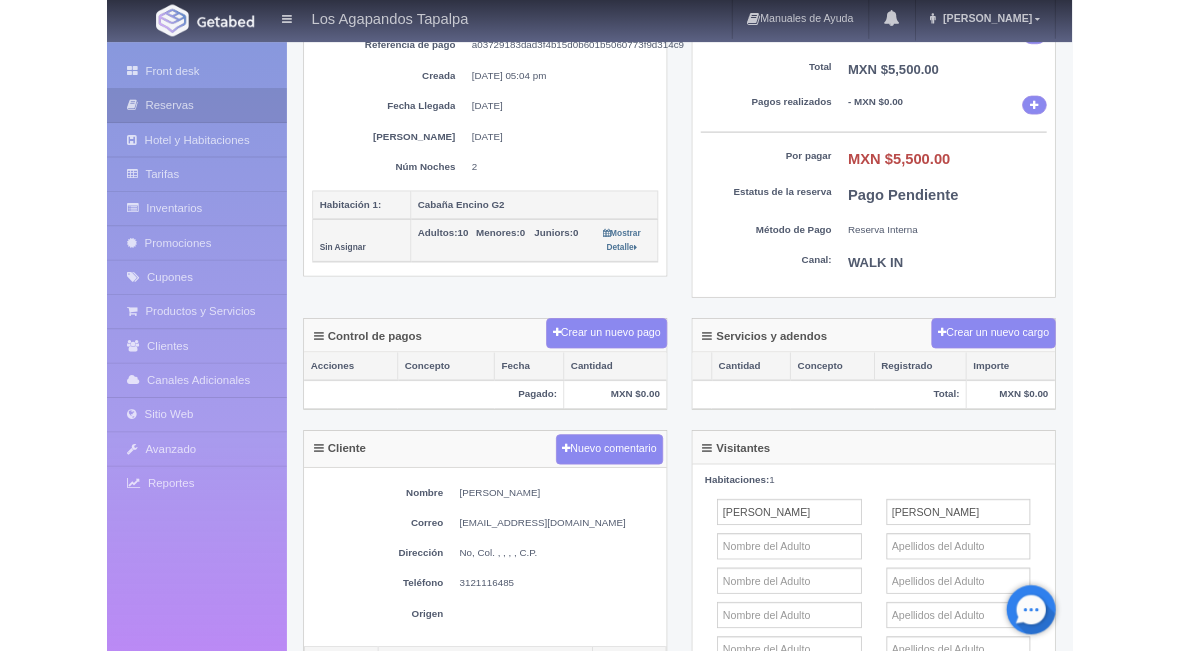 scroll, scrollTop: 270, scrollLeft: 0, axis: vertical 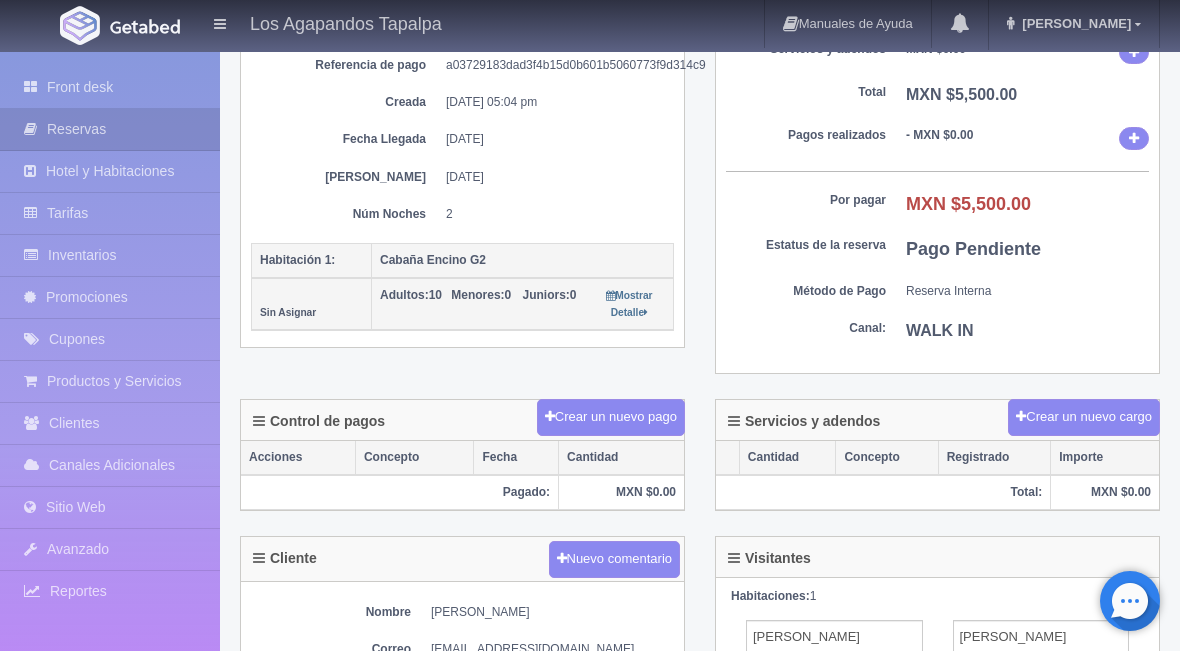 click on "Crear un nuevo pago" at bounding box center [611, 417] 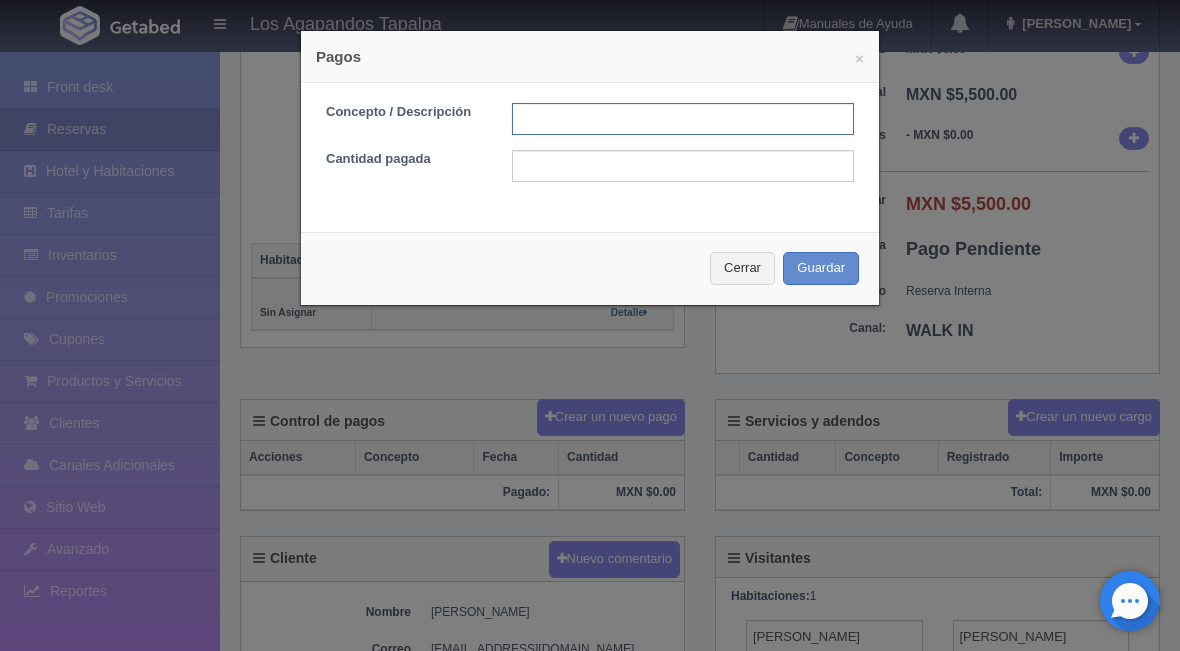 click at bounding box center (683, 119) 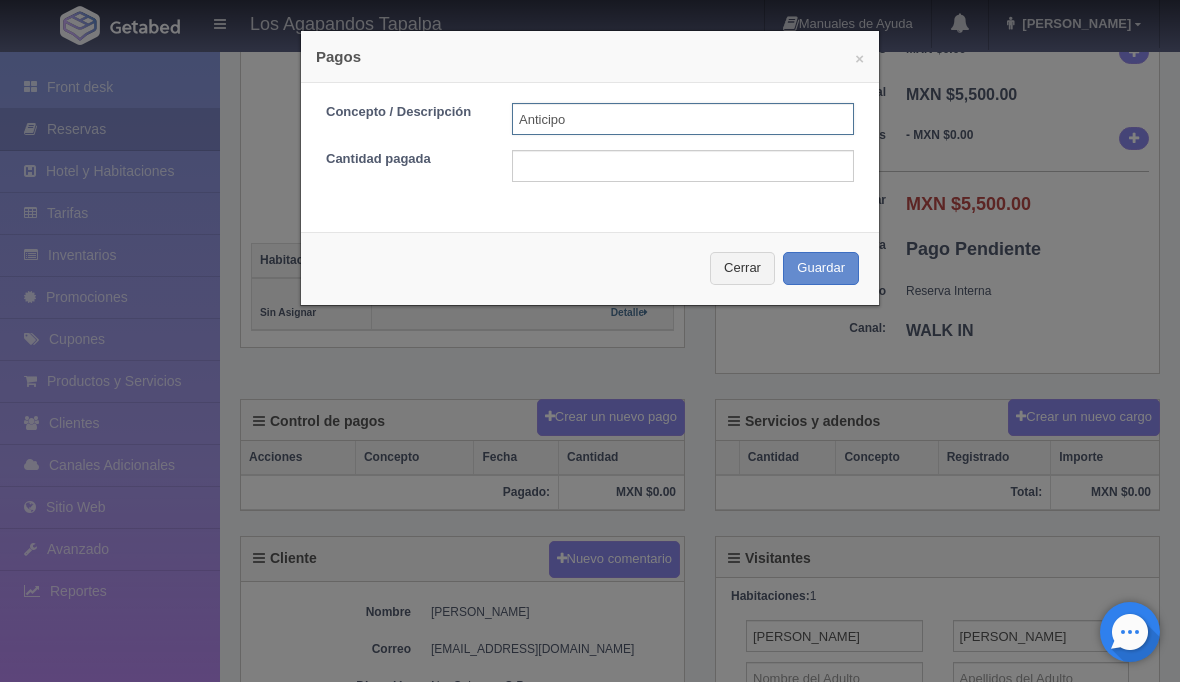 type on "Anticipo" 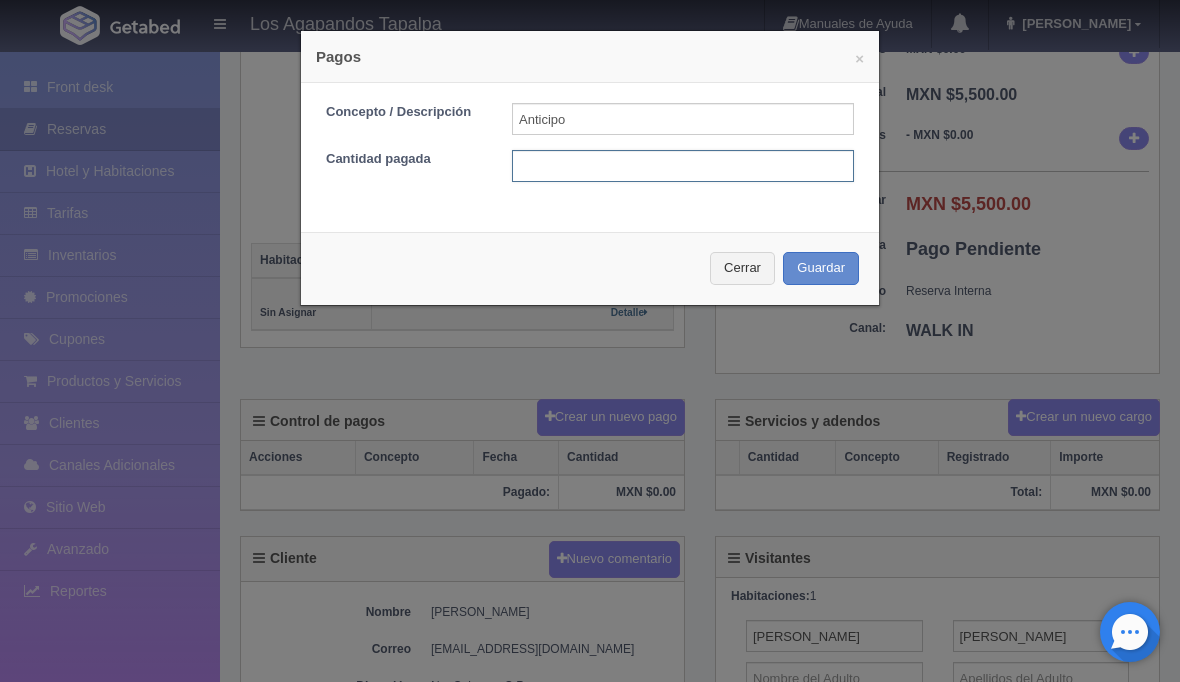 click at bounding box center [683, 166] 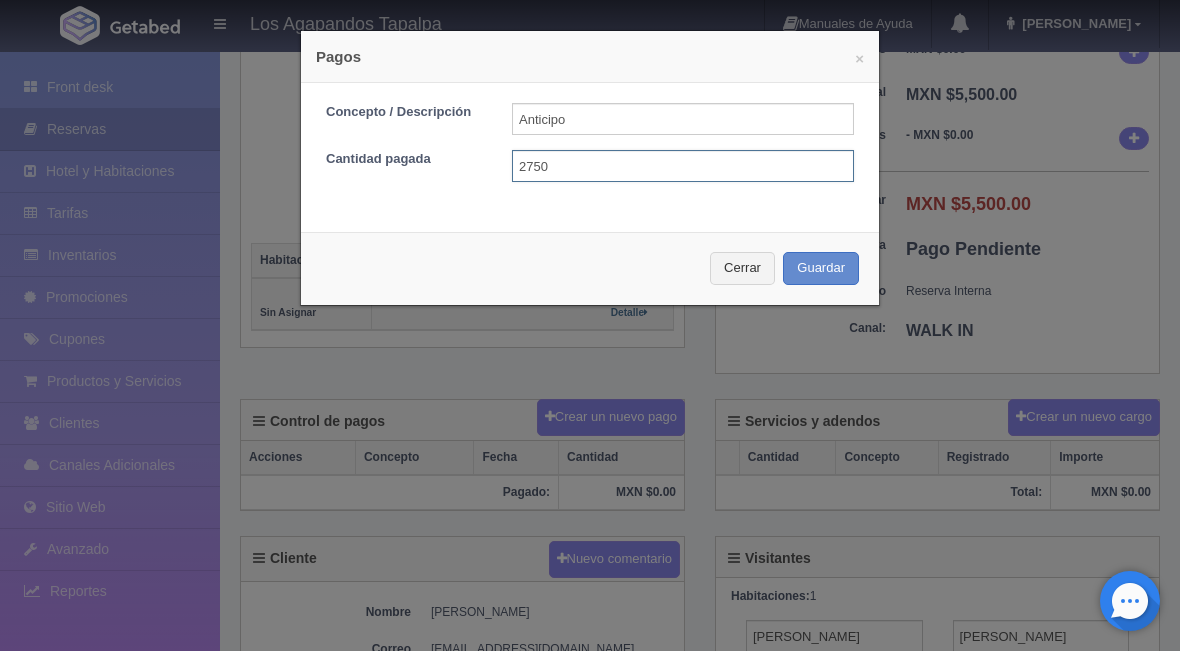 type on "2750" 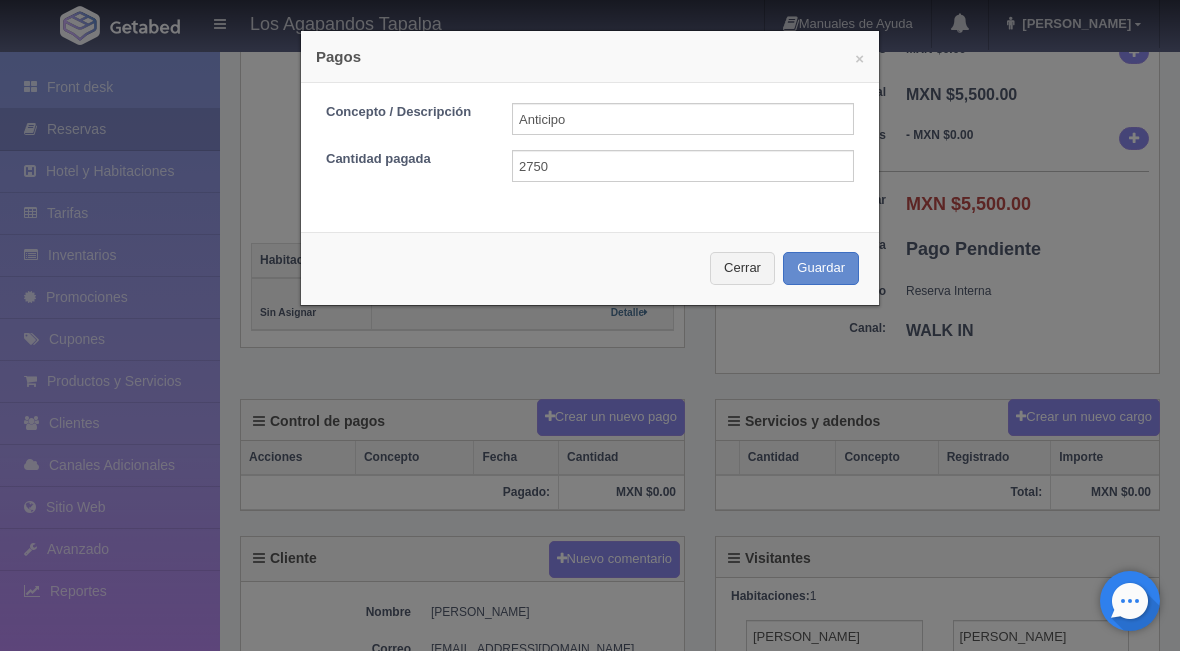click on "Guardar" at bounding box center (821, 268) 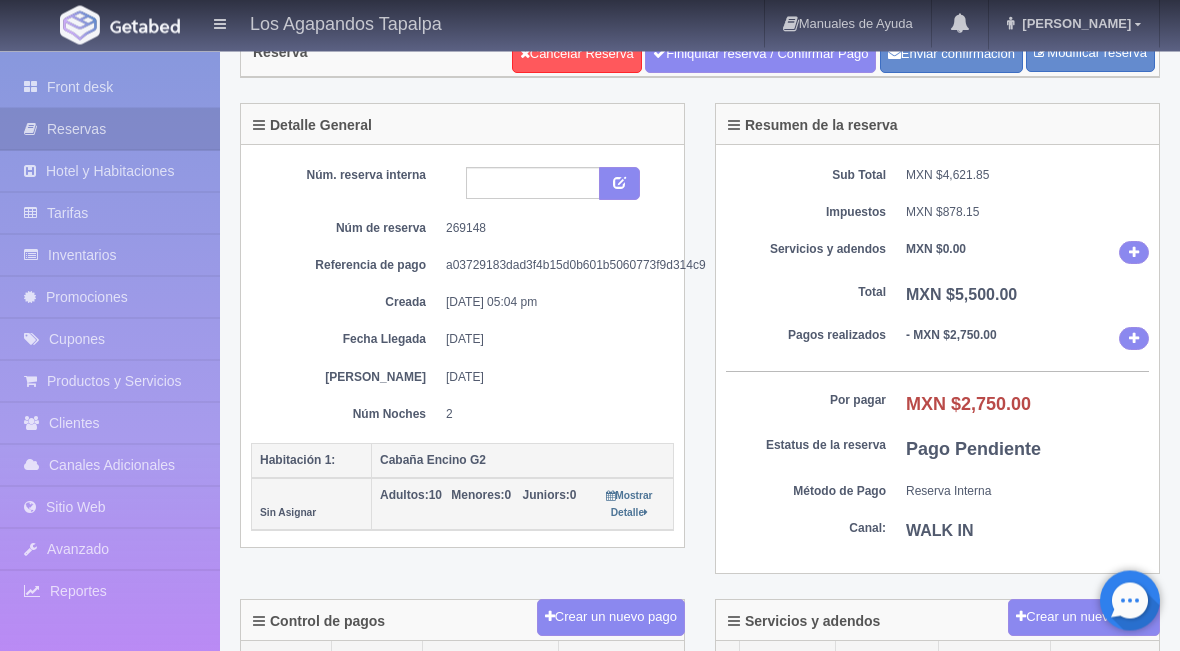 scroll, scrollTop: 0, scrollLeft: 0, axis: both 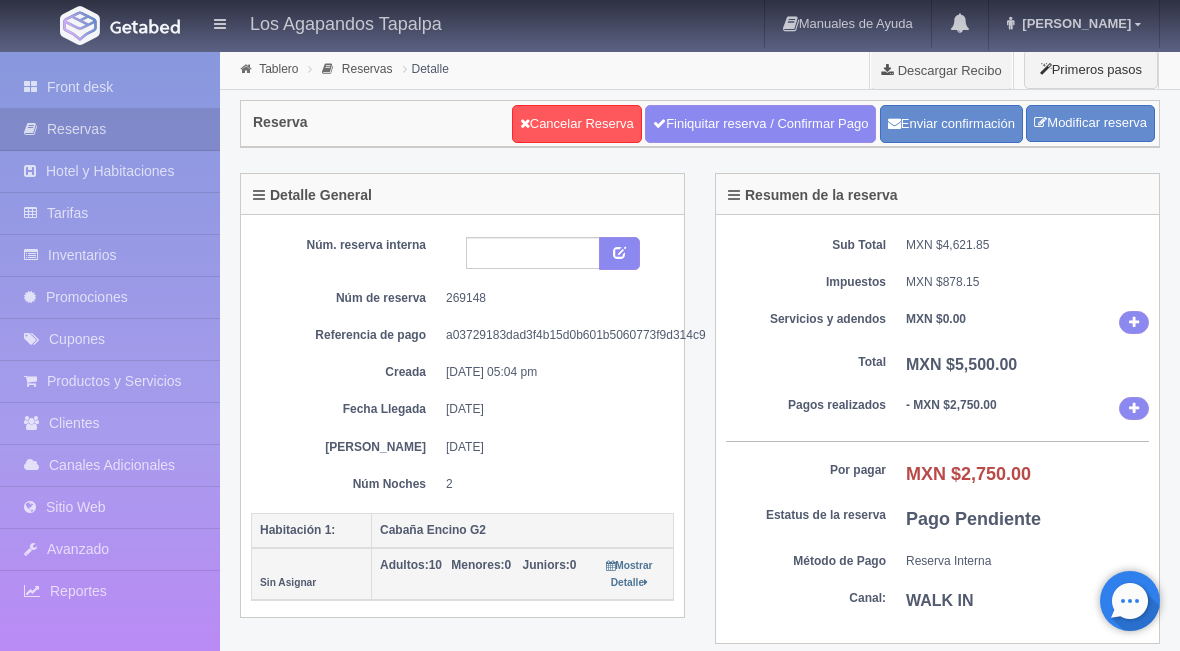 click on "Reservas" at bounding box center [110, 129] 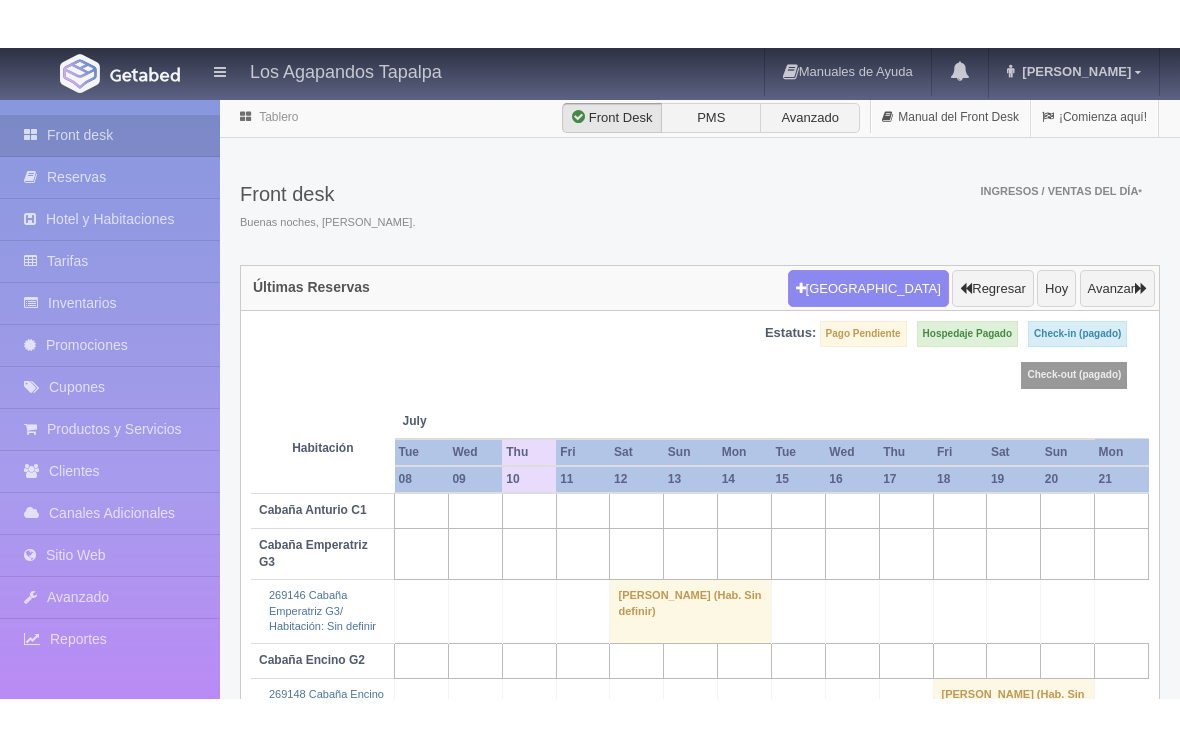 scroll, scrollTop: 0, scrollLeft: 0, axis: both 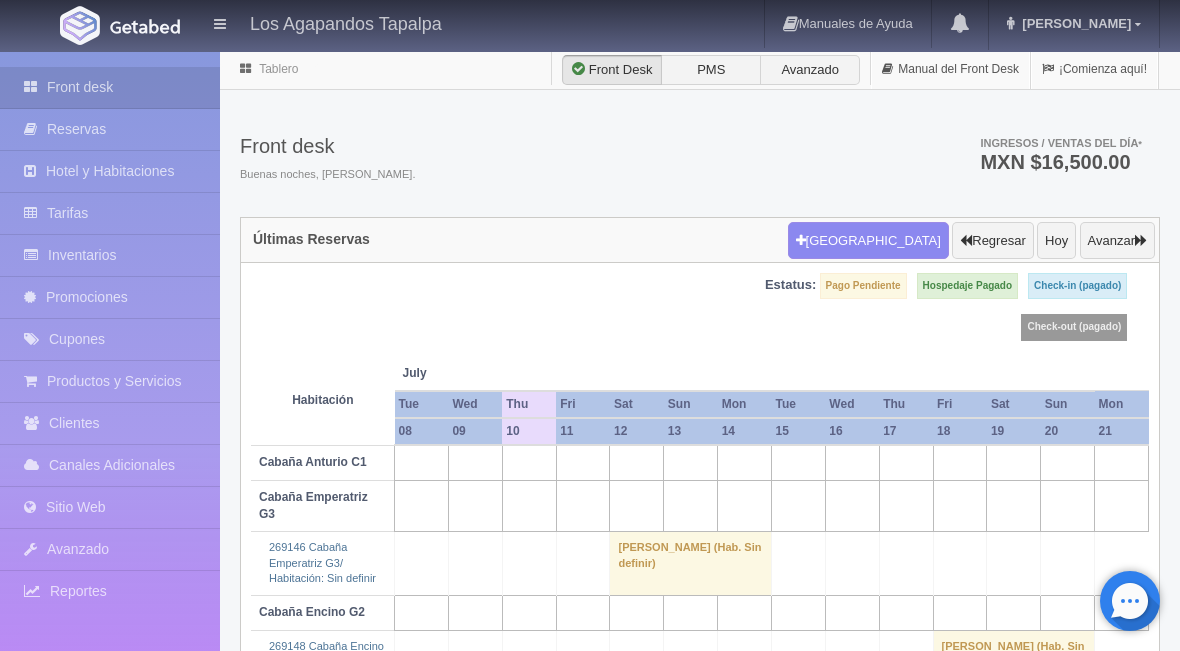 click on "[GEOGRAPHIC_DATA]" at bounding box center (868, 241) 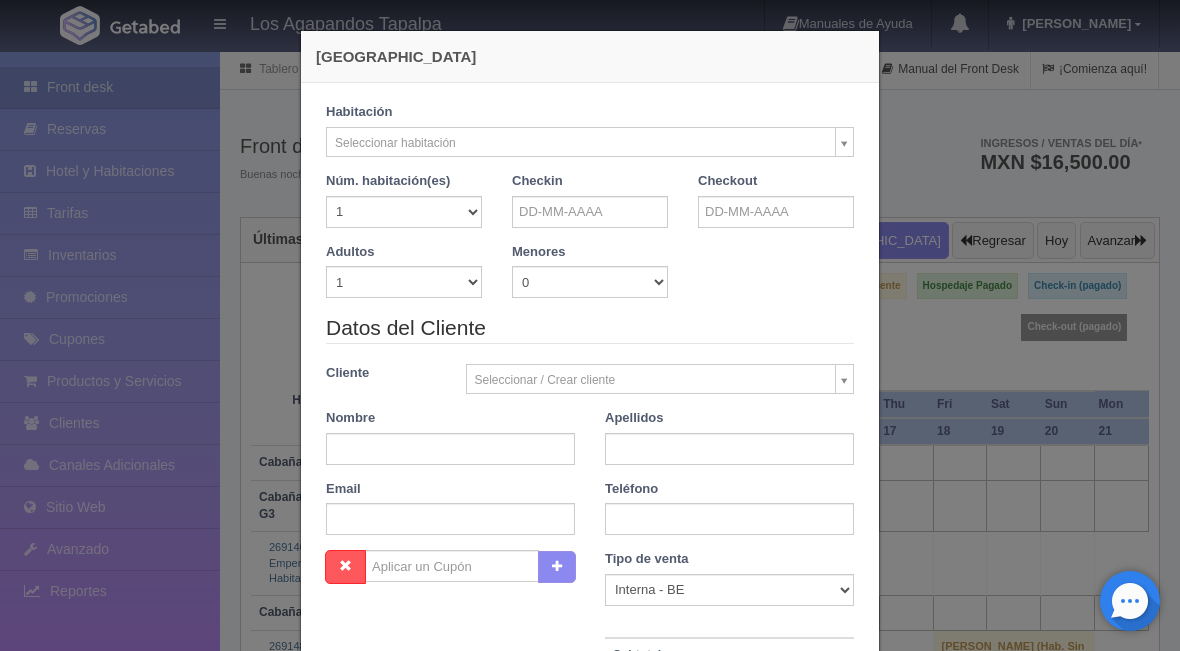 checkbox on "false" 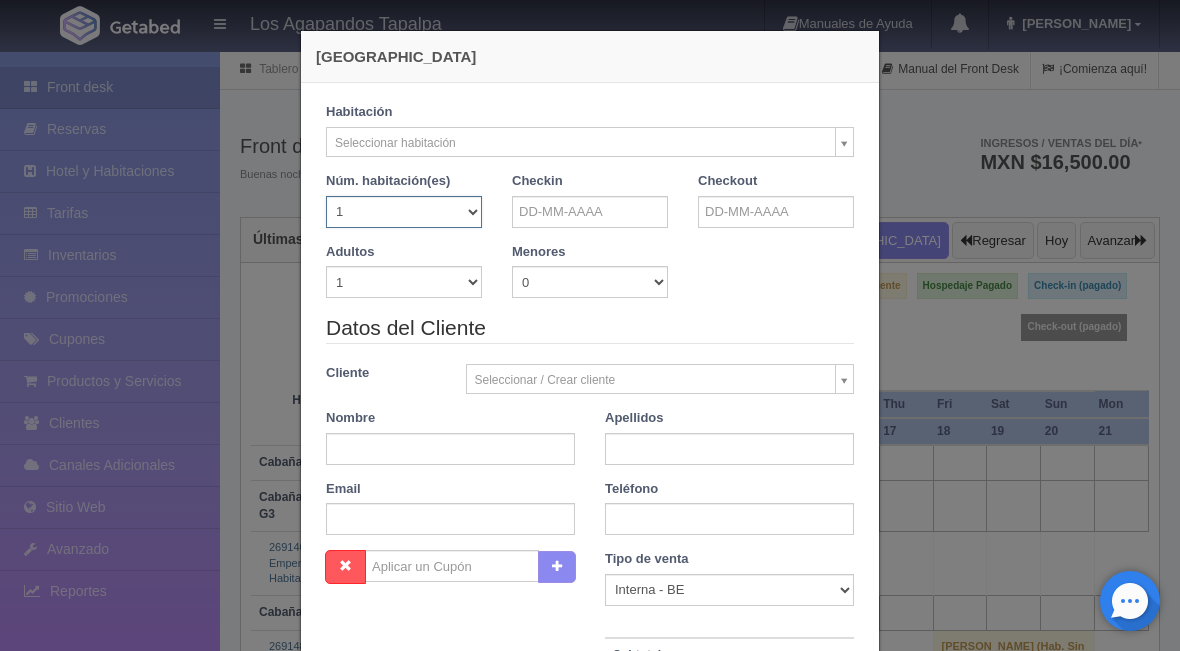 click on "1
2
3
4
5
6
7
8
9
10
11
12
13
14
15
16
17
18
19
20" at bounding box center [404, 212] 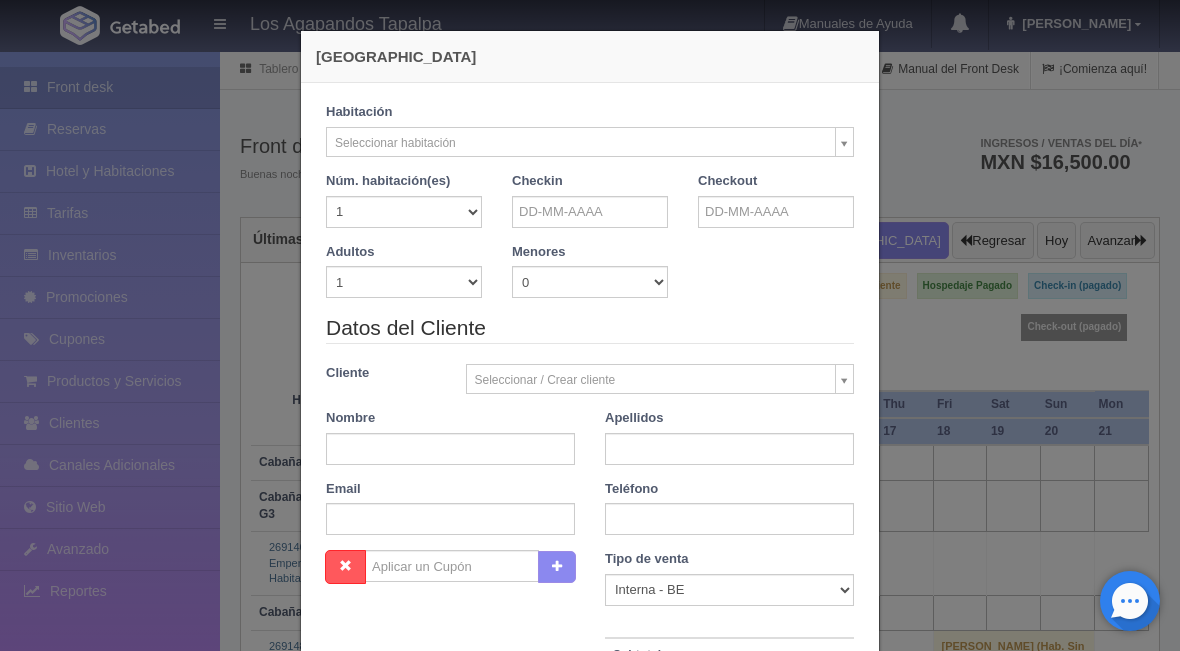 click on "Los Agapandos Tapalpa
Manuales de Ayuda
Actualizaciones recientes
Ana Pau
Mi Perfil
Salir / Log Out
Procesando...
Front desk
Reservas
Hotel y Habitaciones
Tarifas
Inventarios
Promociones
Cupones
Productos y Servicios
Clientes
Canales Adicionales
Facebook Fan Page" at bounding box center (590, 503) 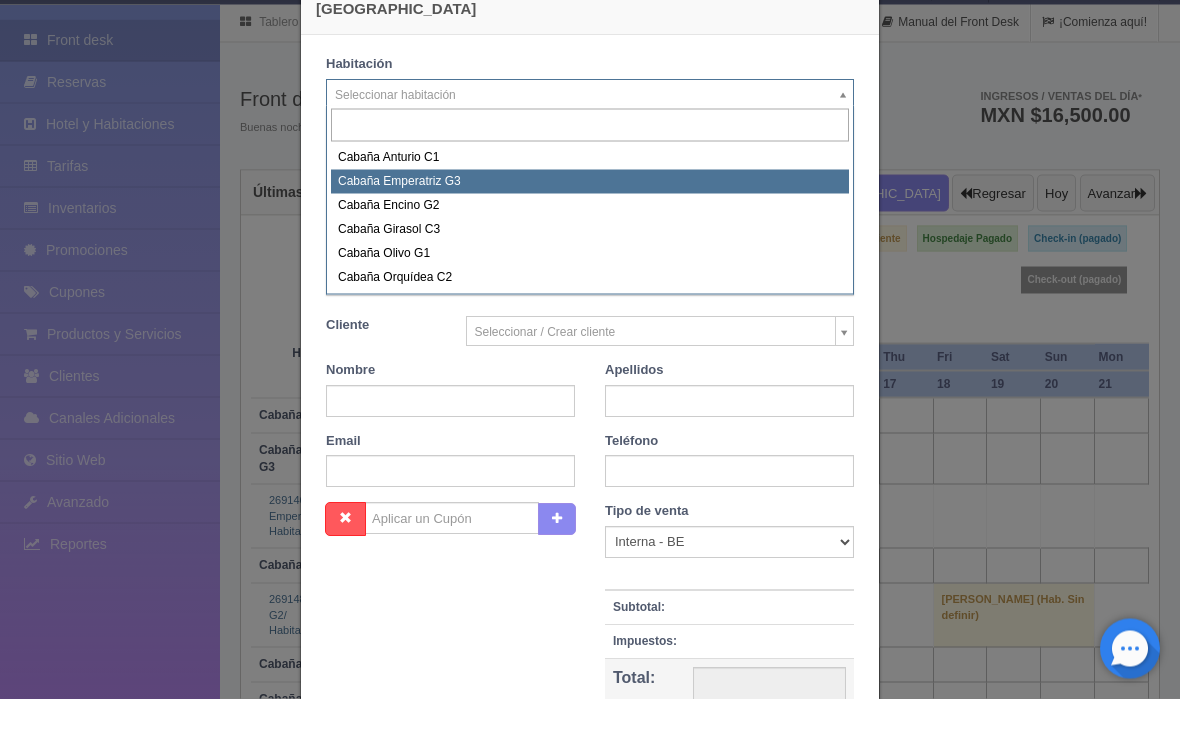 select on "2273" 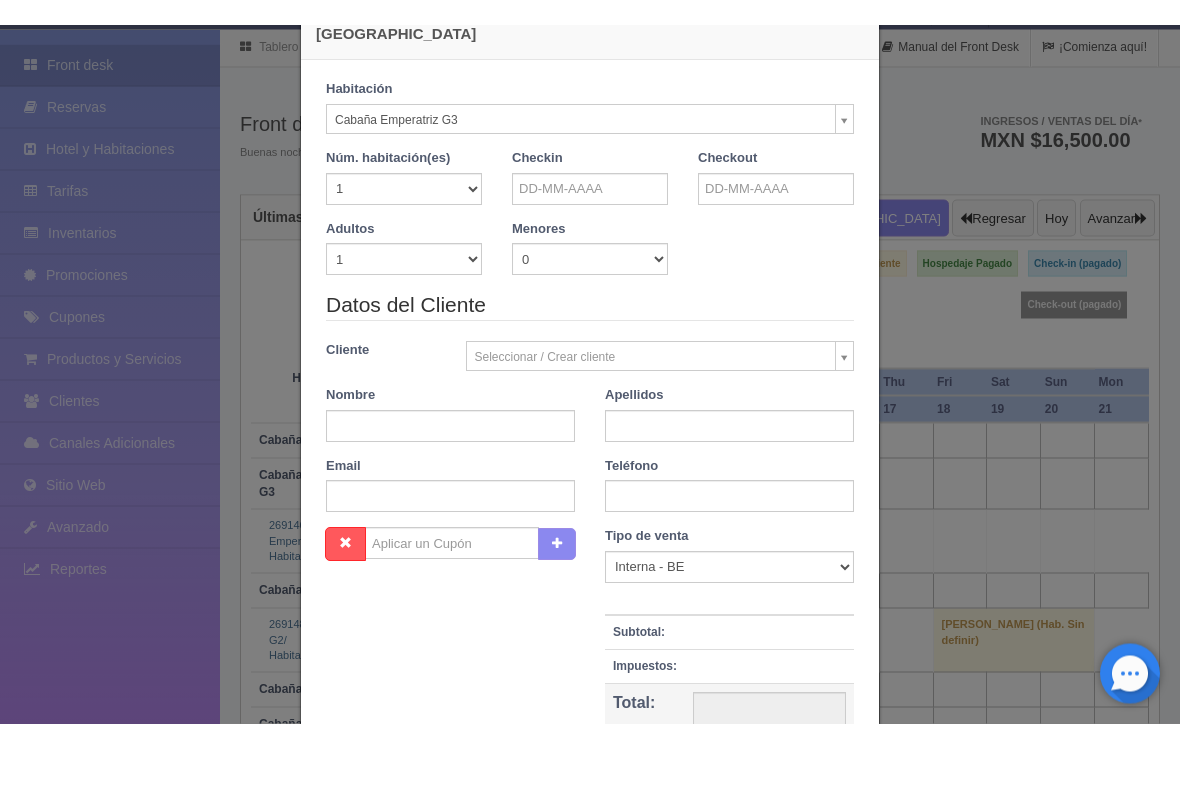 scroll, scrollTop: 48, scrollLeft: 0, axis: vertical 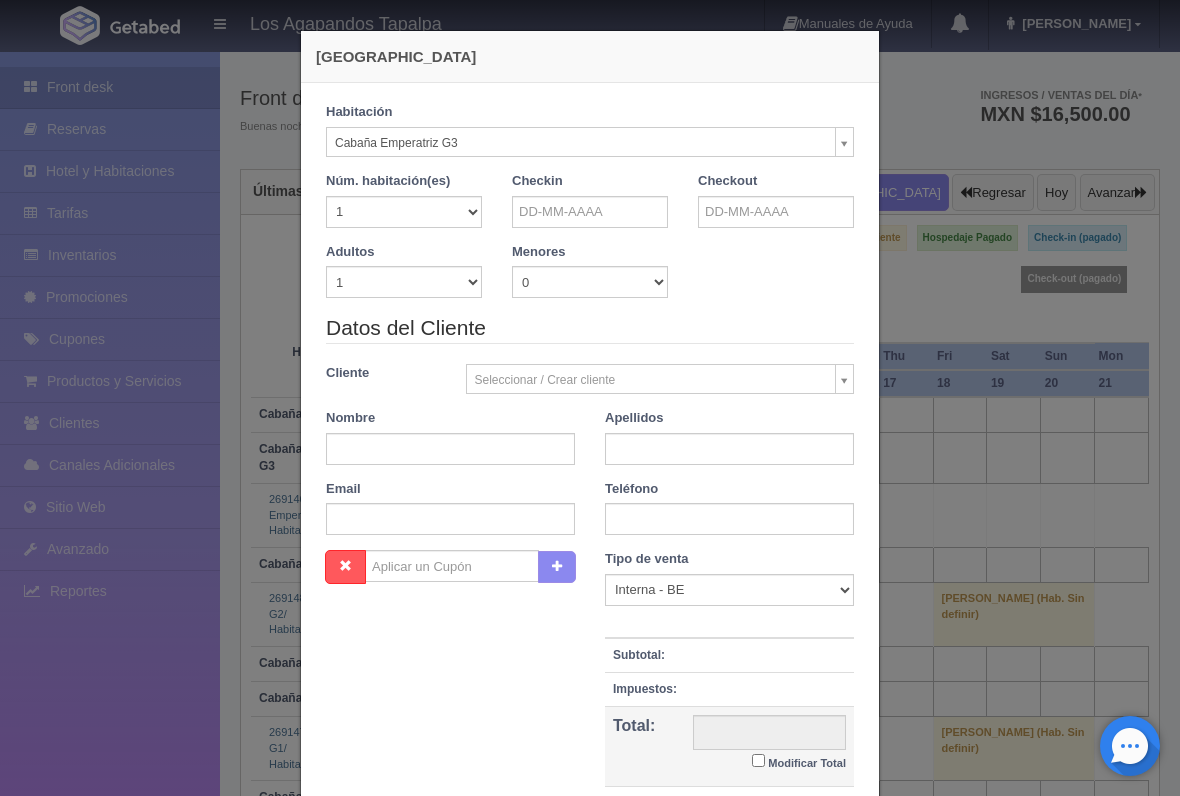 checkbox on "false" 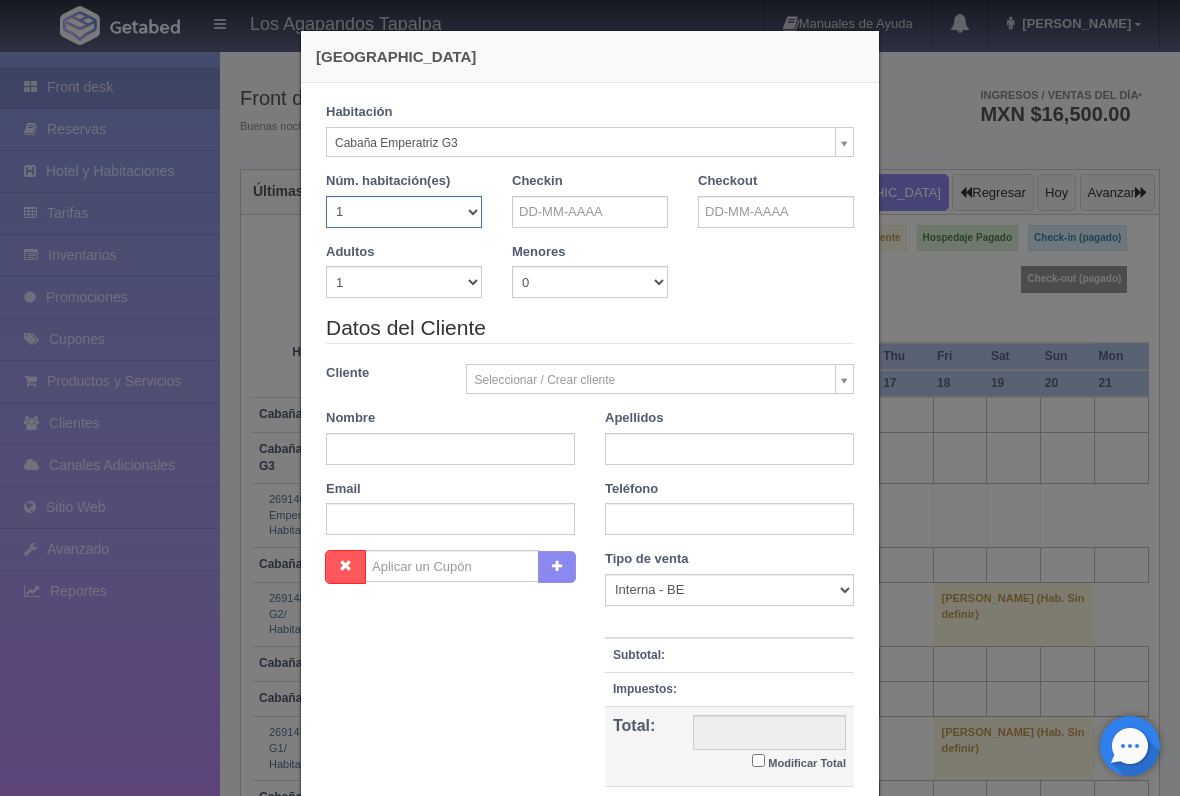click on "1
2
3
4
5
6
7
8
9
10
11
12
13
14
15
16
17
18
19
20" at bounding box center (404, 212) 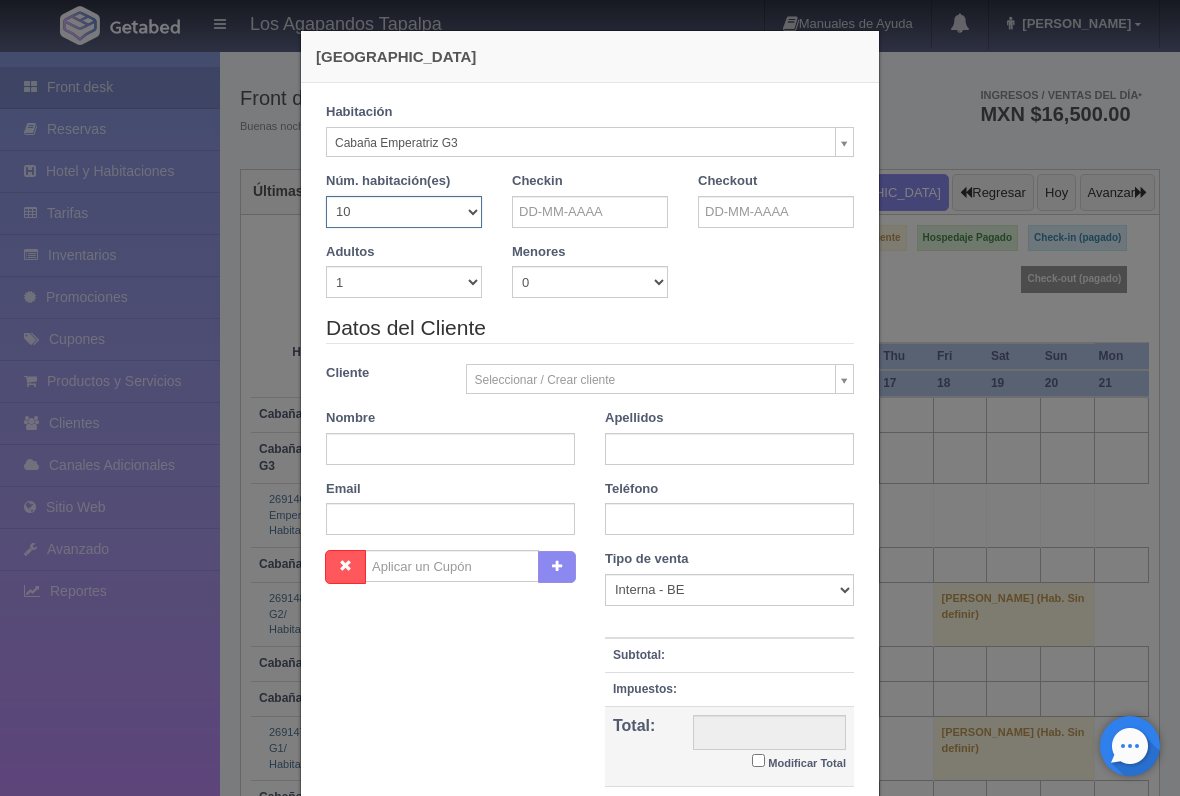 checkbox on "false" 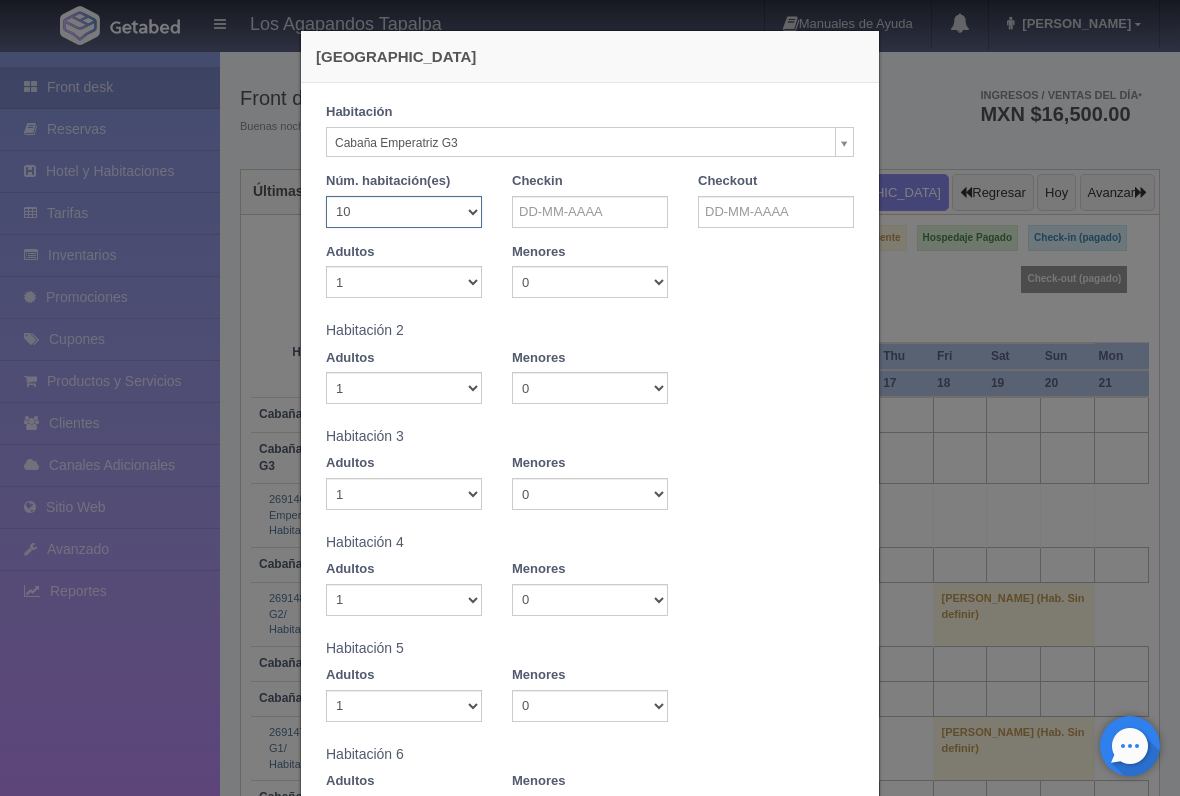 click on "1
2
3
4
5
6
7
8
9
10
11
12
13
14
15
16
17
18
19
20" at bounding box center (404, 212) 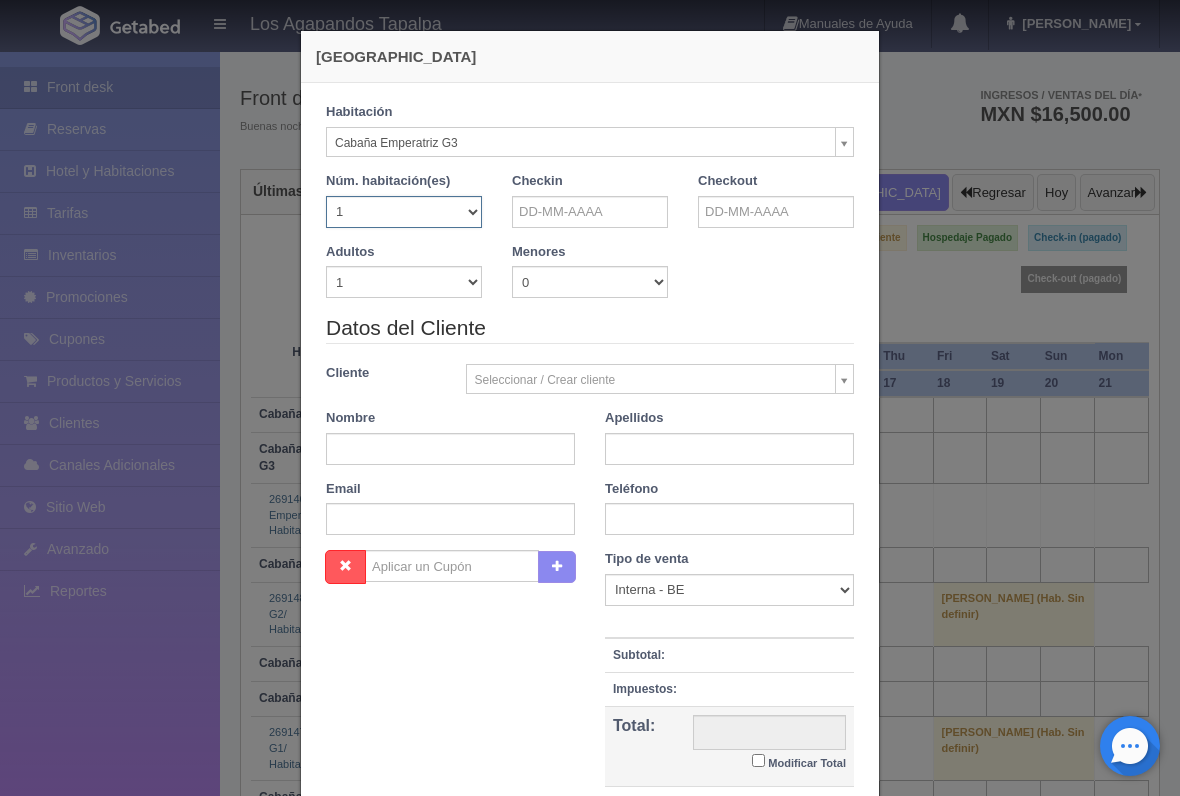 checkbox on "false" 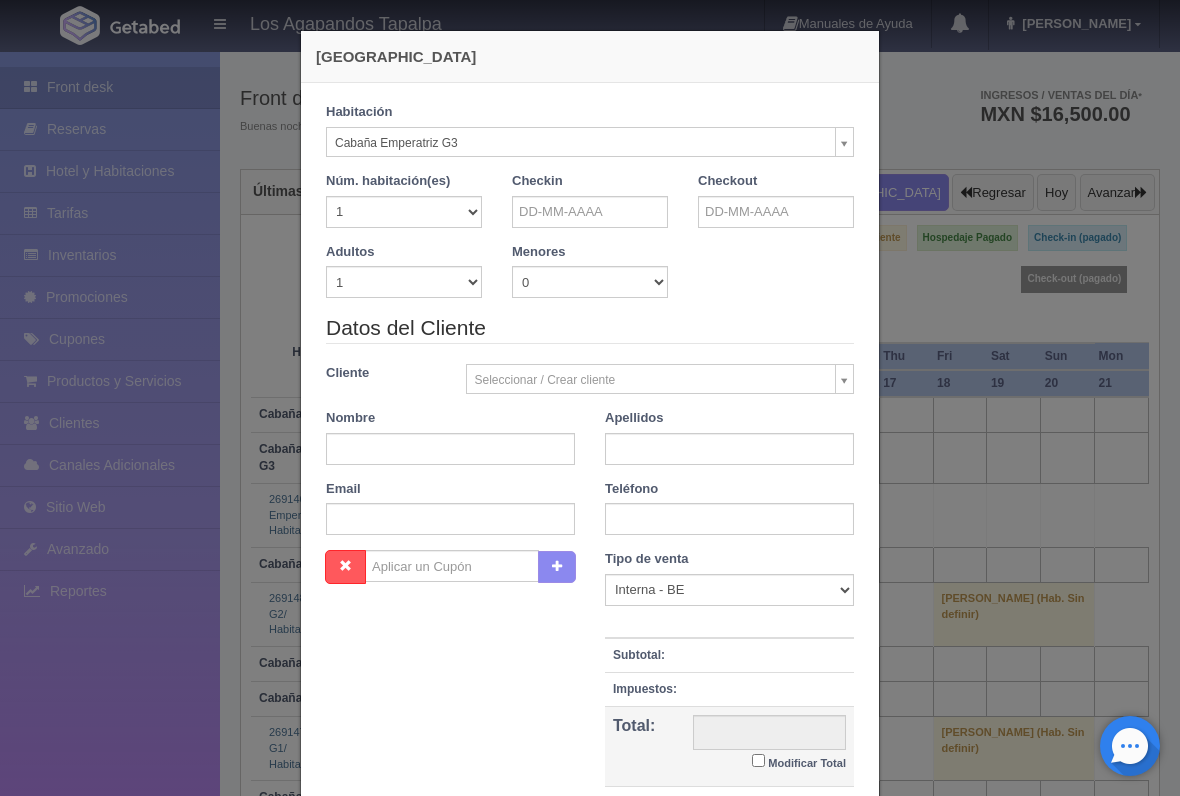 click on "1
2
3
4
5
6
7
8
9
10" at bounding box center [404, 282] 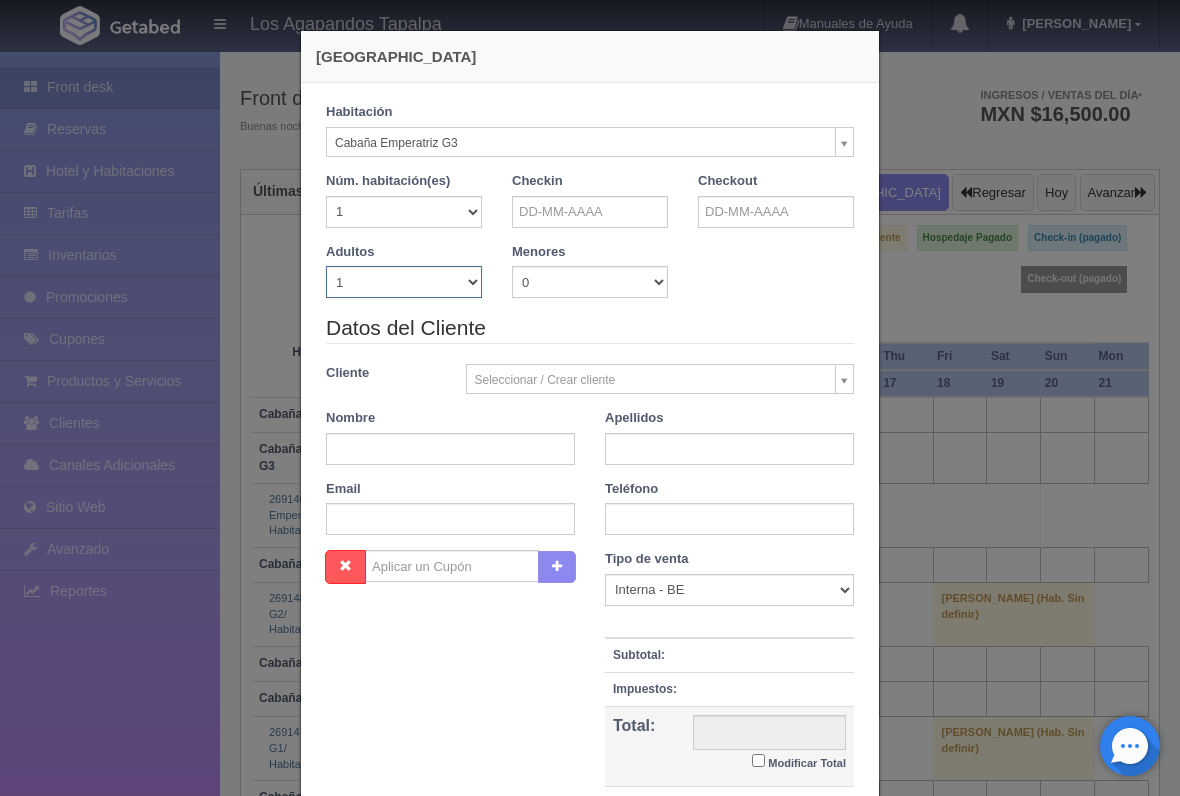 select on "10" 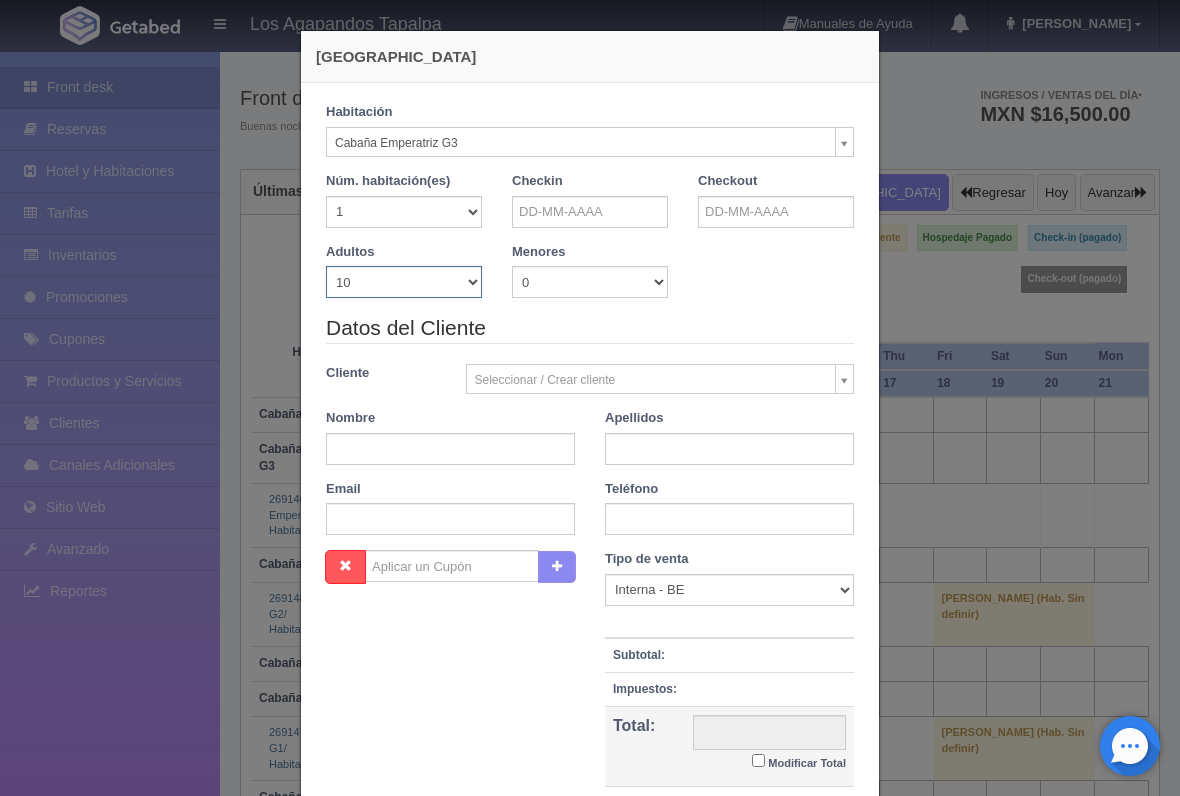 checkbox on "false" 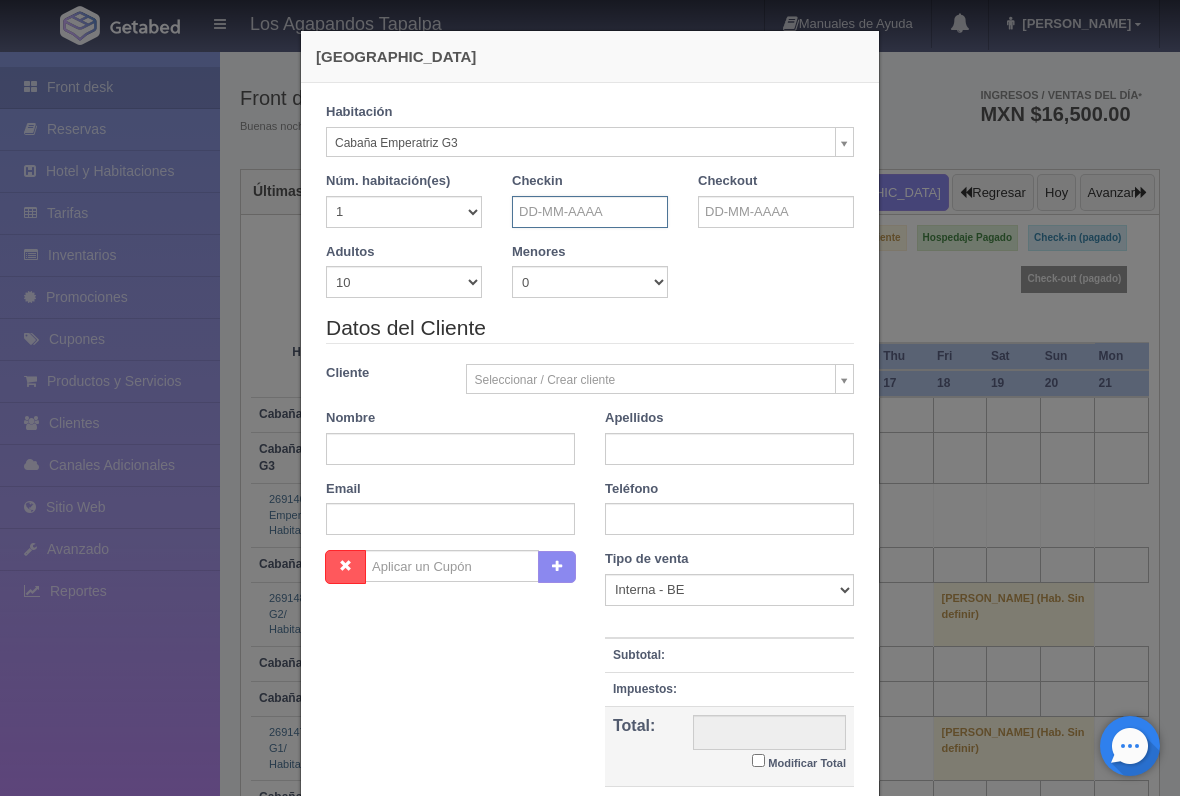 click at bounding box center [590, 212] 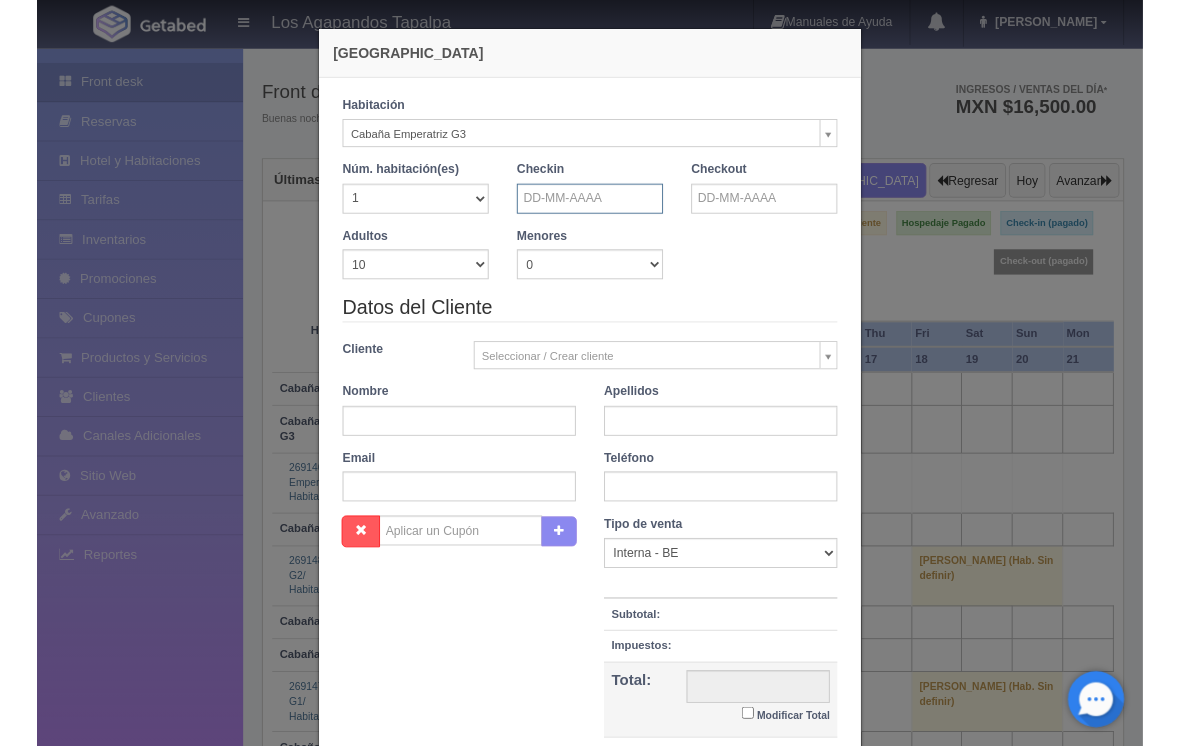 scroll, scrollTop: 47, scrollLeft: 0, axis: vertical 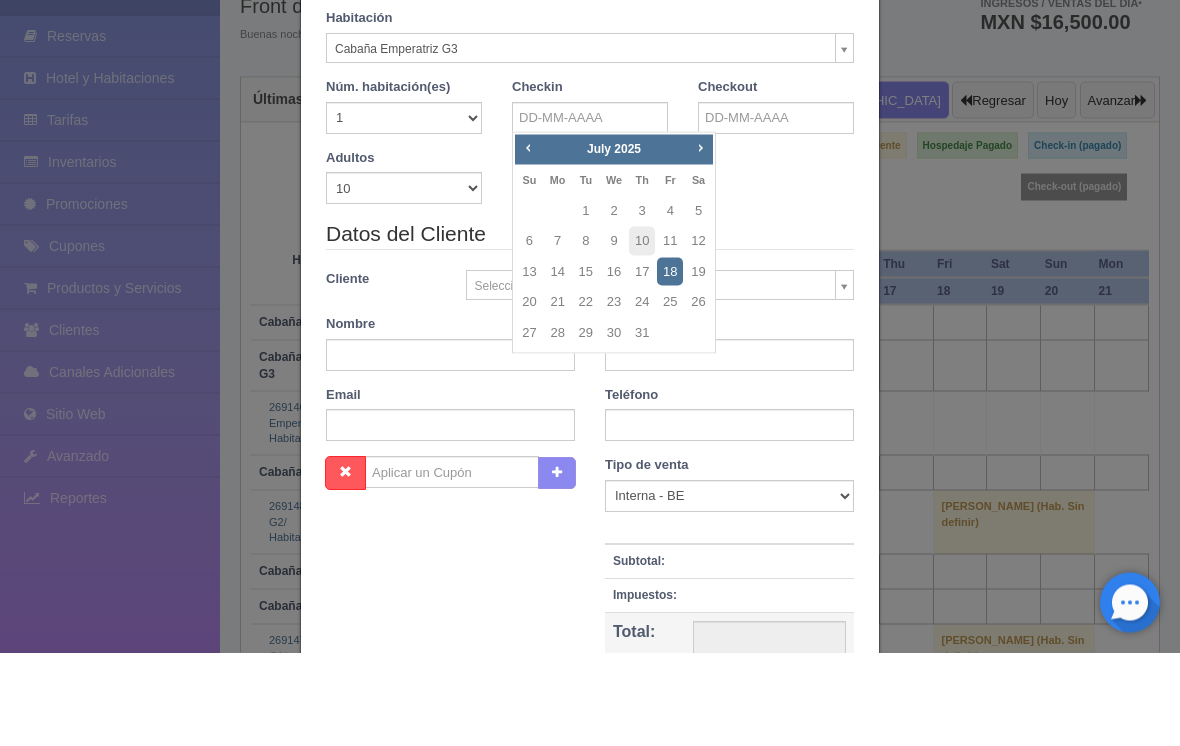 click on "18" at bounding box center (670, 365) 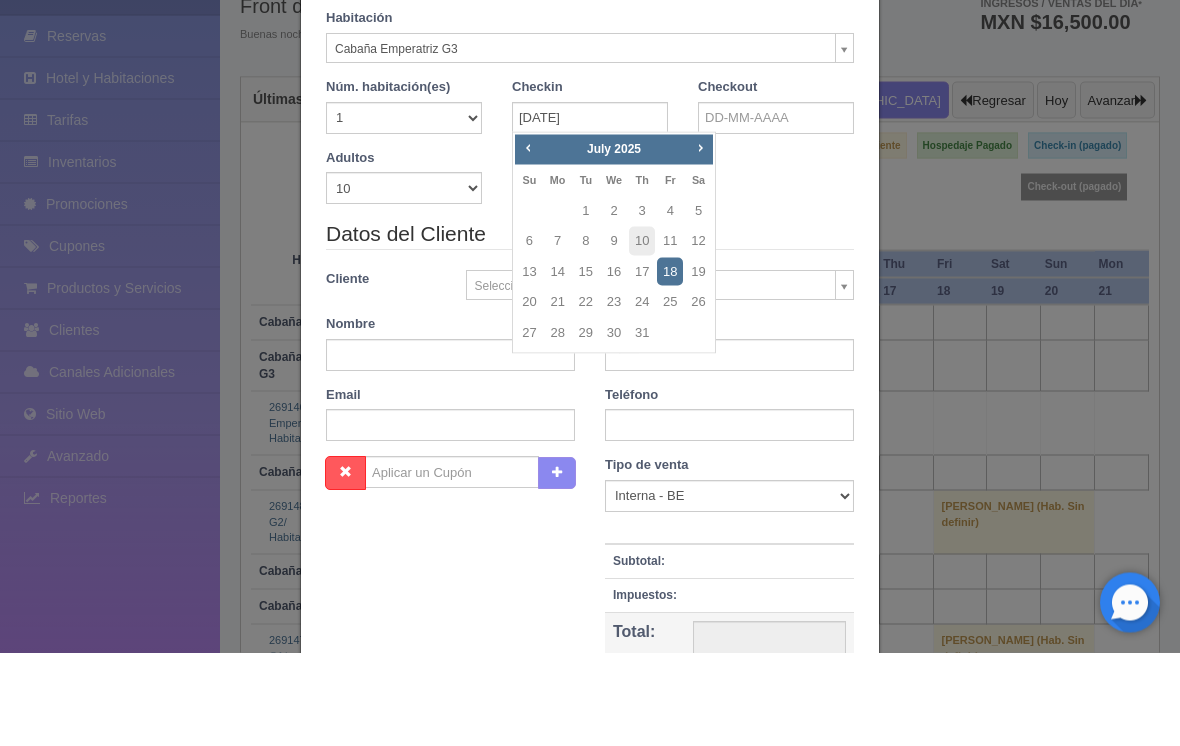scroll, scrollTop: 141, scrollLeft: 0, axis: vertical 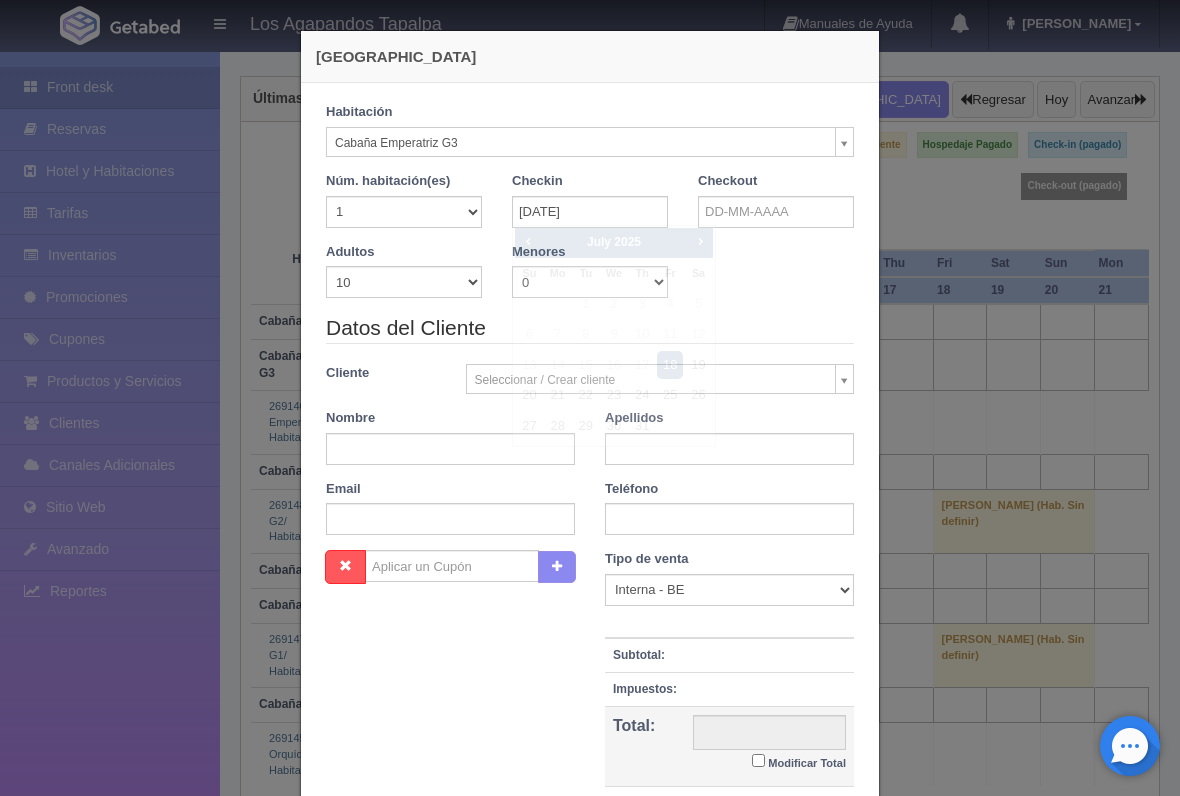 checkbox on "false" 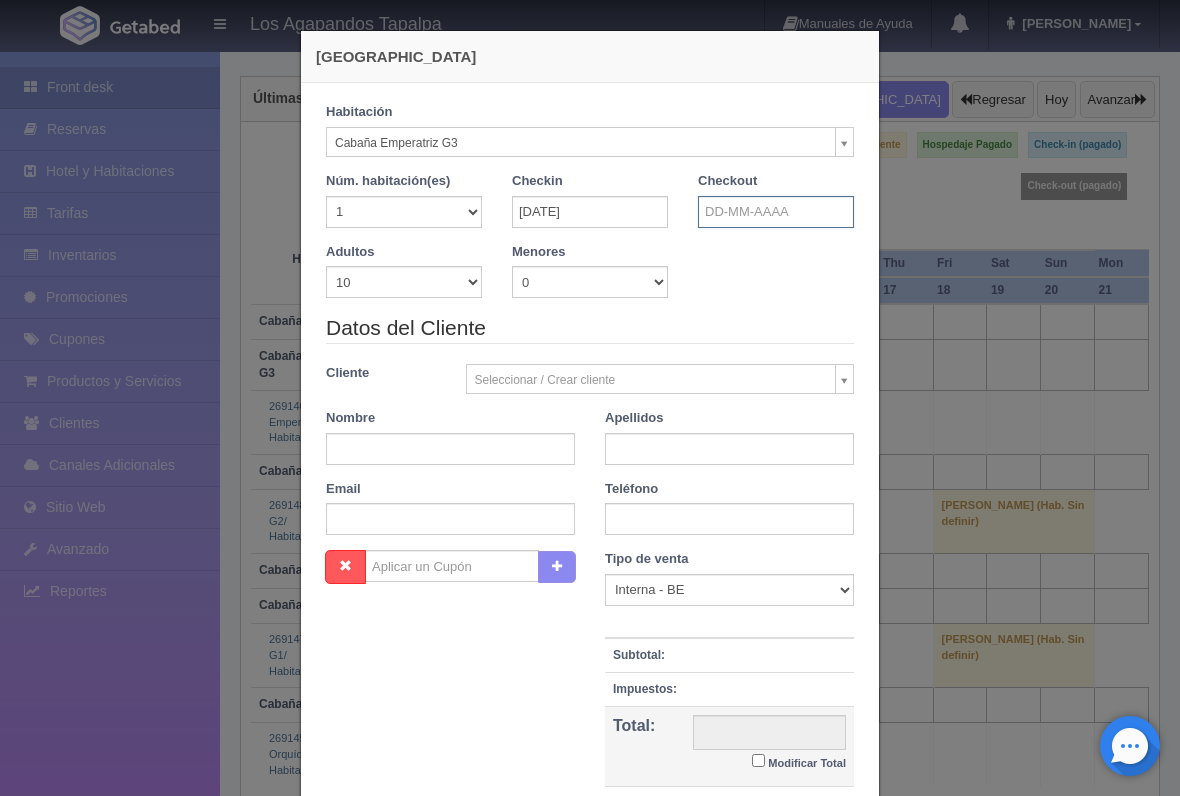 click at bounding box center [776, 212] 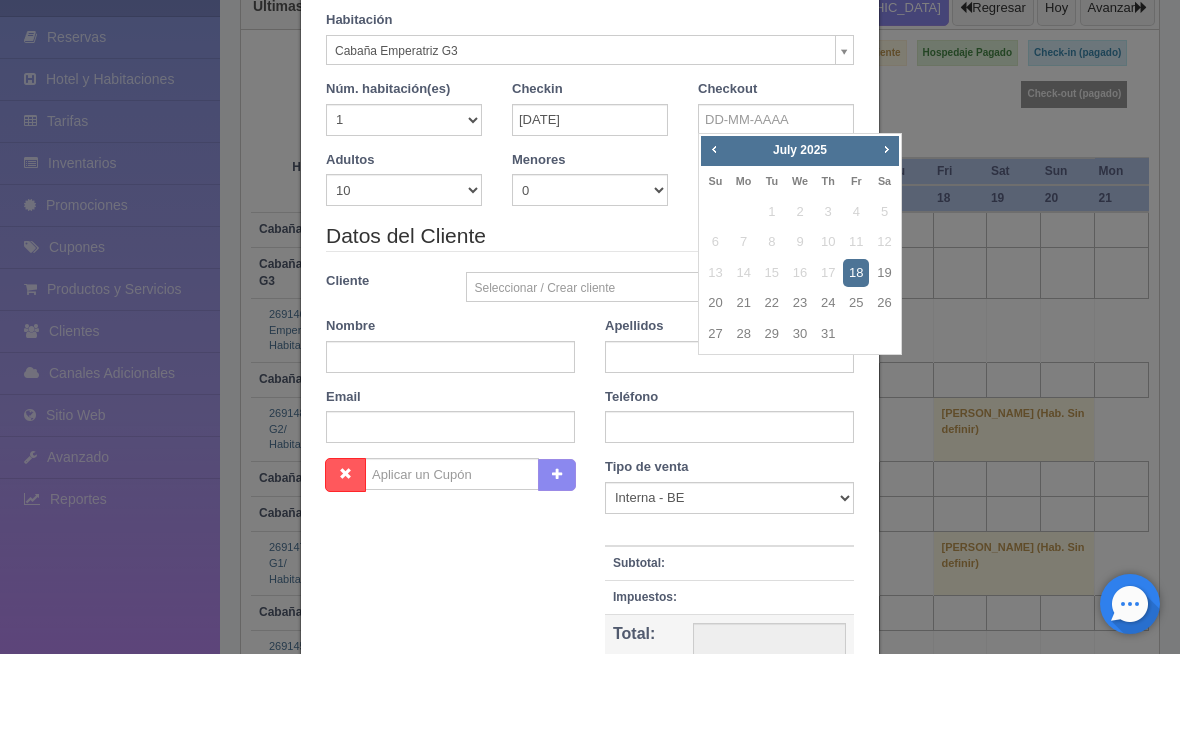 click on "20" at bounding box center (715, 395) 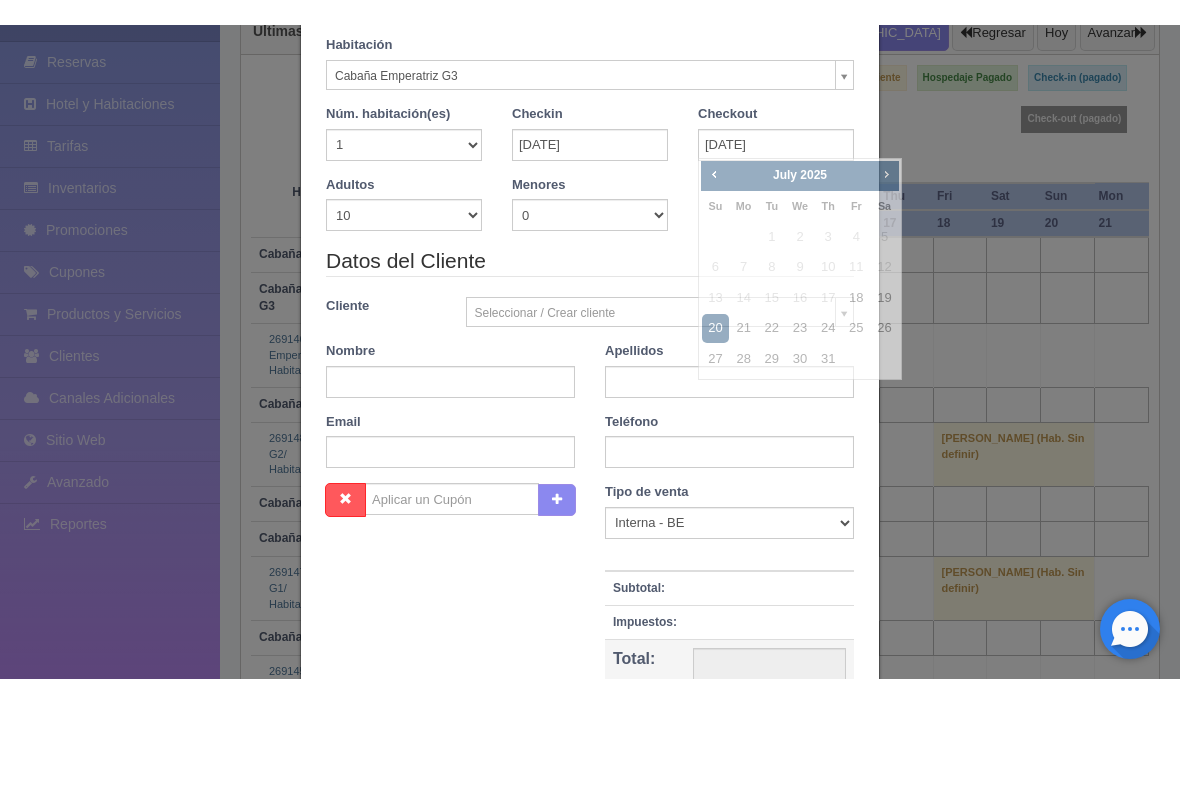 scroll, scrollTop: 163, scrollLeft: 0, axis: vertical 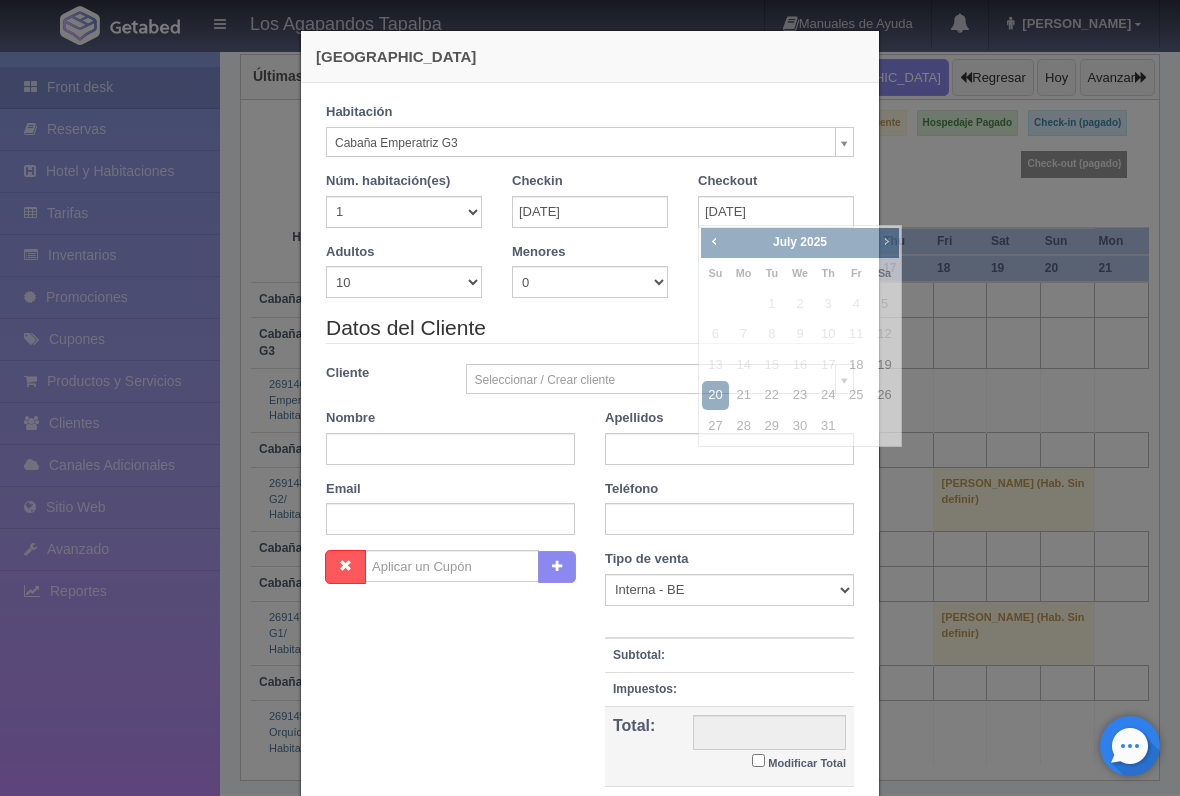 checkbox on "false" 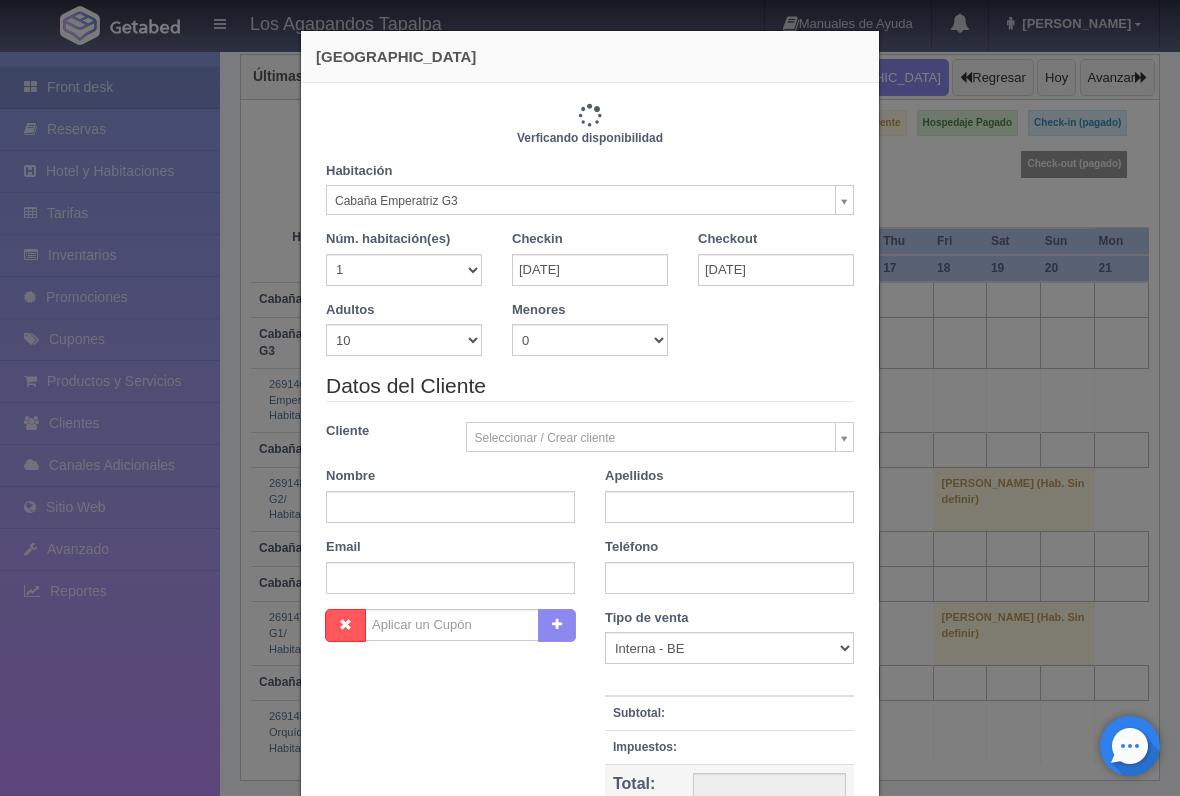 type on "8400.00" 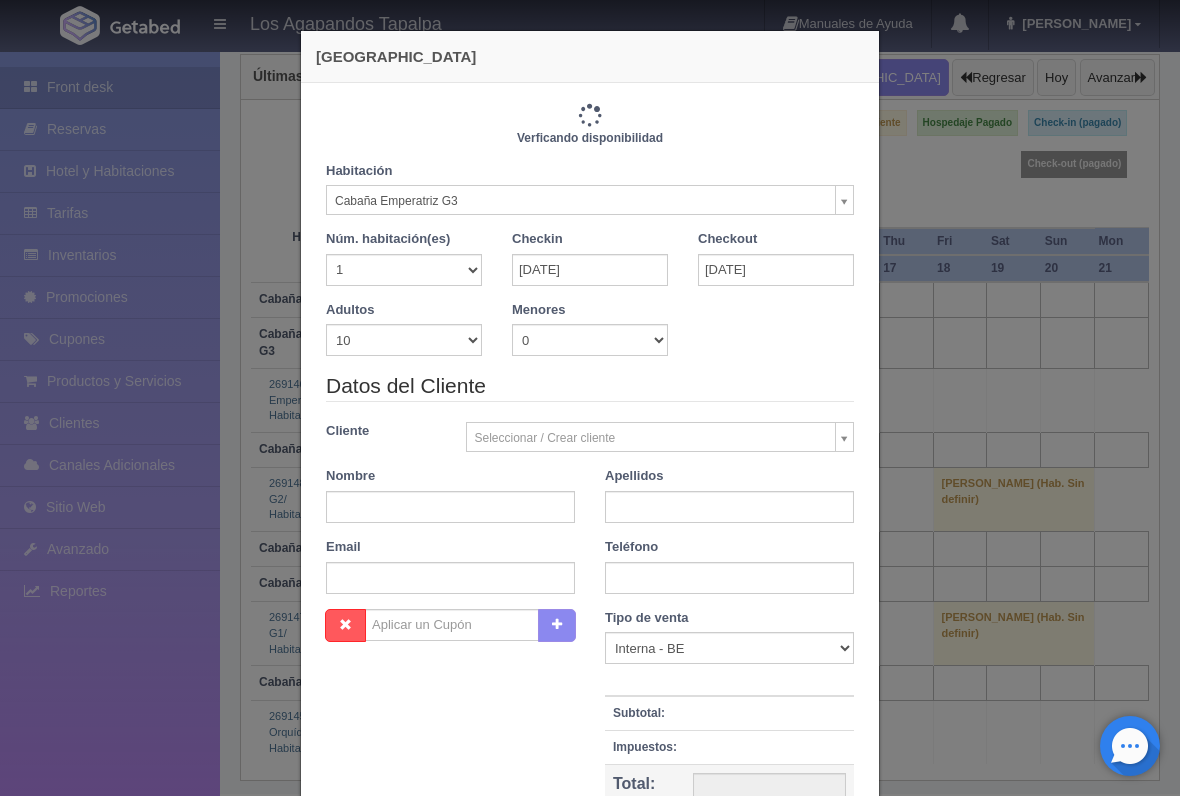 checkbox on "false" 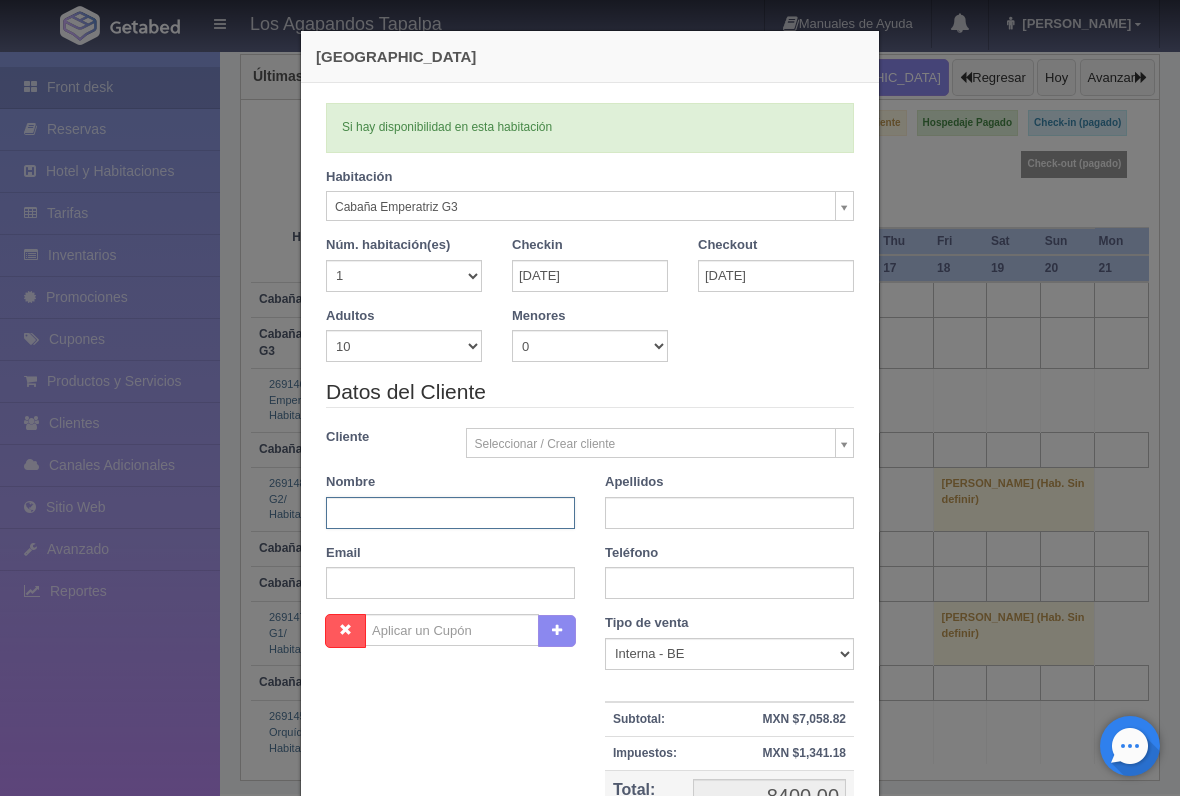 click at bounding box center [450, 513] 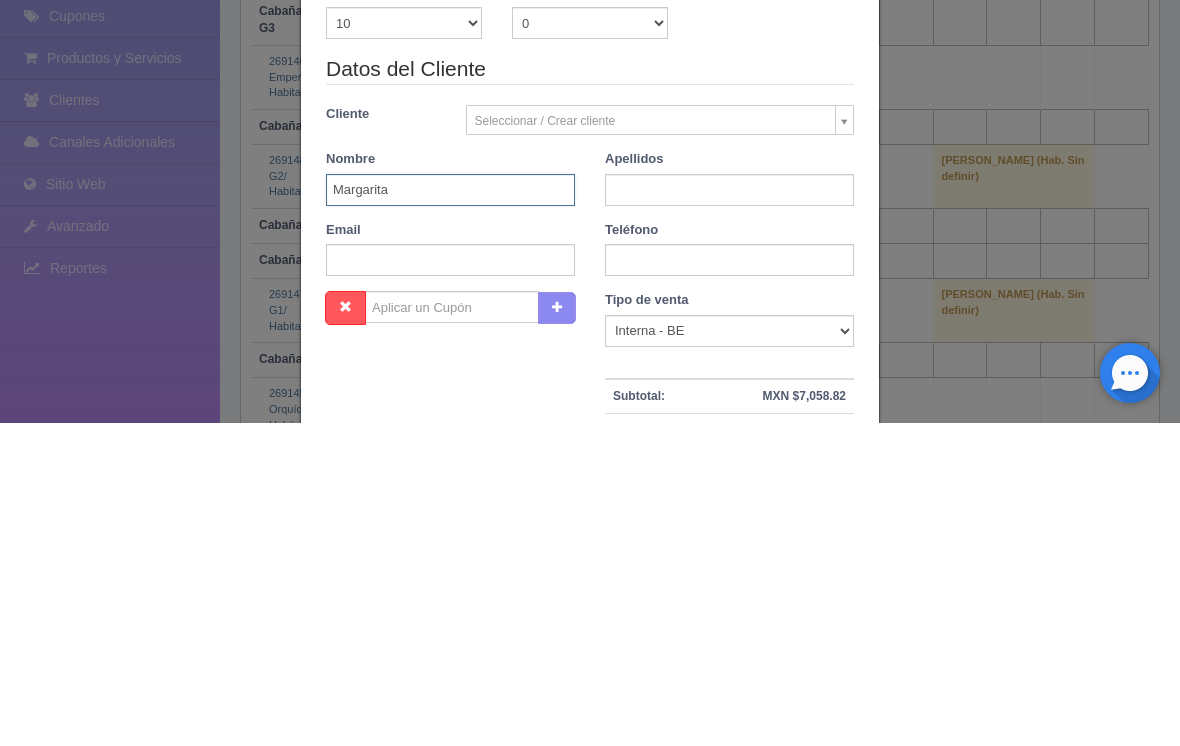 type on "Margarita" 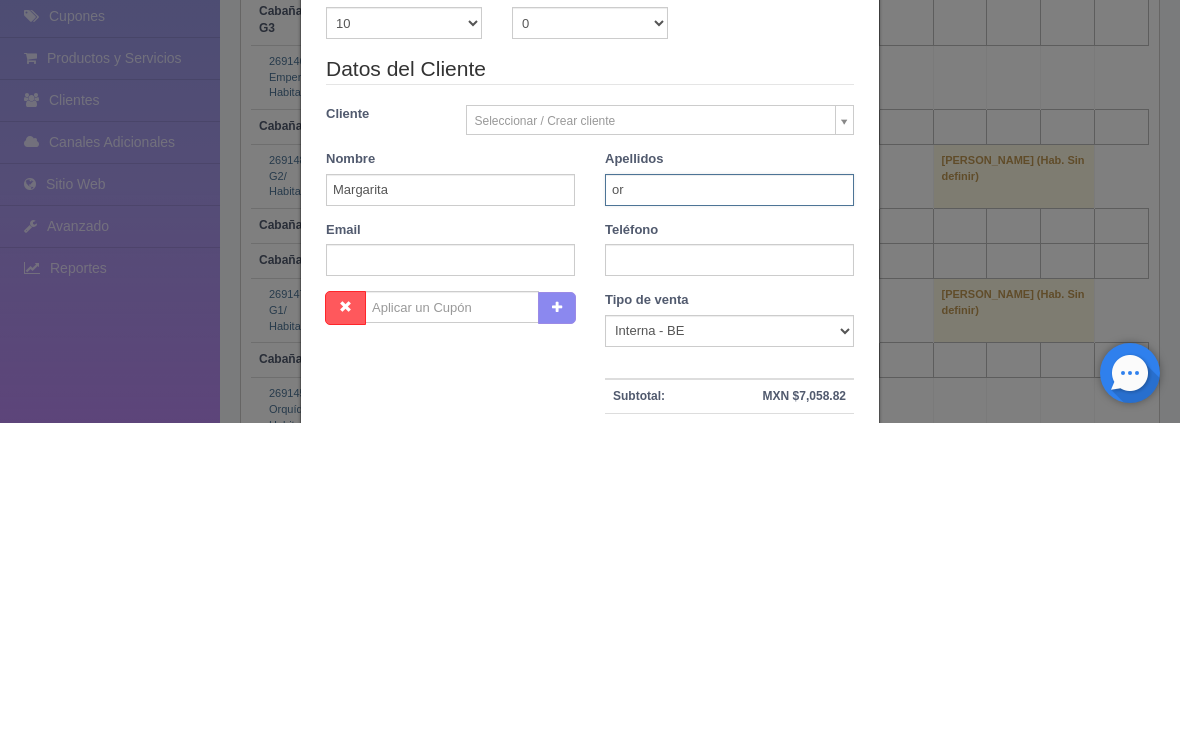 type on "o" 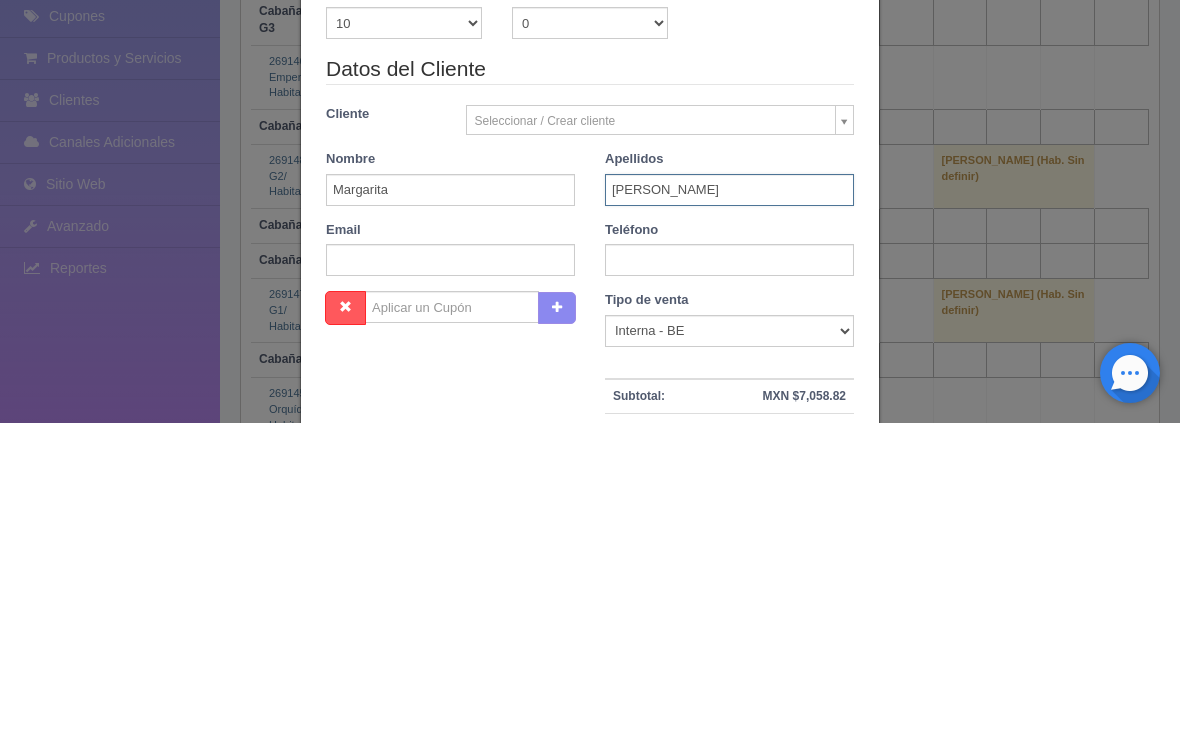 type on "Ortega" 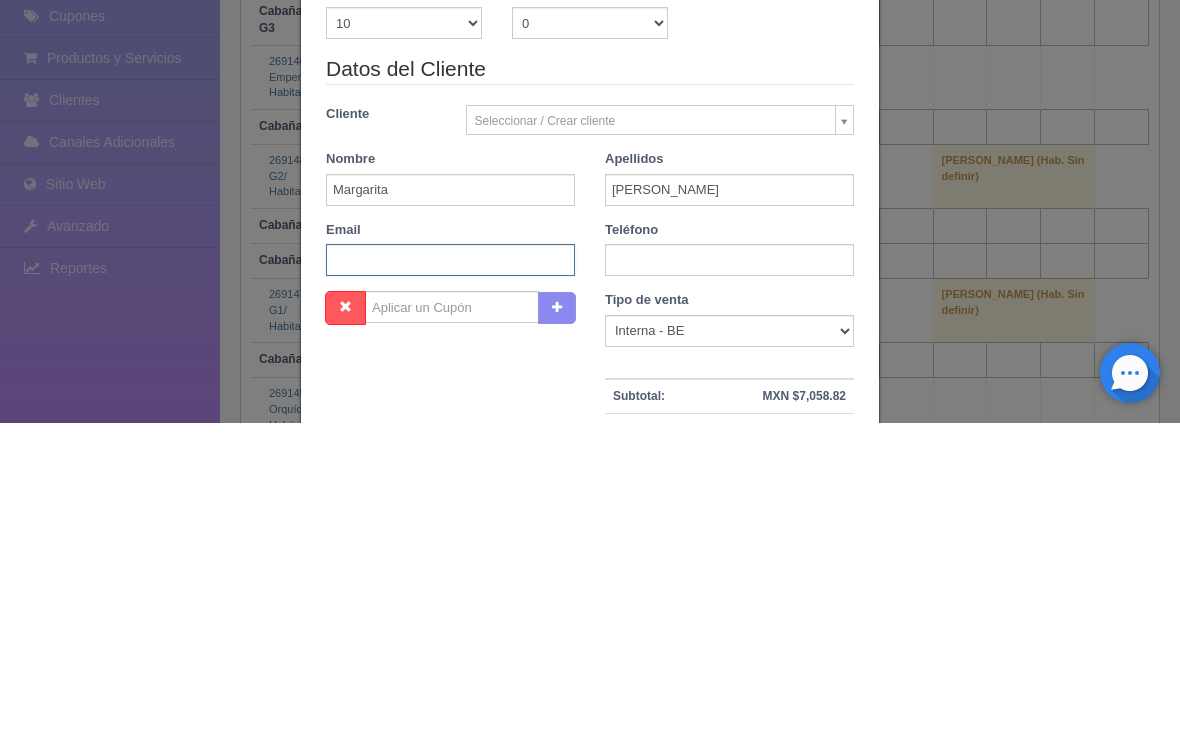 click at bounding box center [450, 583] 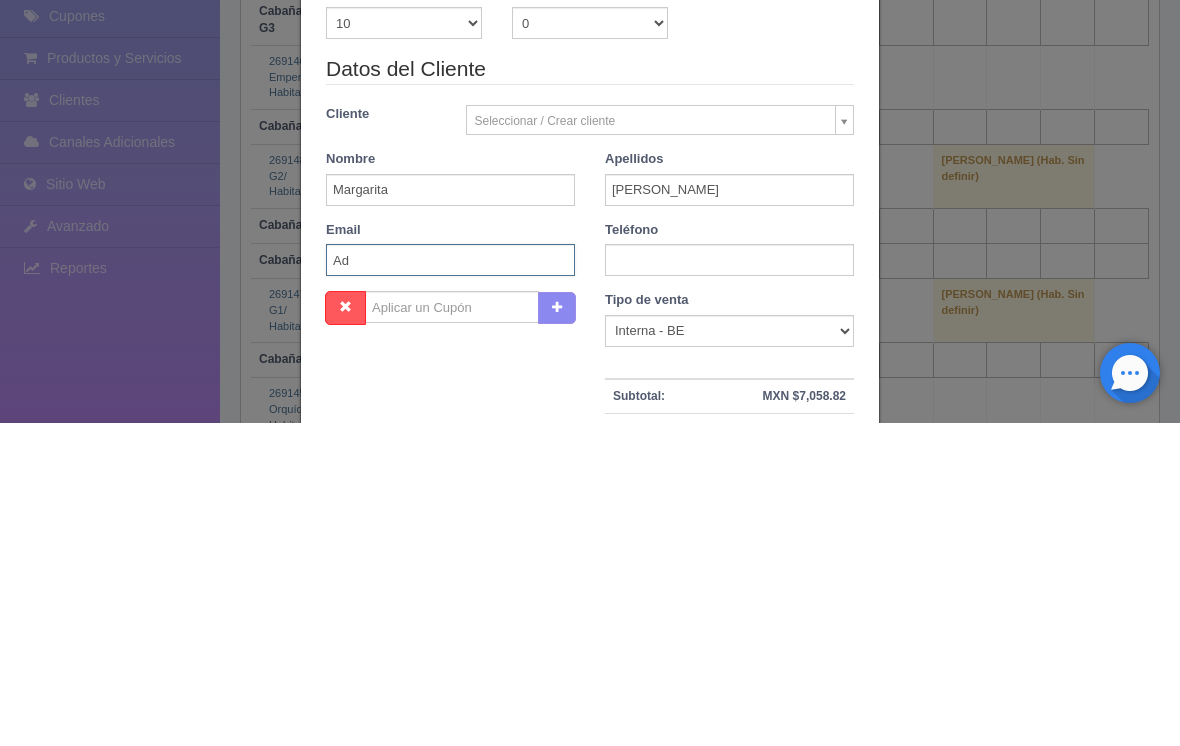 type on "A" 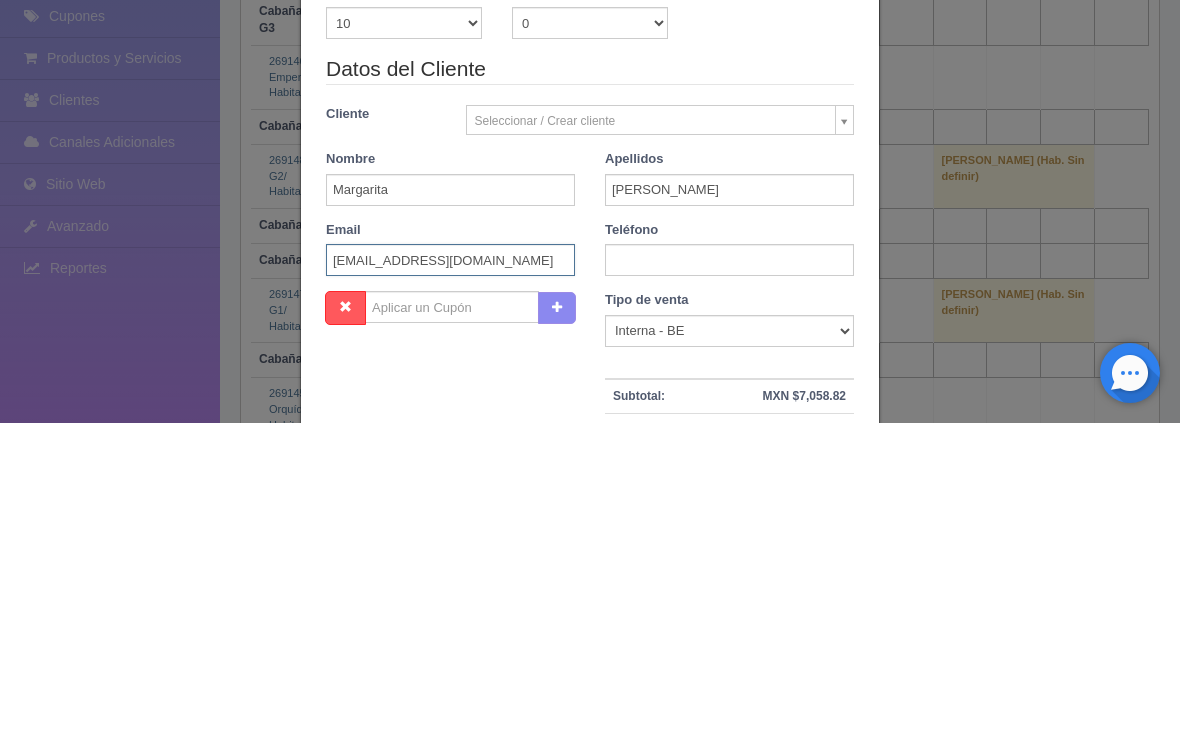 type on "Adrián.cruz18st@gmail.com" 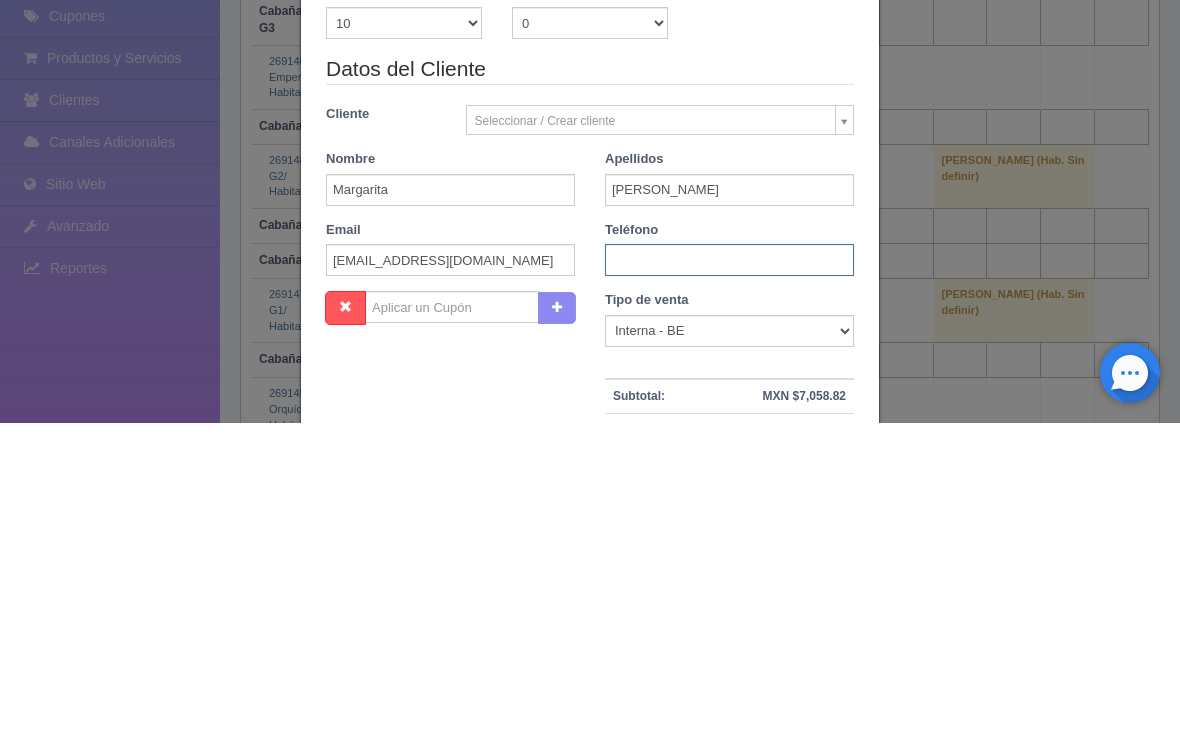 click at bounding box center (729, 583) 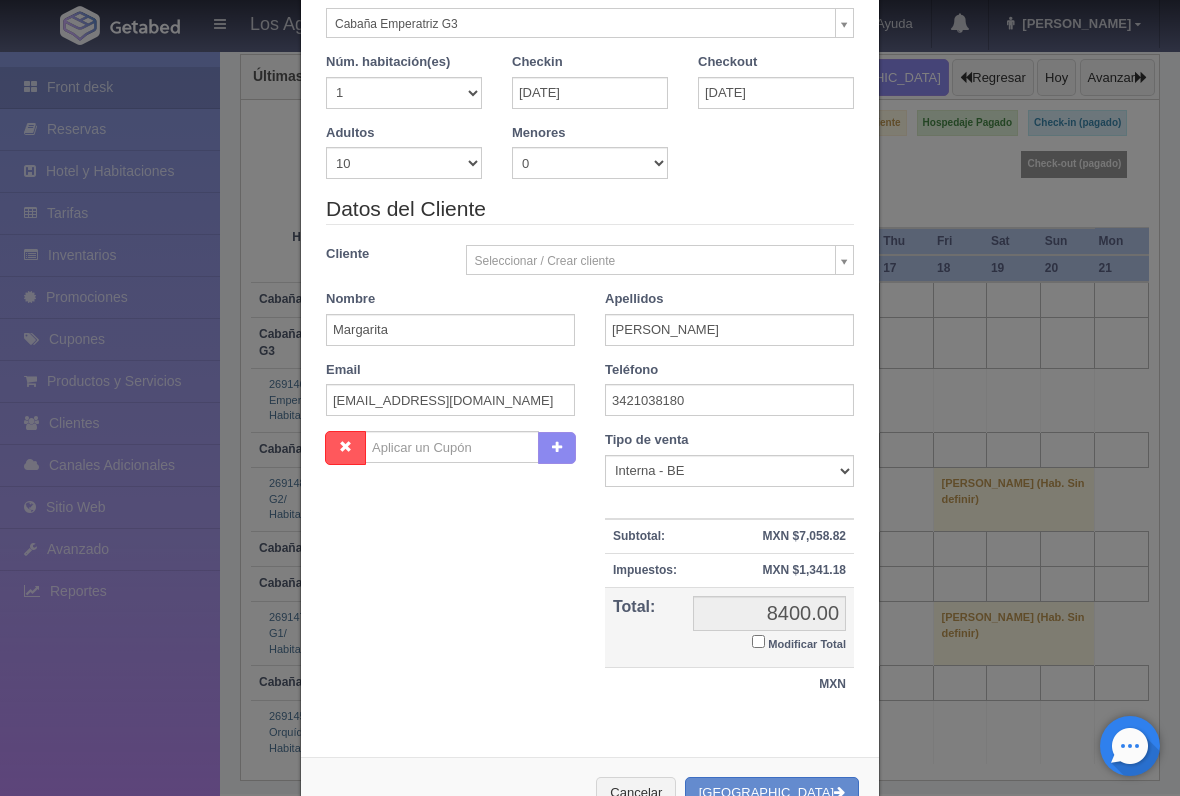scroll, scrollTop: 190, scrollLeft: 0, axis: vertical 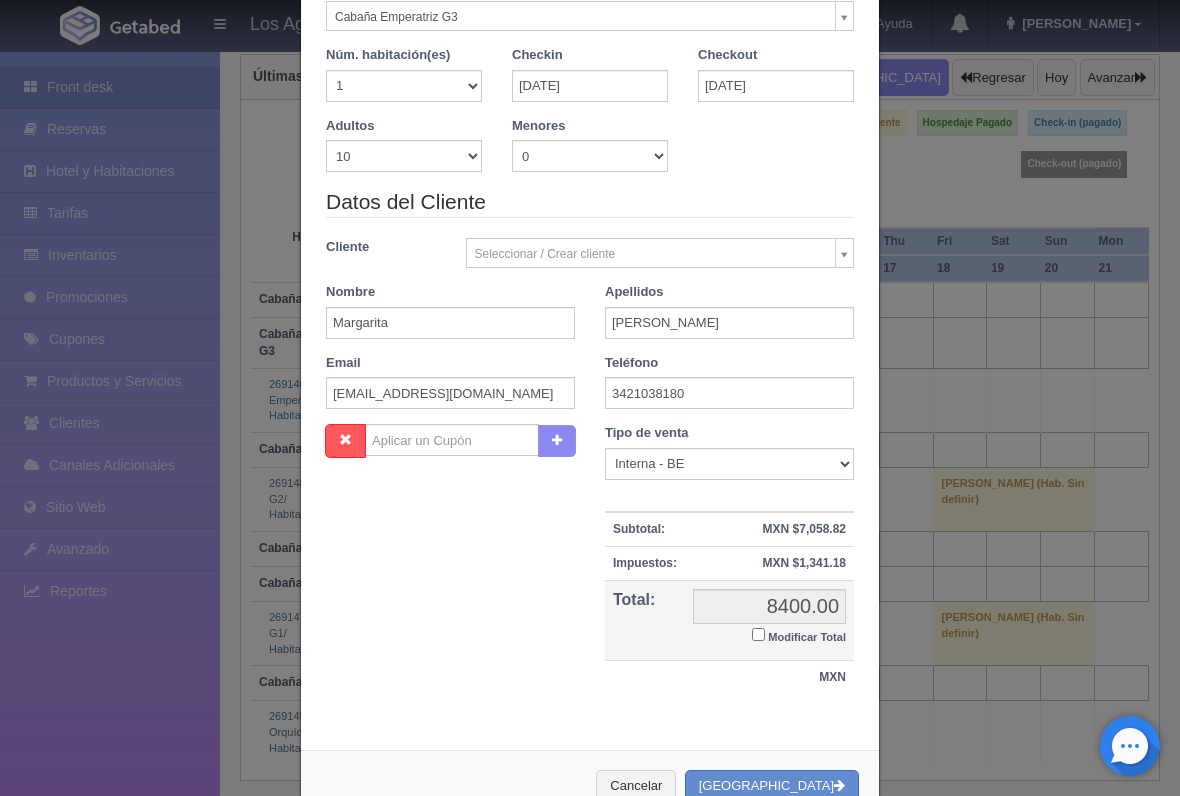 type on "3421038180" 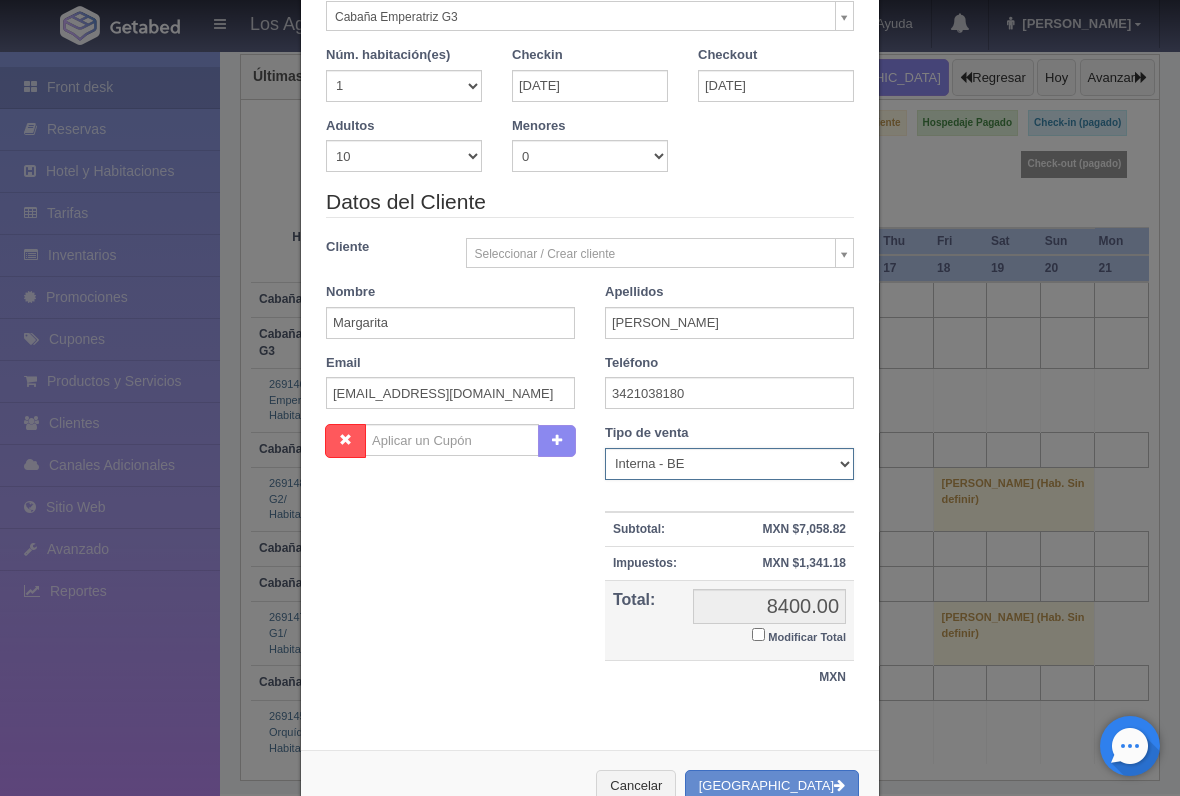 select on "walkin" 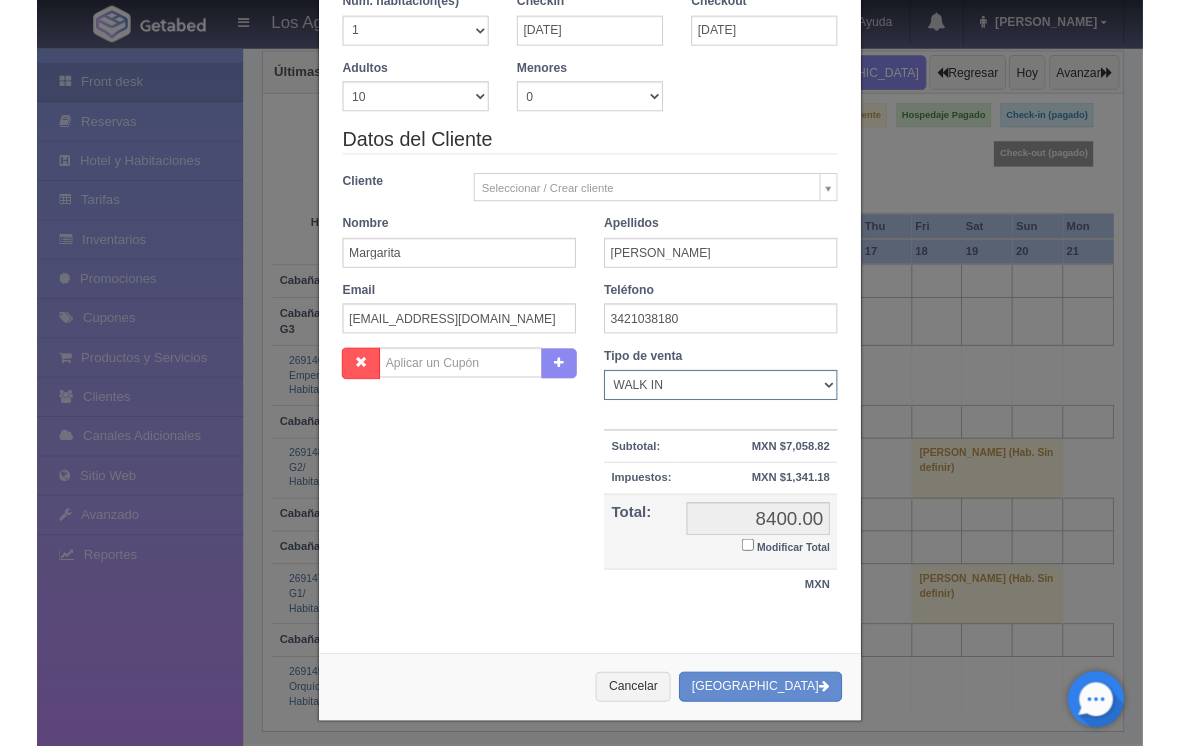 scroll, scrollTop: 242, scrollLeft: 0, axis: vertical 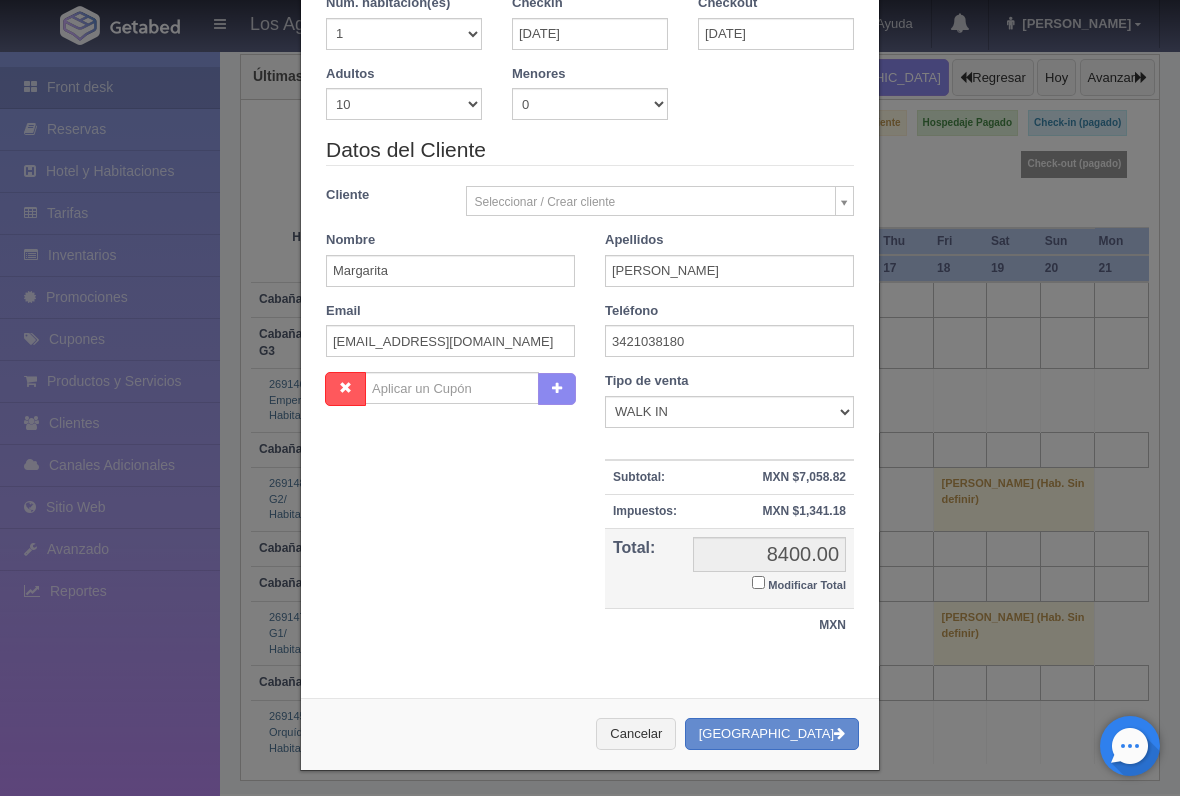 click on "Modificar Total" at bounding box center [758, 582] 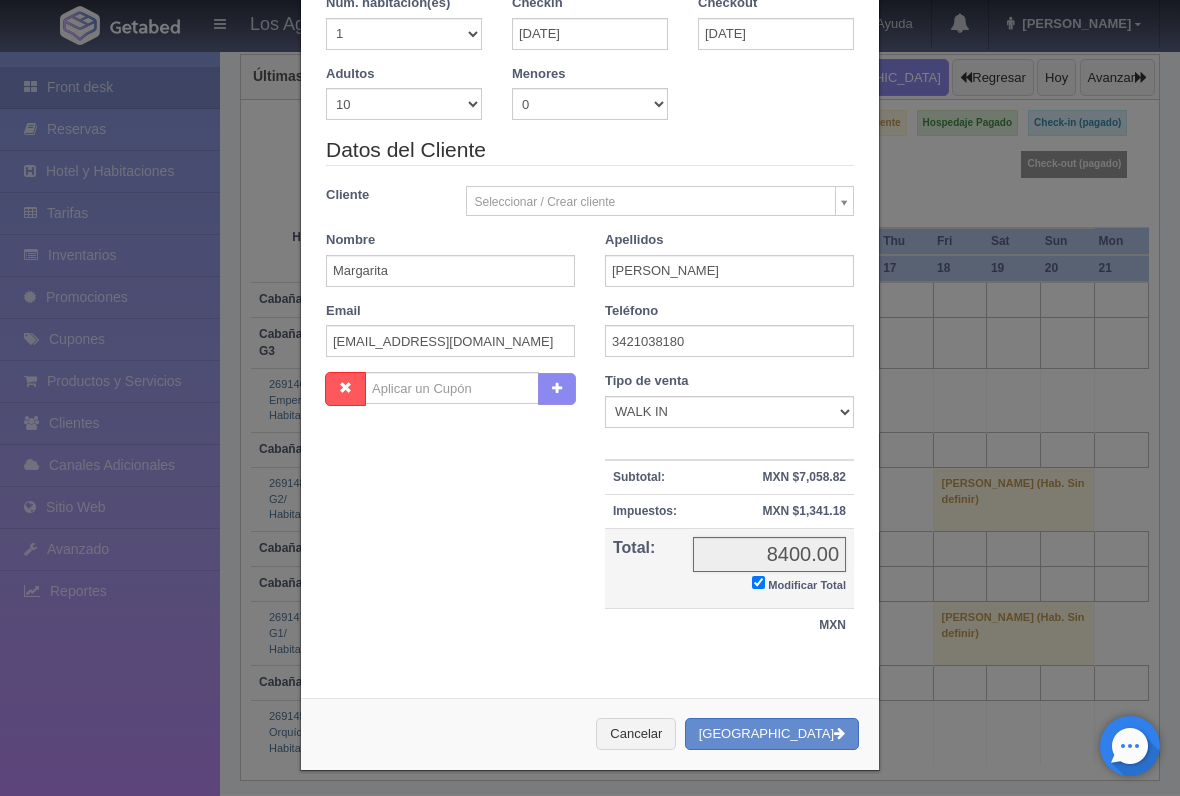 checkbox on "true" 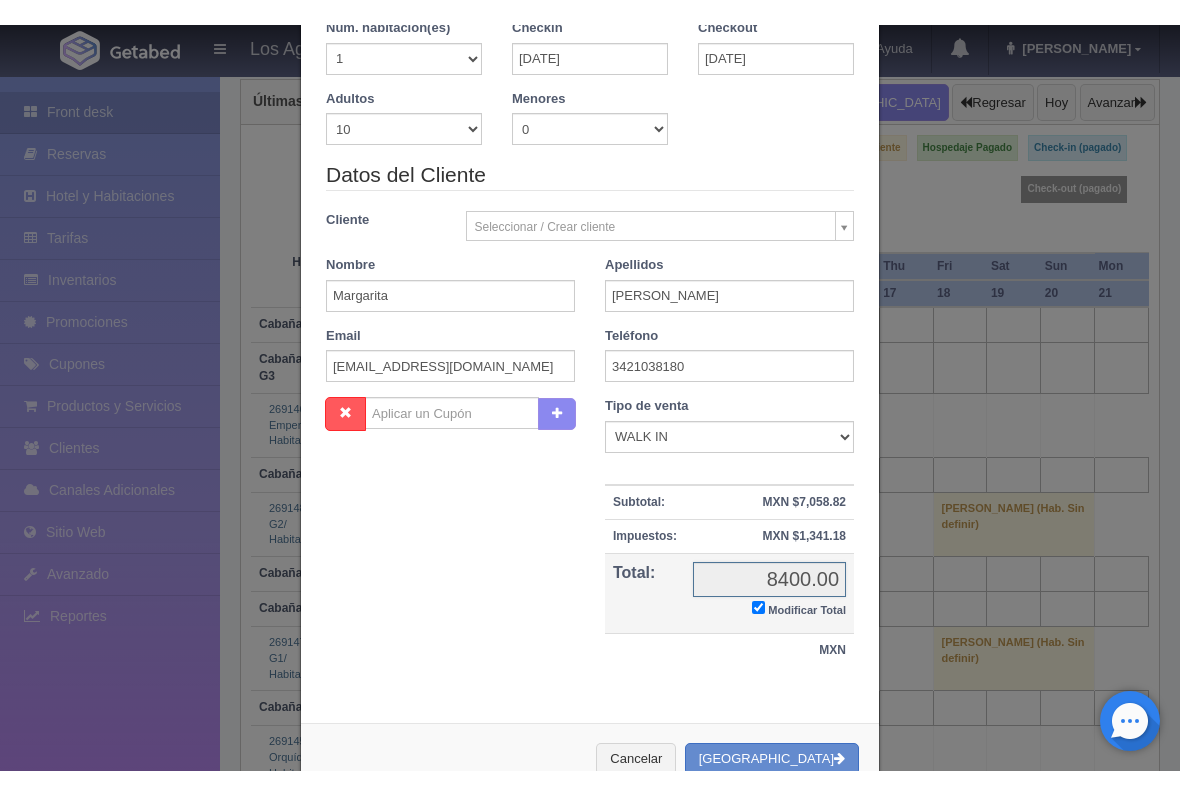 scroll, scrollTop: 174, scrollLeft: 0, axis: vertical 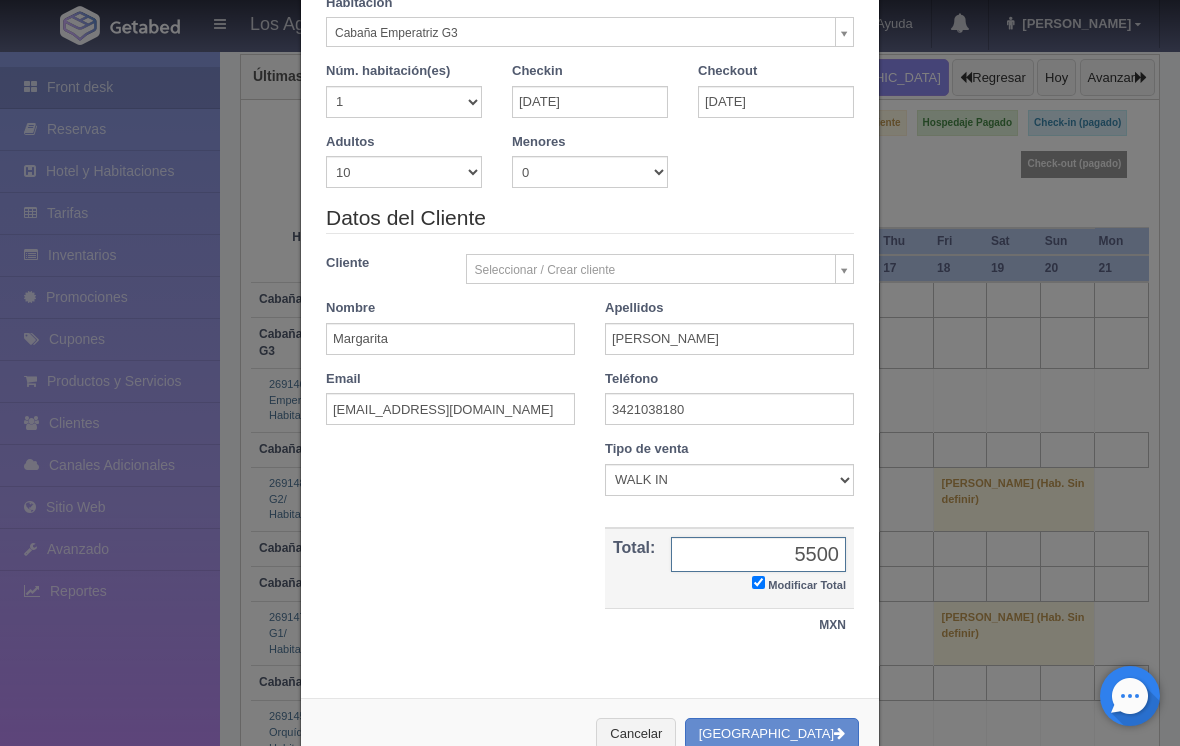 type on "5500" 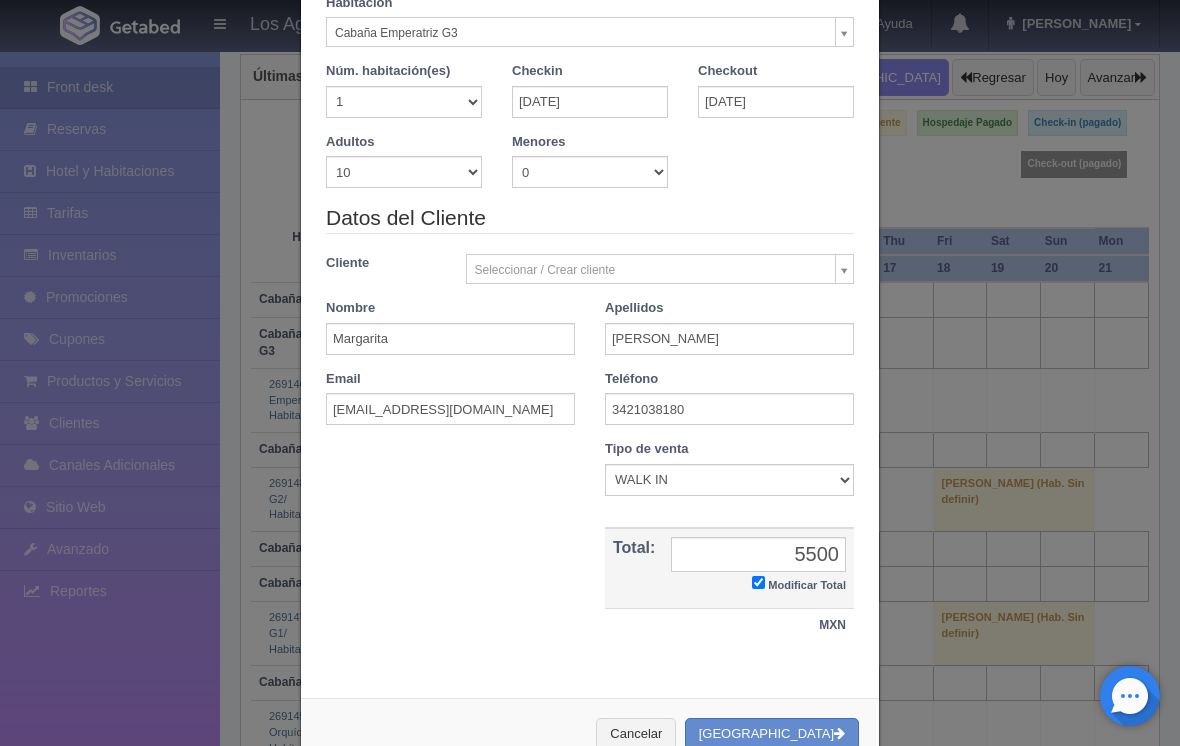 click on "Datos del Cliente" at bounding box center (590, 218) 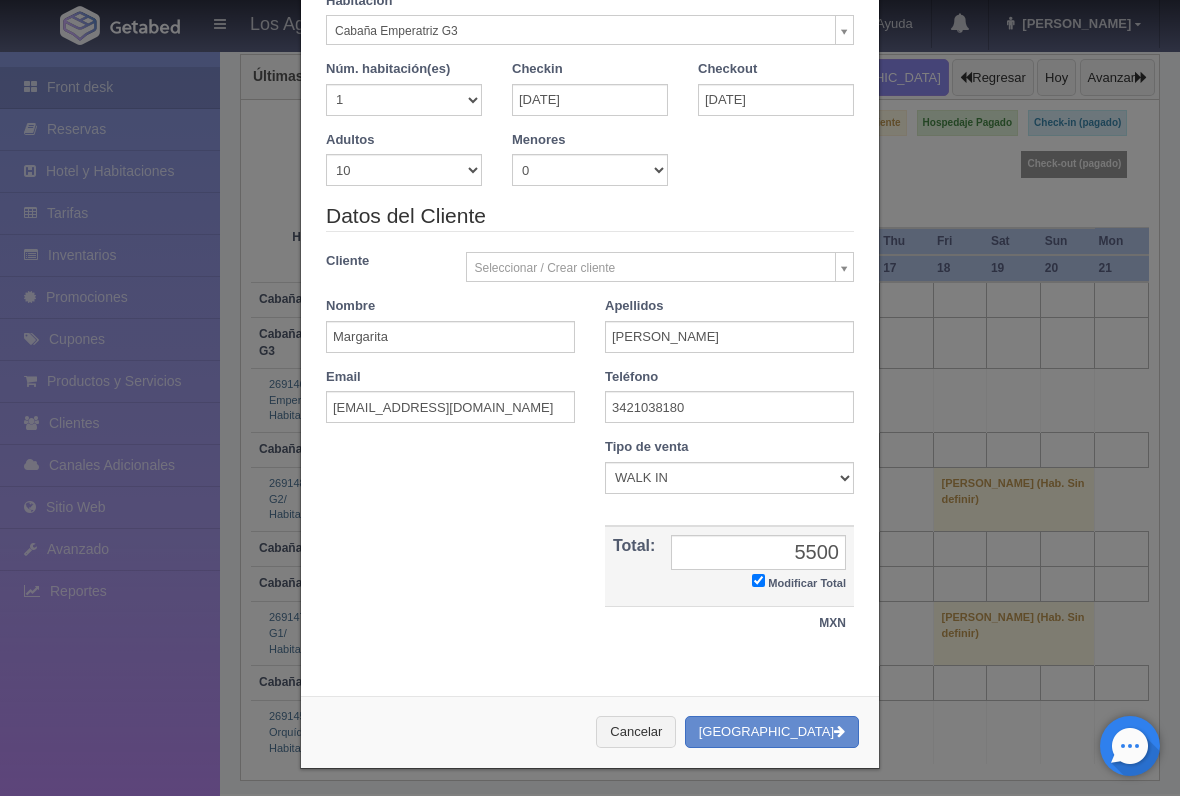 scroll, scrollTop: 174, scrollLeft: 0, axis: vertical 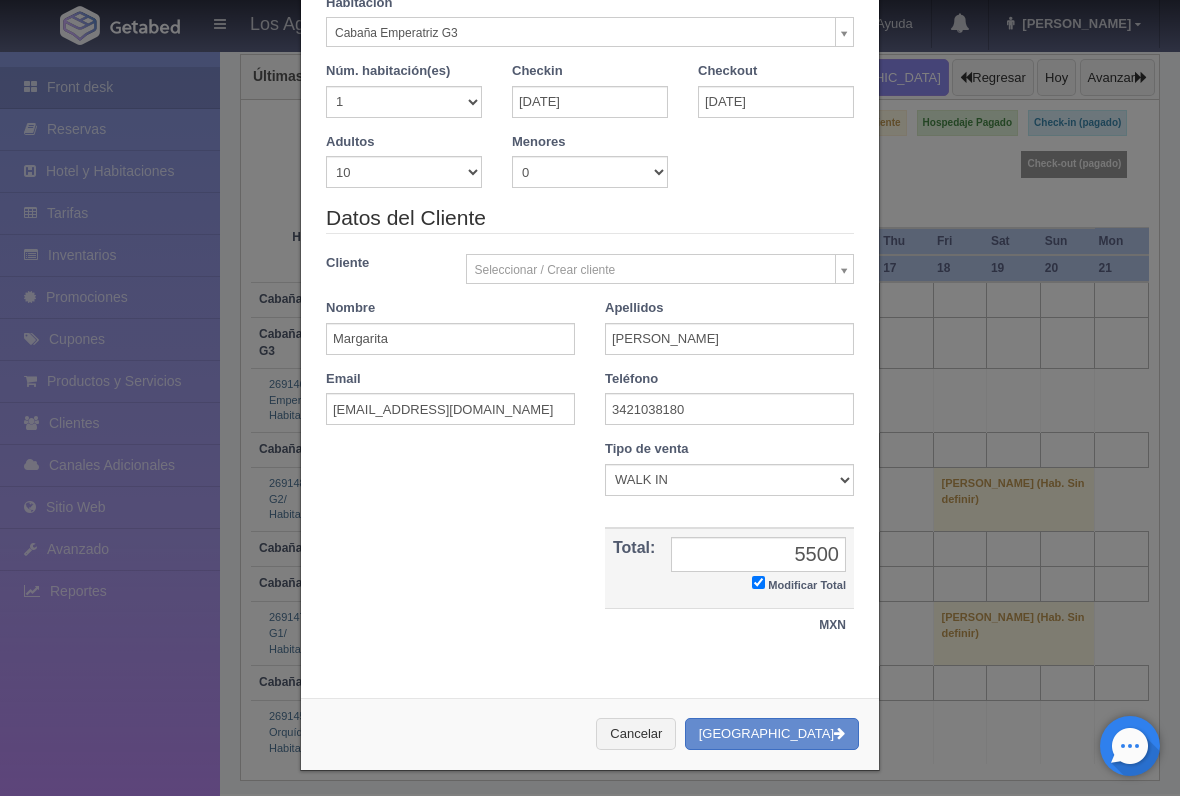 click on "Crear Reserva" at bounding box center (772, 734) 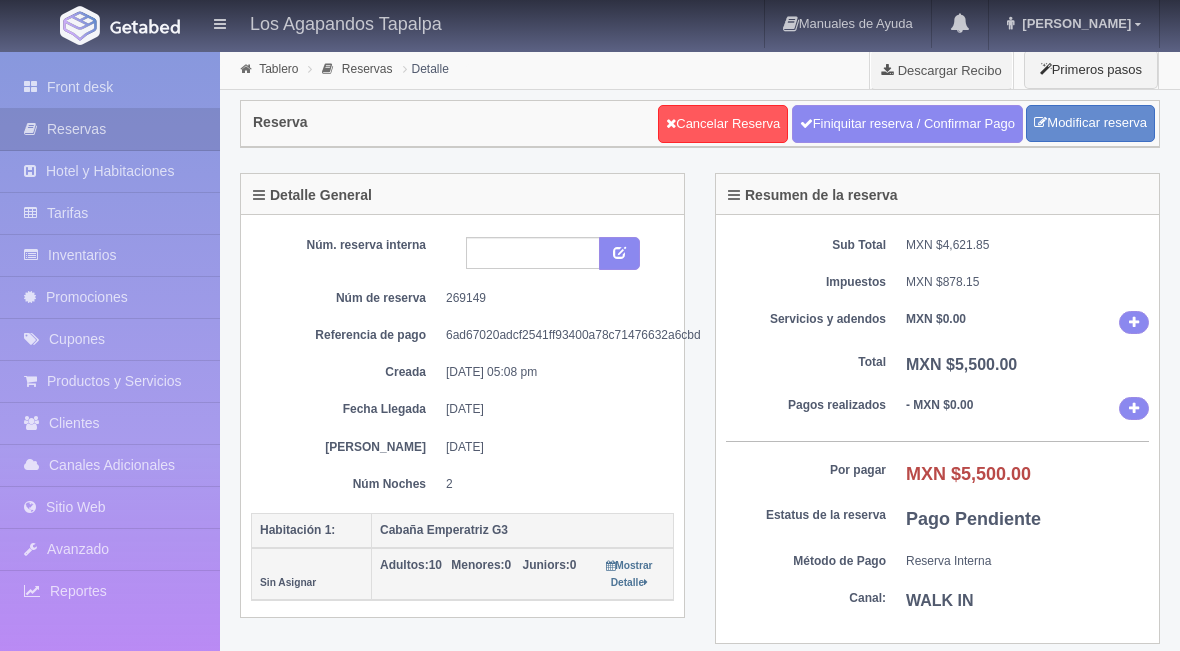 scroll, scrollTop: 0, scrollLeft: 0, axis: both 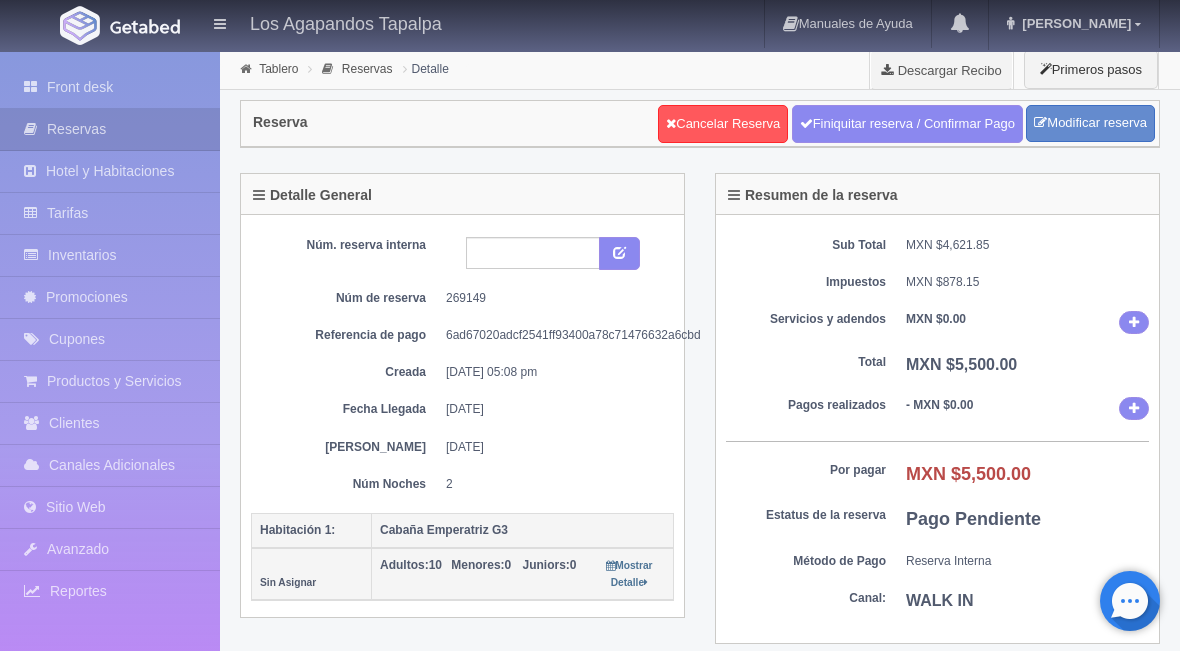 click on "Inventarios" at bounding box center (110, 255) 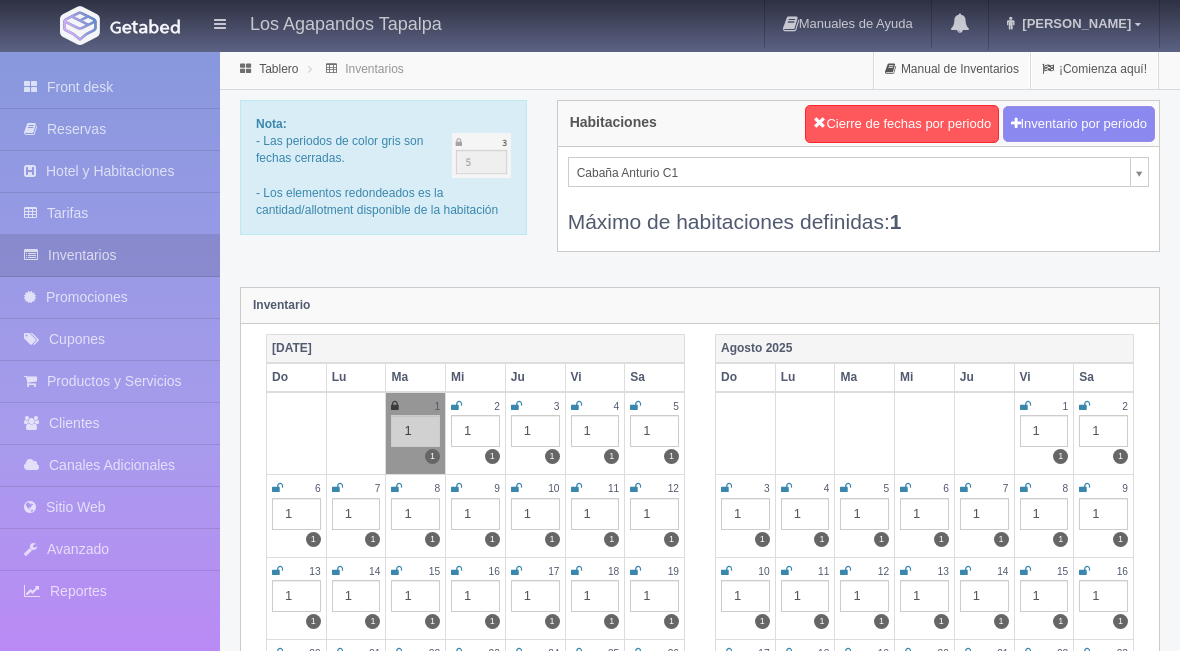 scroll, scrollTop: 0, scrollLeft: 0, axis: both 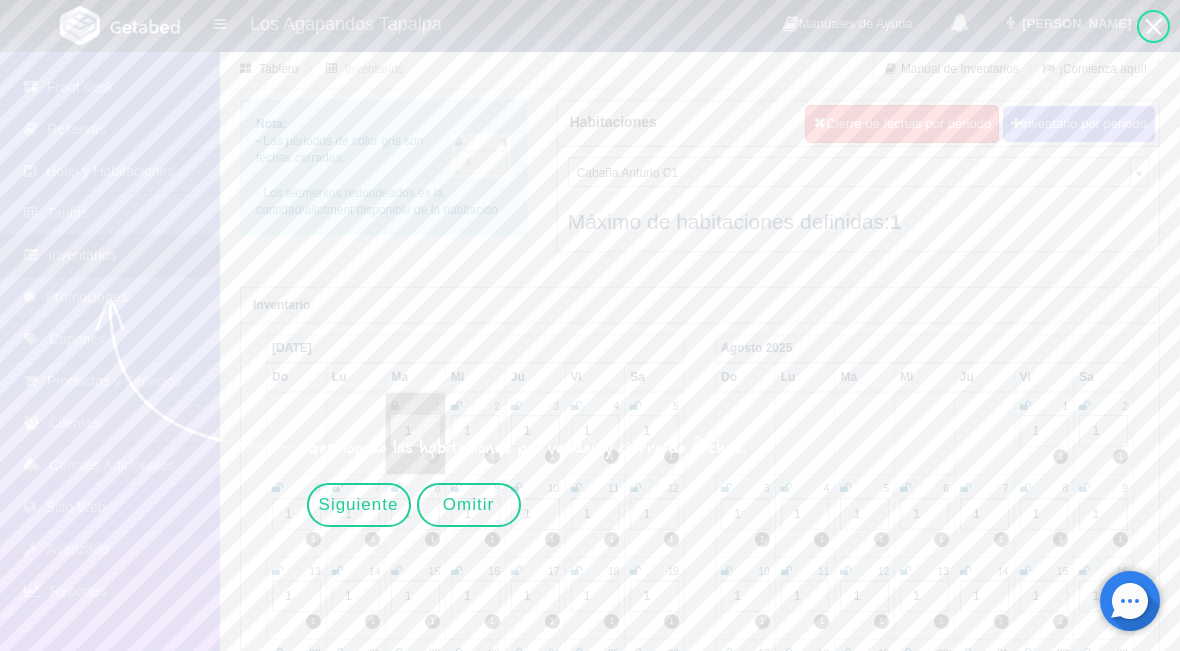 click on "Omitir" at bounding box center (469, 505) 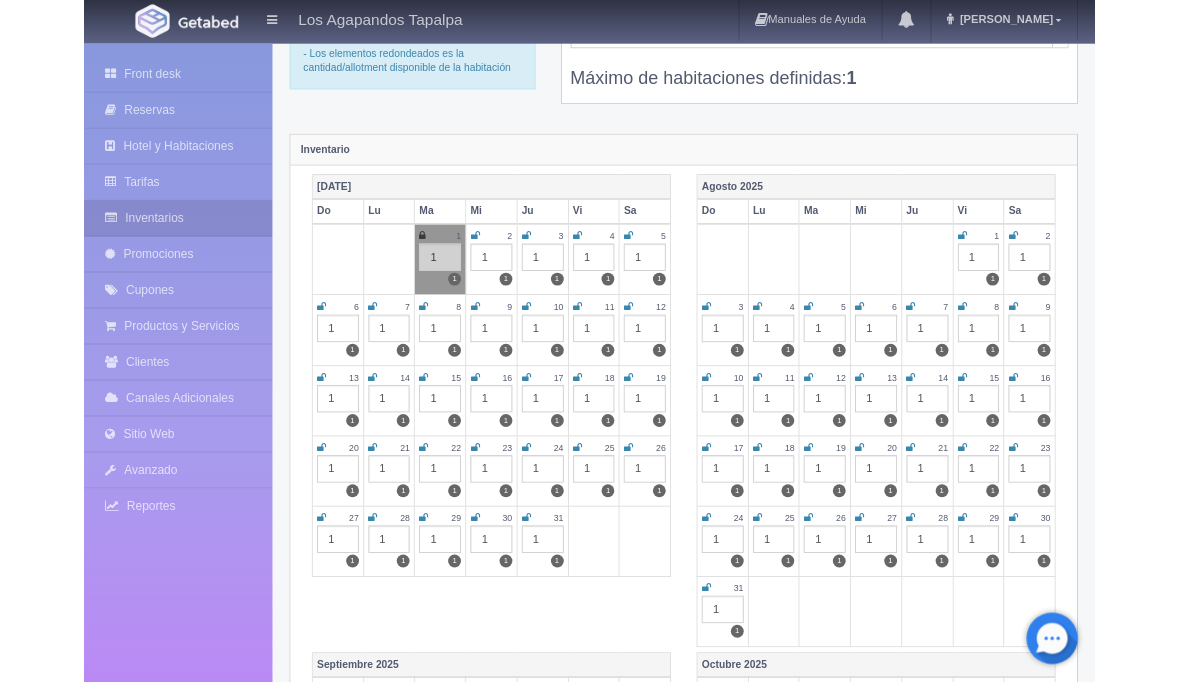 scroll, scrollTop: 0, scrollLeft: 0, axis: both 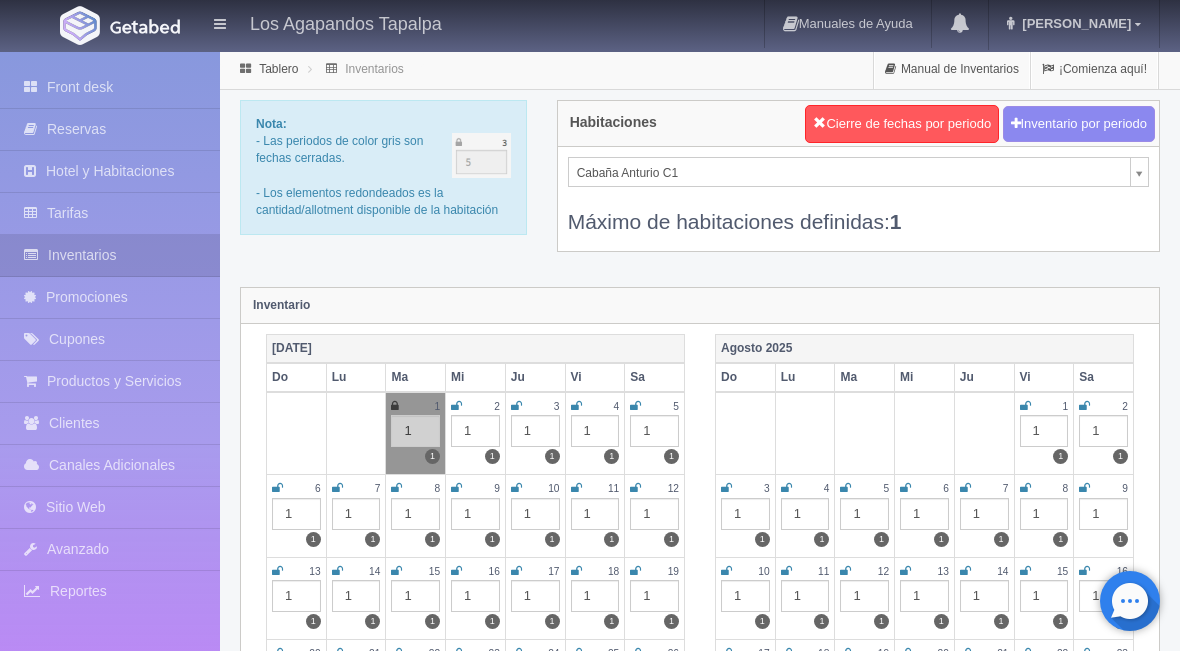click on "Los Agapandos Tapalpa
Manuales de Ayuda
Actualizaciones recientes
[PERSON_NAME]
Mi Perfil
Salir / Log Out
Procesando...
Front desk
Reservas
Hotel y Habitaciones
Tarifas
Inventarios
Promociones
Cupones
Productos y Servicios
Clientes
Canales Adicionales
Facebook Fan Page" at bounding box center [590, 1772] 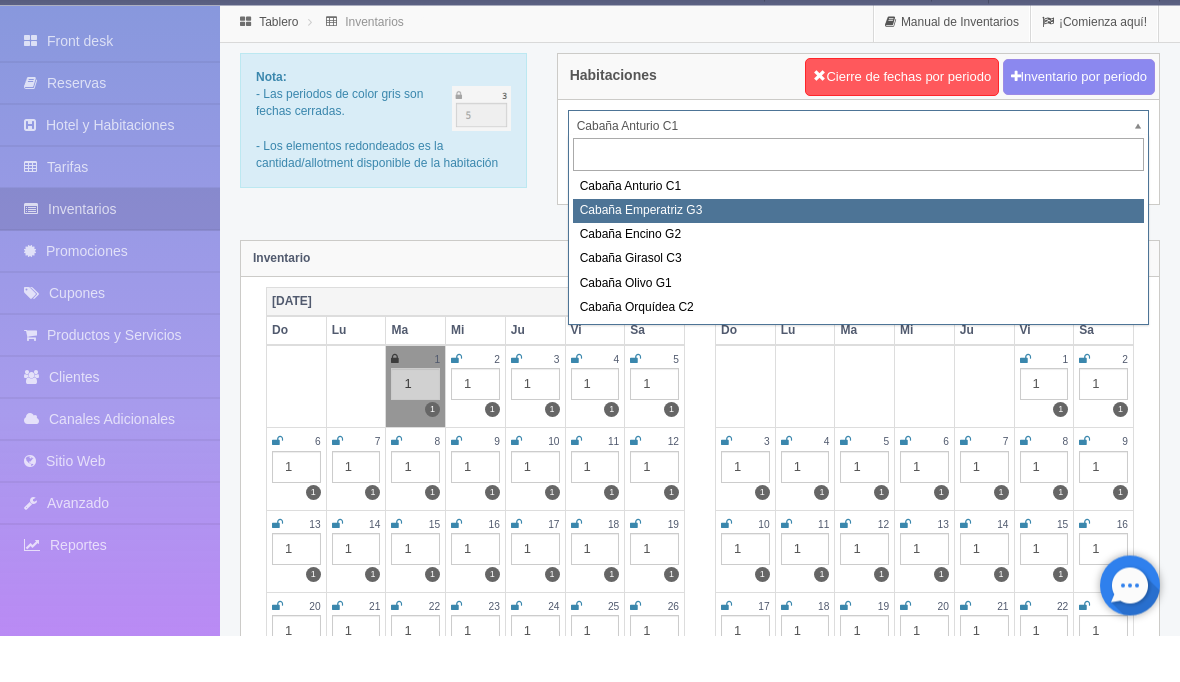 select on "2273" 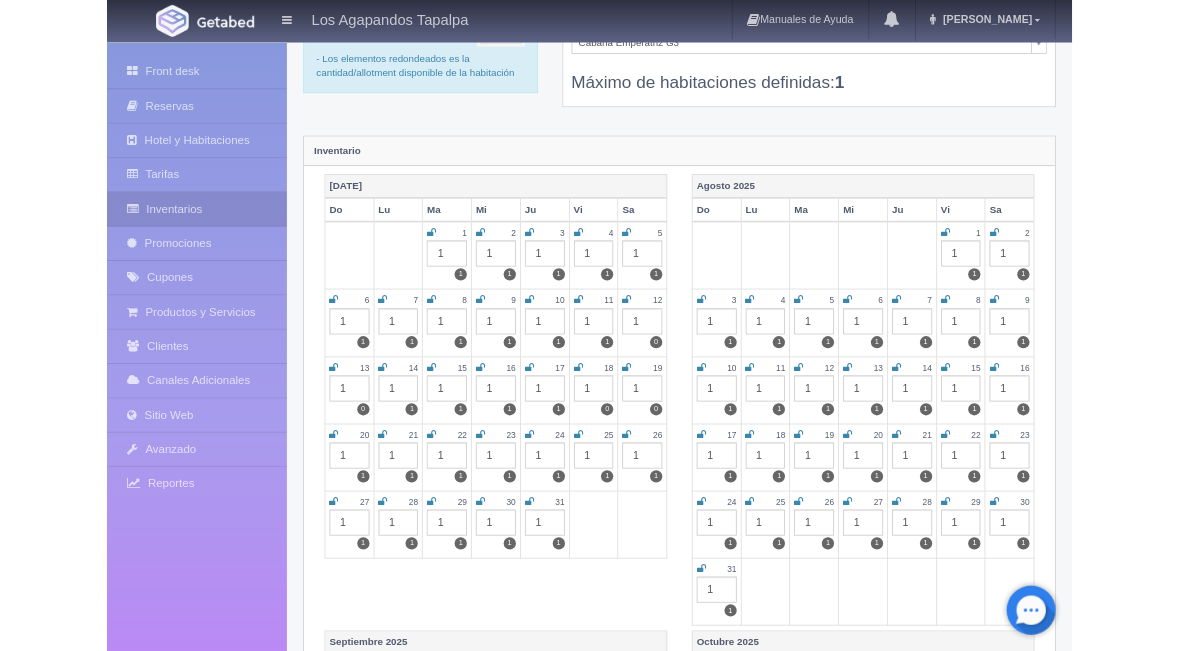 scroll, scrollTop: 117, scrollLeft: 0, axis: vertical 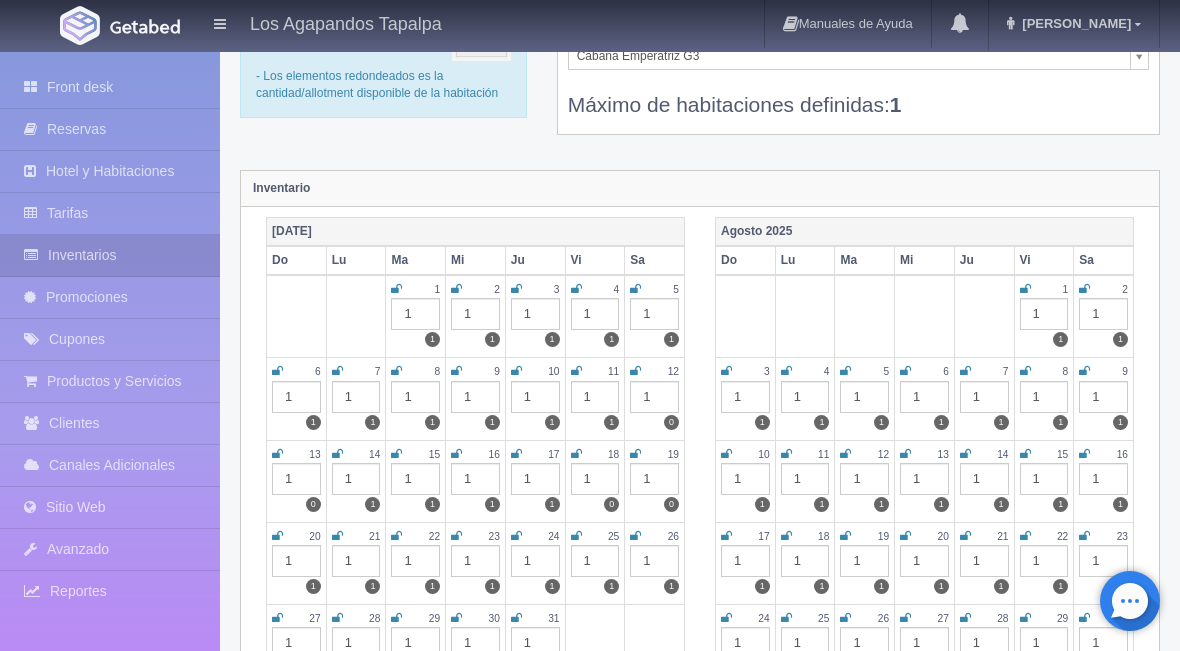 click at bounding box center (337, 454) 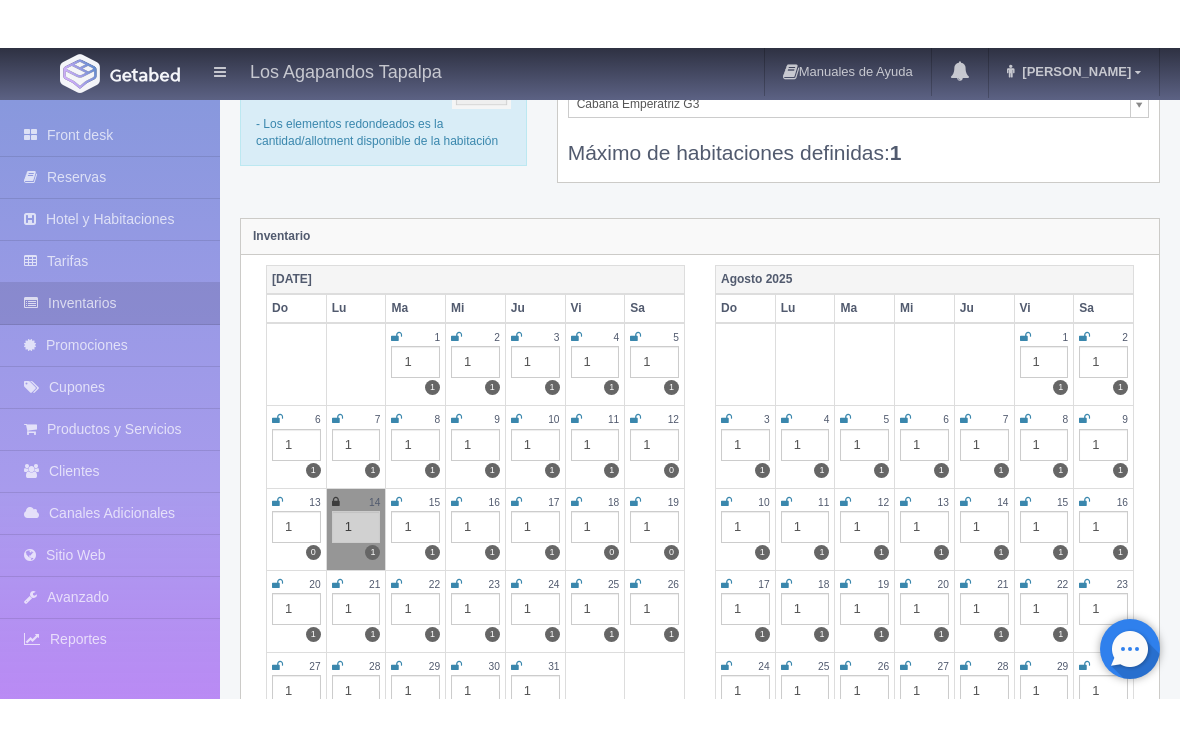 scroll, scrollTop: 152, scrollLeft: 0, axis: vertical 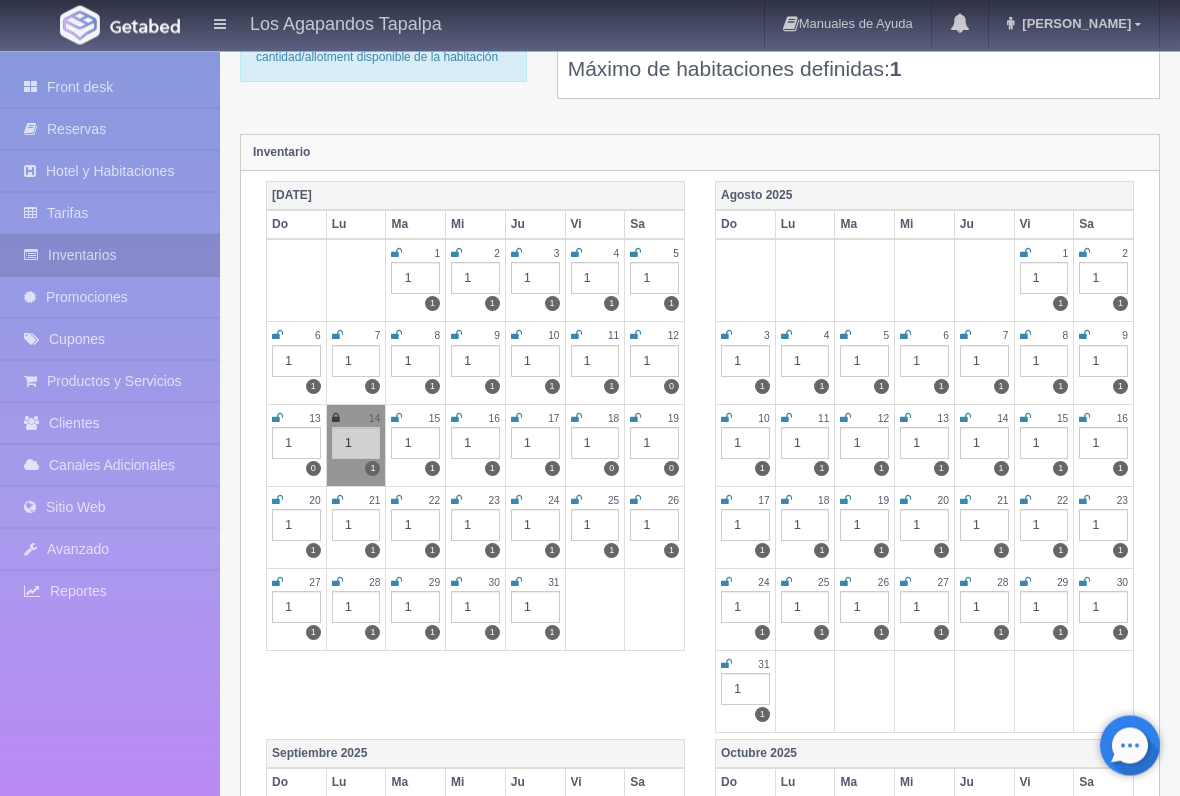 click on "20" at bounding box center (296, 501) 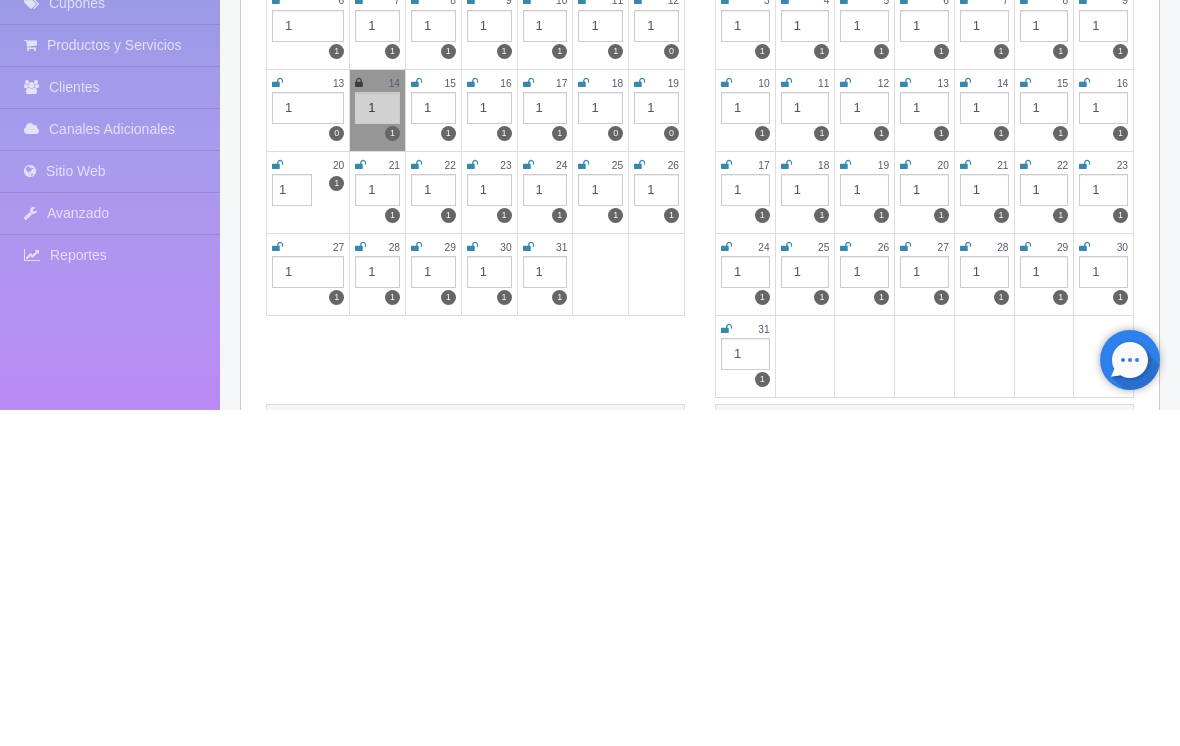 click on "20" at bounding box center (308, 501) 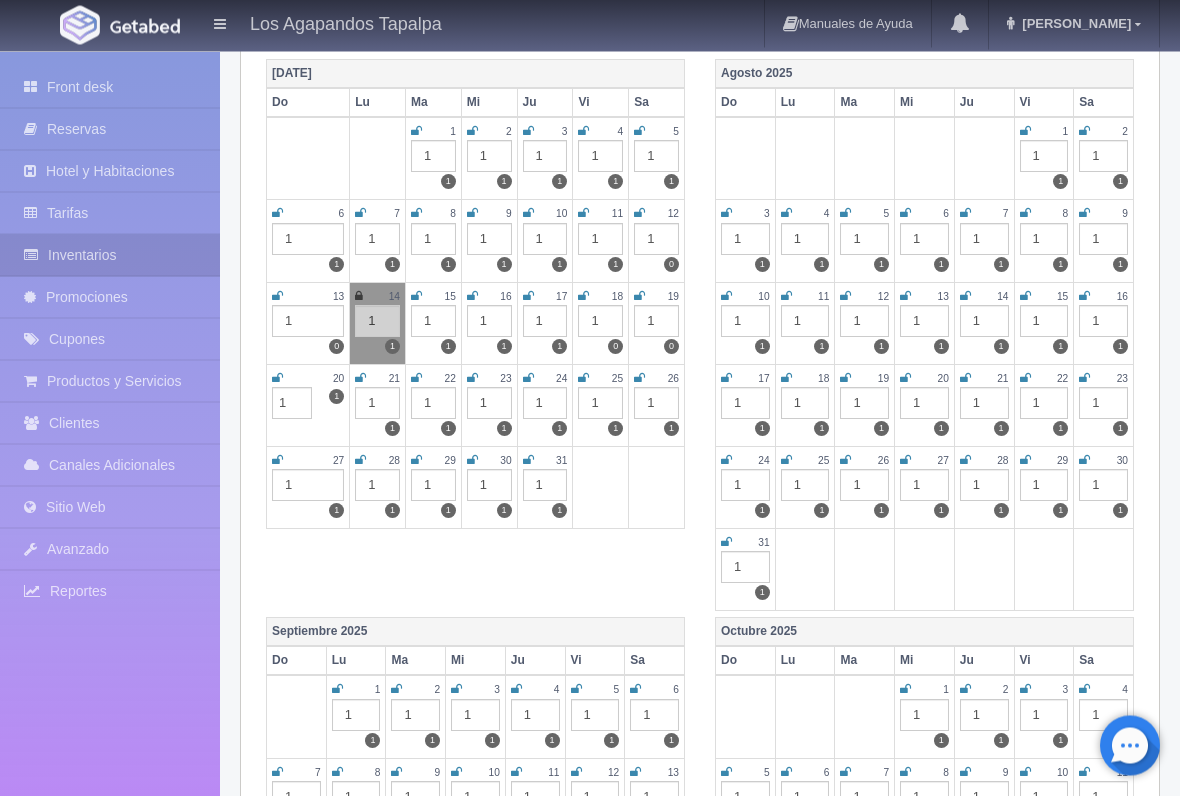 scroll, scrollTop: 269, scrollLeft: 0, axis: vertical 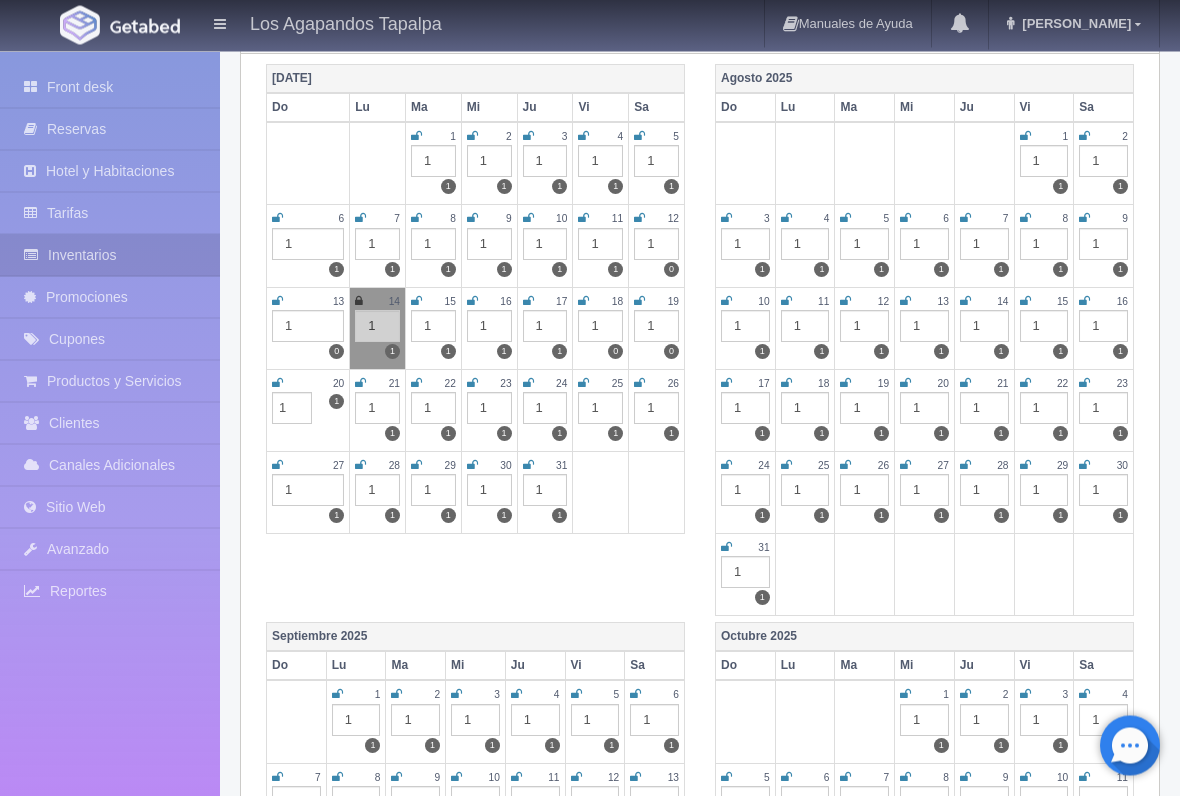 click on "20" at bounding box center (308, 384) 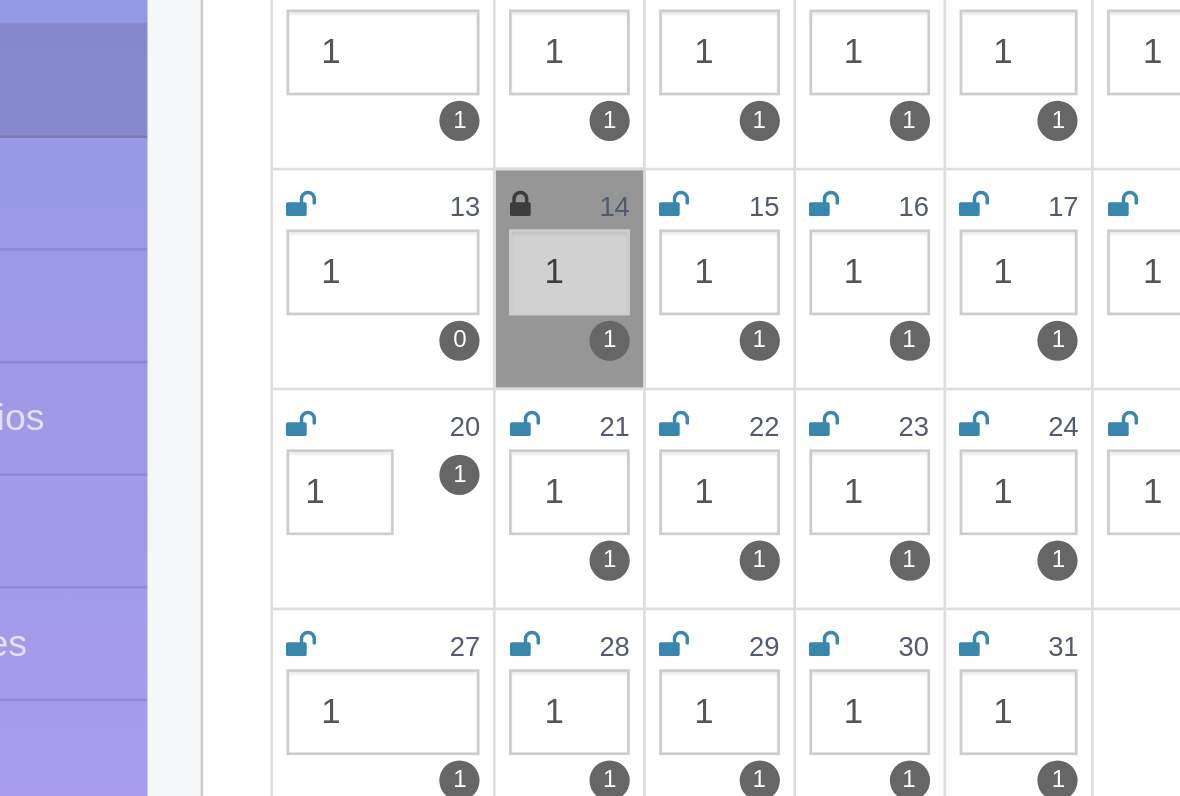click at bounding box center [277, 384] 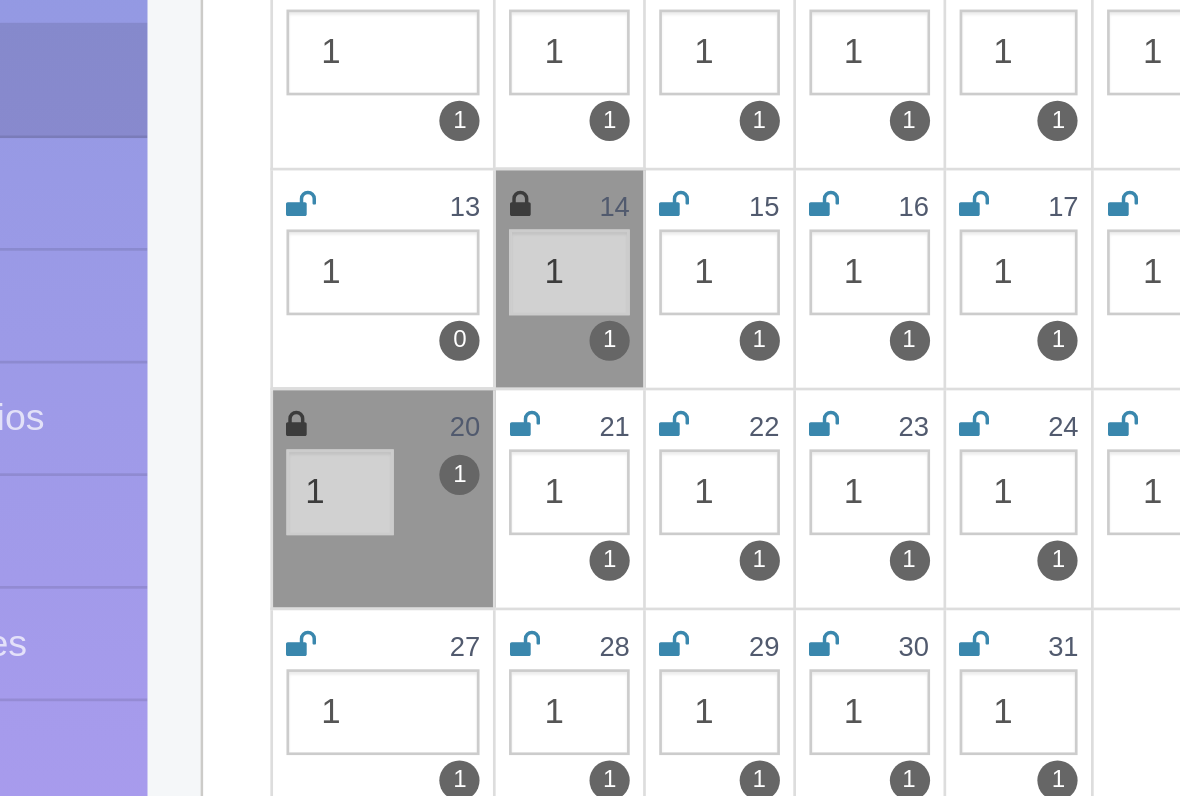 click on "20" at bounding box center (308, 384) 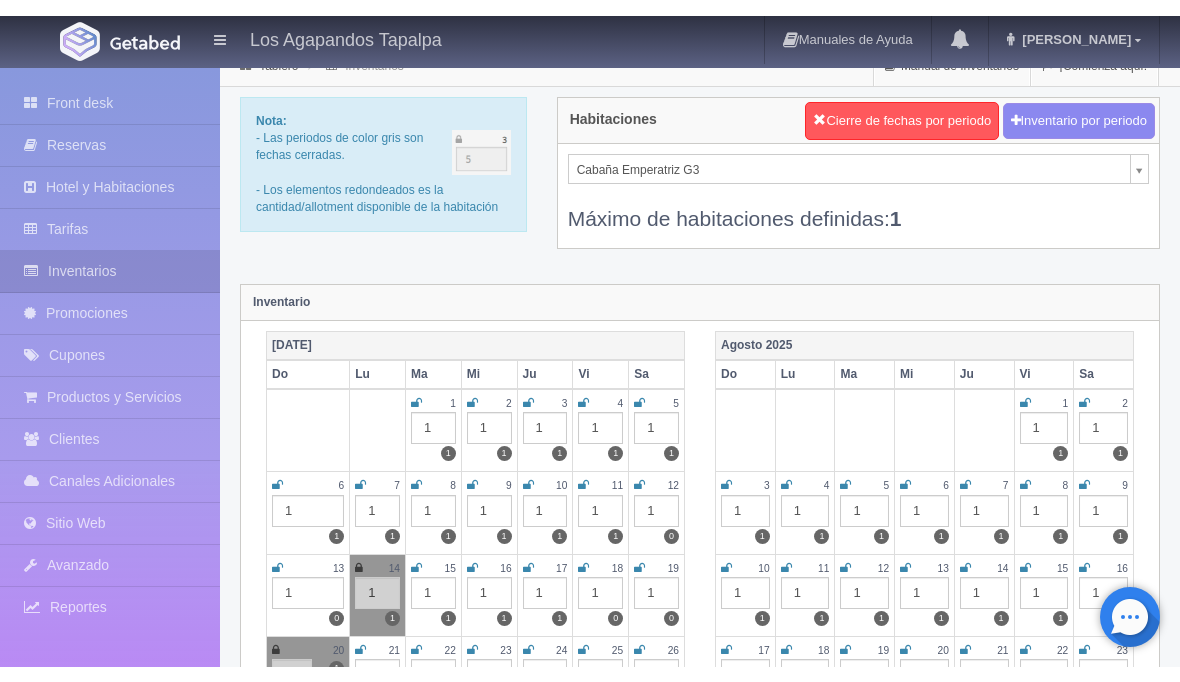 scroll, scrollTop: 0, scrollLeft: 0, axis: both 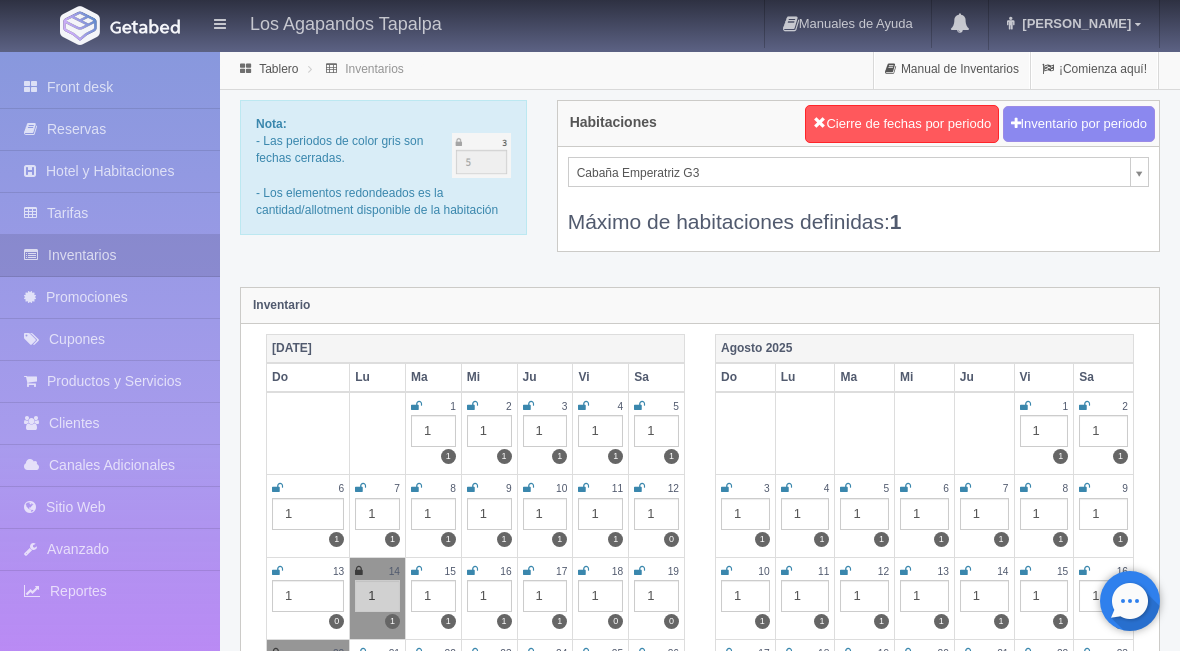 click on "Los Agapandos Tapalpa
Manuales de Ayuda
Actualizaciones recientes
Ana Pau
Mi Perfil
Salir / Log Out
Procesando...
Front desk
Reservas
Hotel y Habitaciones
Tarifas
Inventarios
Promociones
Cupones
Productos y Servicios
Clientes
Canales Adicionales
Facebook Fan Page" at bounding box center (590, 1772) 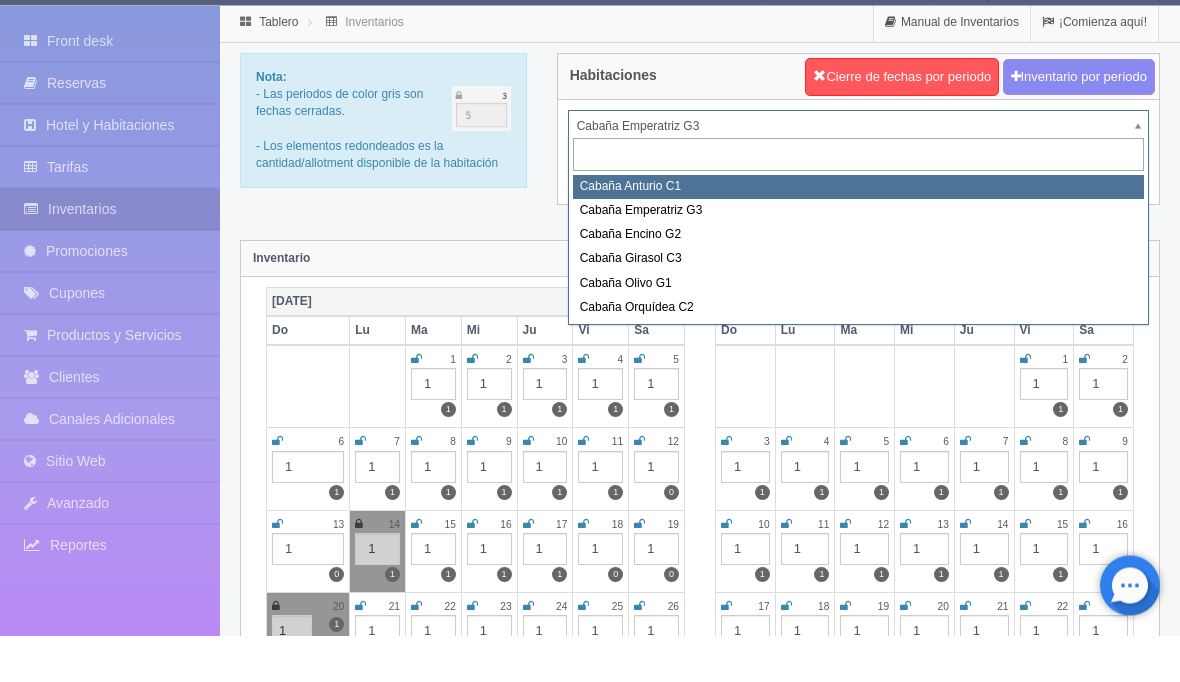 select on "2272" 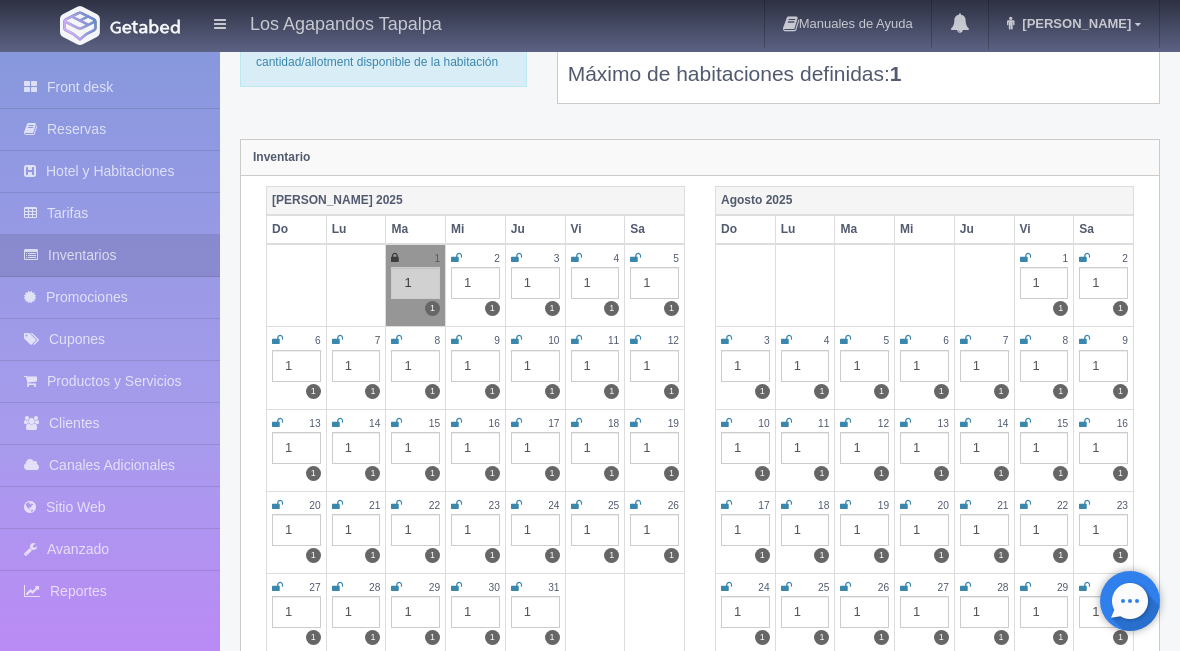 scroll, scrollTop: 143, scrollLeft: 0, axis: vertical 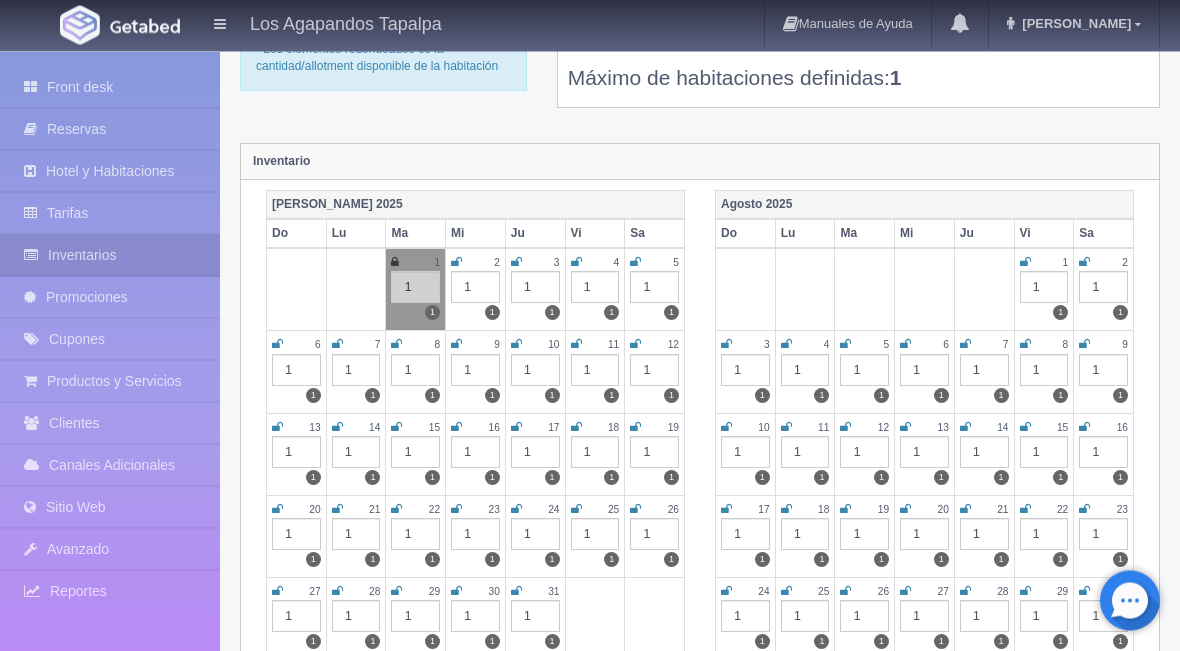 click on "Reservas" at bounding box center (110, 129) 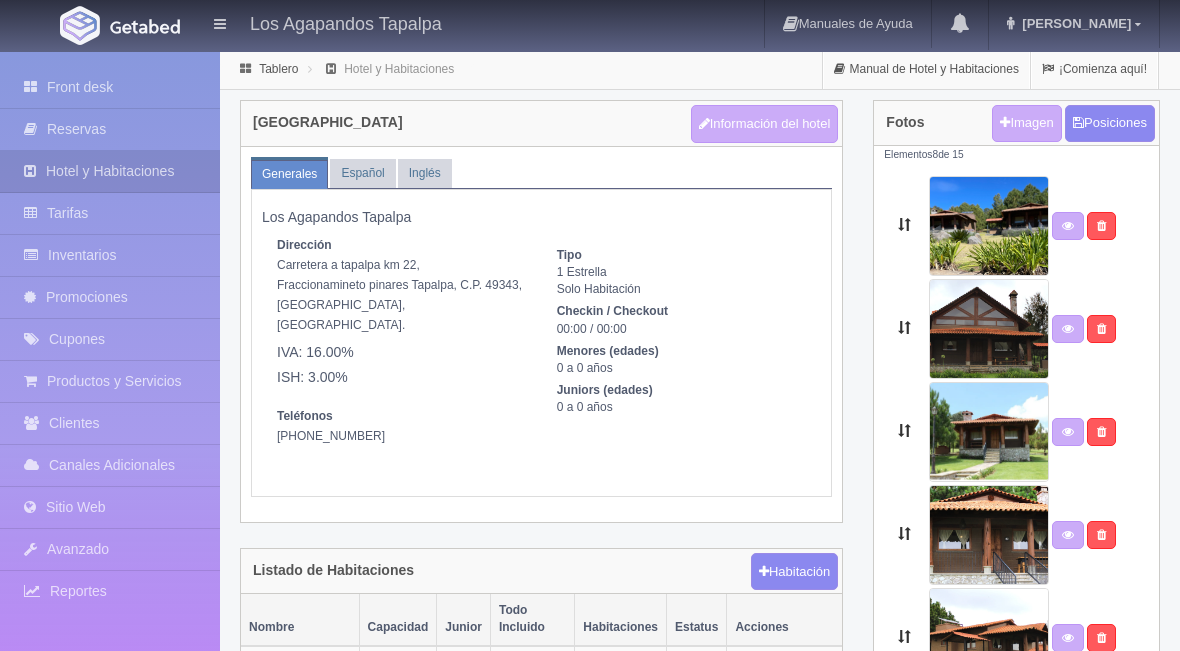 scroll, scrollTop: 0, scrollLeft: 0, axis: both 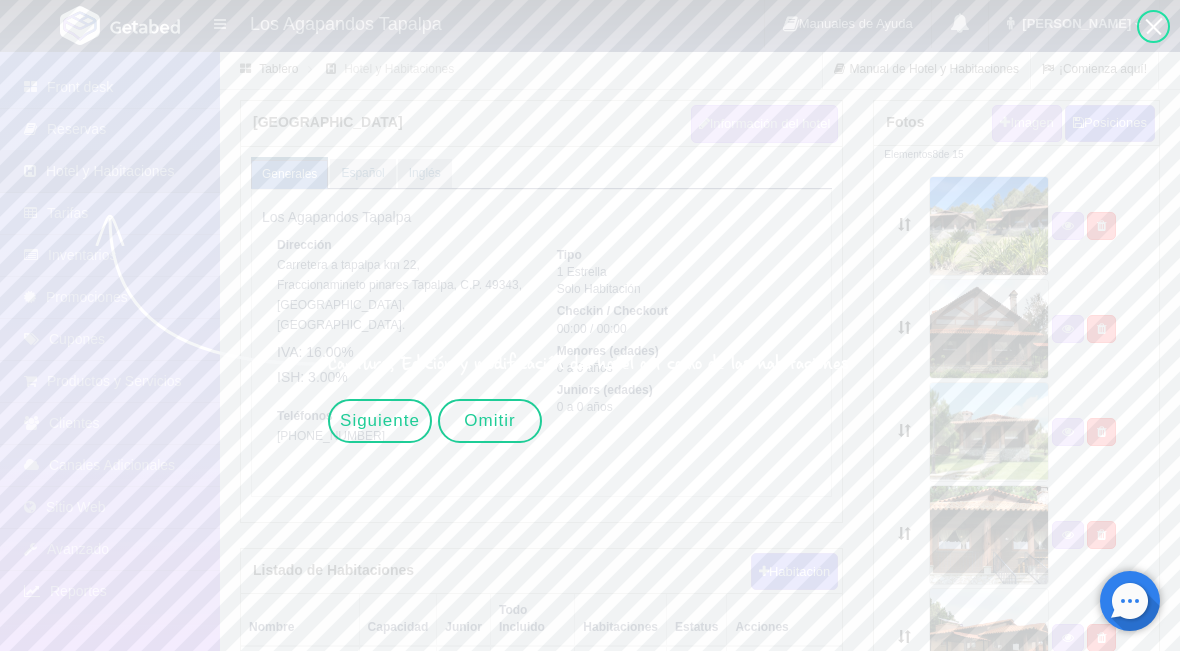click on "Siguiente" at bounding box center [380, 421] 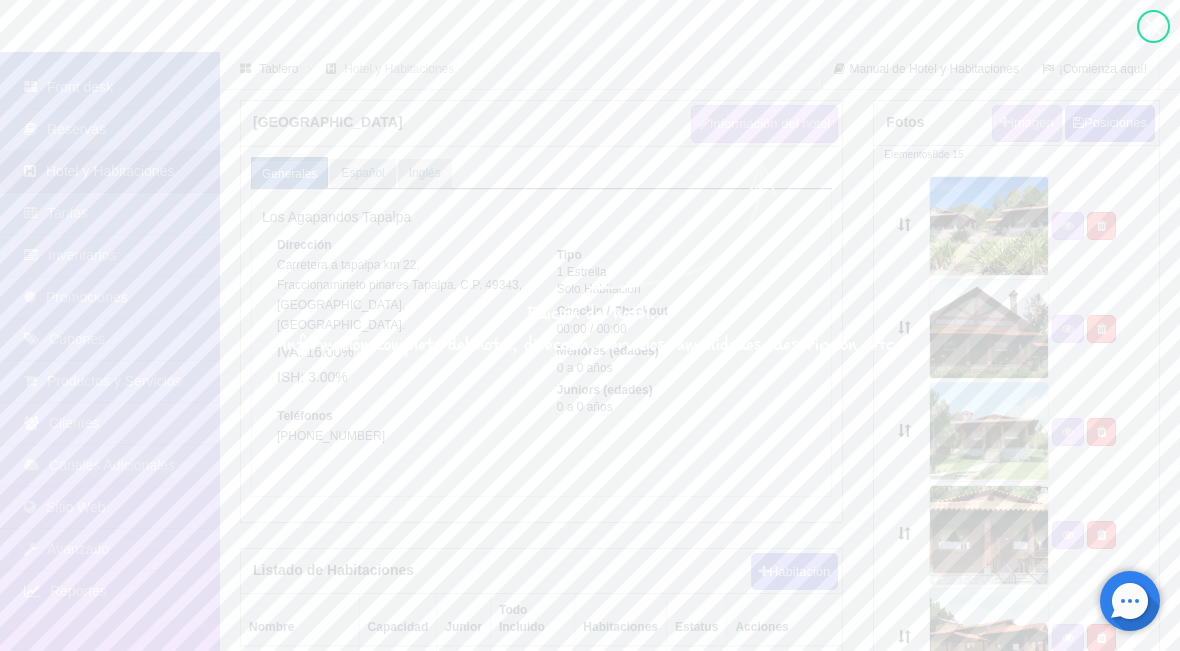 click at bounding box center [340, 750] 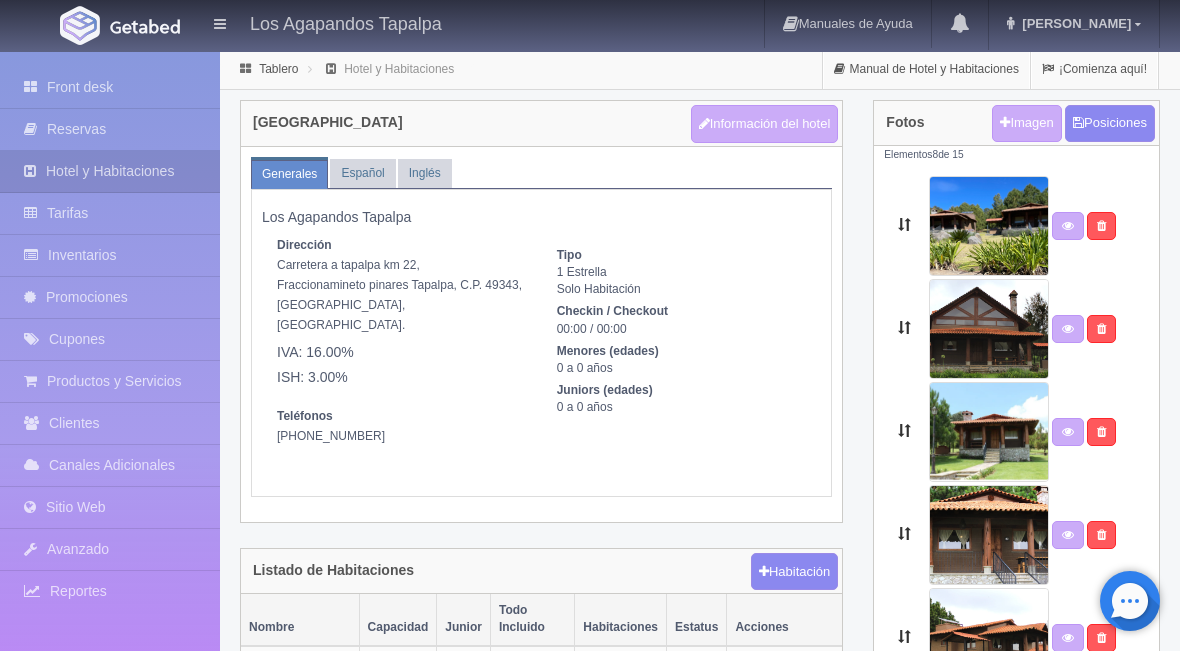 click on "Front desk" at bounding box center (110, 87) 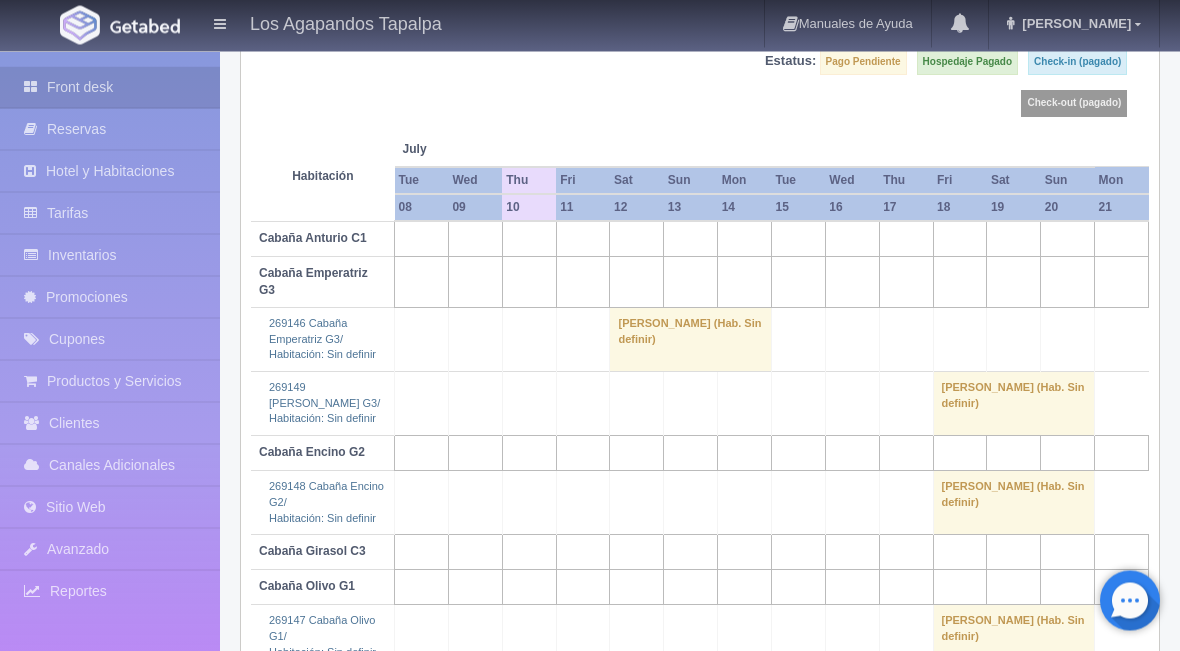 scroll, scrollTop: 220, scrollLeft: 0, axis: vertical 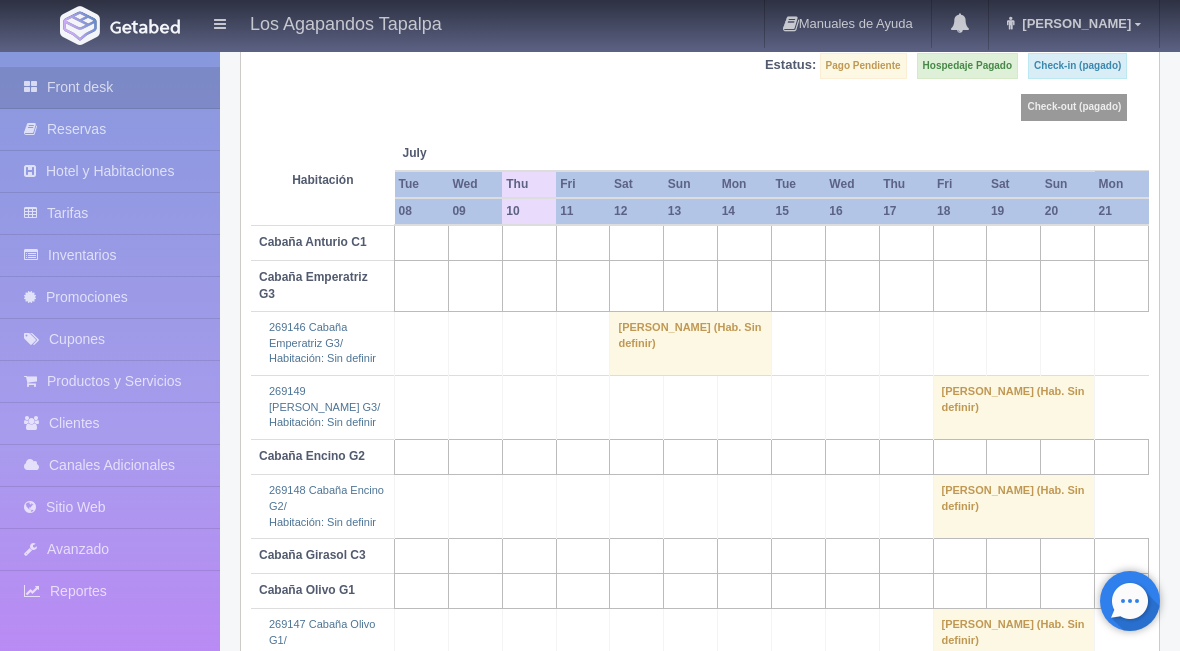 click on "[PERSON_NAME] 												(Hab. Sin definir)" at bounding box center [691, 343] 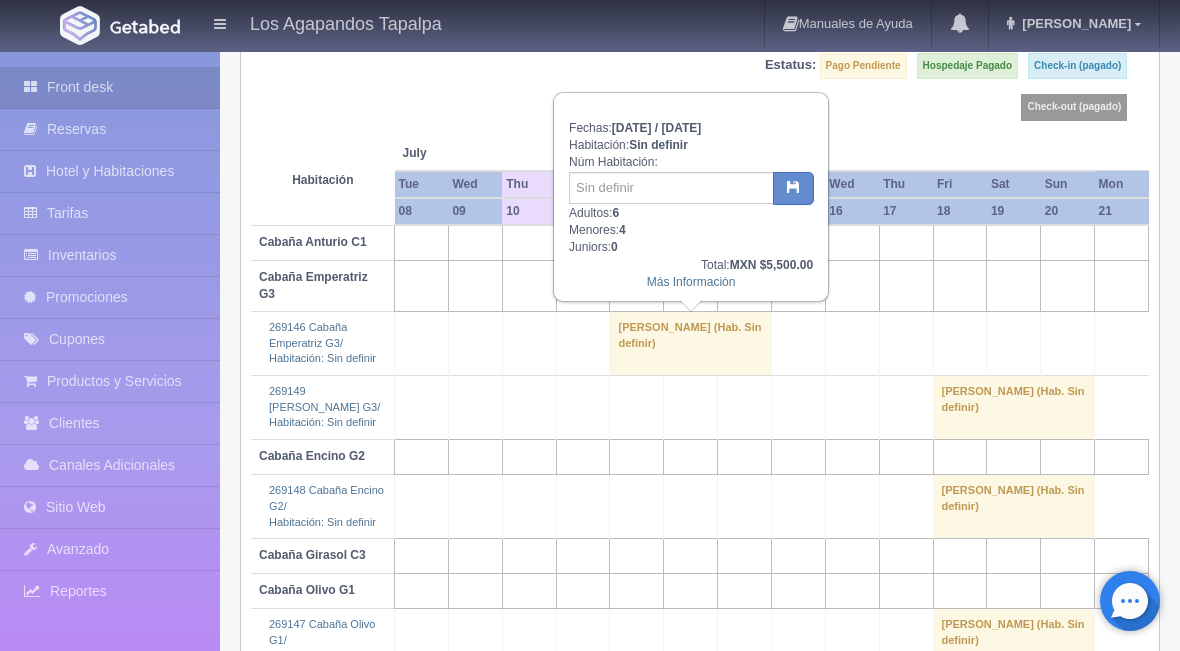 click at bounding box center (793, 186) 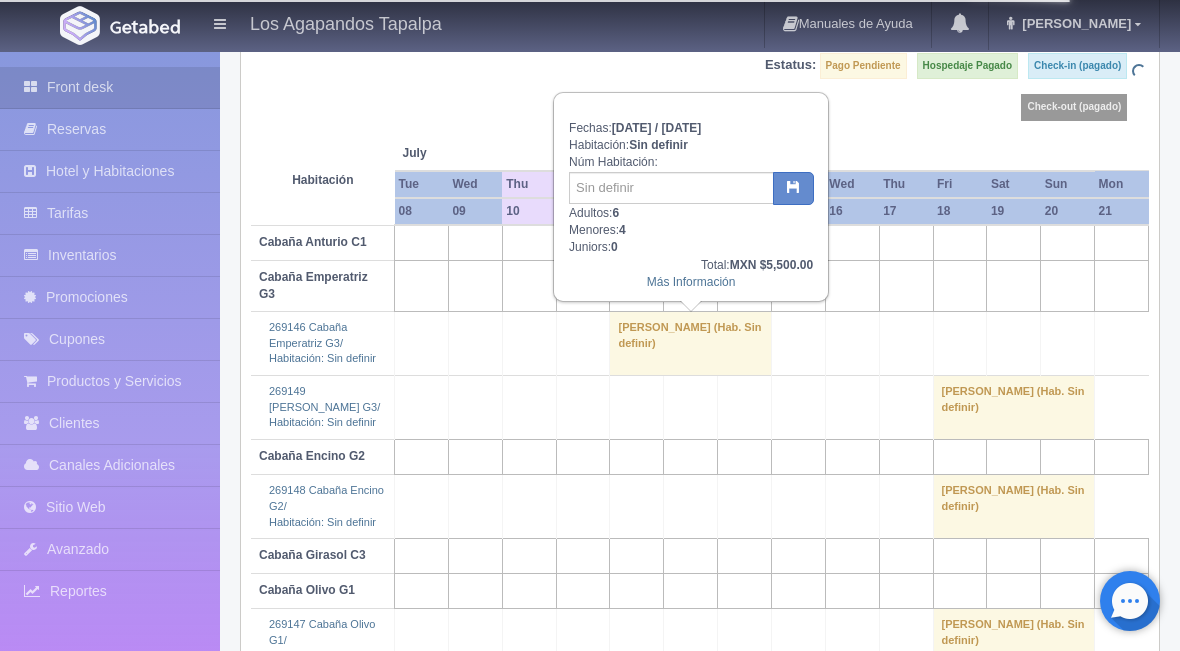 click at bounding box center [793, 189] 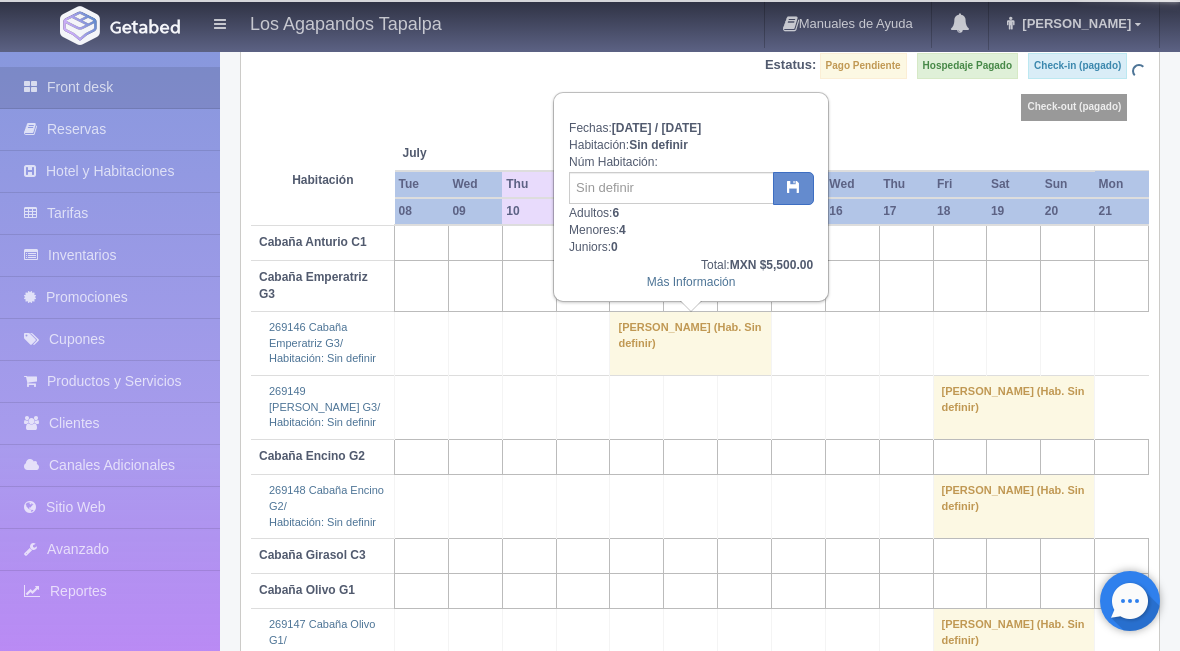 click at bounding box center [793, 189] 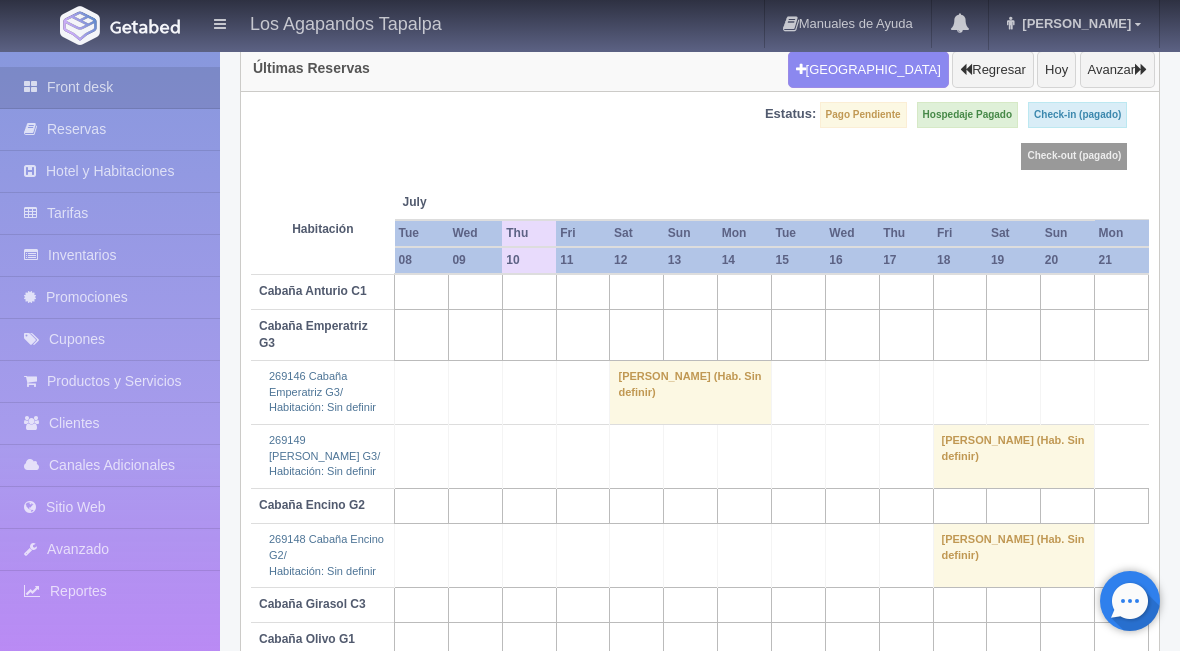 scroll, scrollTop: 169, scrollLeft: 0, axis: vertical 